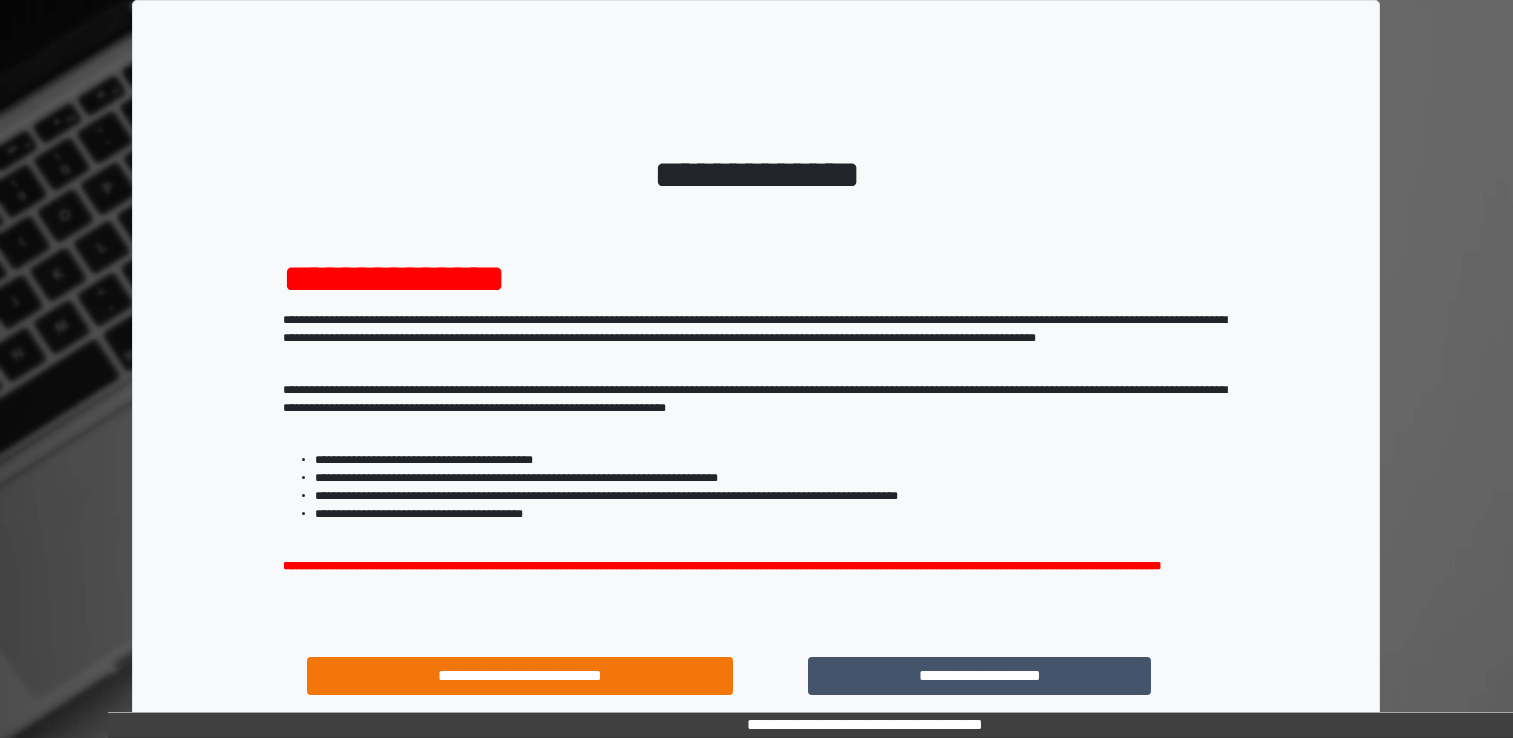 scroll, scrollTop: 0, scrollLeft: 0, axis: both 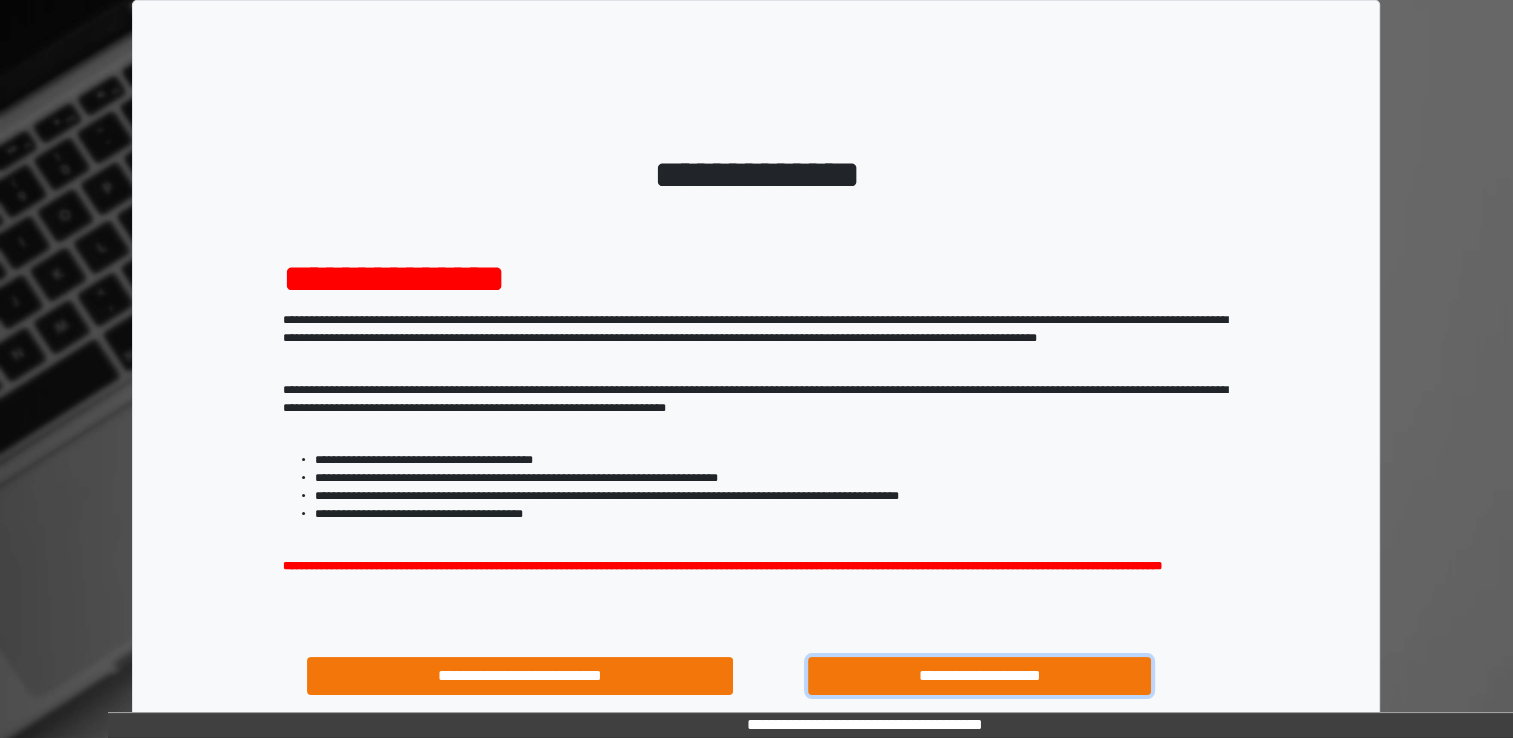 click on "**********" at bounding box center [980, 676] 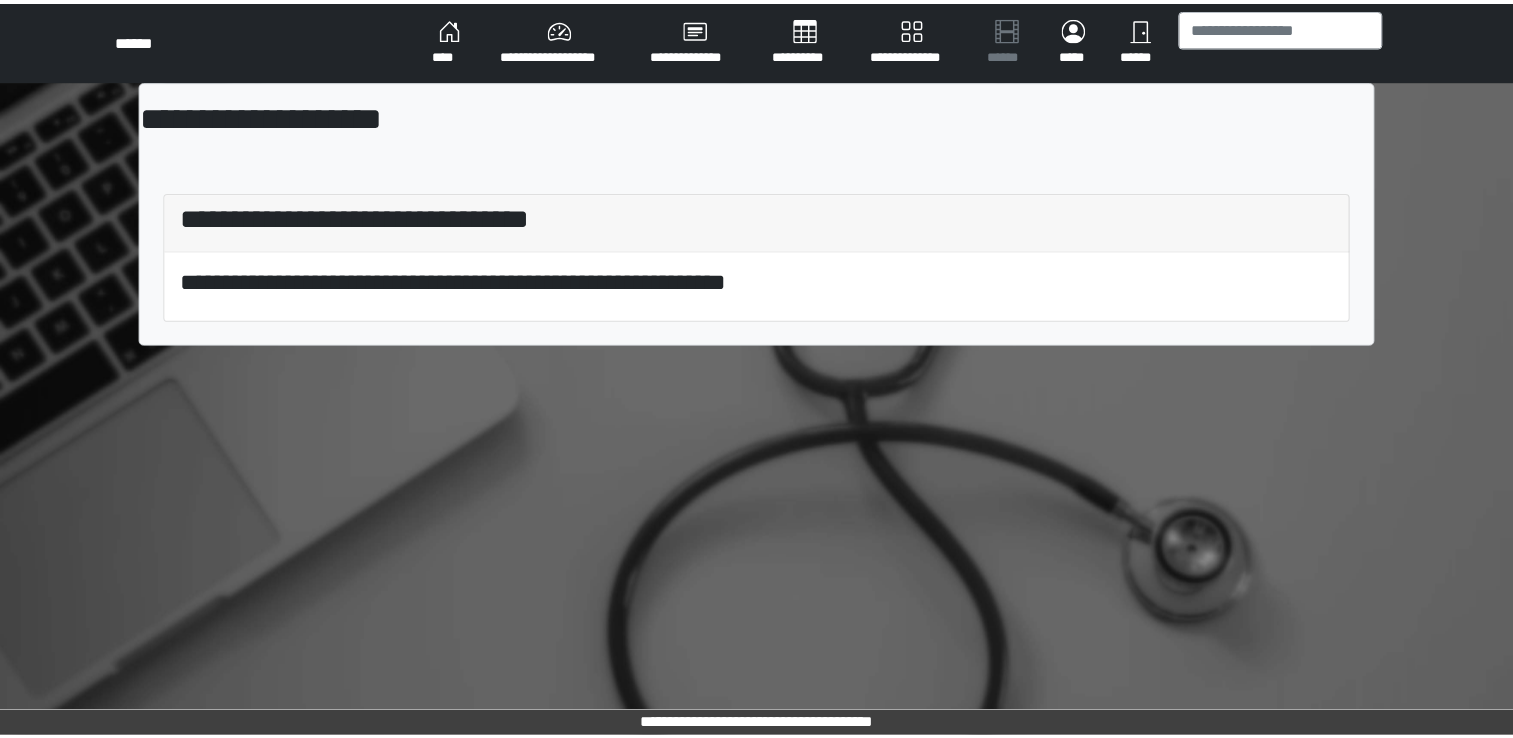 scroll, scrollTop: 0, scrollLeft: 0, axis: both 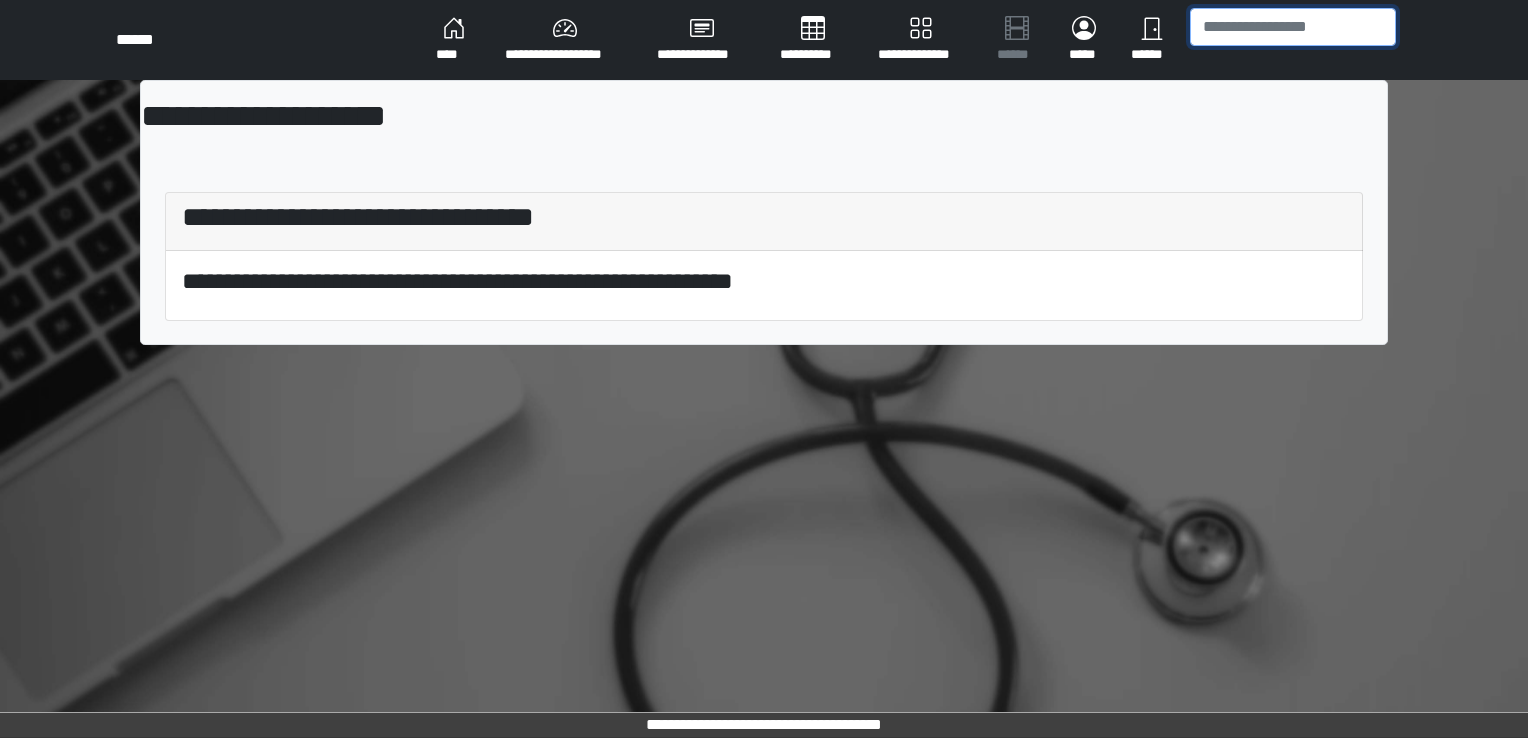 click at bounding box center [1293, 27] 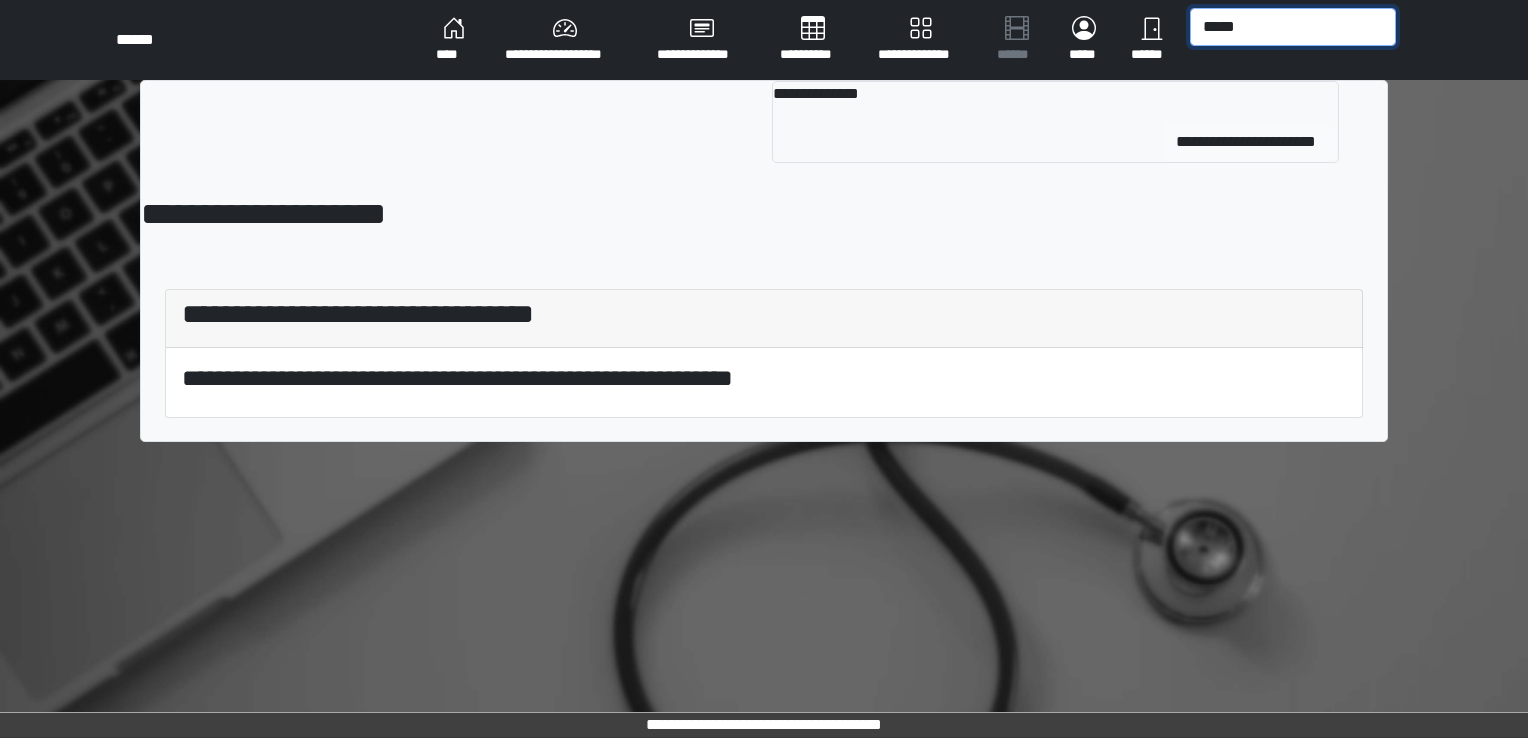 type on "*****" 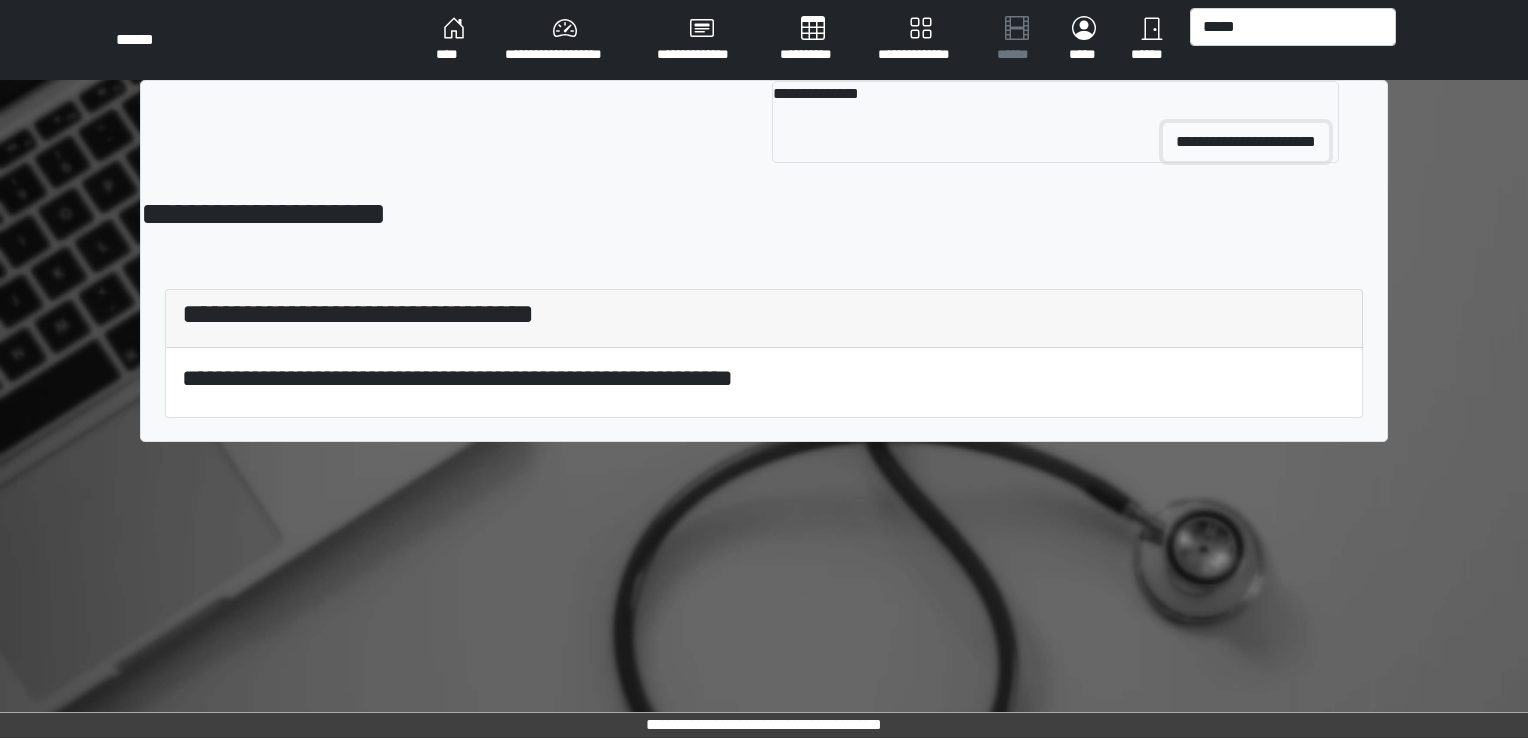 click on "**********" at bounding box center [1246, 142] 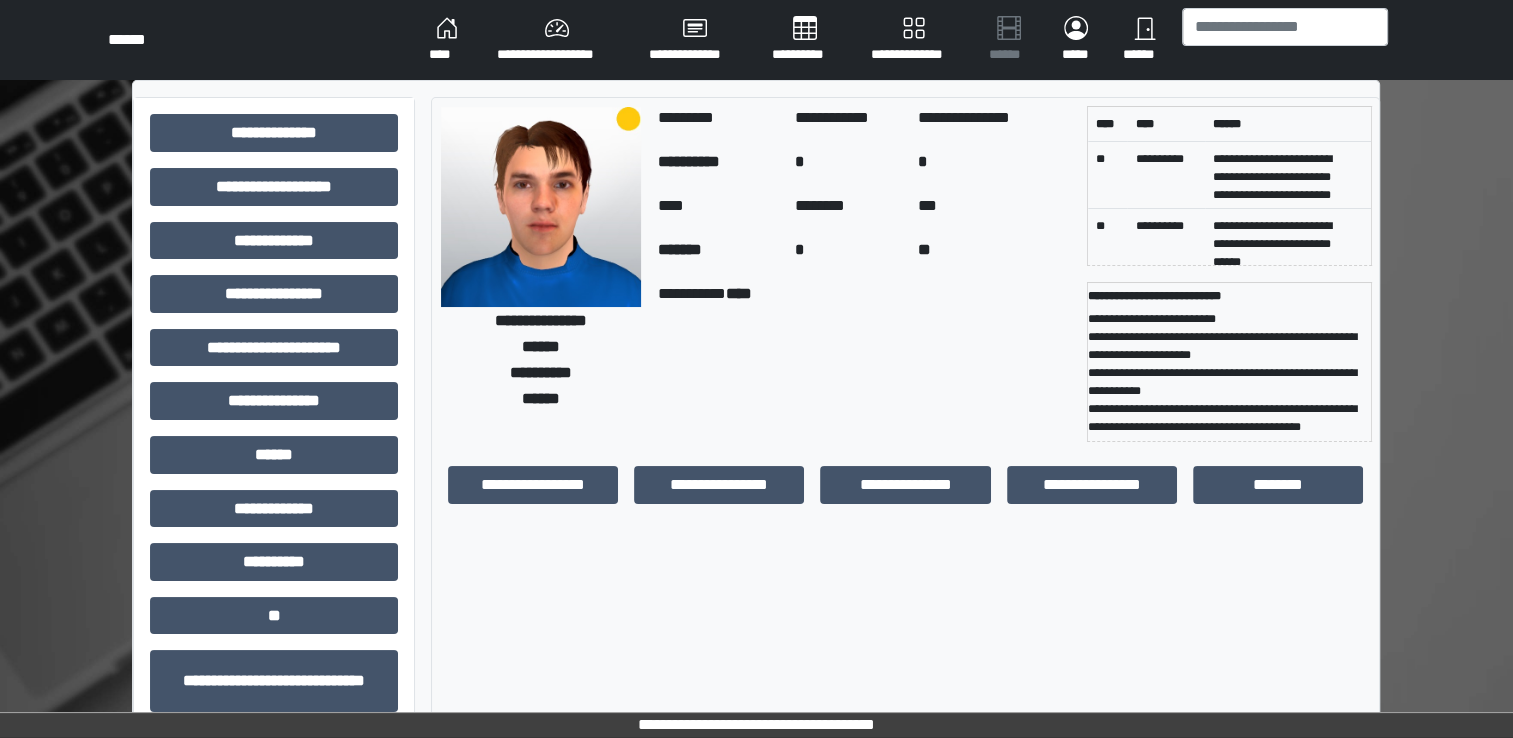 scroll, scrollTop: 199, scrollLeft: 0, axis: vertical 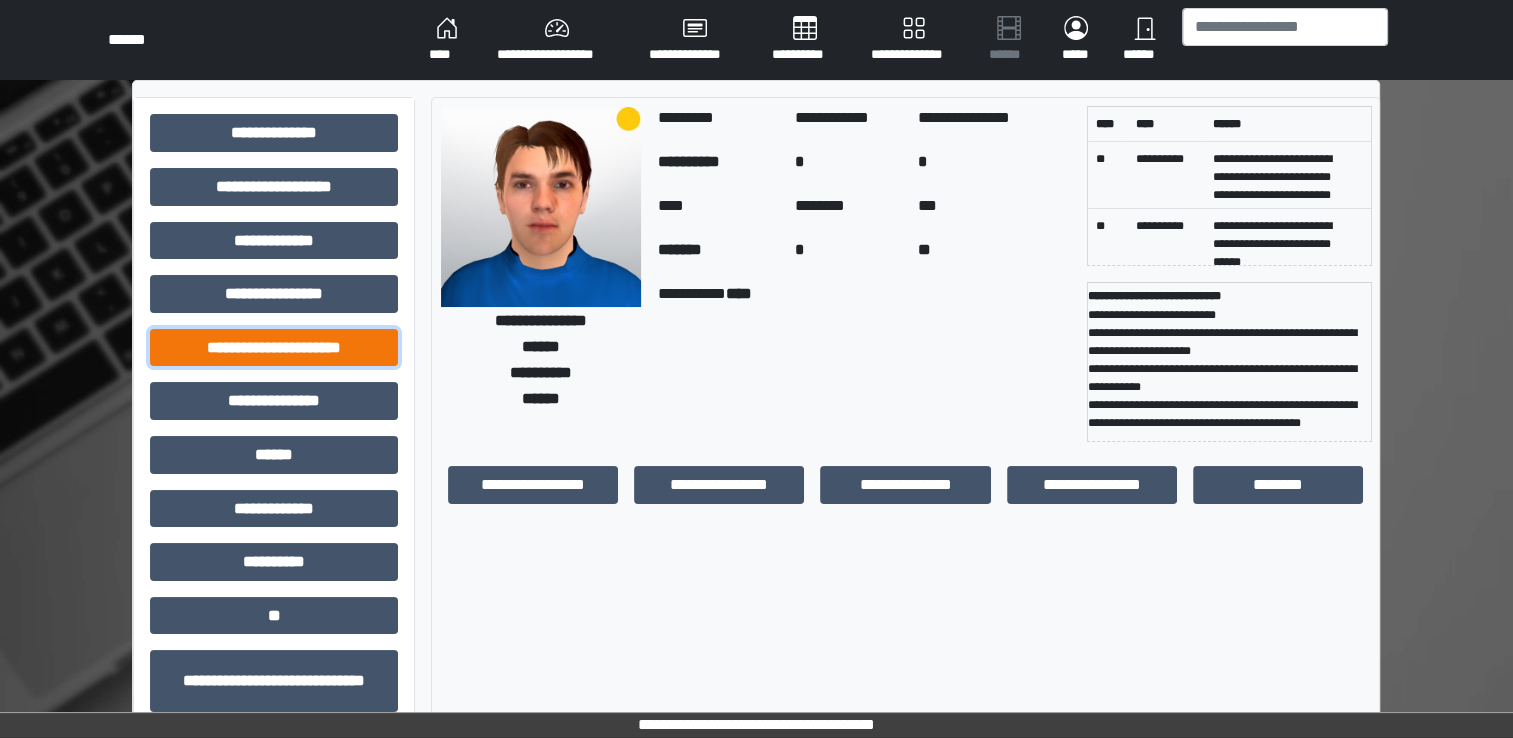 click on "**********" at bounding box center [274, 348] 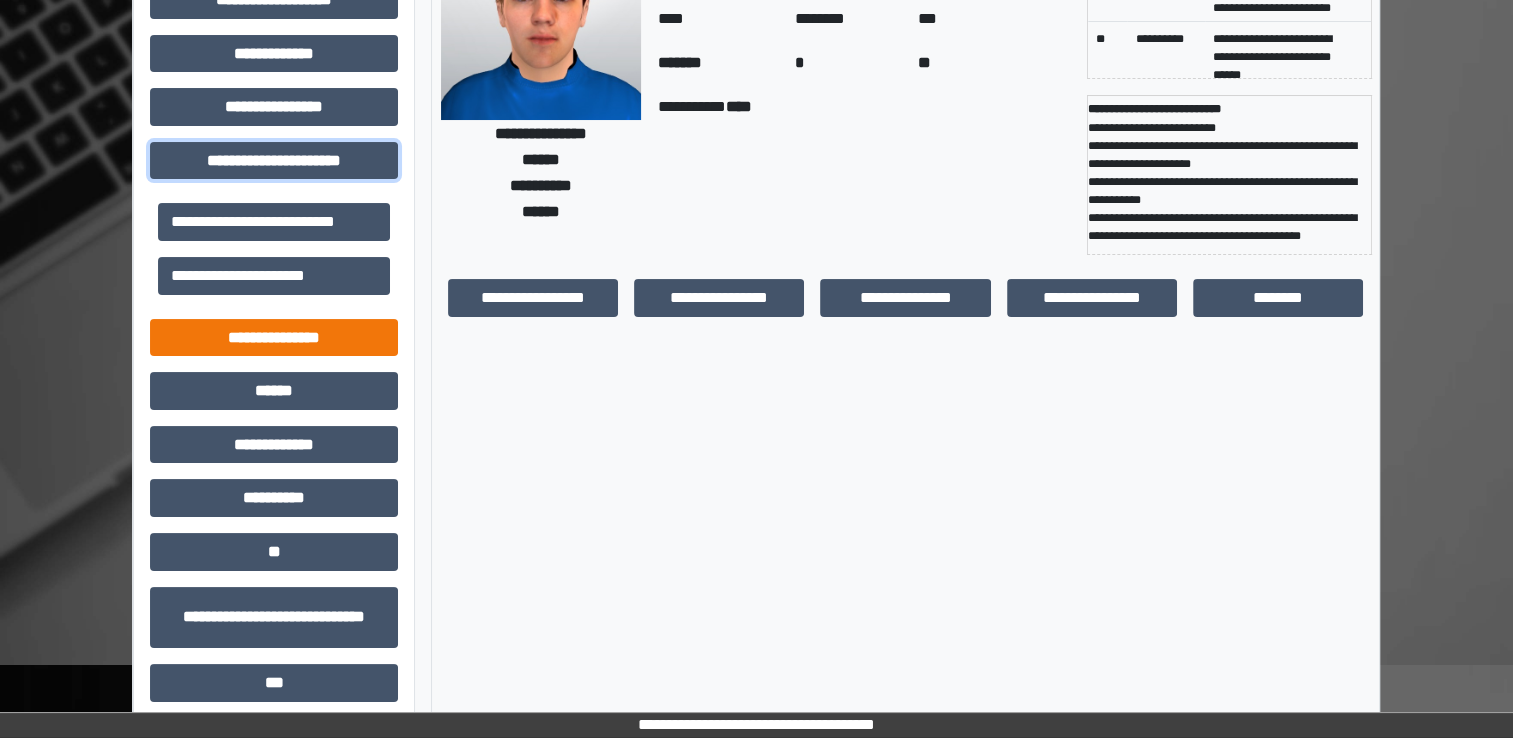scroll, scrollTop: 196, scrollLeft: 0, axis: vertical 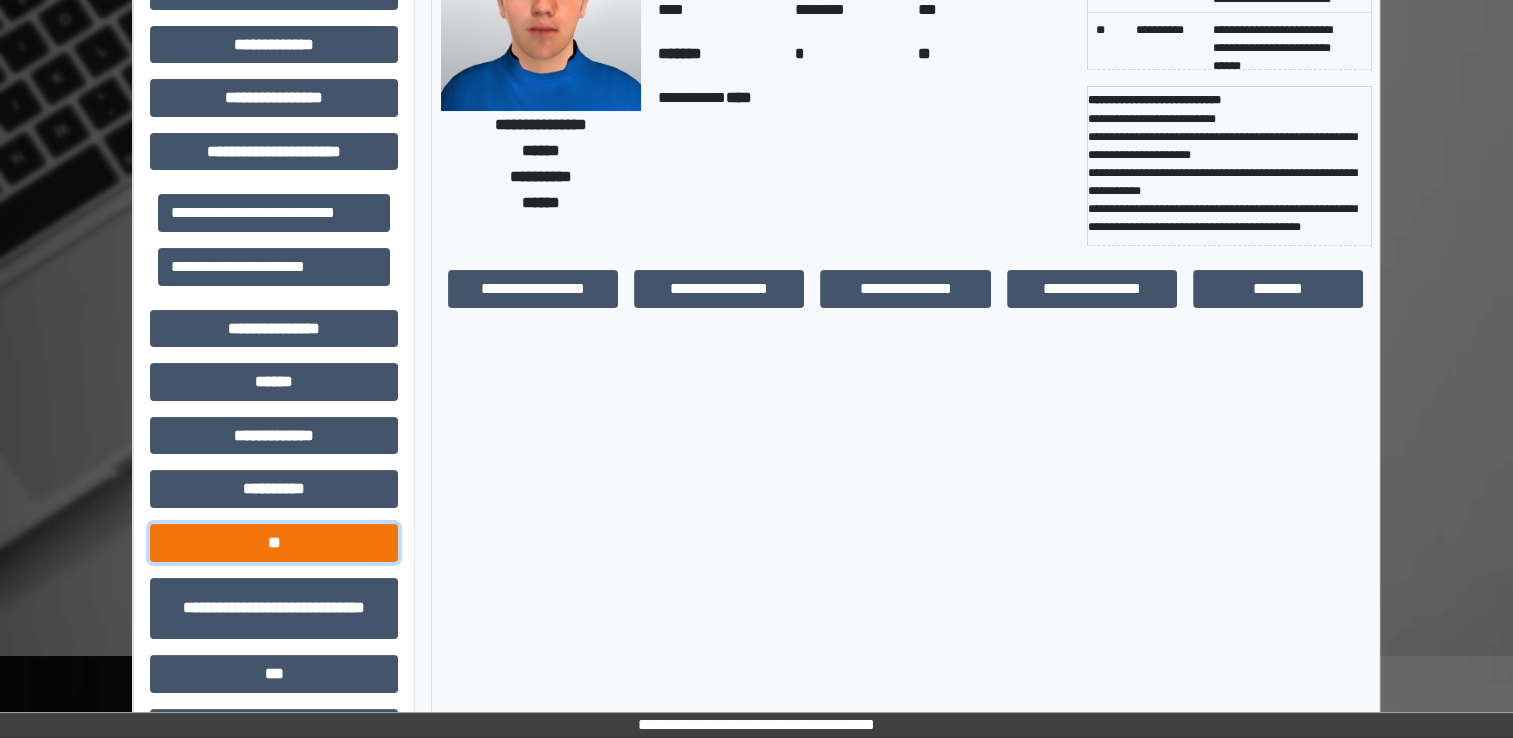click on "**" at bounding box center [274, 543] 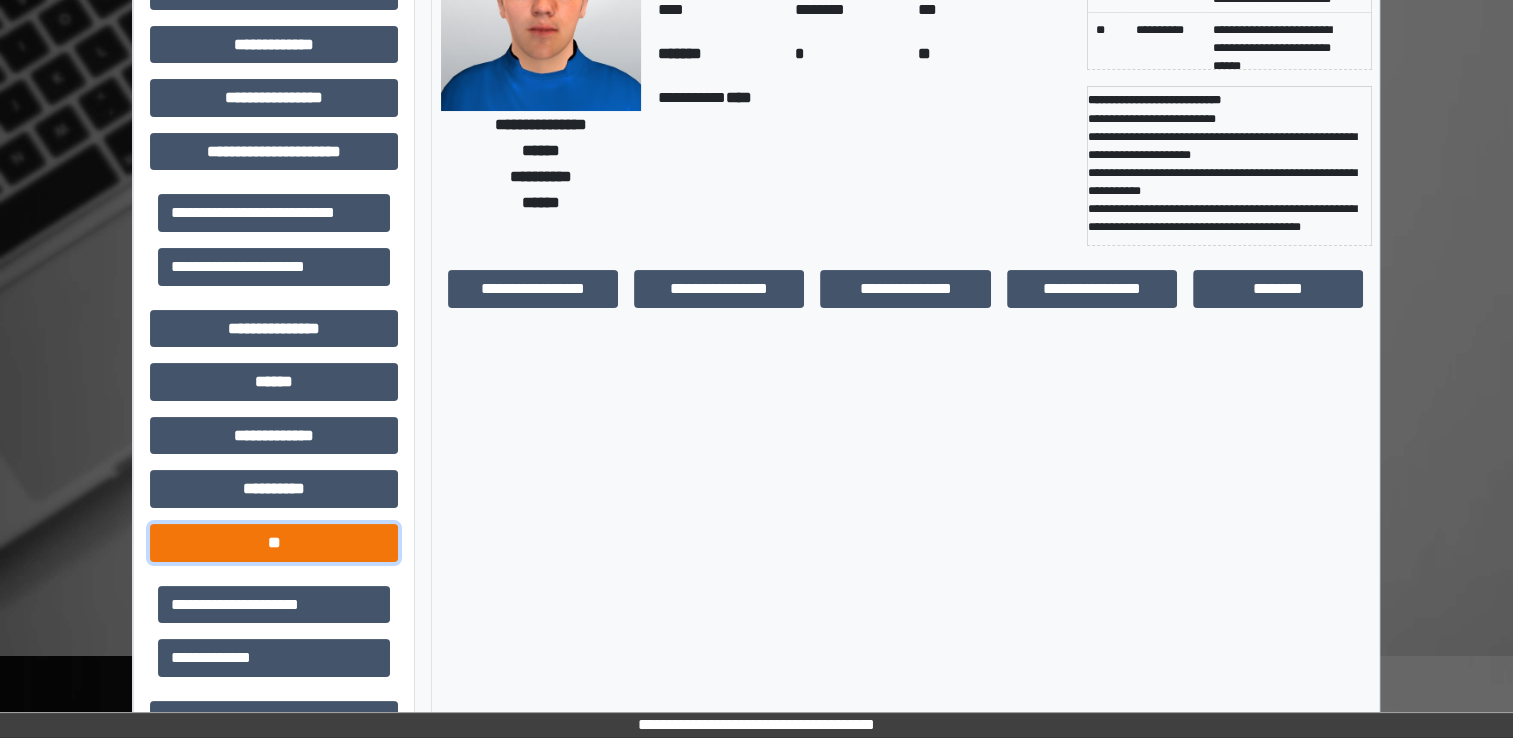 scroll, scrollTop: 430, scrollLeft: 0, axis: vertical 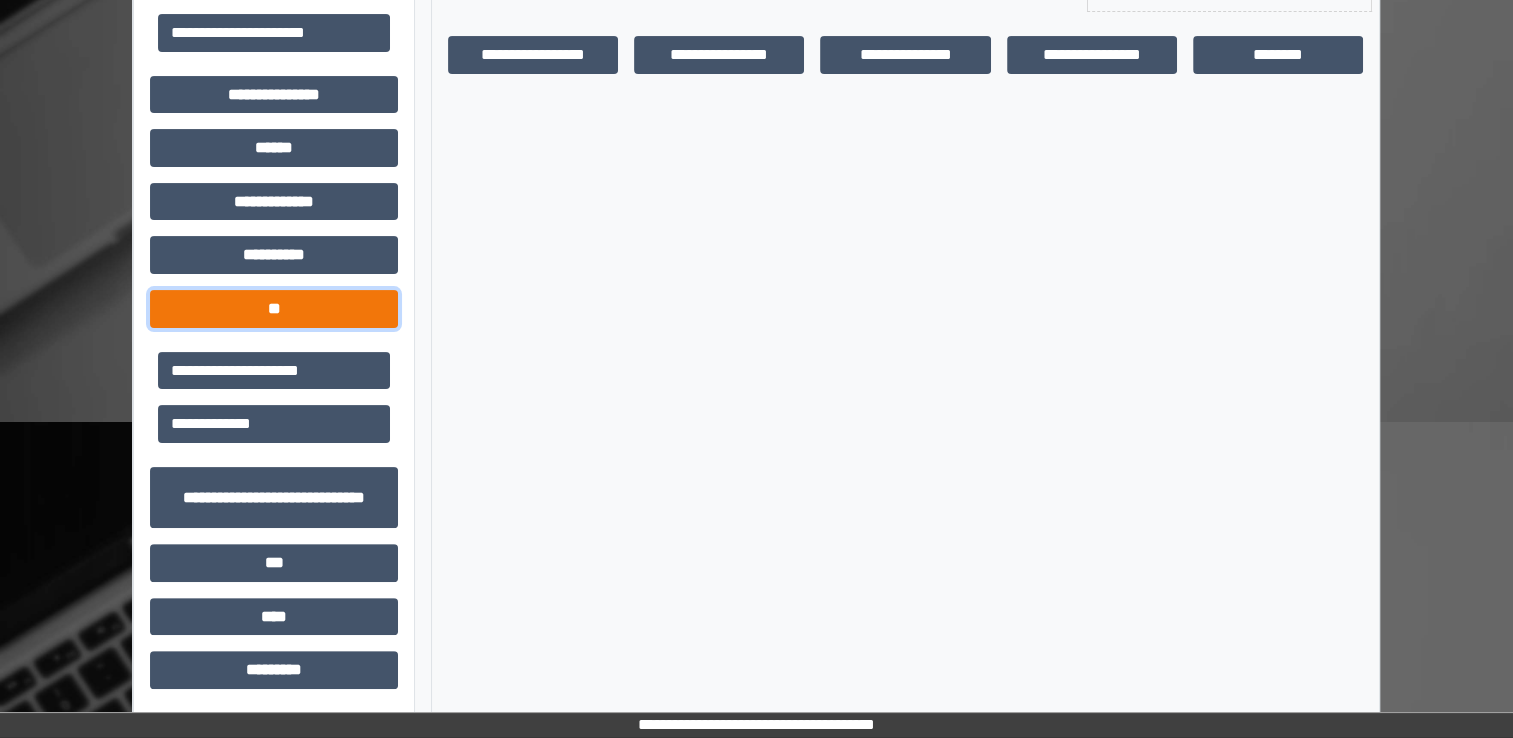click on "**" at bounding box center [274, 309] 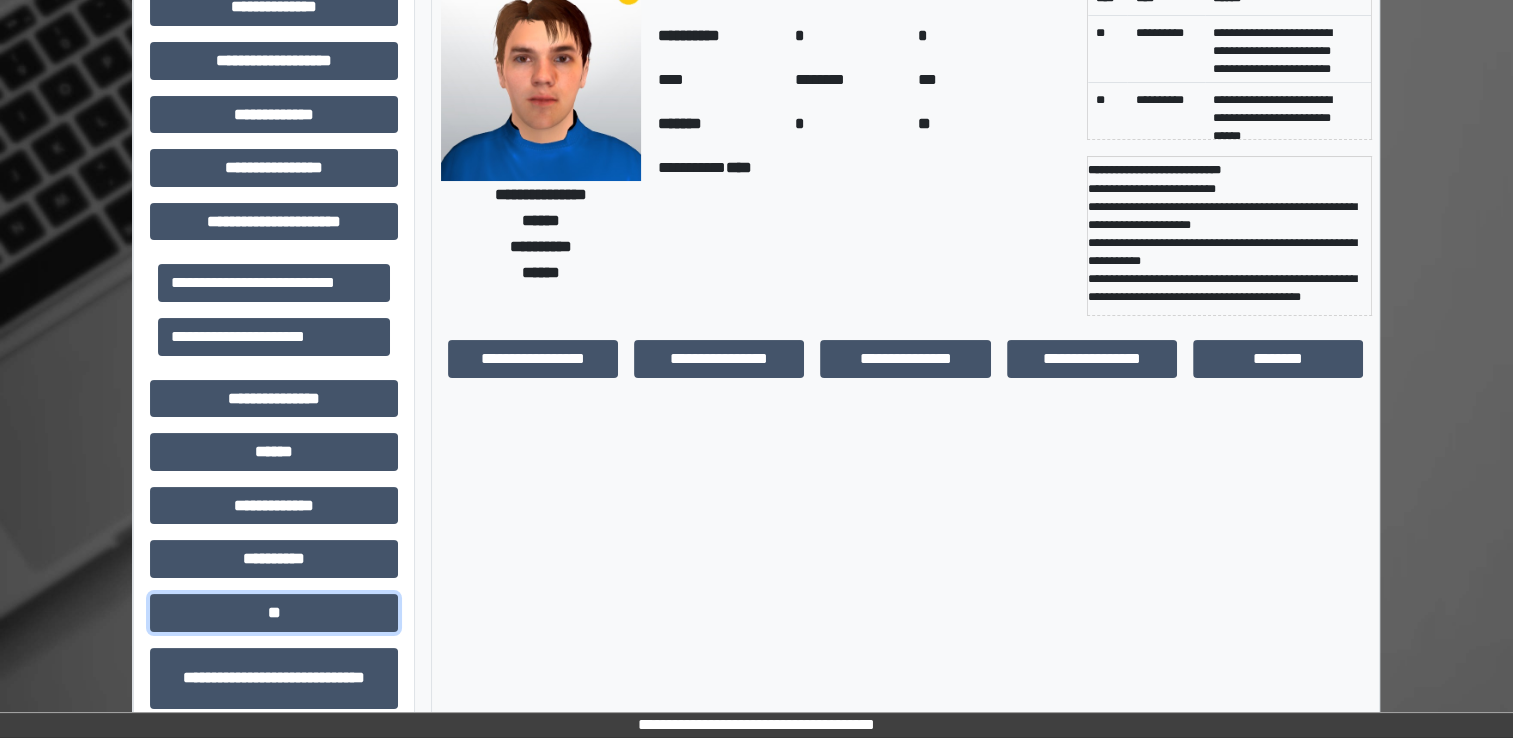 scroll, scrollTop: 0, scrollLeft: 0, axis: both 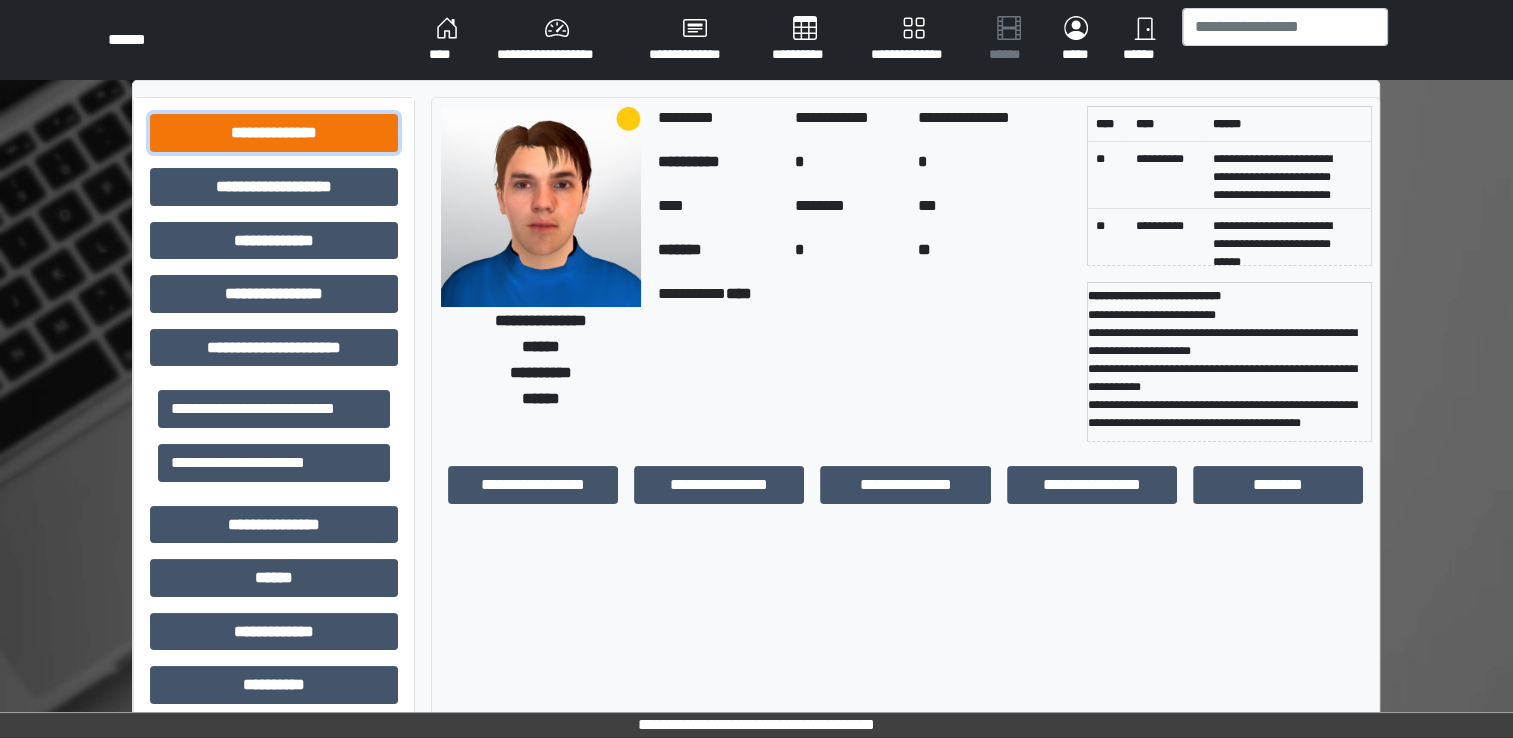 click on "**********" at bounding box center (274, 133) 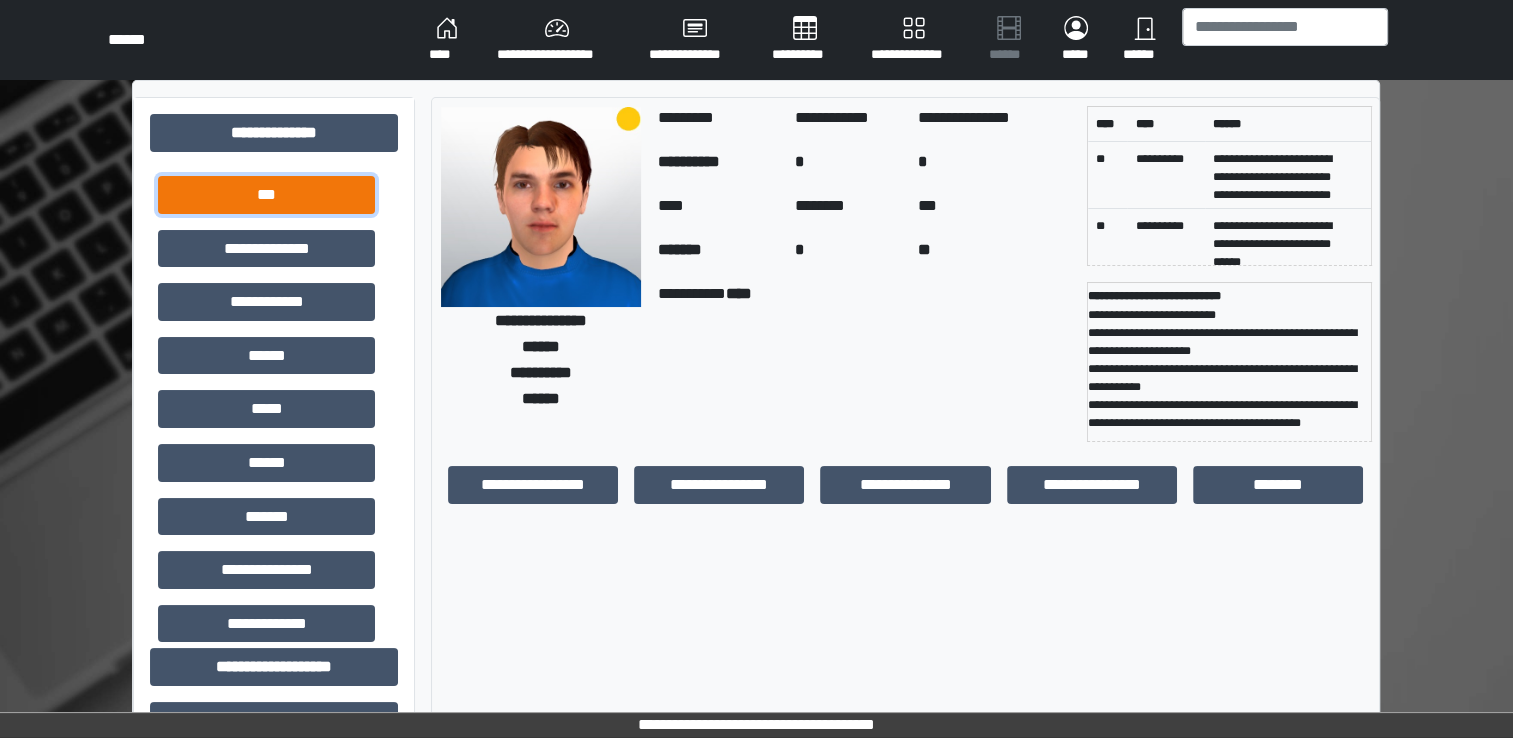 click on "***" at bounding box center (266, 195) 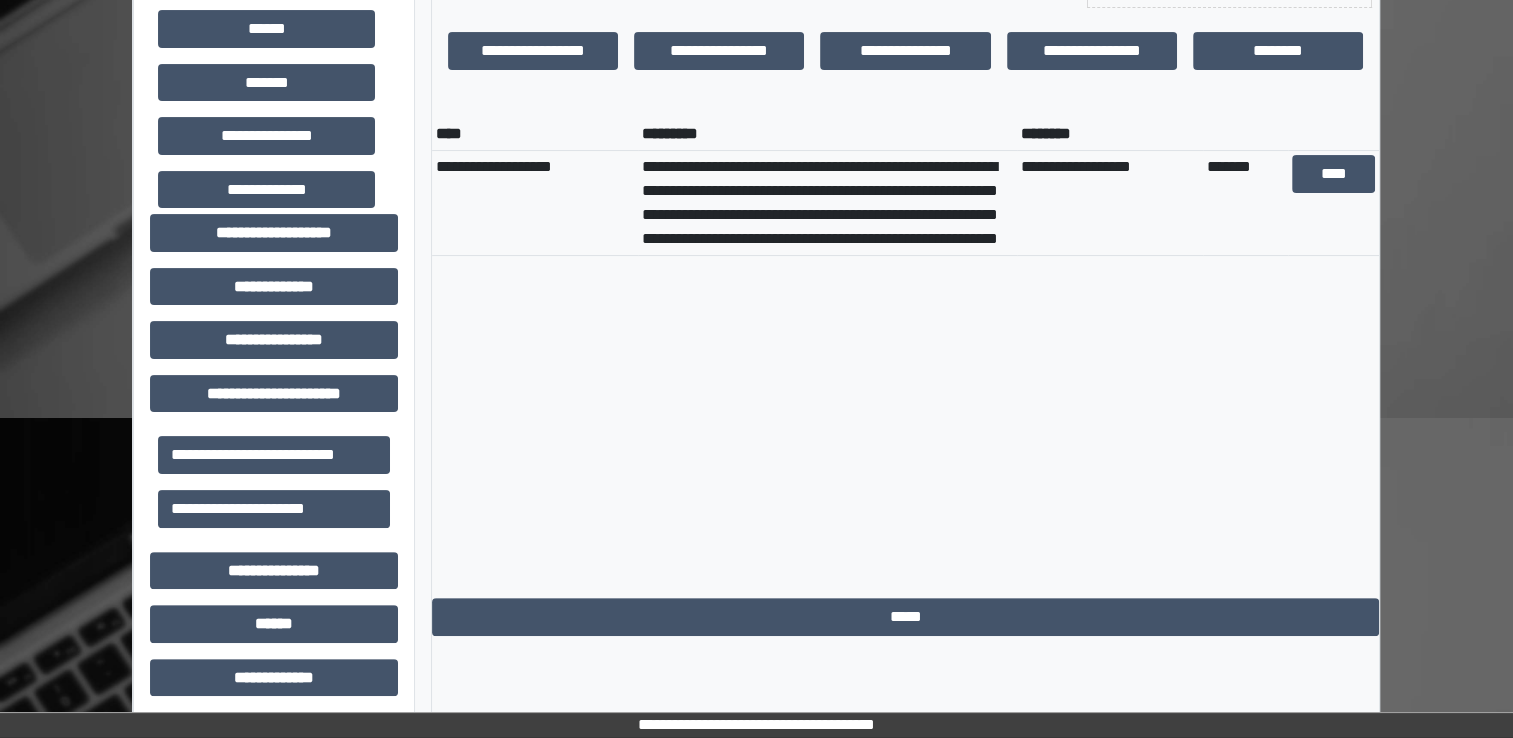 scroll, scrollTop: 435, scrollLeft: 0, axis: vertical 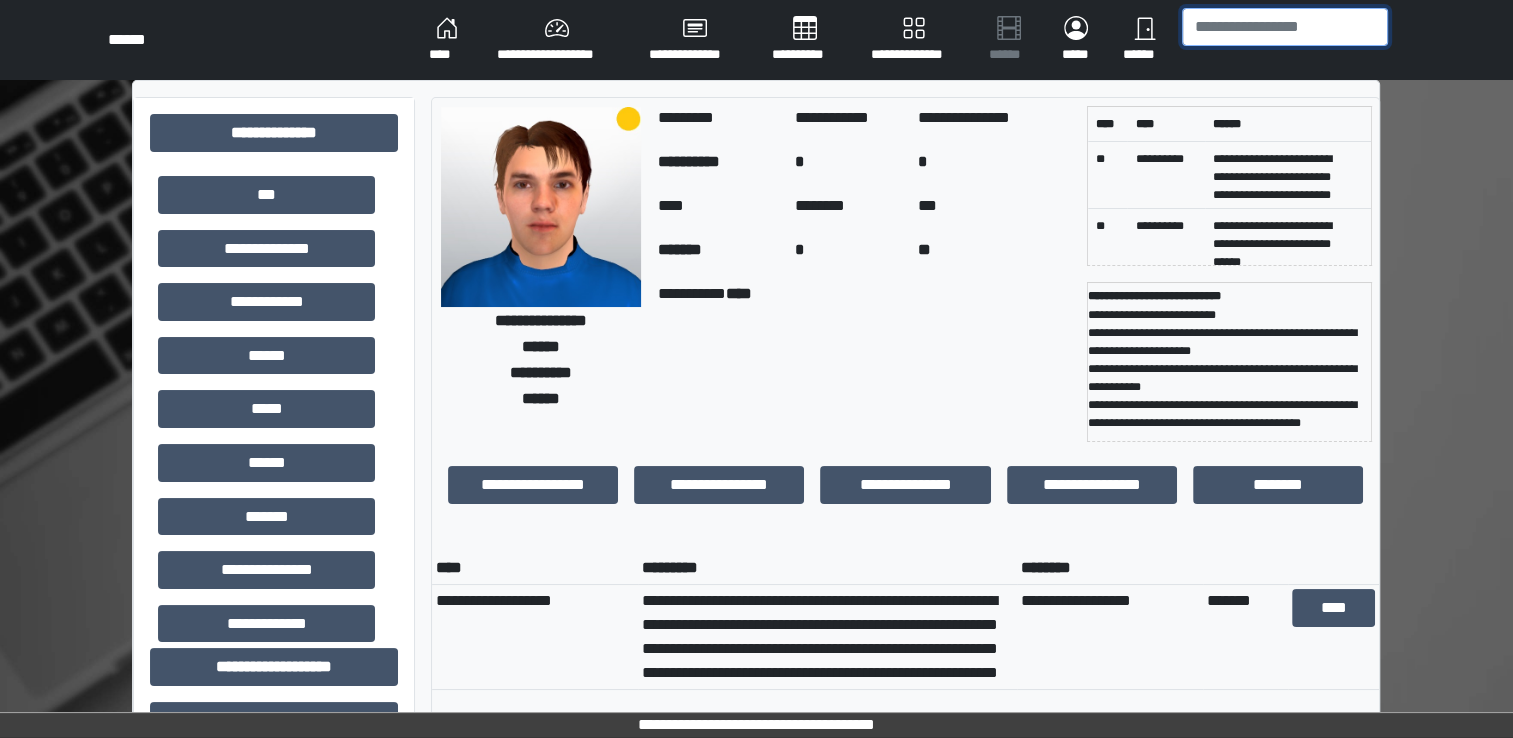 drag, startPoint x: 1276, startPoint y: 8, endPoint x: 1265, endPoint y: 40, distance: 33.83785 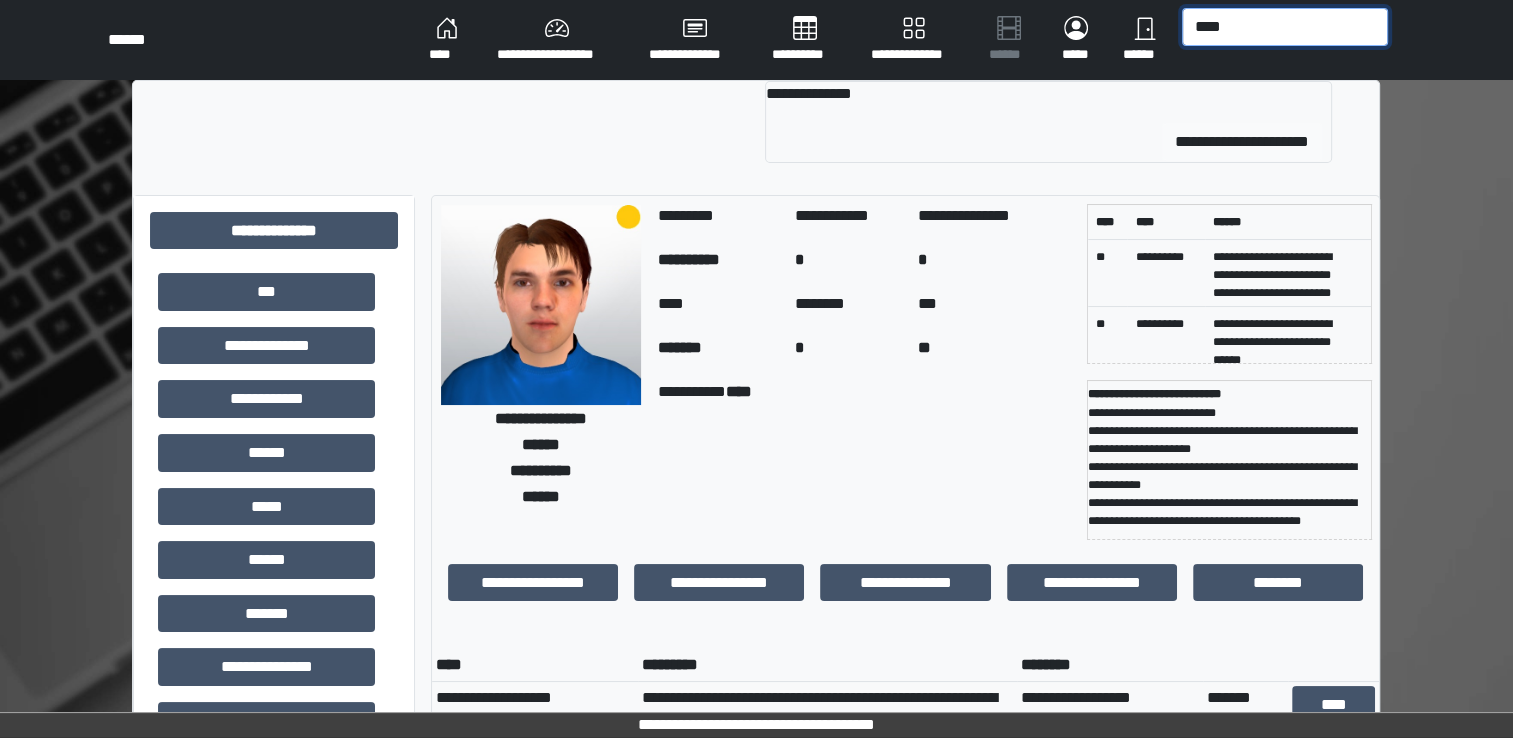 type on "****" 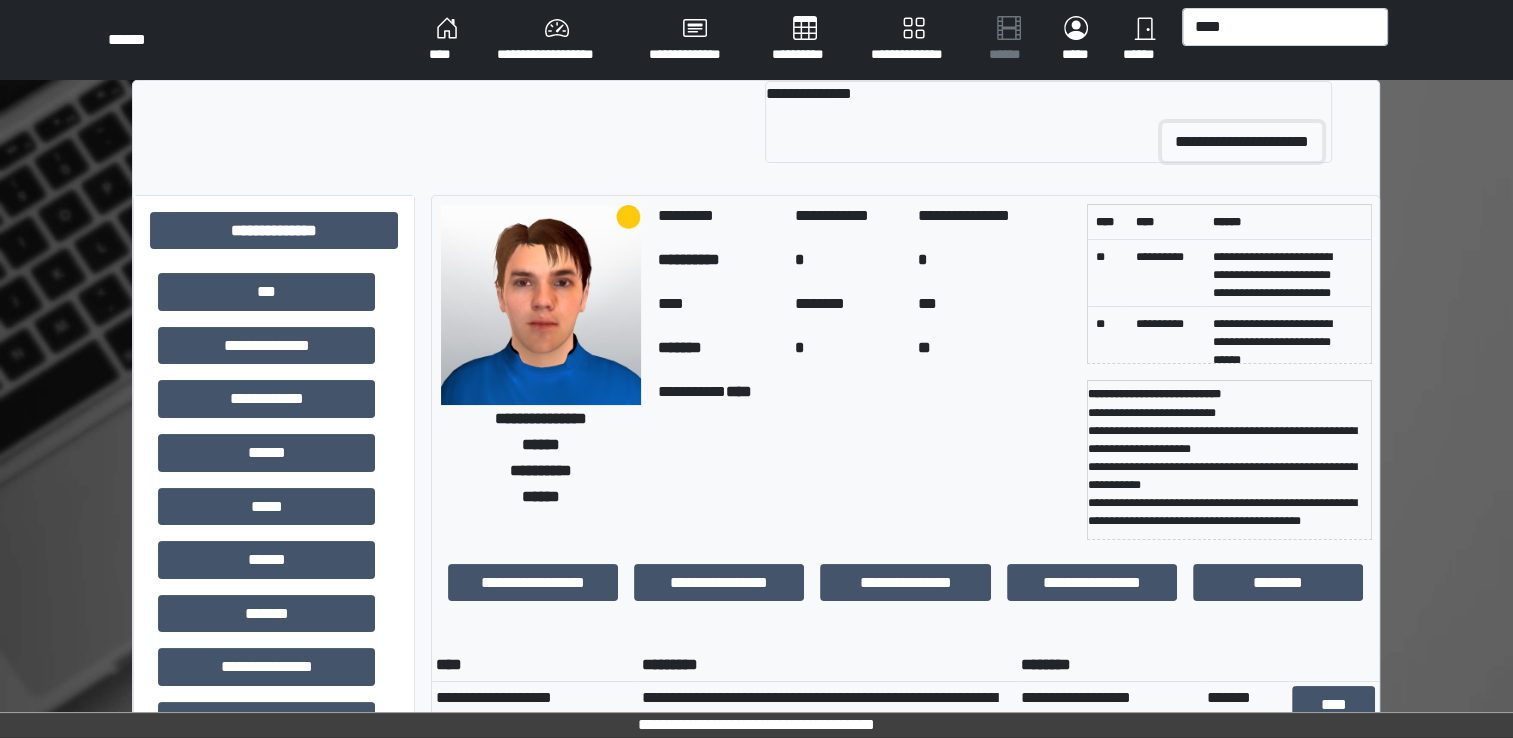 click on "**********" at bounding box center (1242, 142) 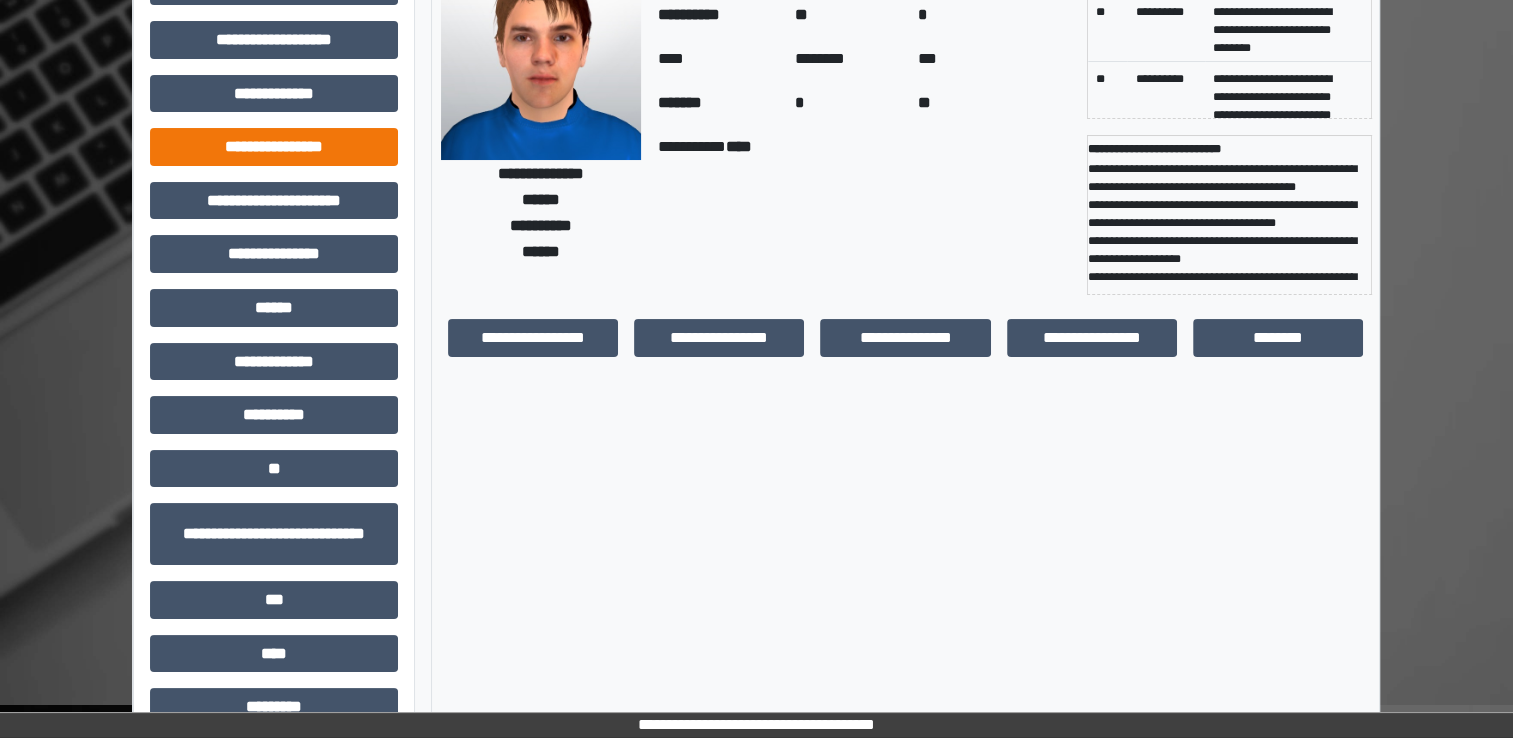 scroll, scrollTop: 0, scrollLeft: 0, axis: both 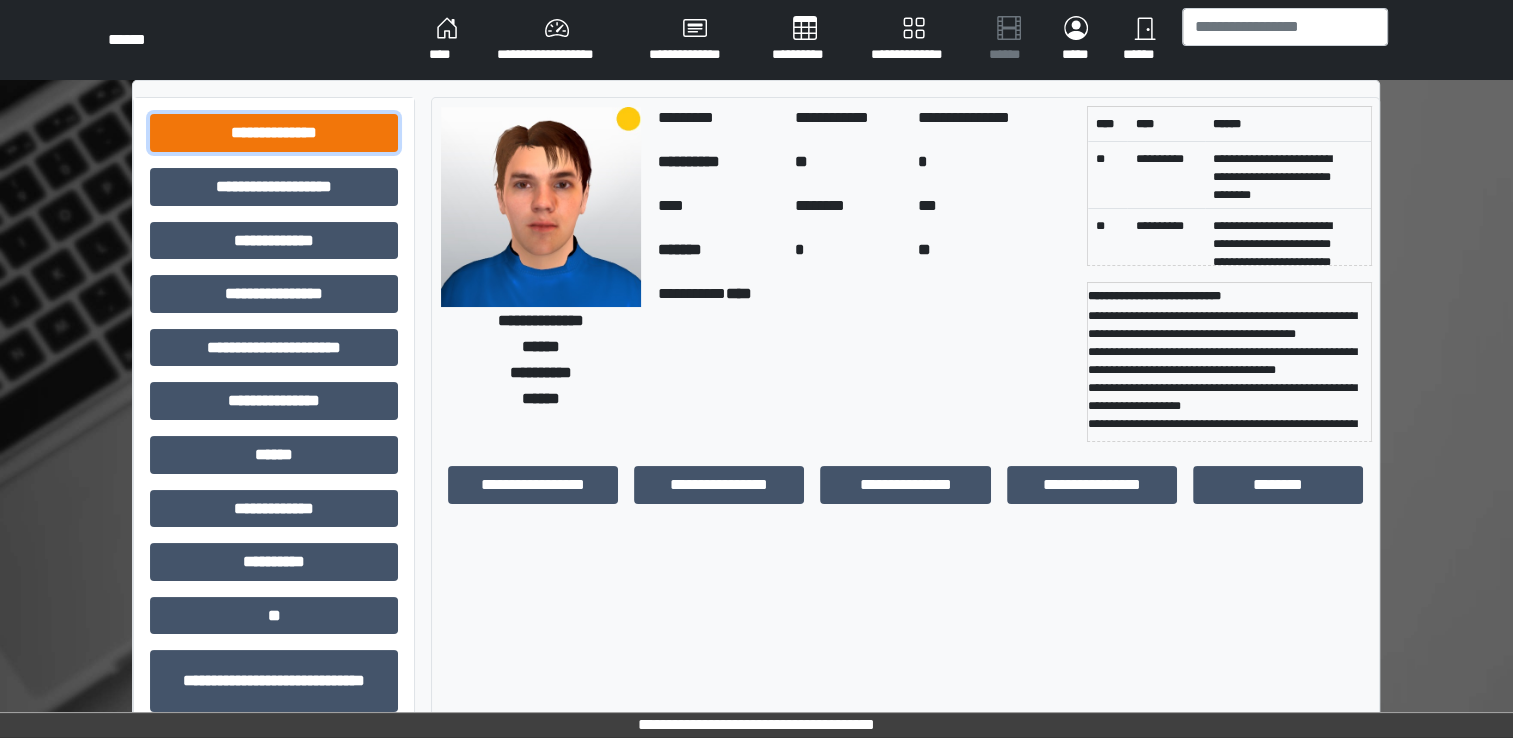 click on "**********" at bounding box center (274, 133) 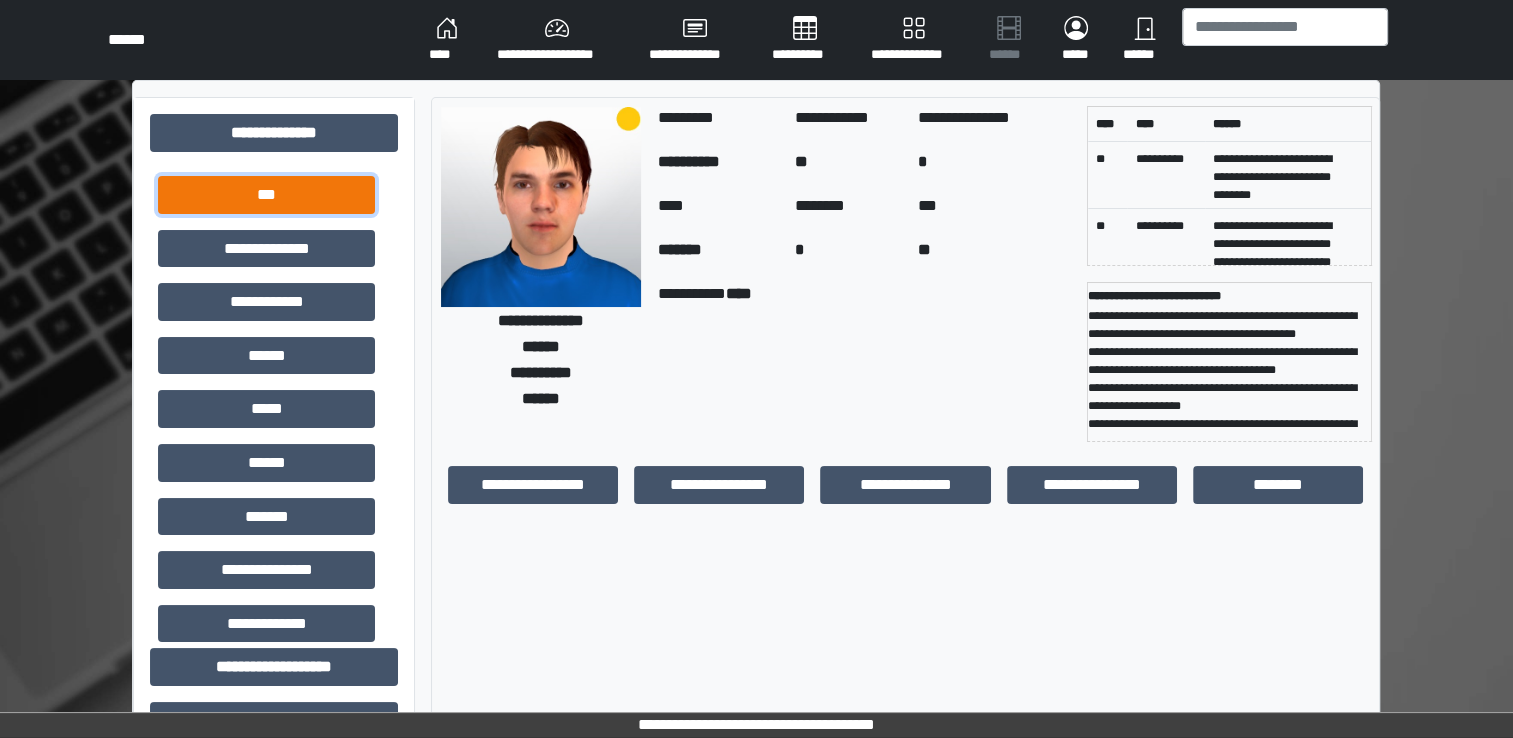 click on "***" at bounding box center [266, 195] 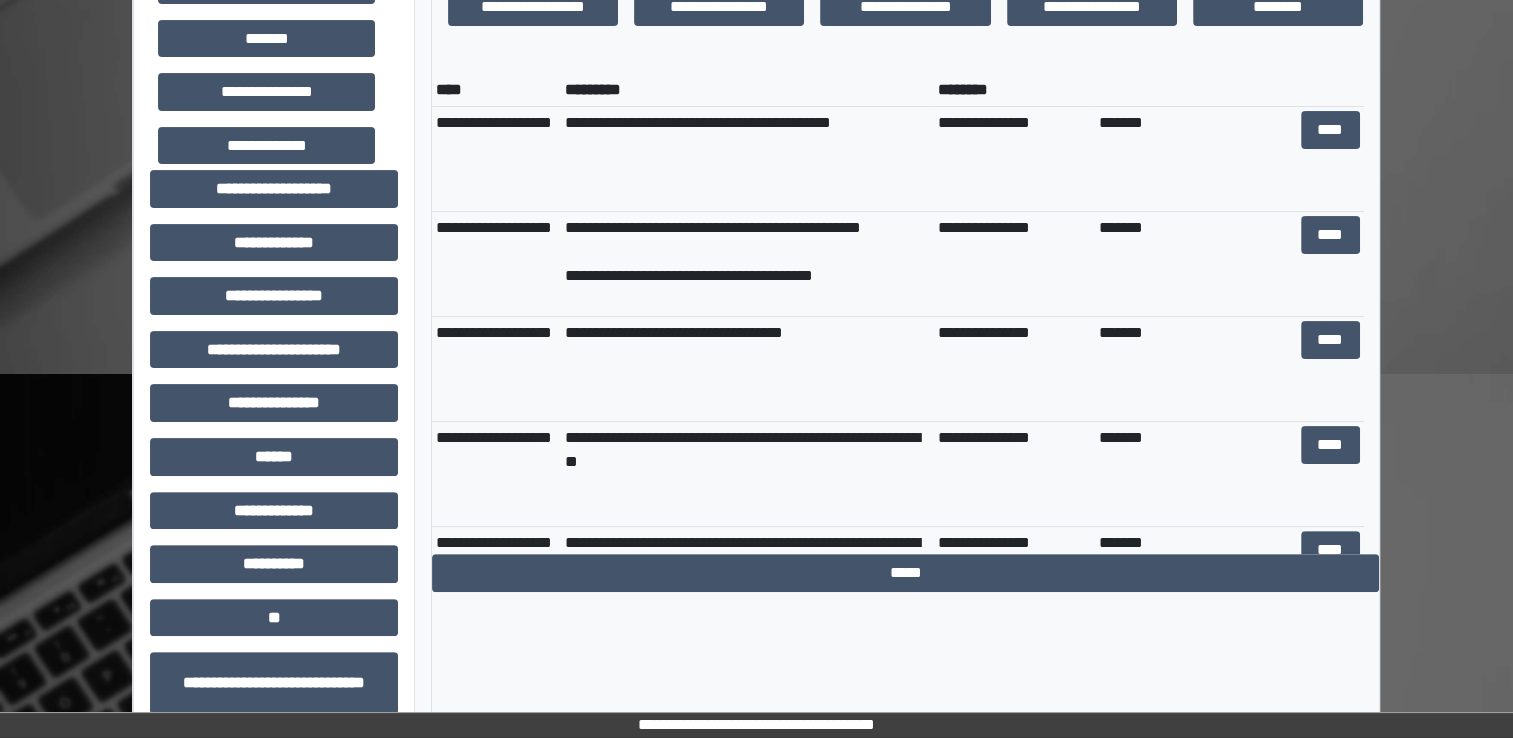 scroll, scrollTop: 480, scrollLeft: 0, axis: vertical 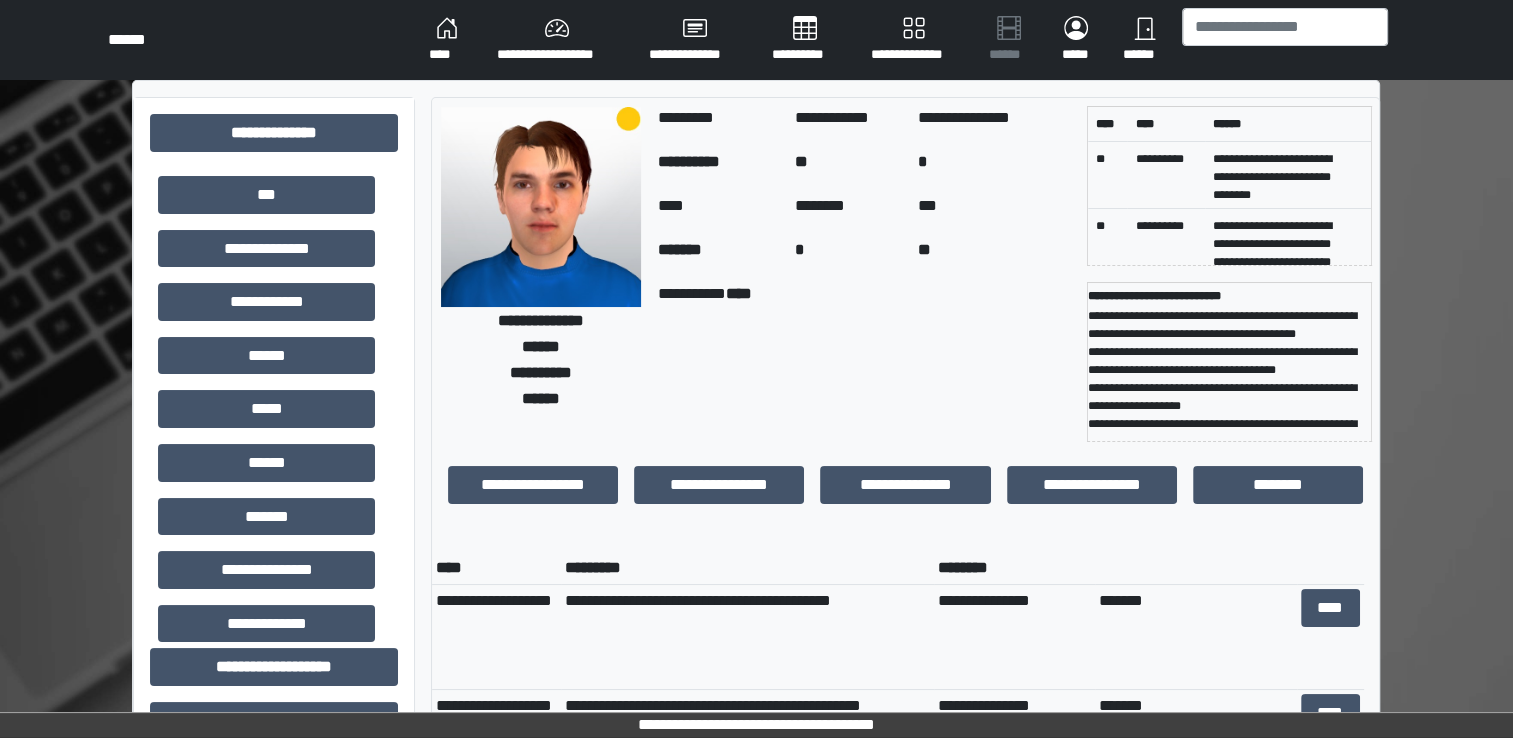 click on "****" at bounding box center [447, 40] 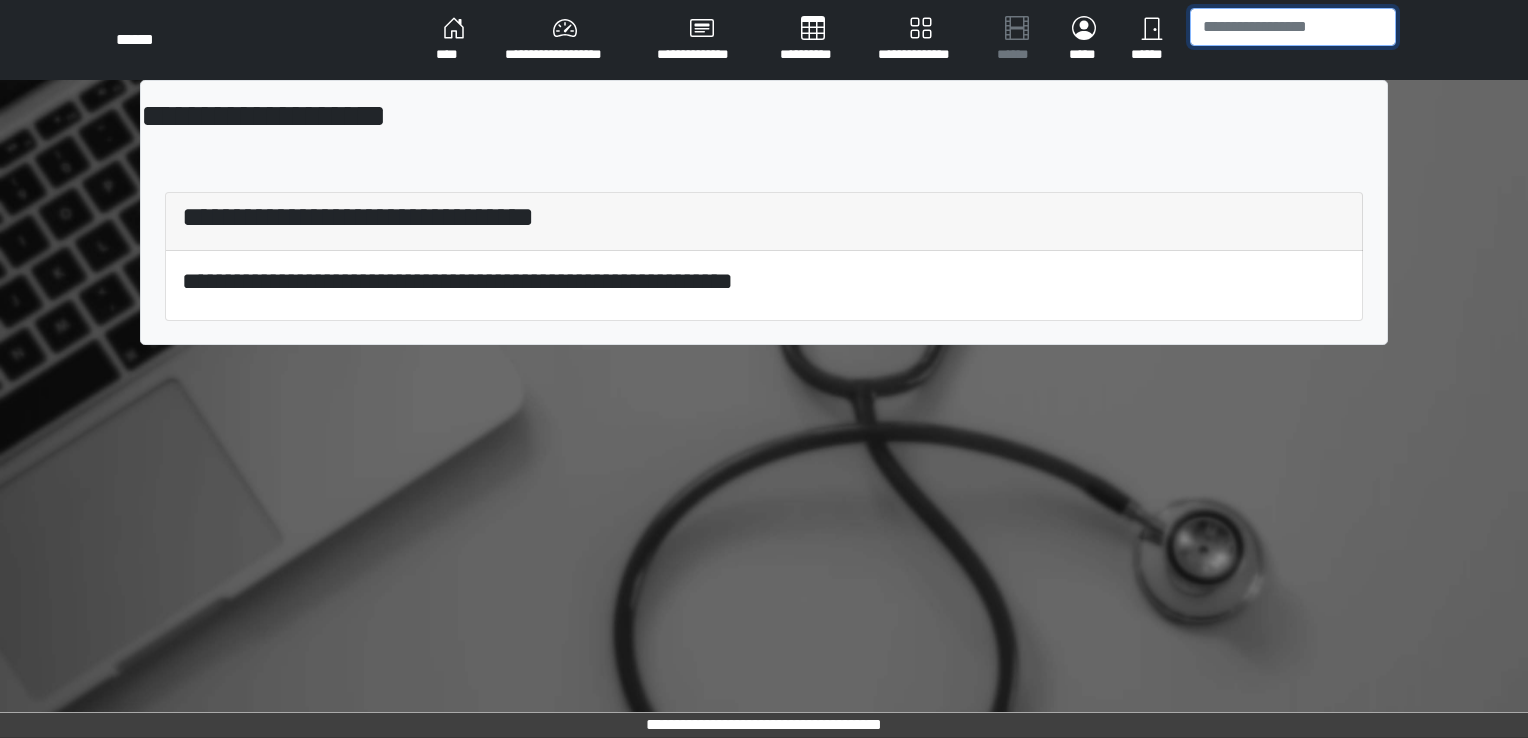 click at bounding box center [1293, 27] 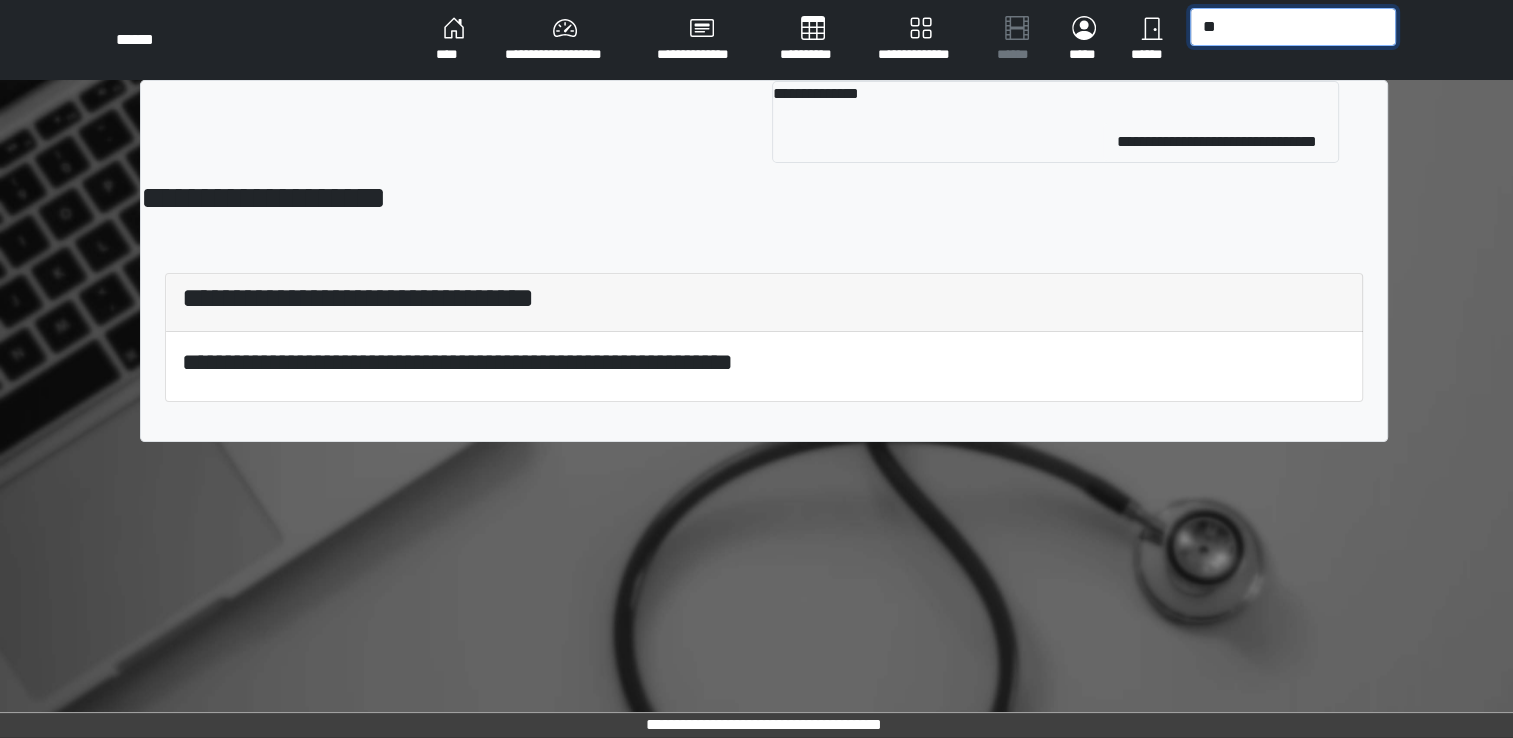 type on "*" 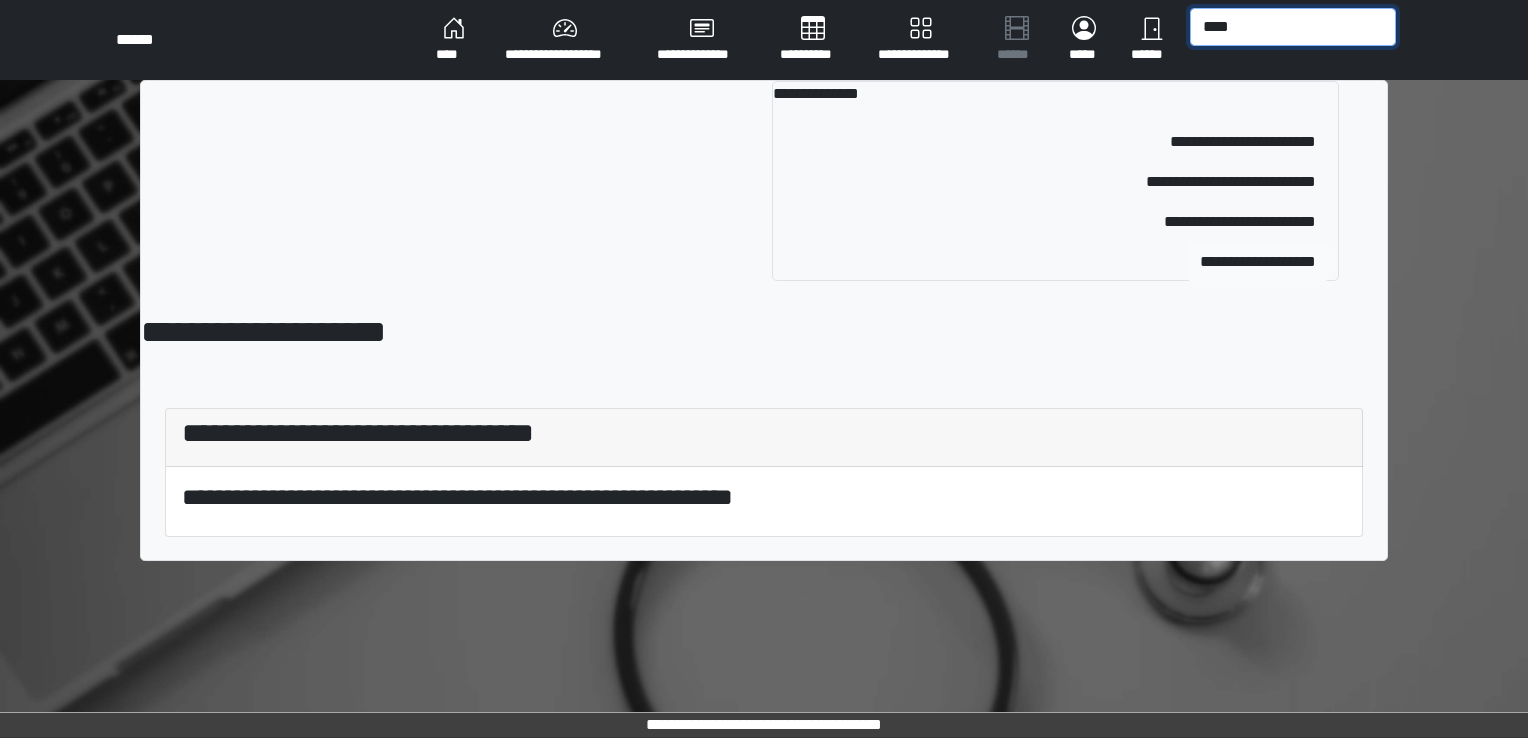type on "****" 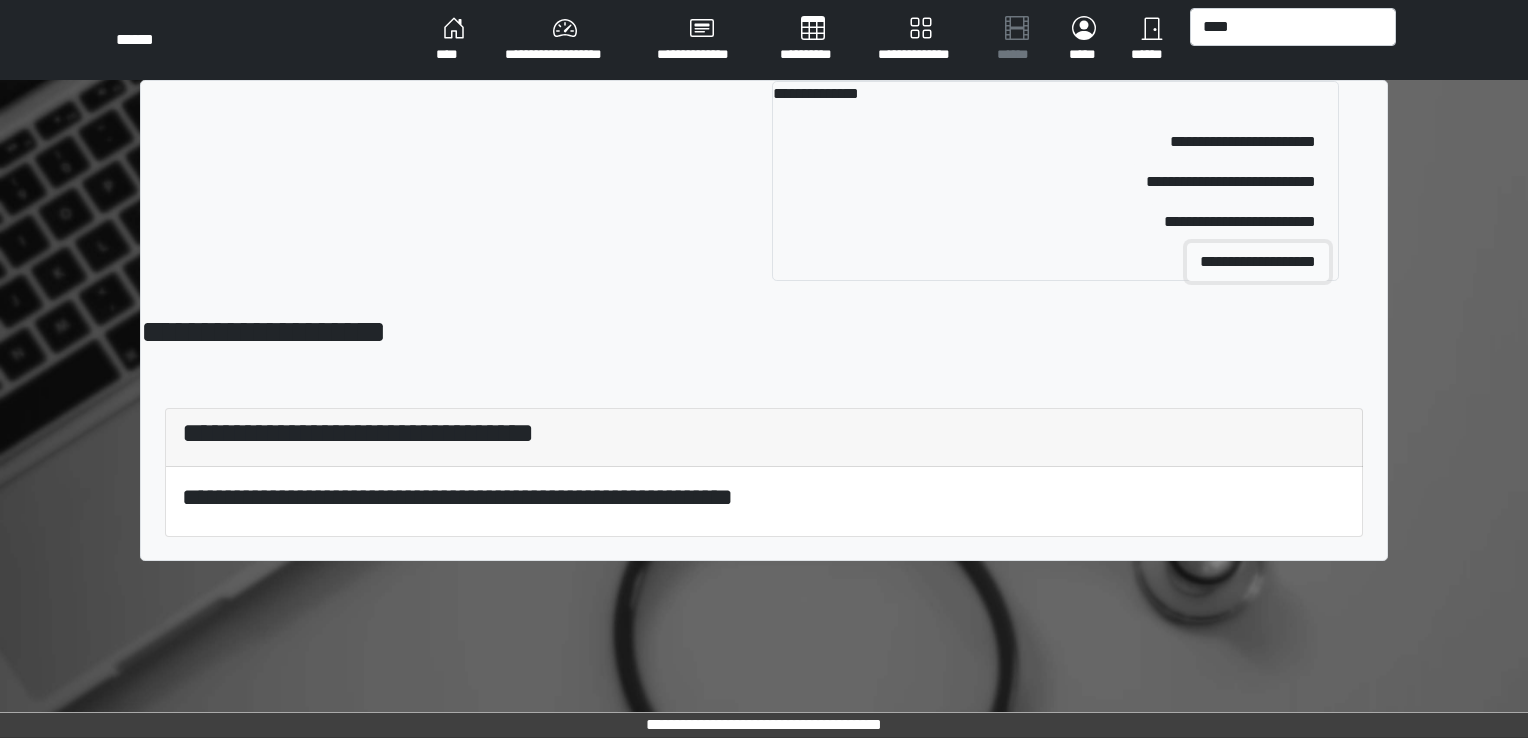 click on "**********" at bounding box center [1258, 262] 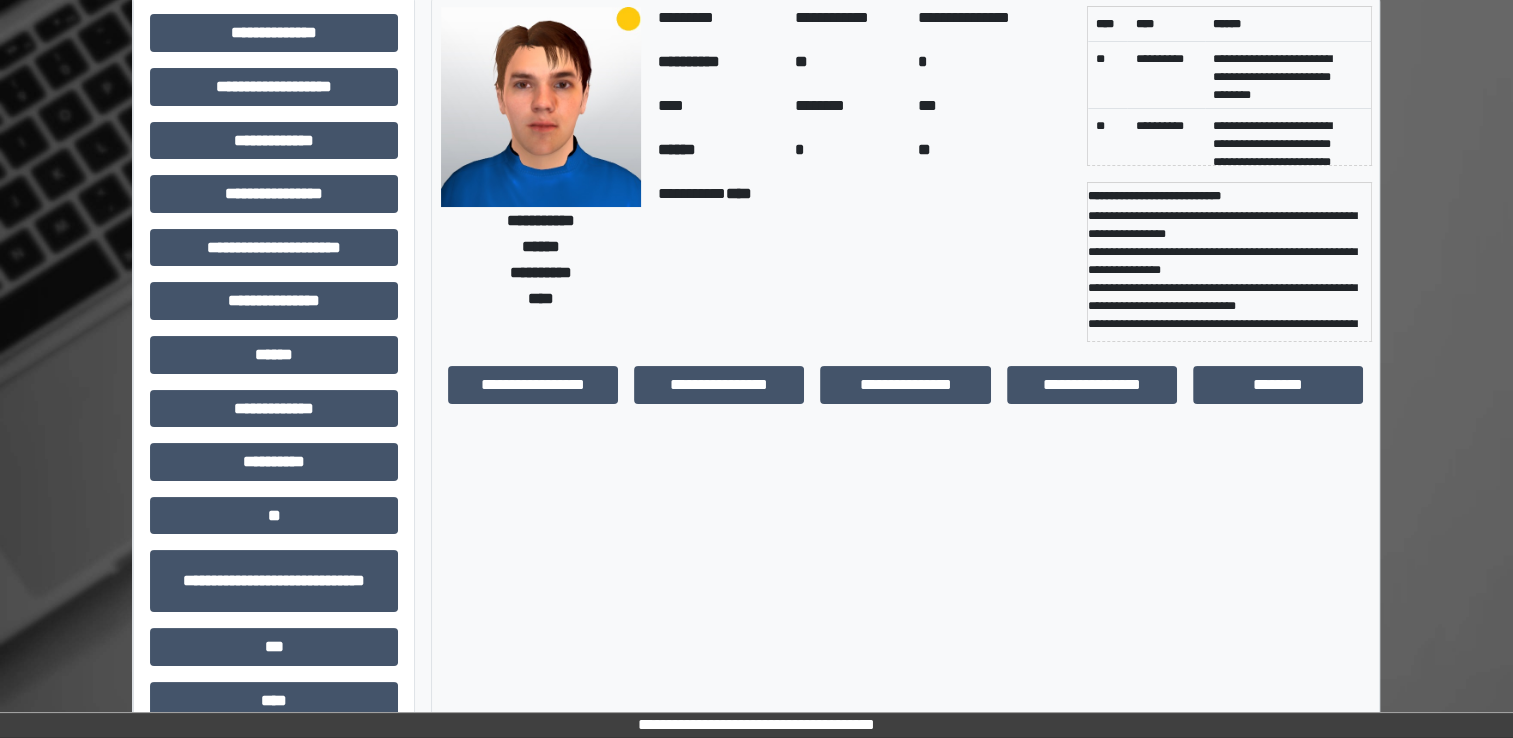 scroll, scrollTop: 0, scrollLeft: 0, axis: both 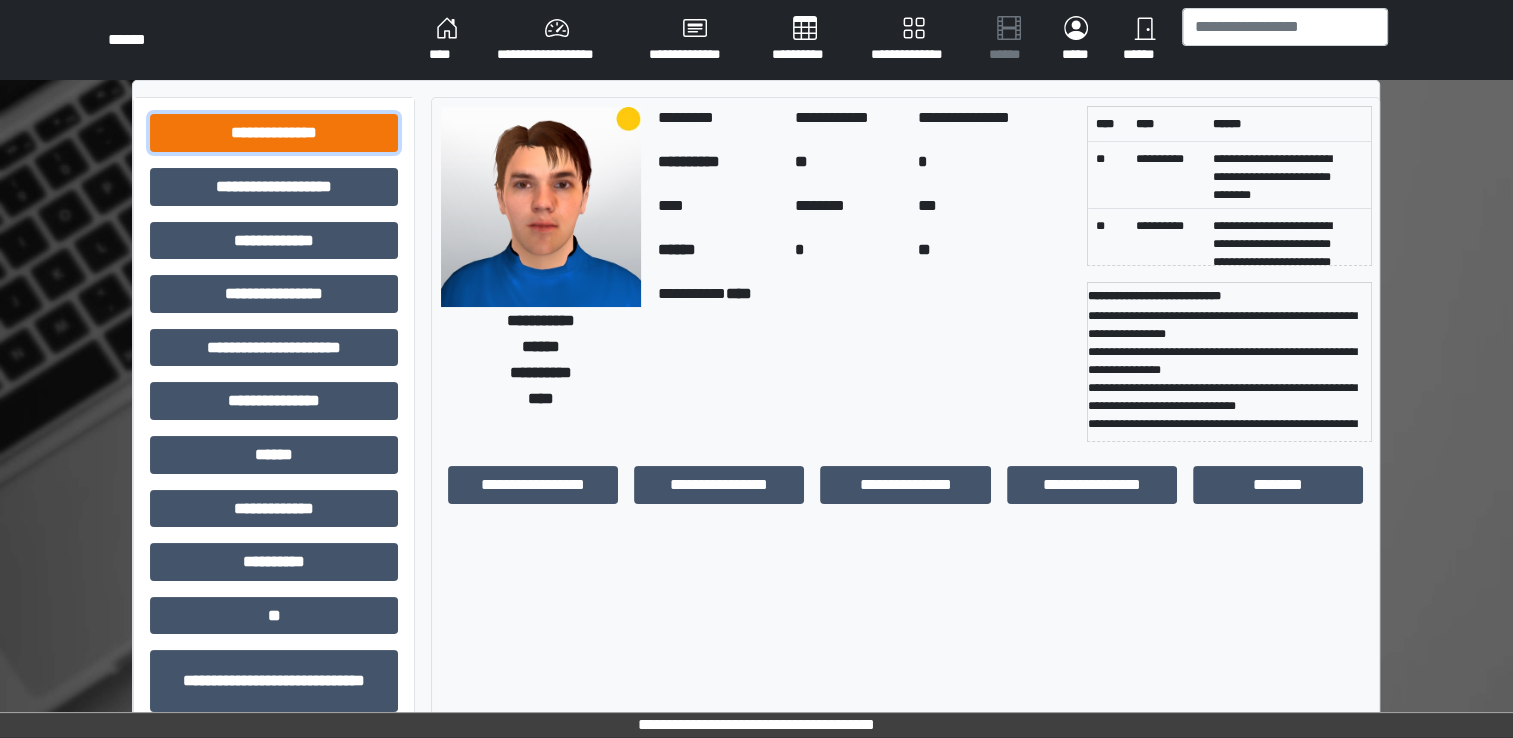 click on "**********" at bounding box center (274, 133) 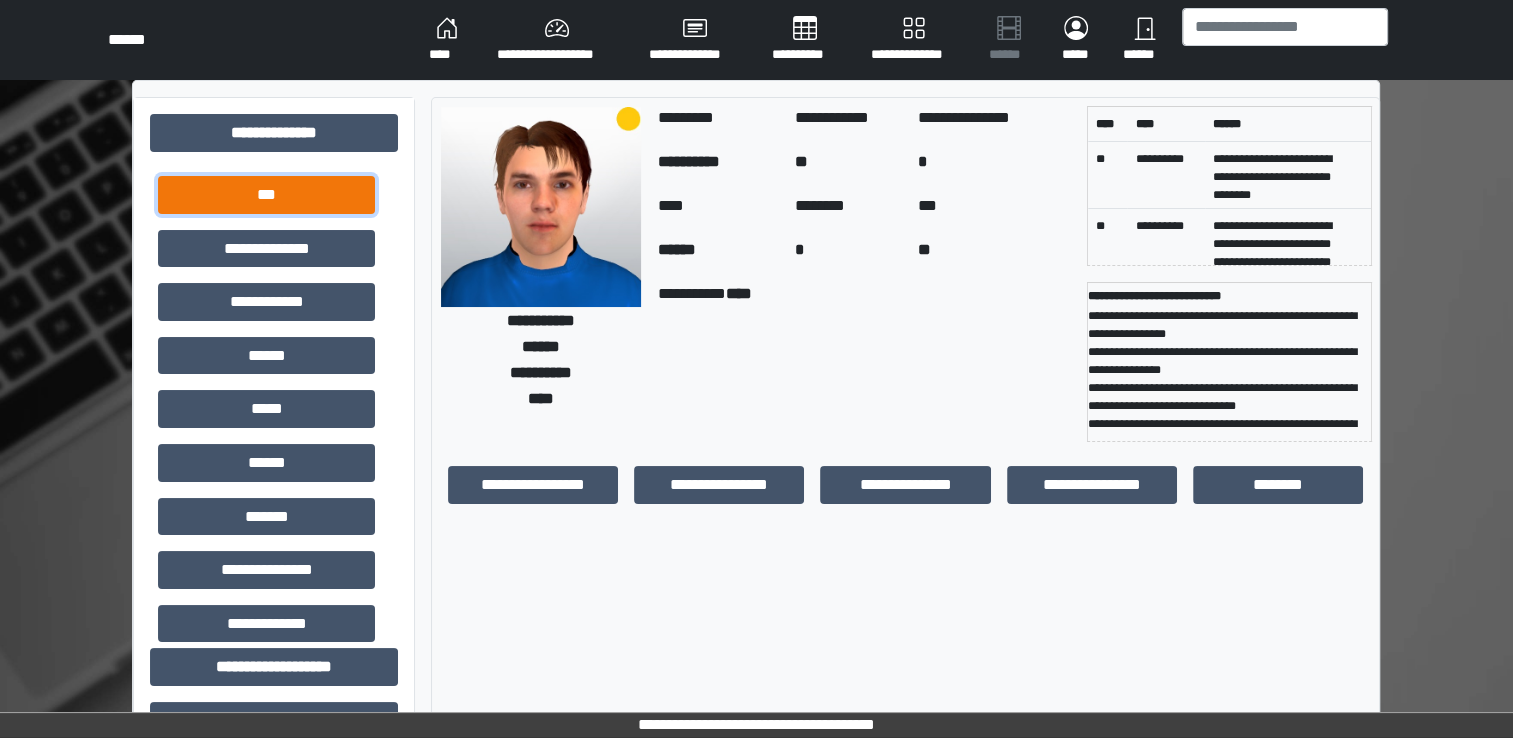 click on "***" at bounding box center [266, 195] 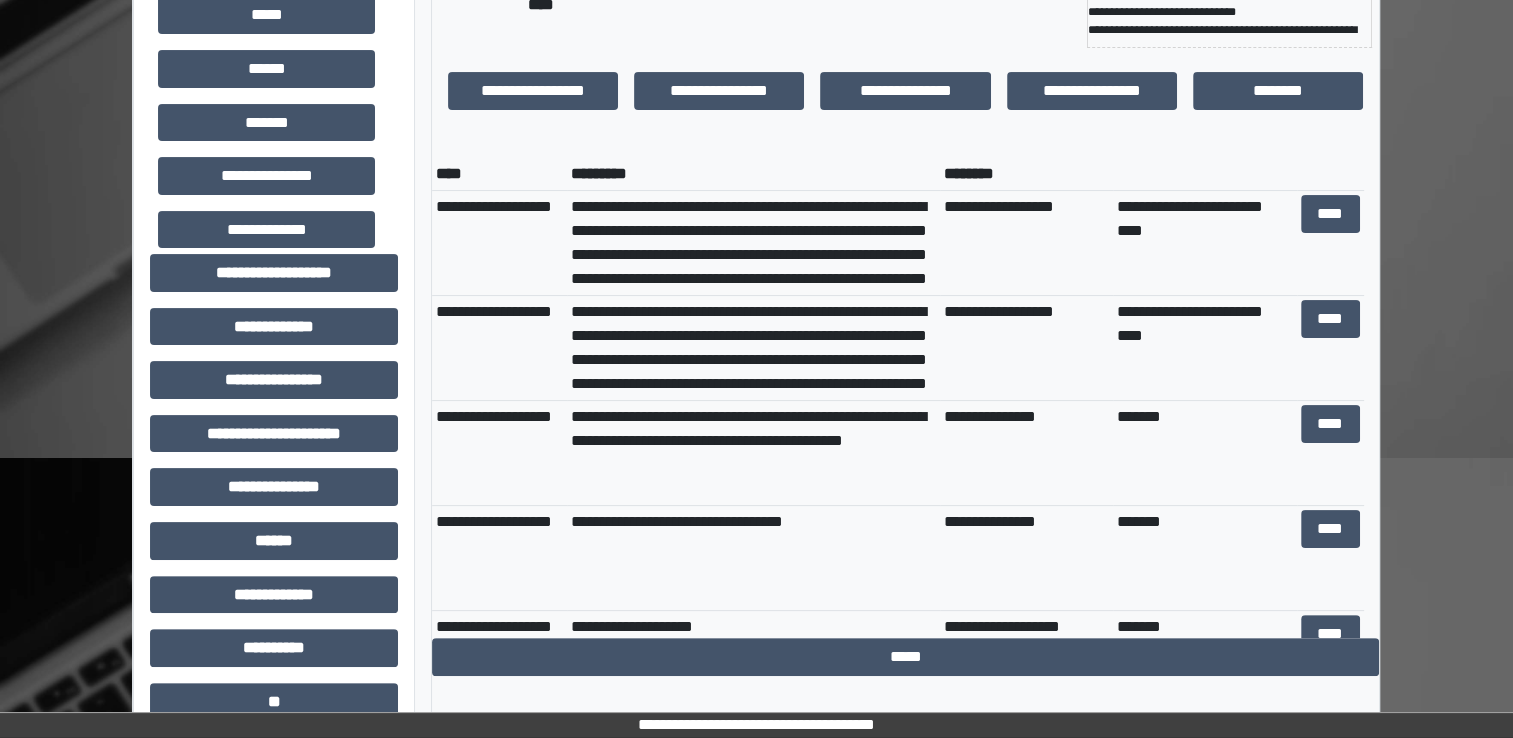 scroll, scrollTop: 400, scrollLeft: 0, axis: vertical 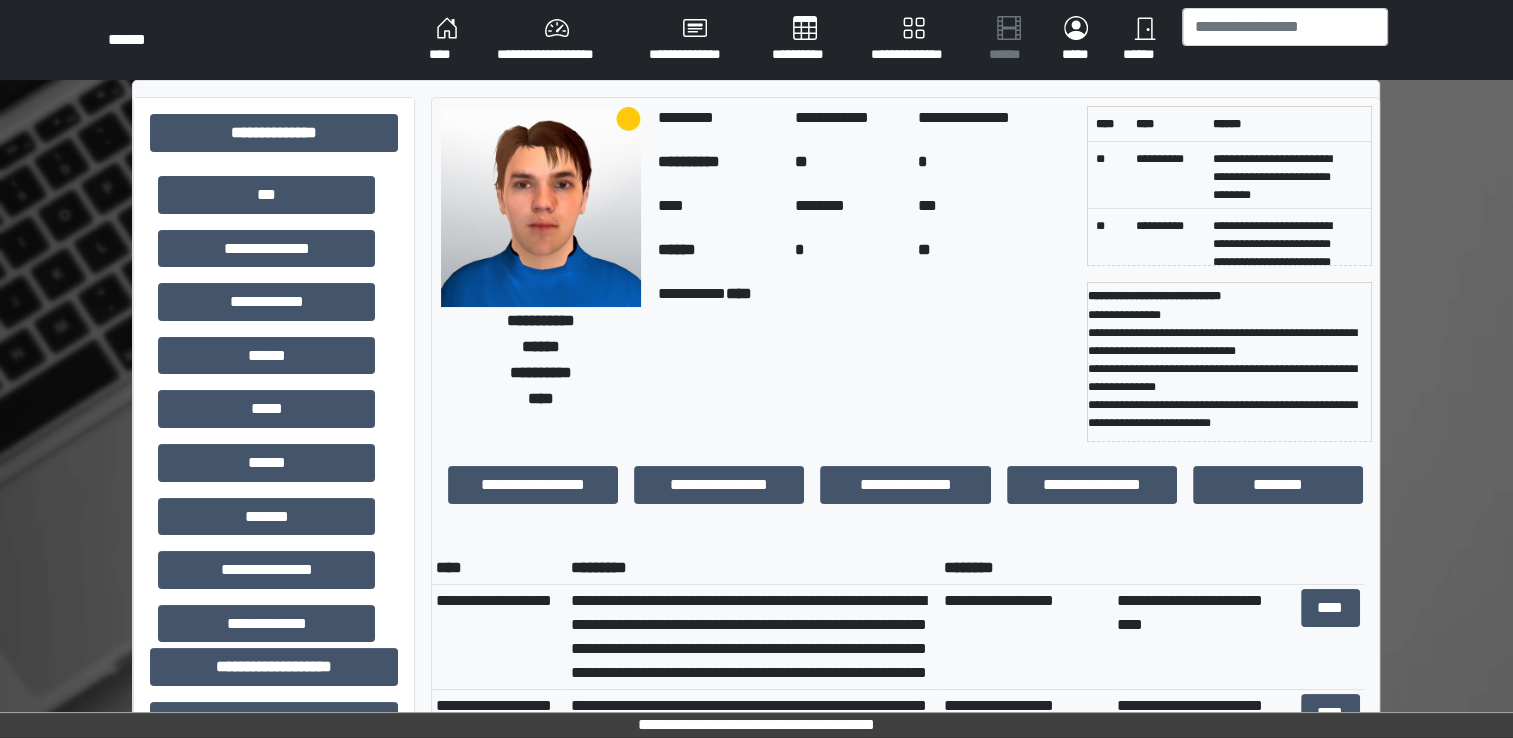 click on "****" at bounding box center [447, 40] 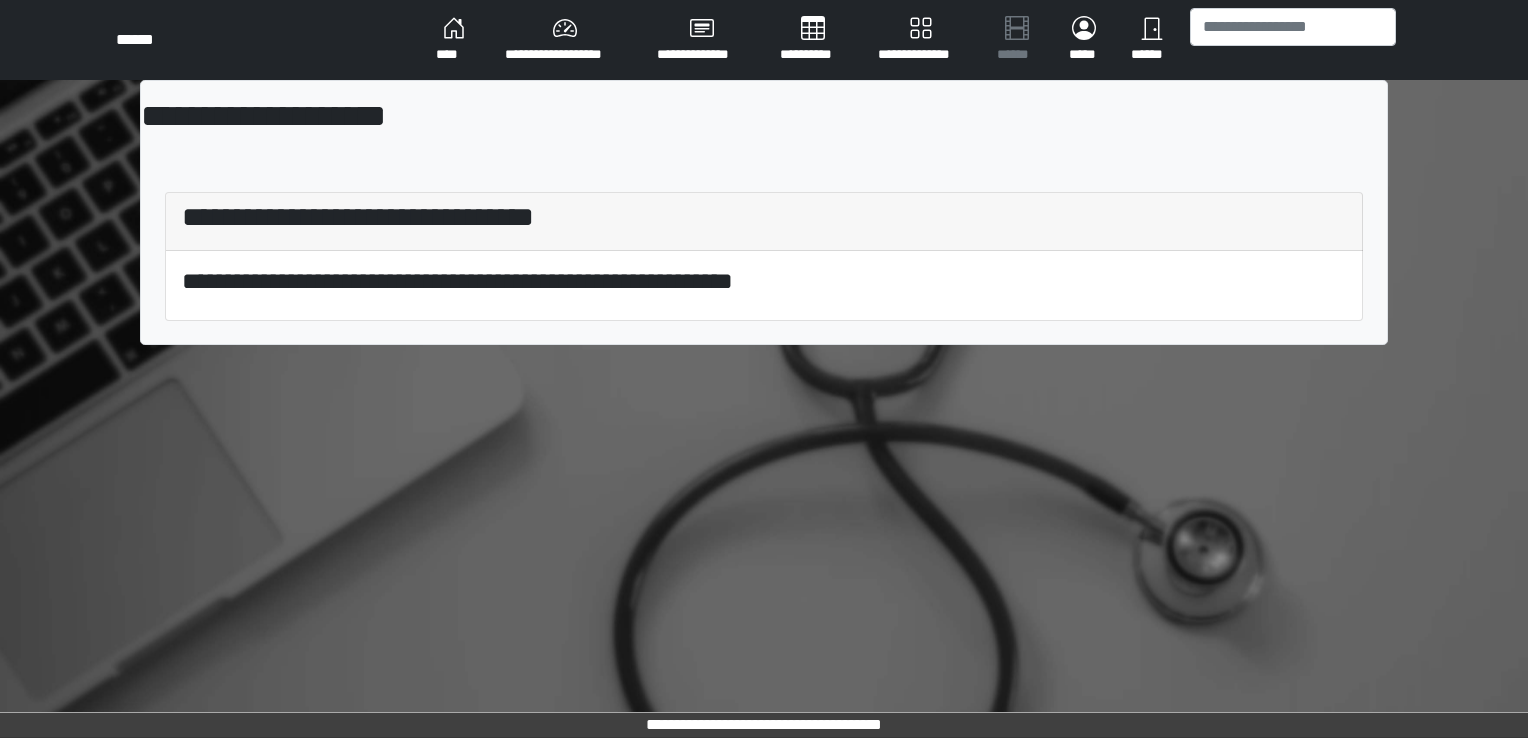 click on "****" at bounding box center [454, 40] 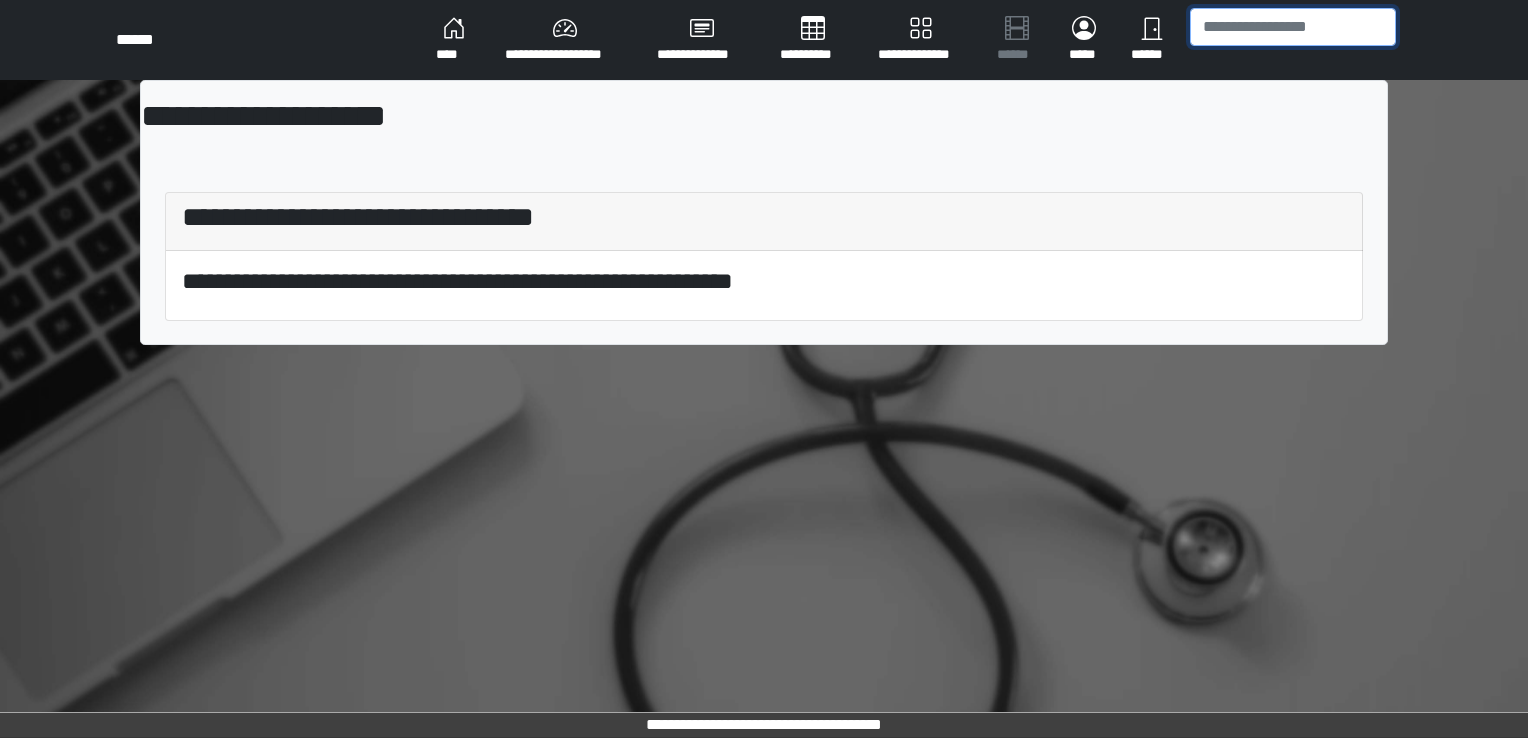 click at bounding box center (1293, 27) 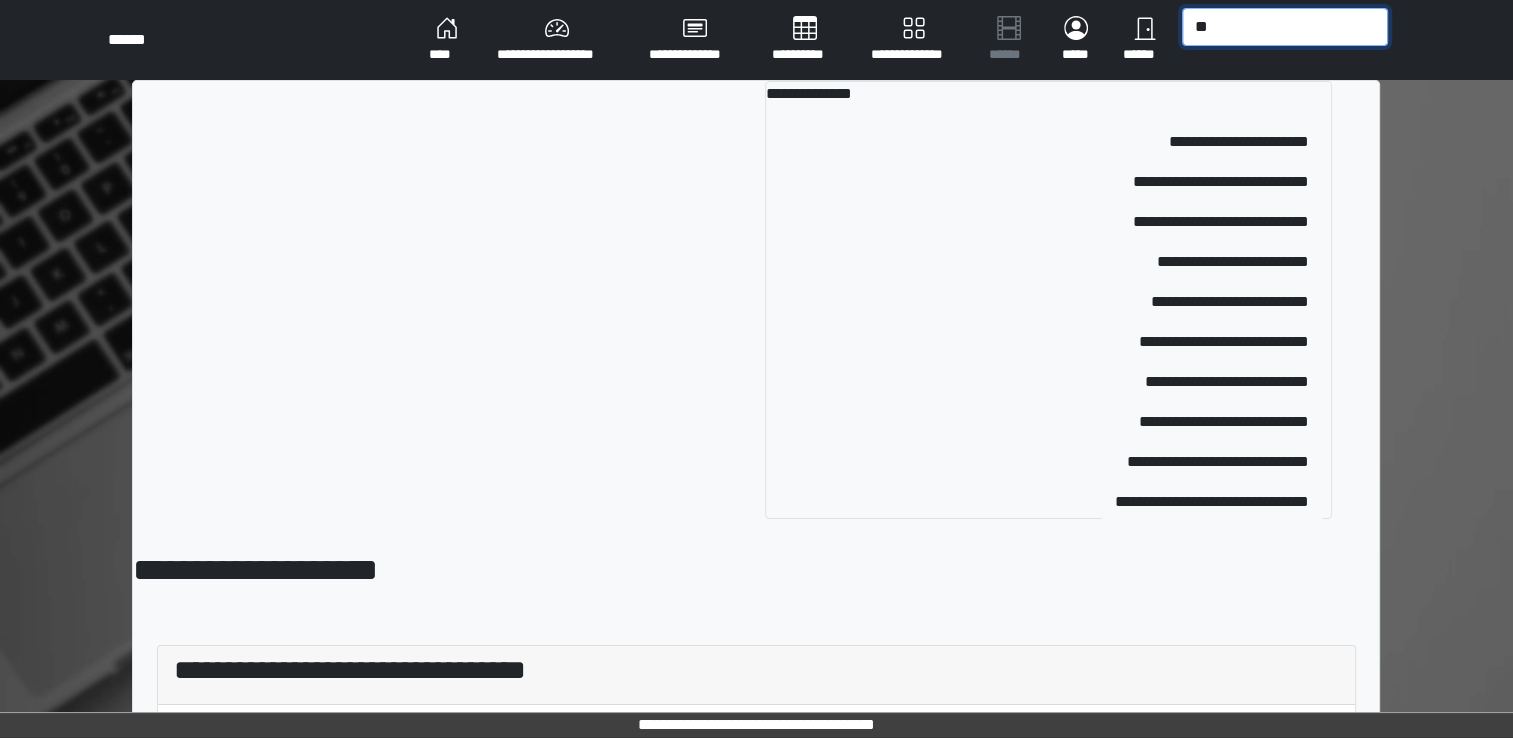 type on "*" 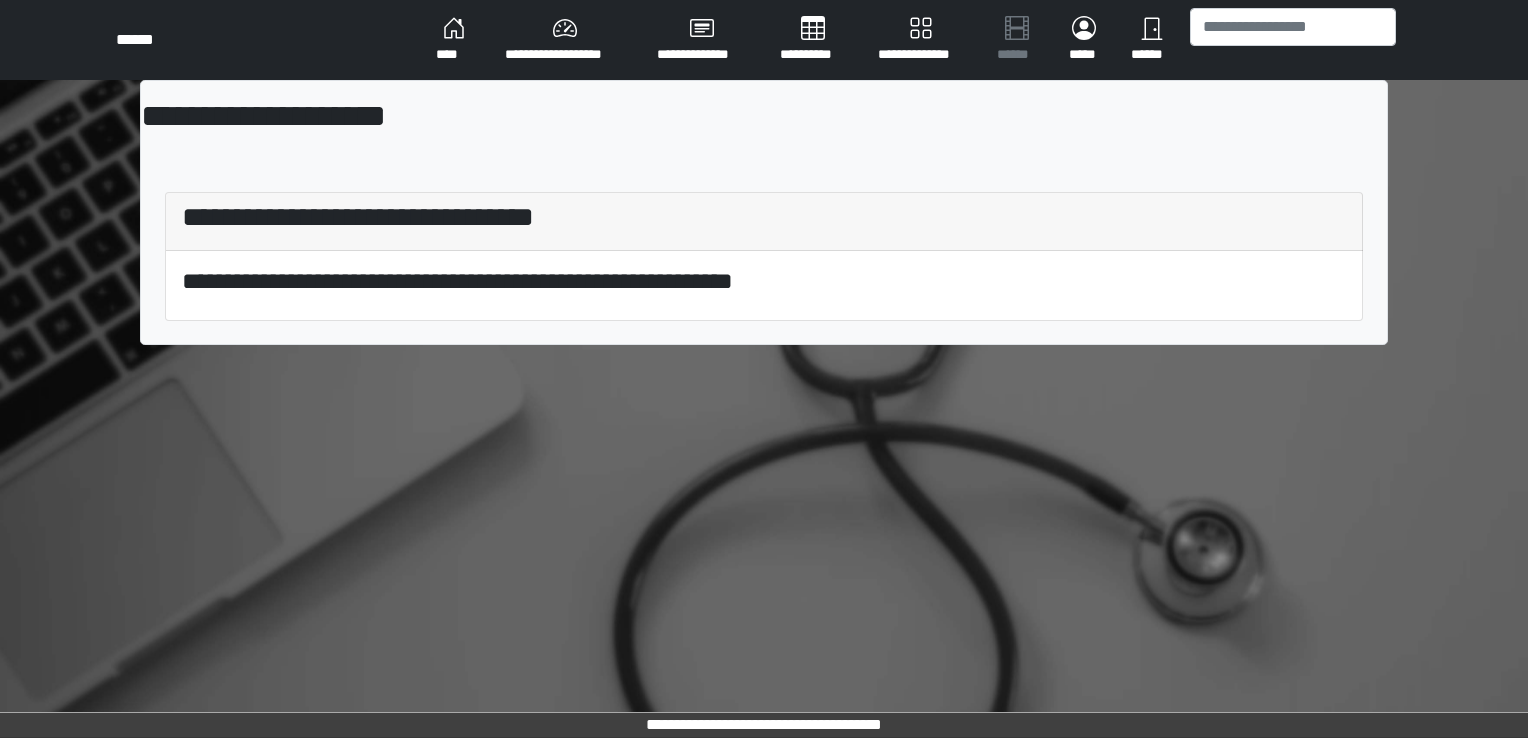 click on "****" at bounding box center (454, 40) 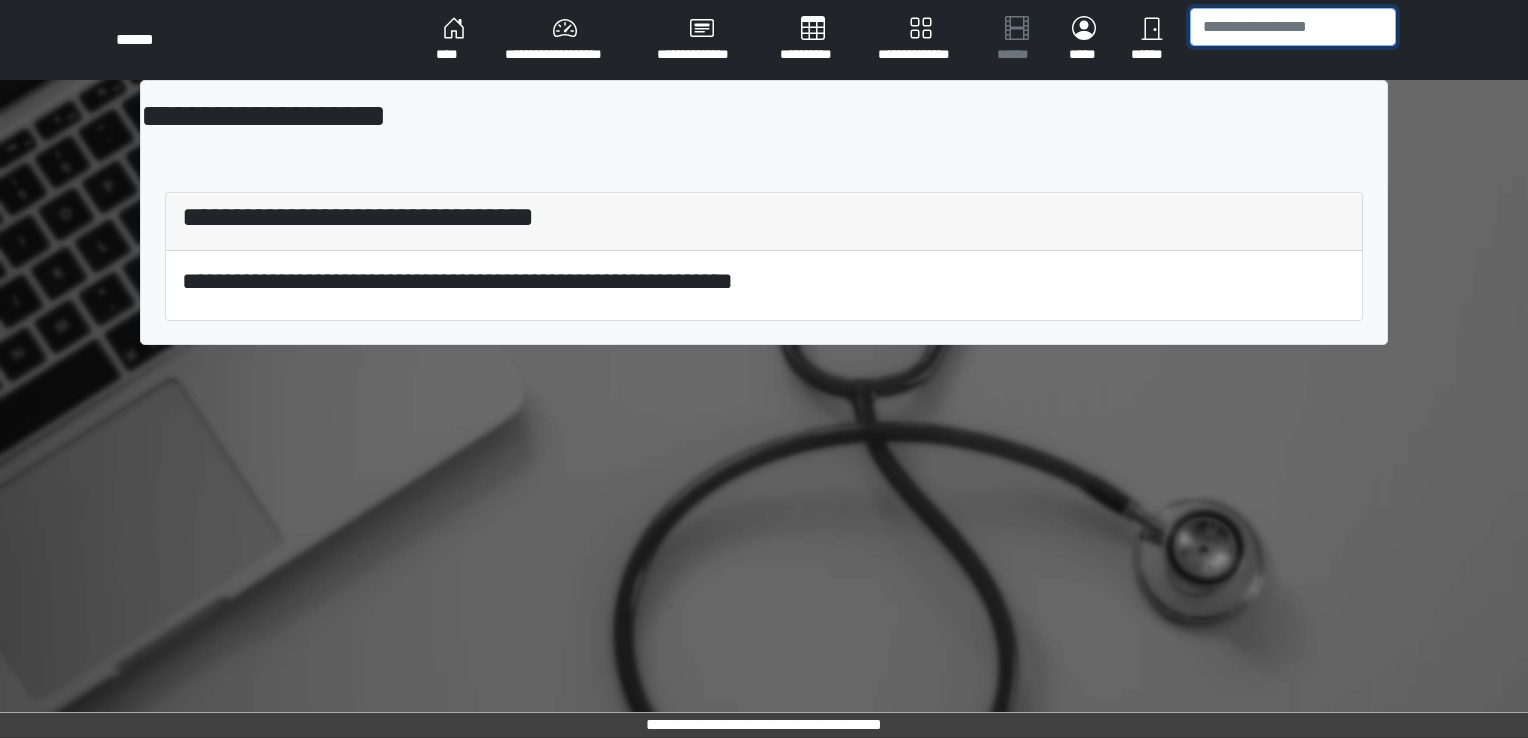 click at bounding box center (1293, 27) 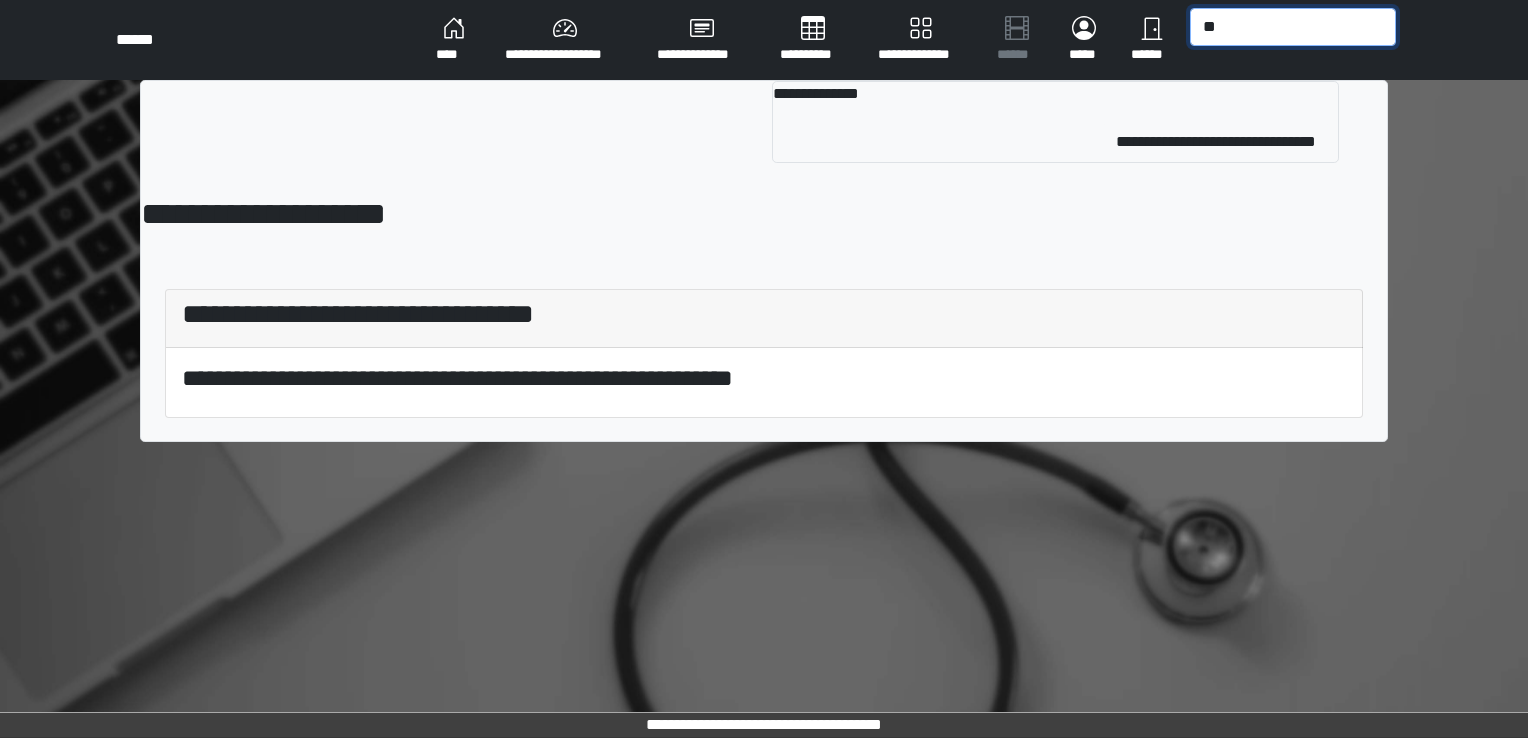 type on "*" 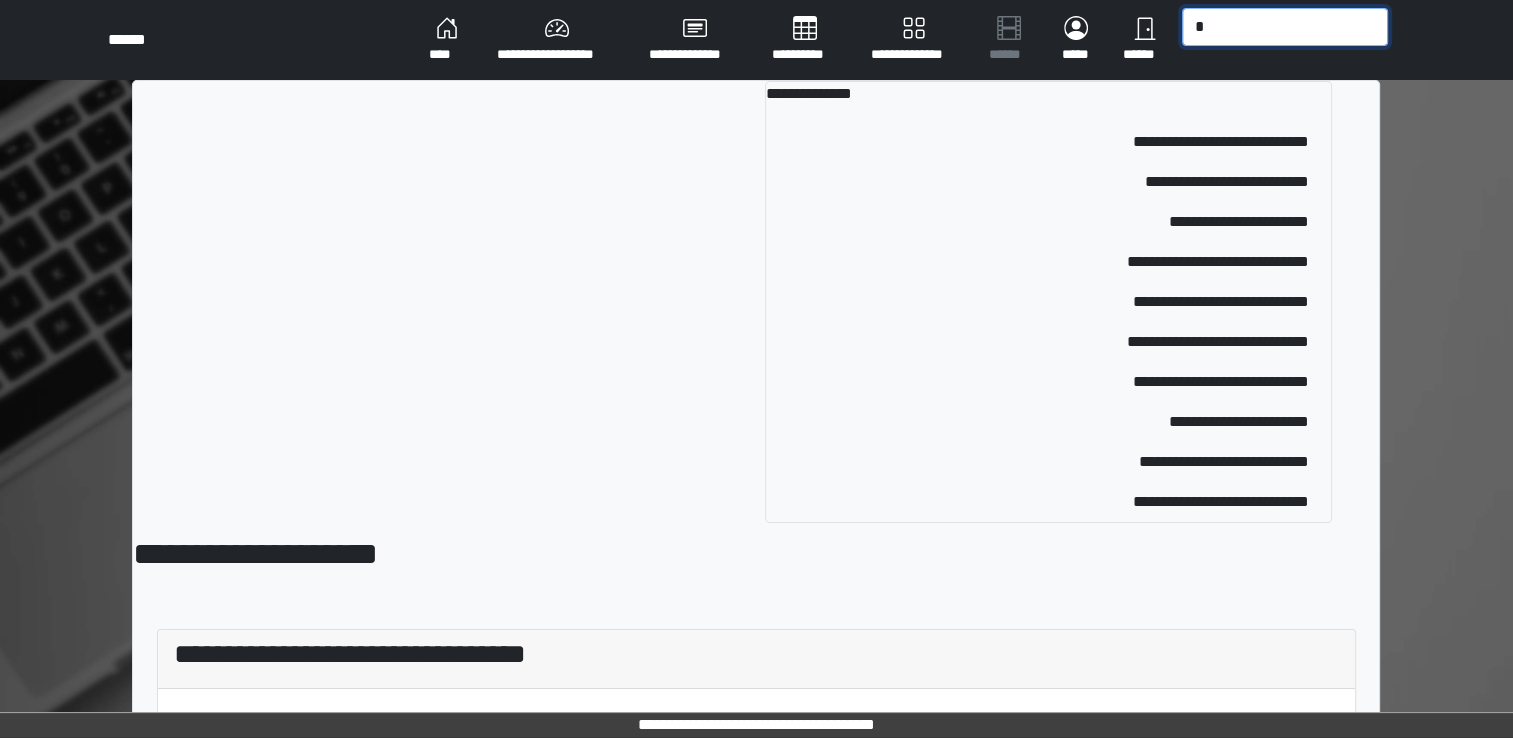 type 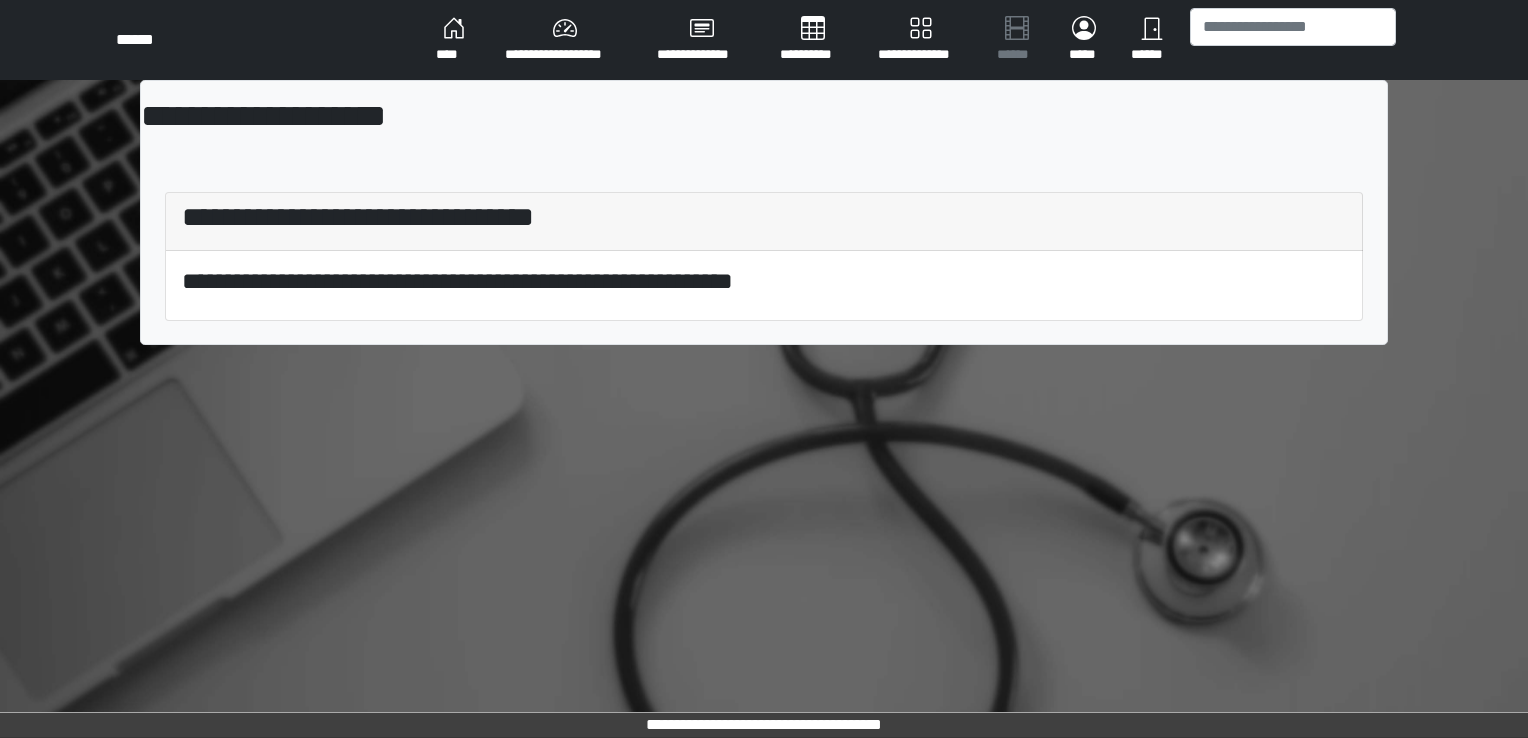 click on "****" at bounding box center [454, 40] 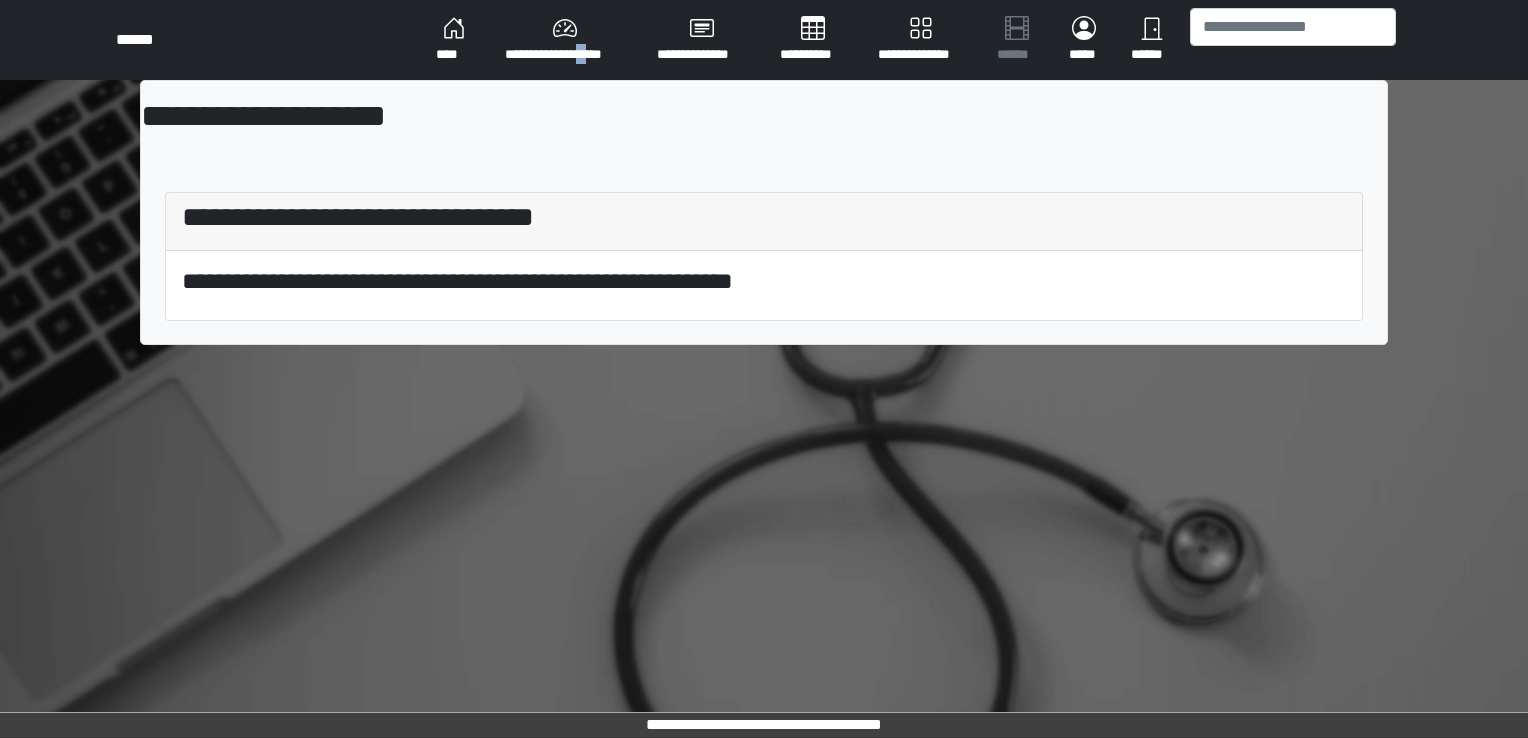 drag, startPoint x: 600, startPoint y: 75, endPoint x: 590, endPoint y: 42, distance: 34.48188 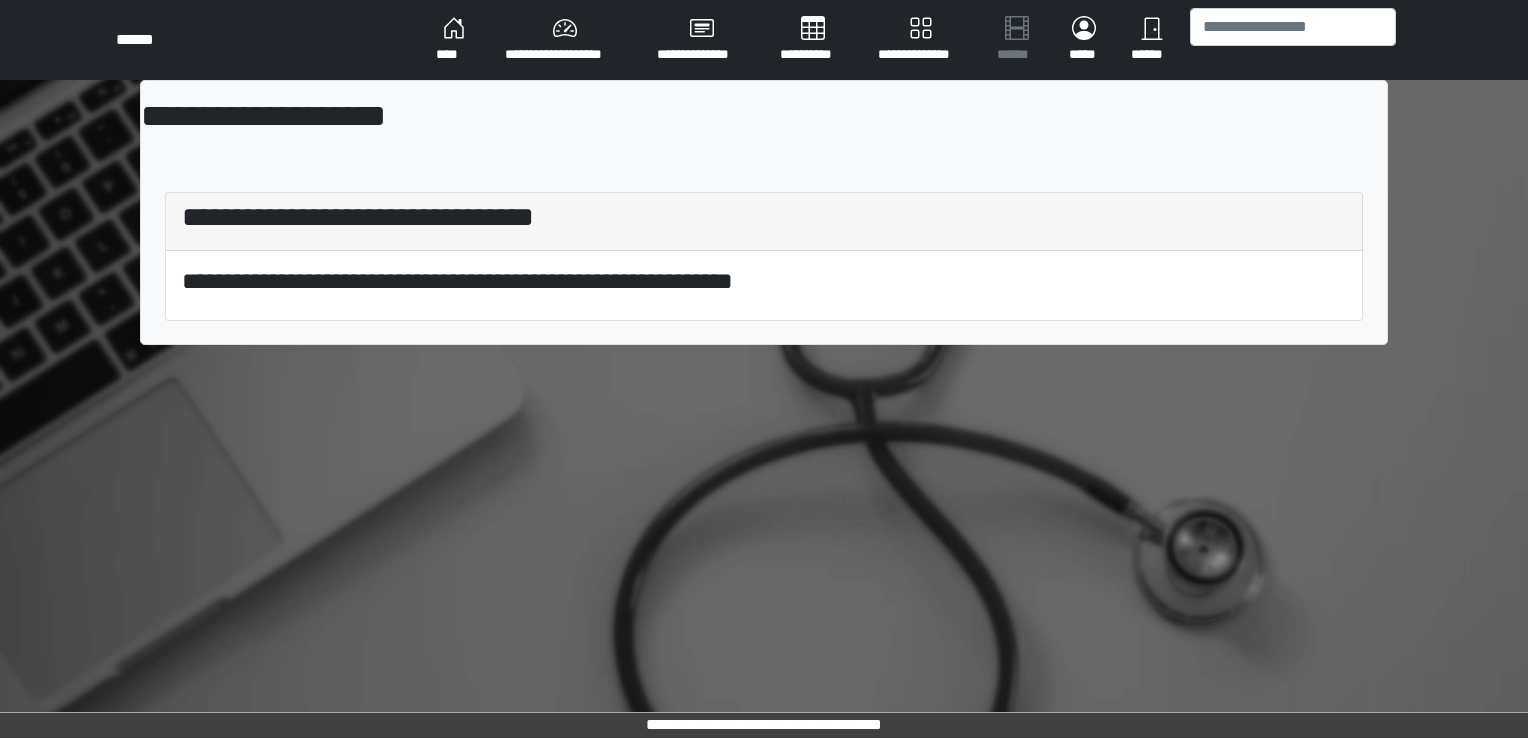 drag, startPoint x: 590, startPoint y: 42, endPoint x: 431, endPoint y: 131, distance: 182.21416 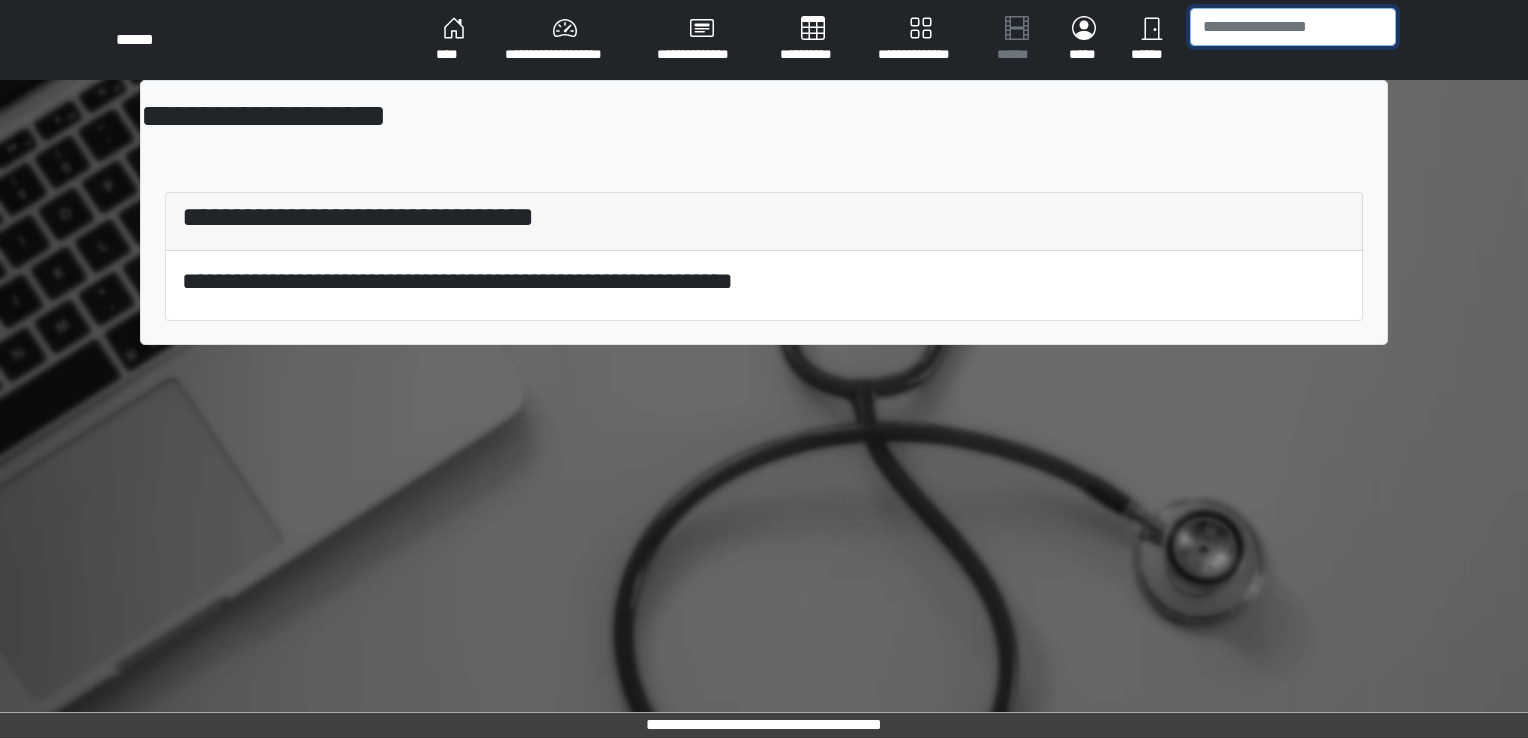 click at bounding box center [1293, 27] 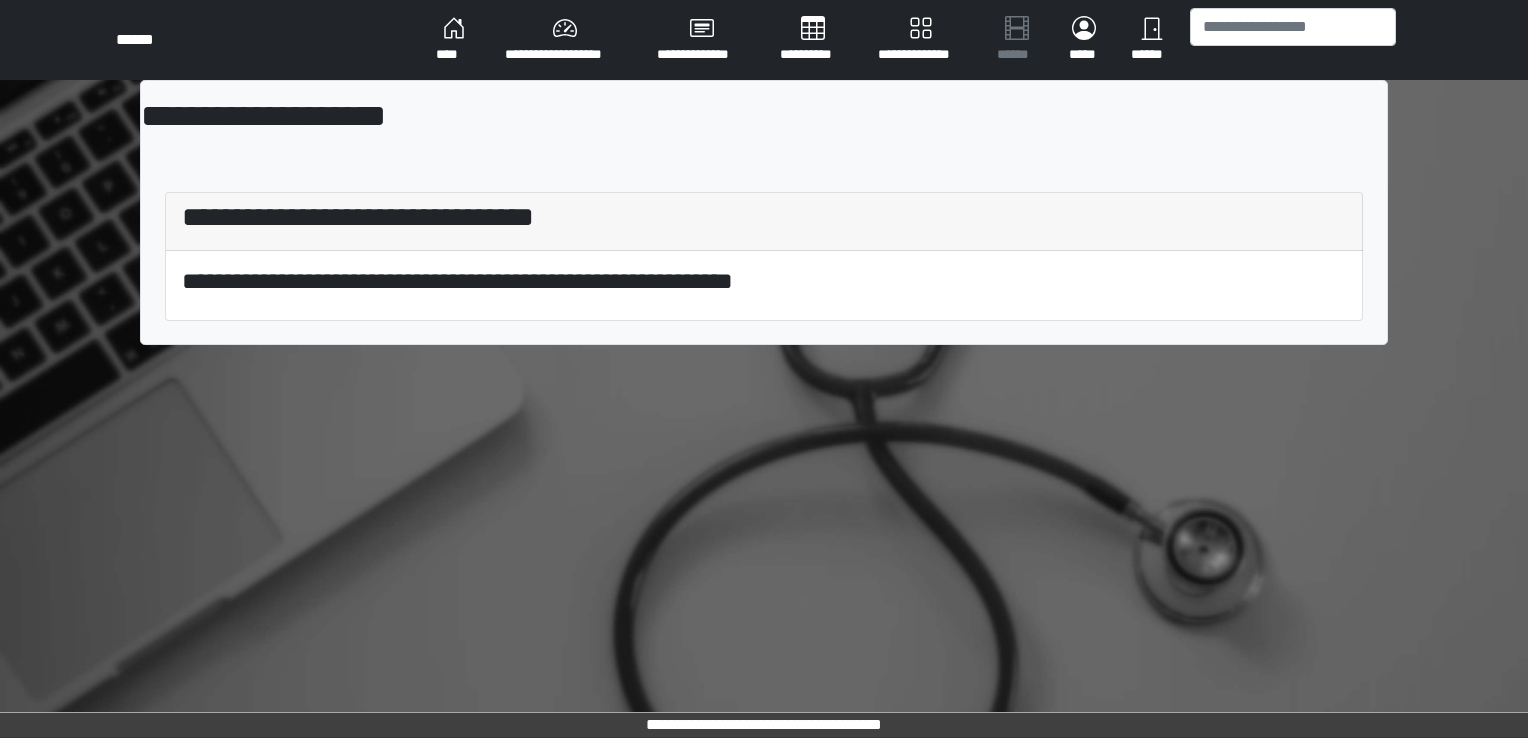 click on "**********" at bounding box center [565, 40] 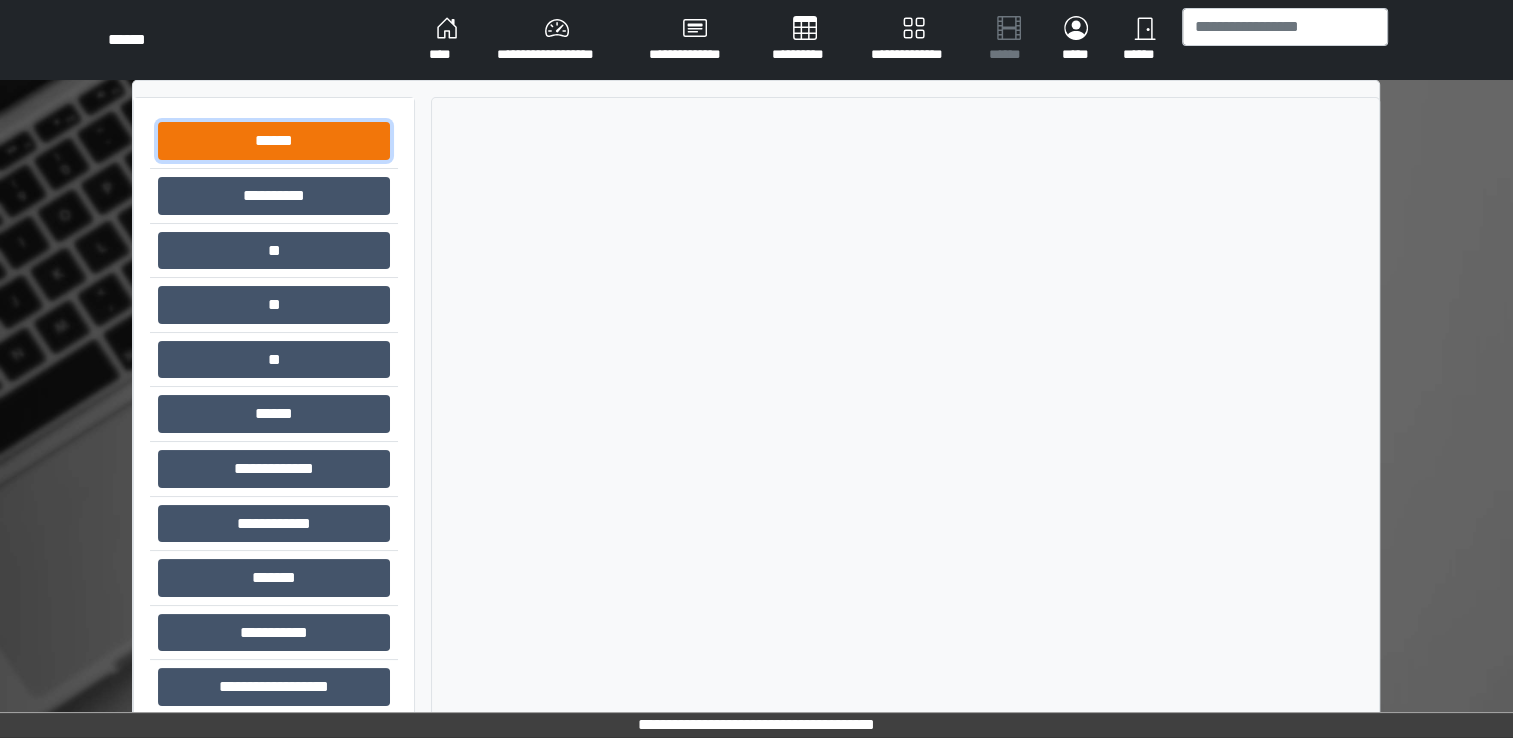 click on "******" at bounding box center [274, 141] 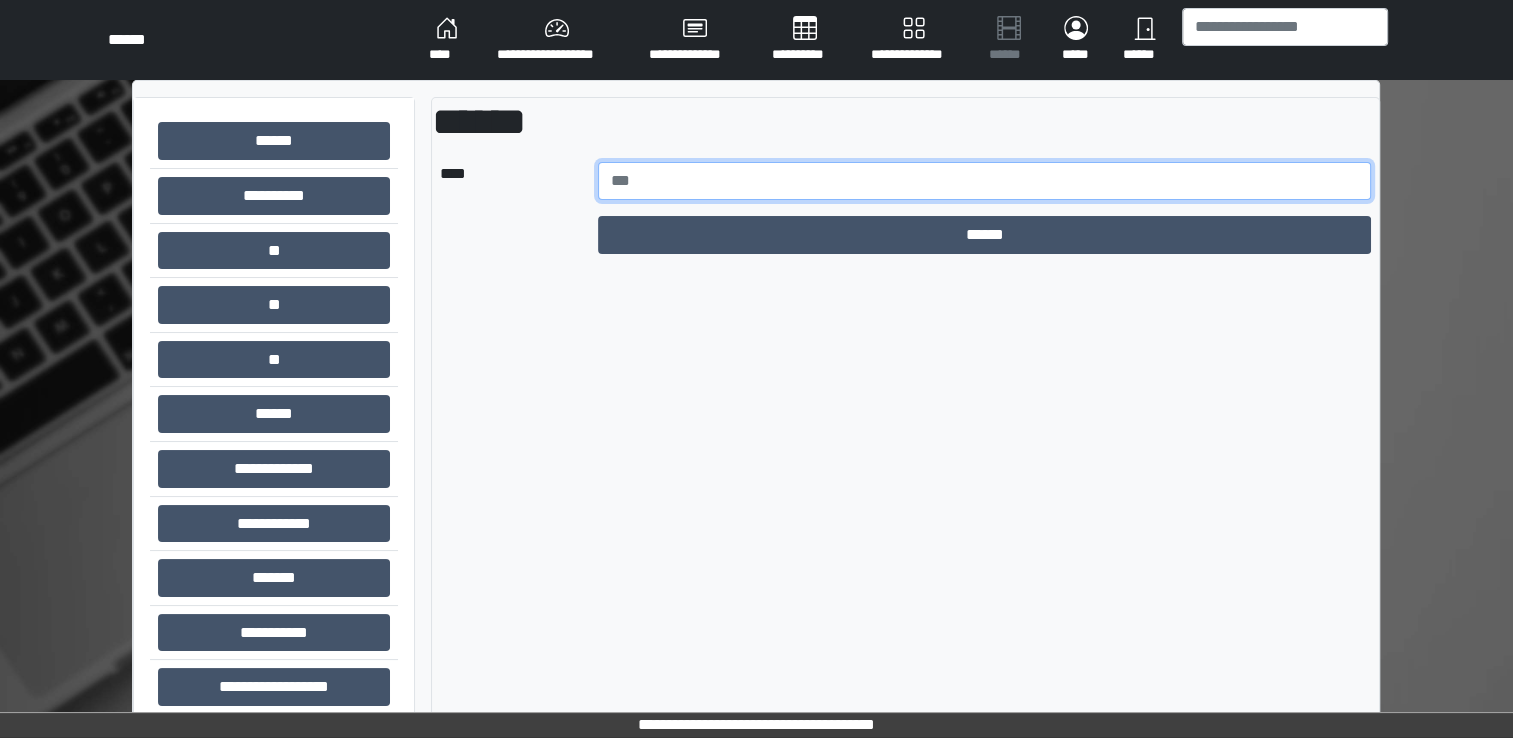 click at bounding box center (985, 181) 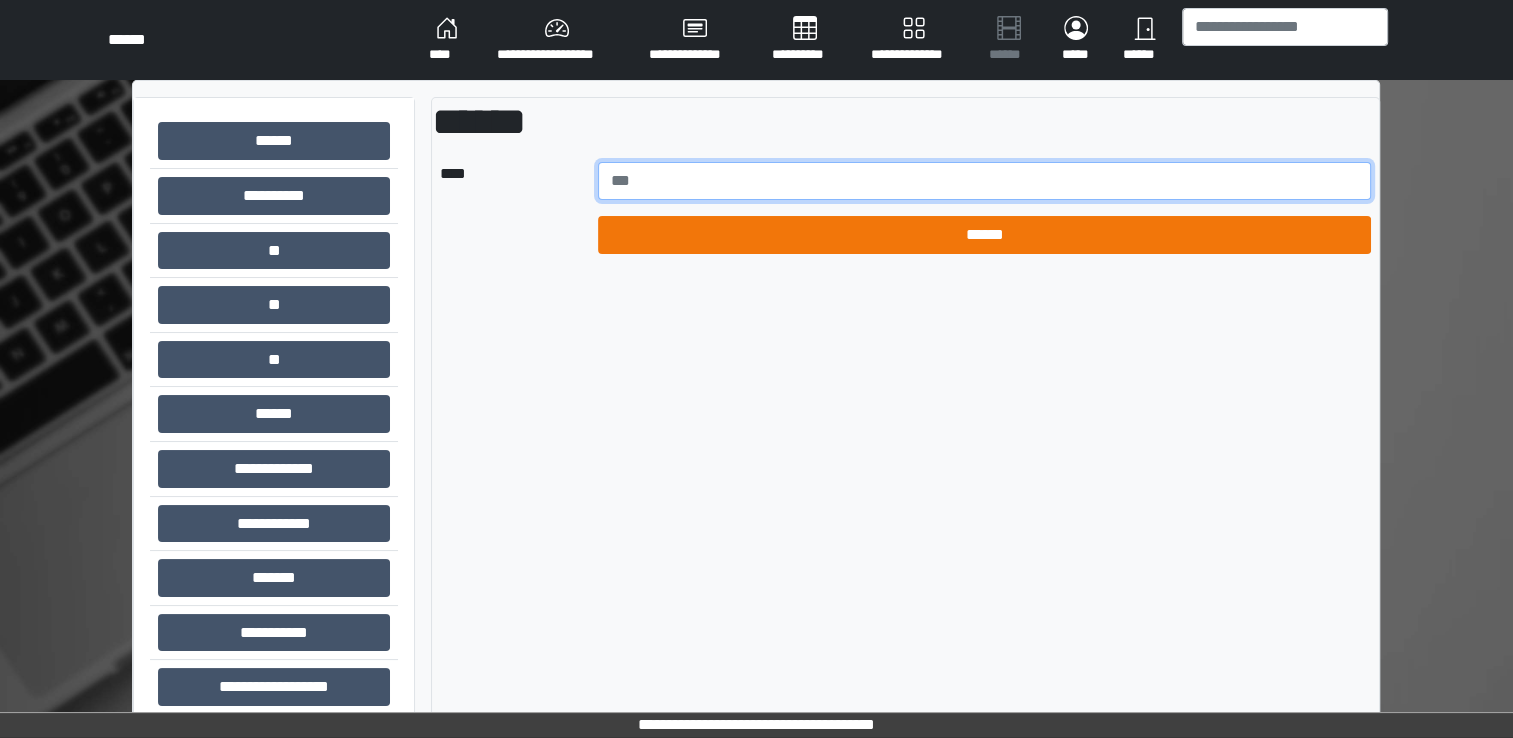 type on "******" 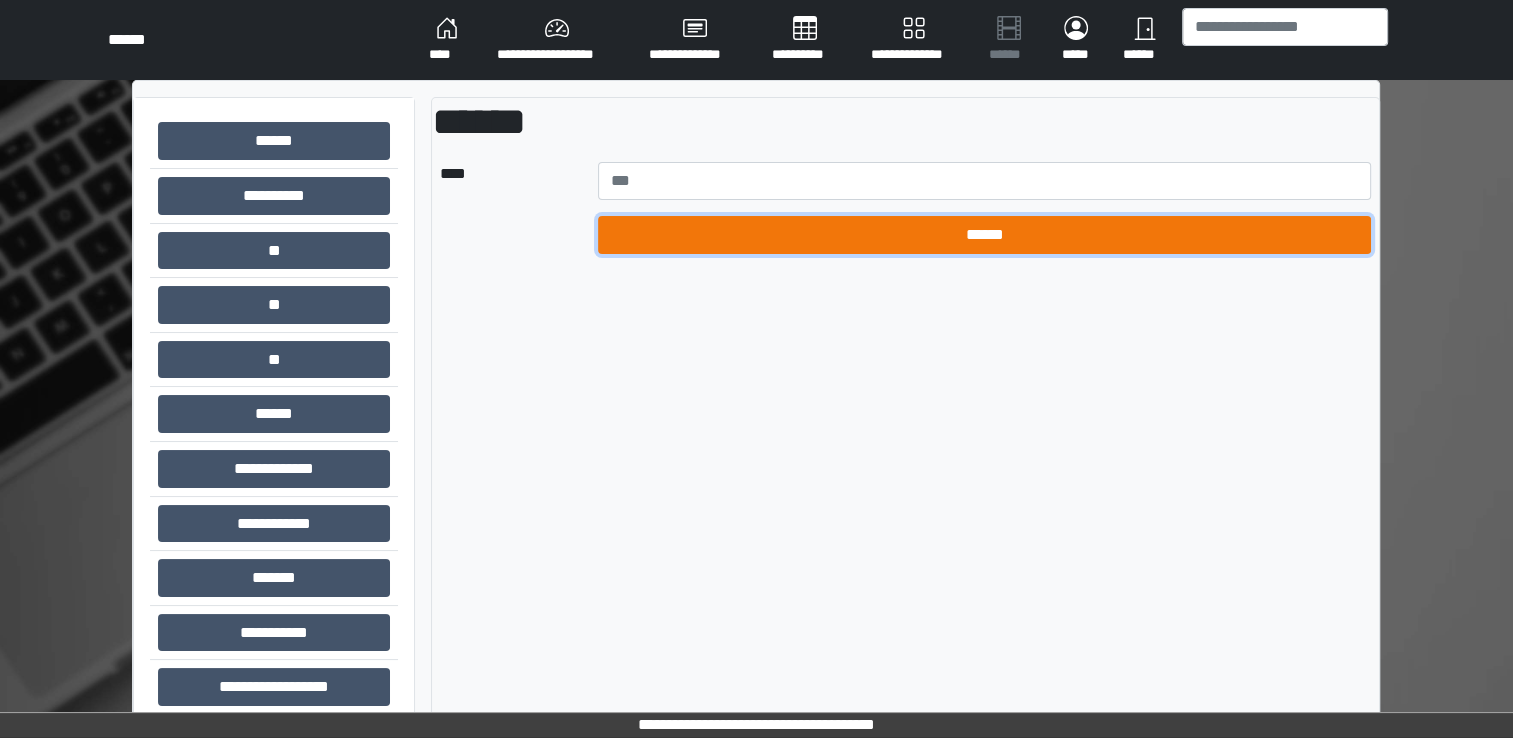 click on "******" at bounding box center [985, 235] 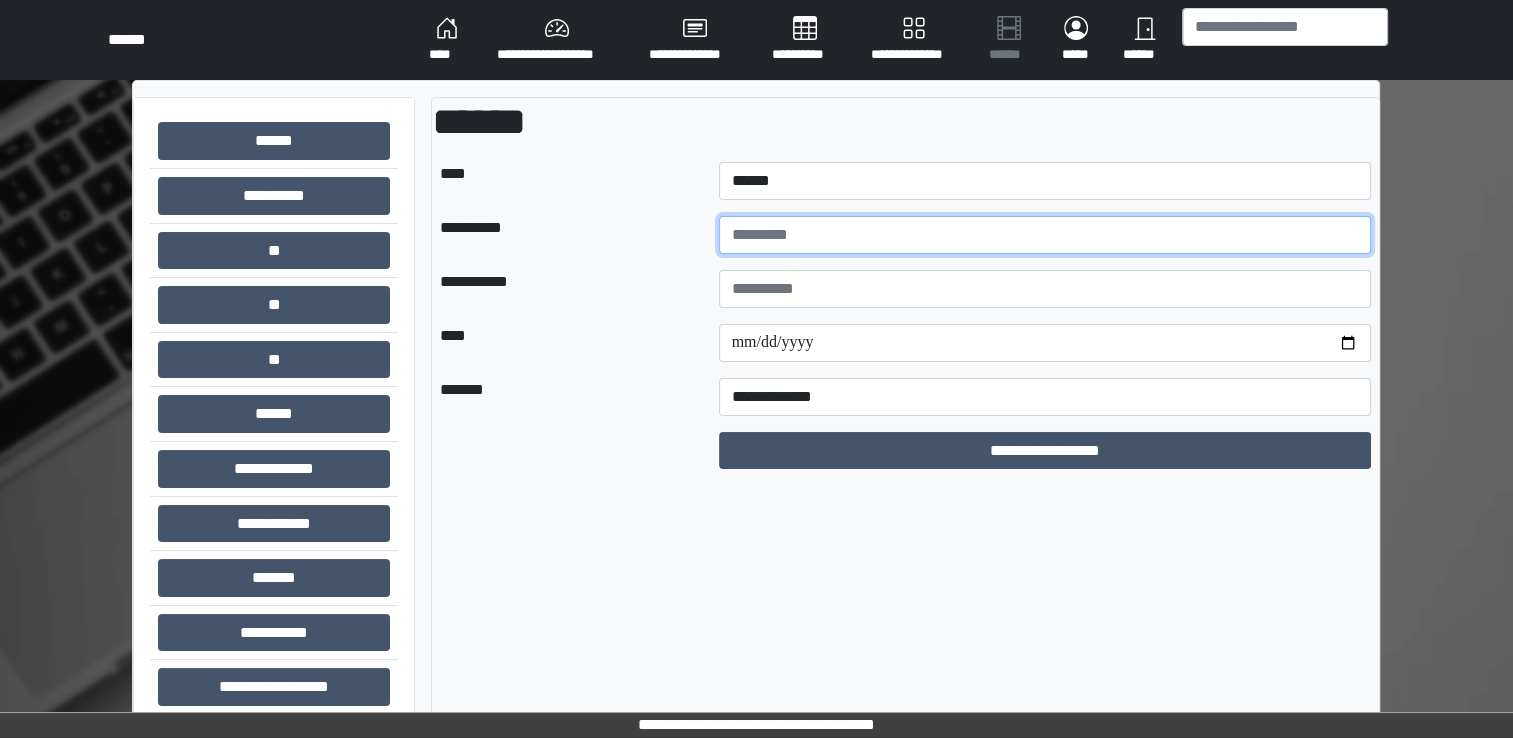 click at bounding box center [1045, 235] 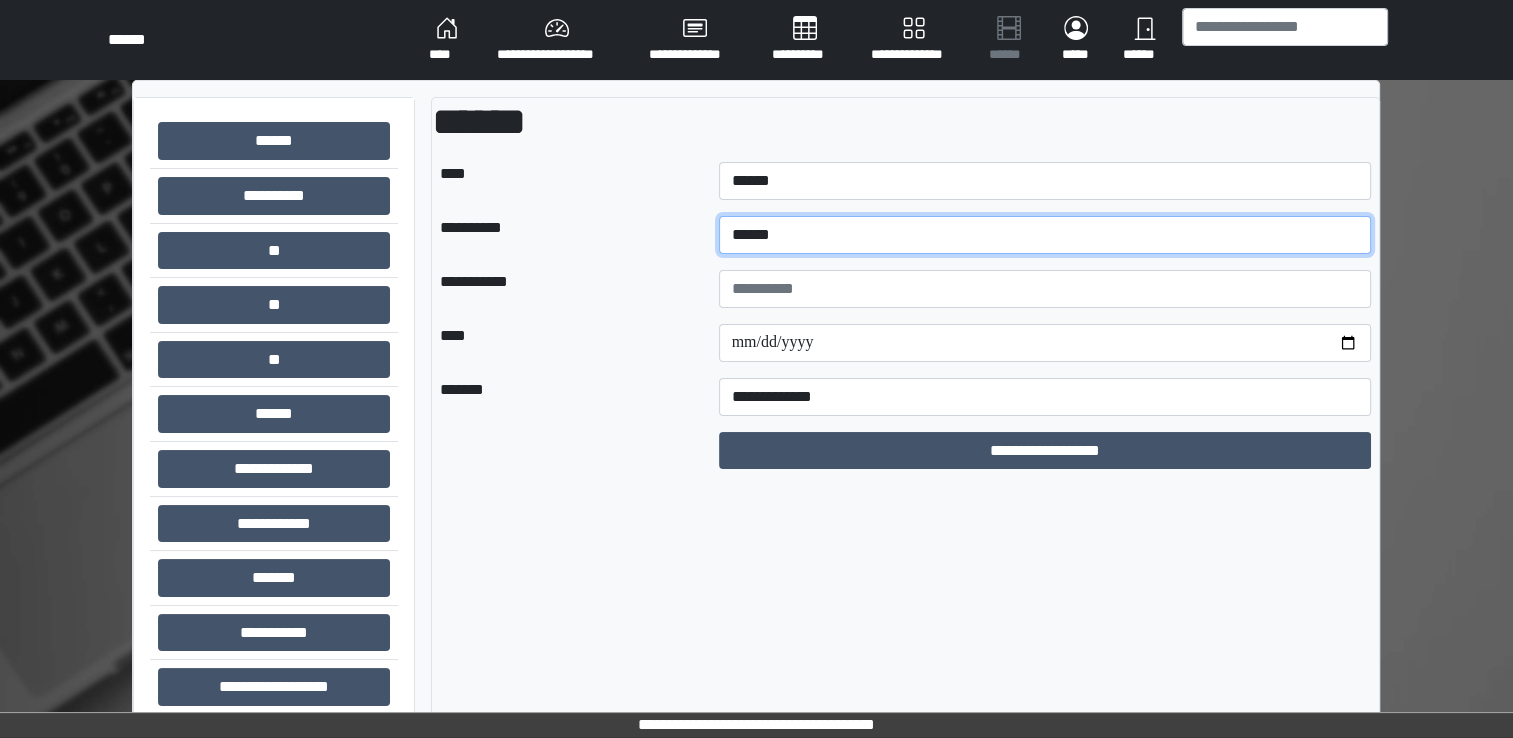 type on "*****" 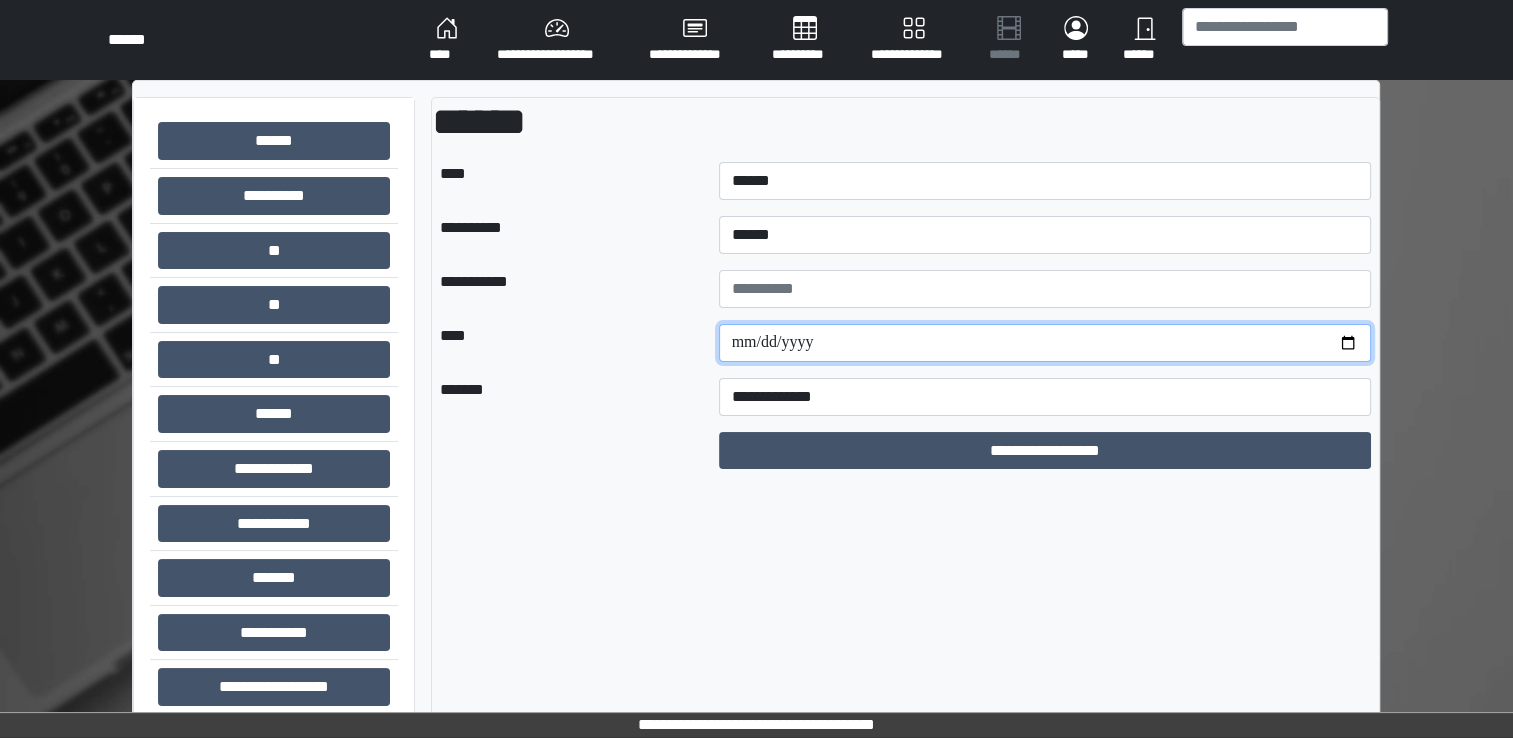type on "**********" 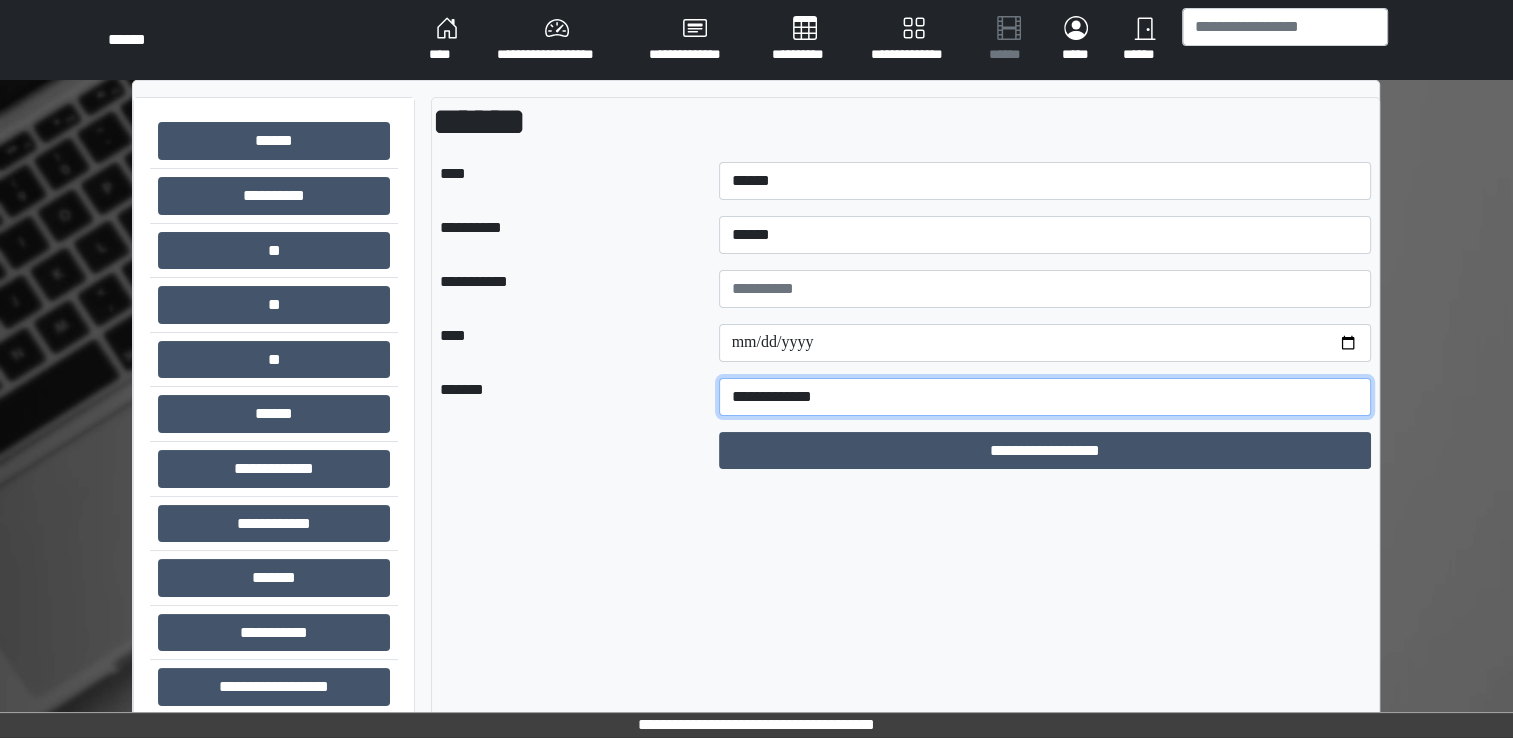 click on "**********" at bounding box center (1045, 397) 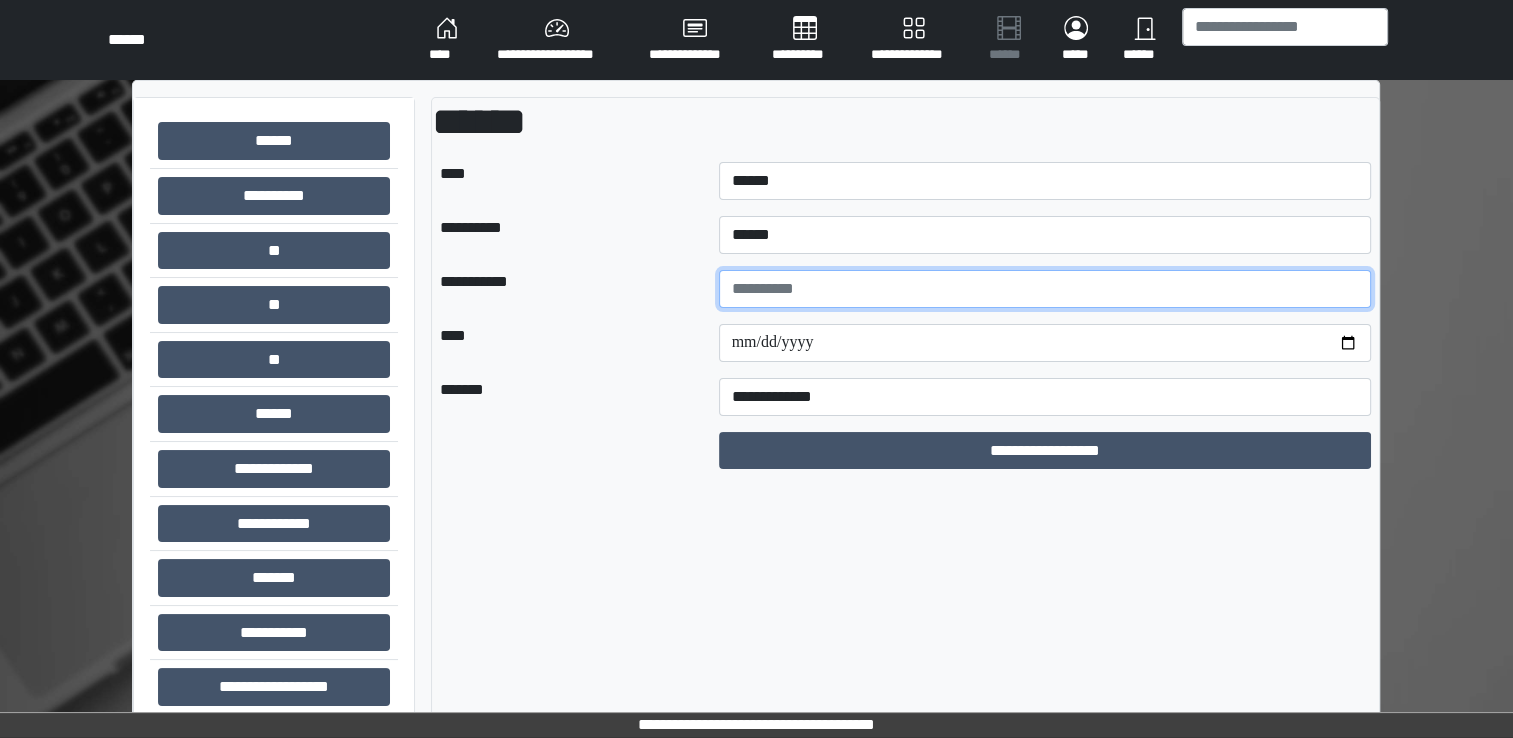 click at bounding box center [1045, 289] 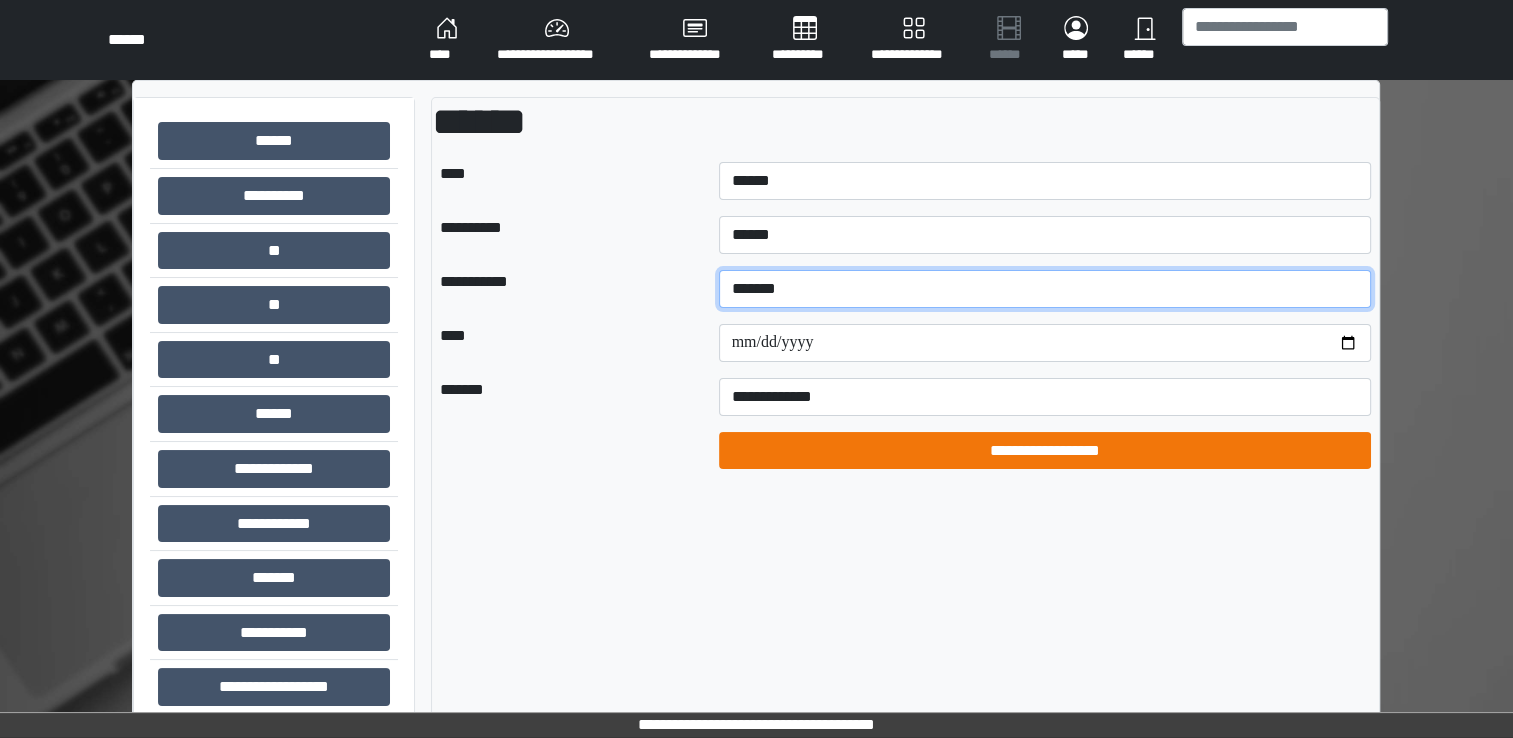 type on "*******" 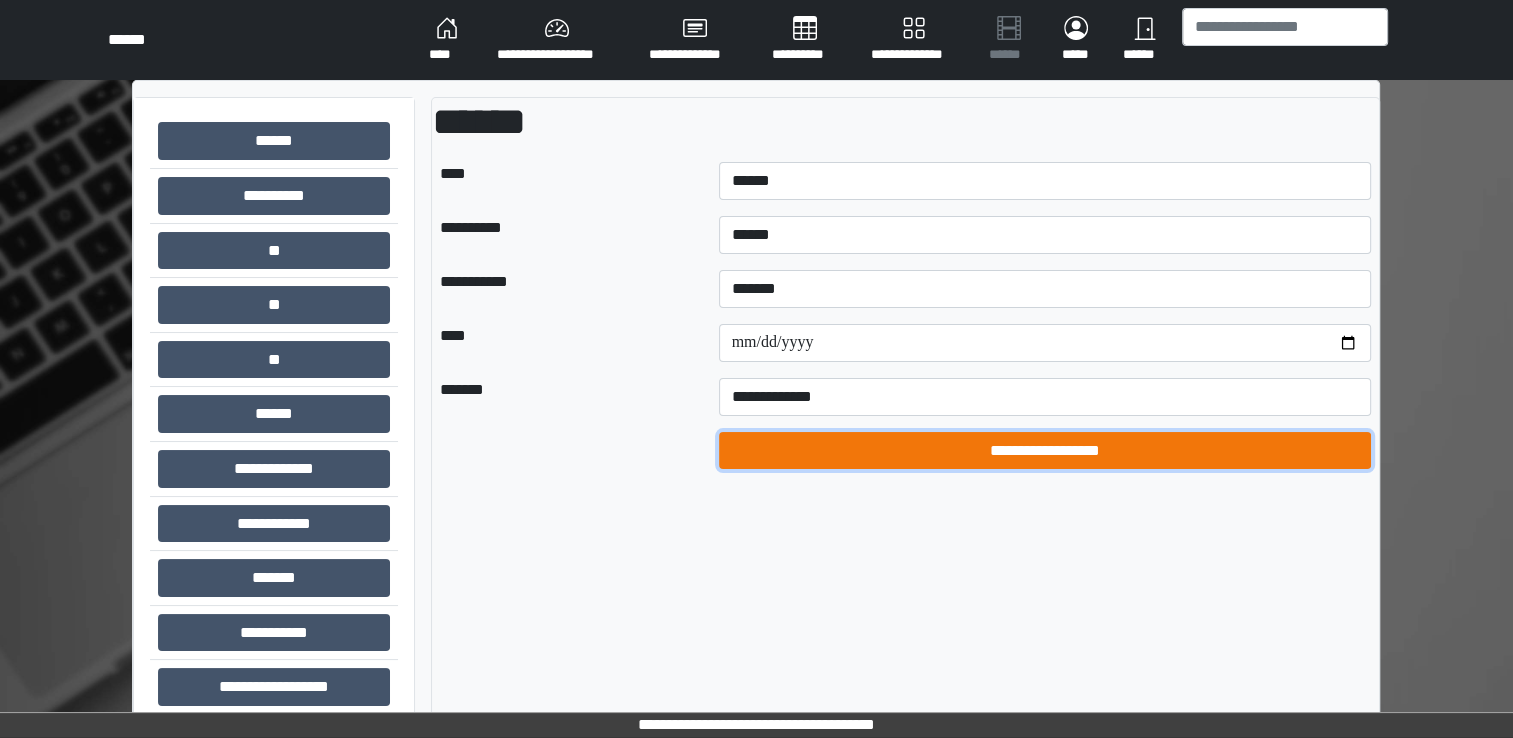 click on "**********" at bounding box center [1045, 451] 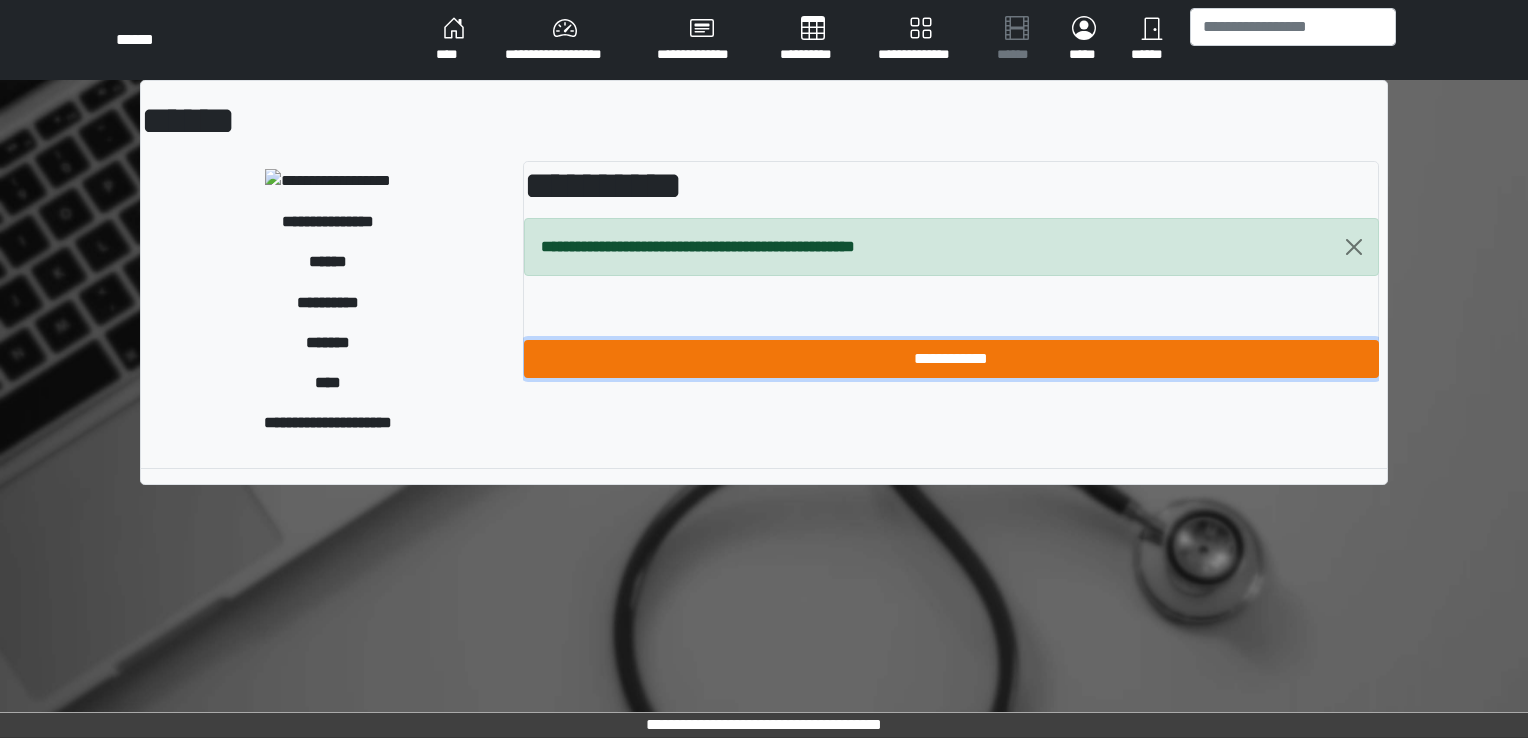 click on "**********" at bounding box center [951, 359] 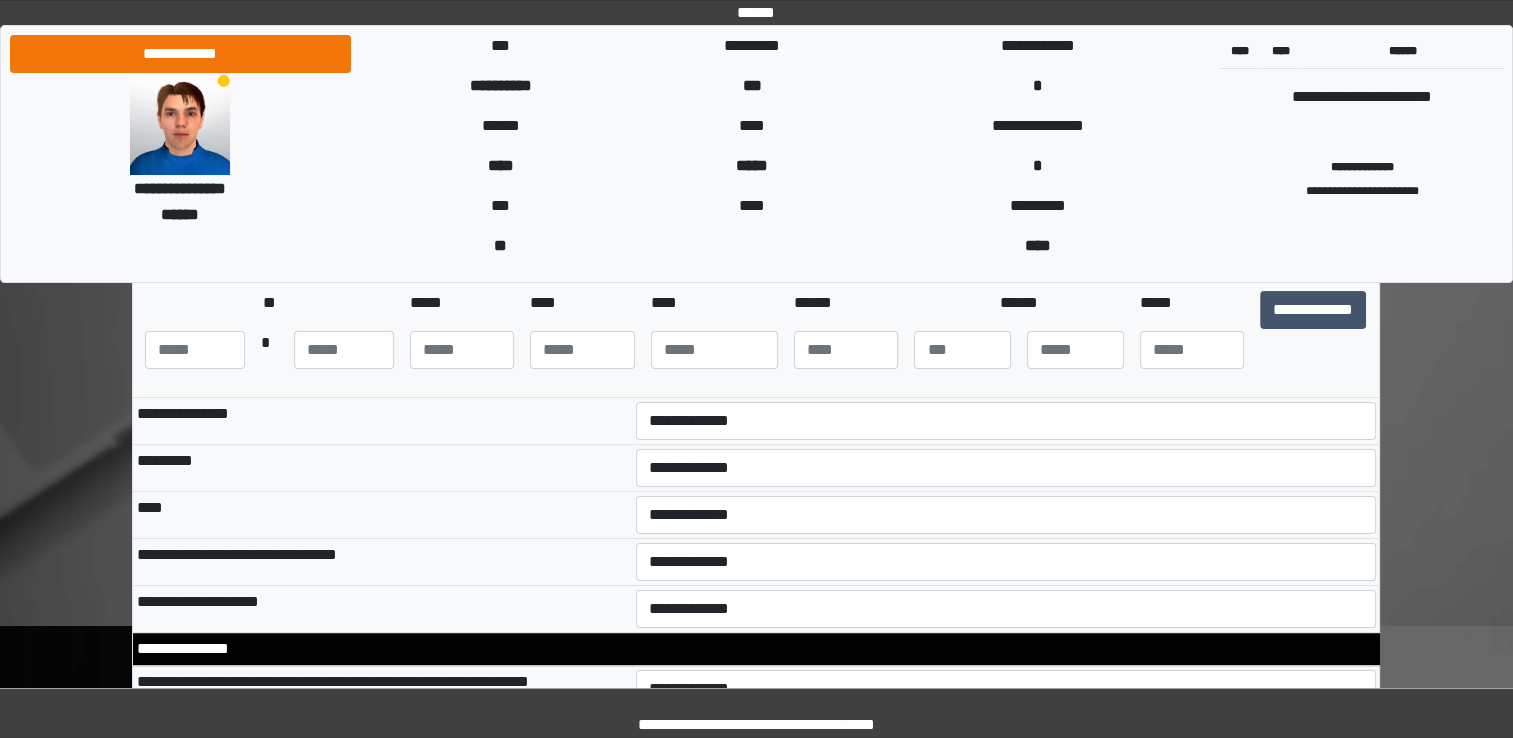scroll, scrollTop: 227, scrollLeft: 0, axis: vertical 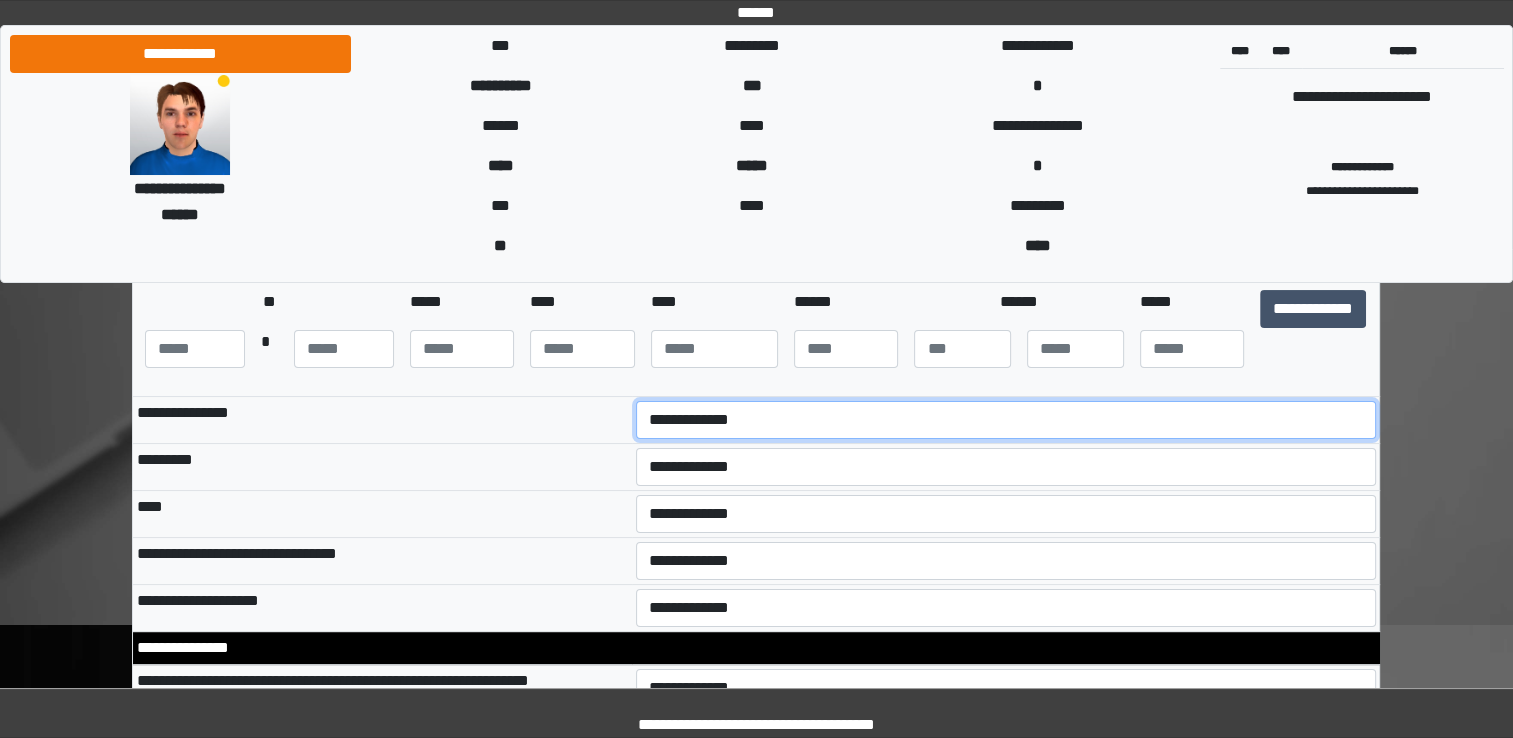 click on "**********" at bounding box center [1006, 420] 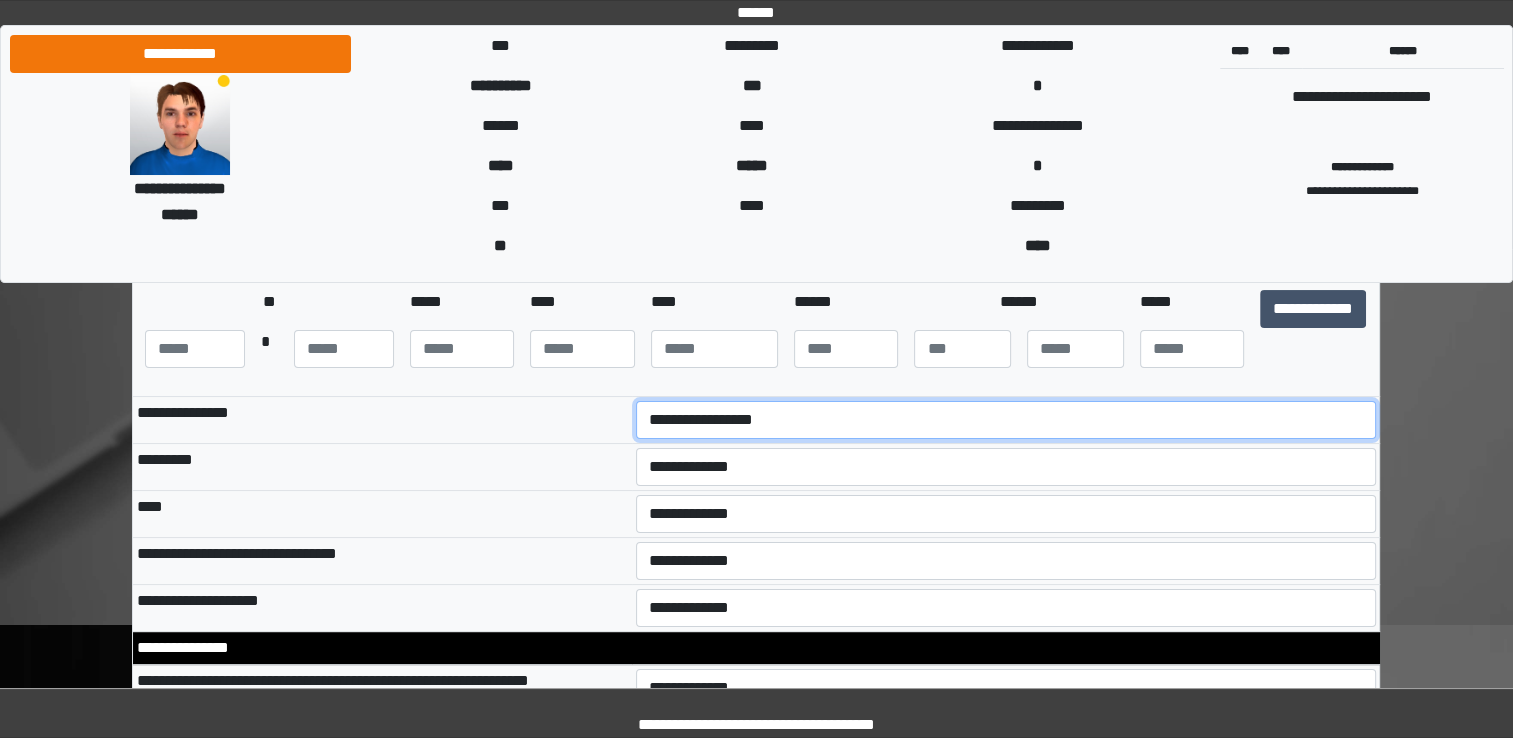 click on "**********" at bounding box center [1006, 420] 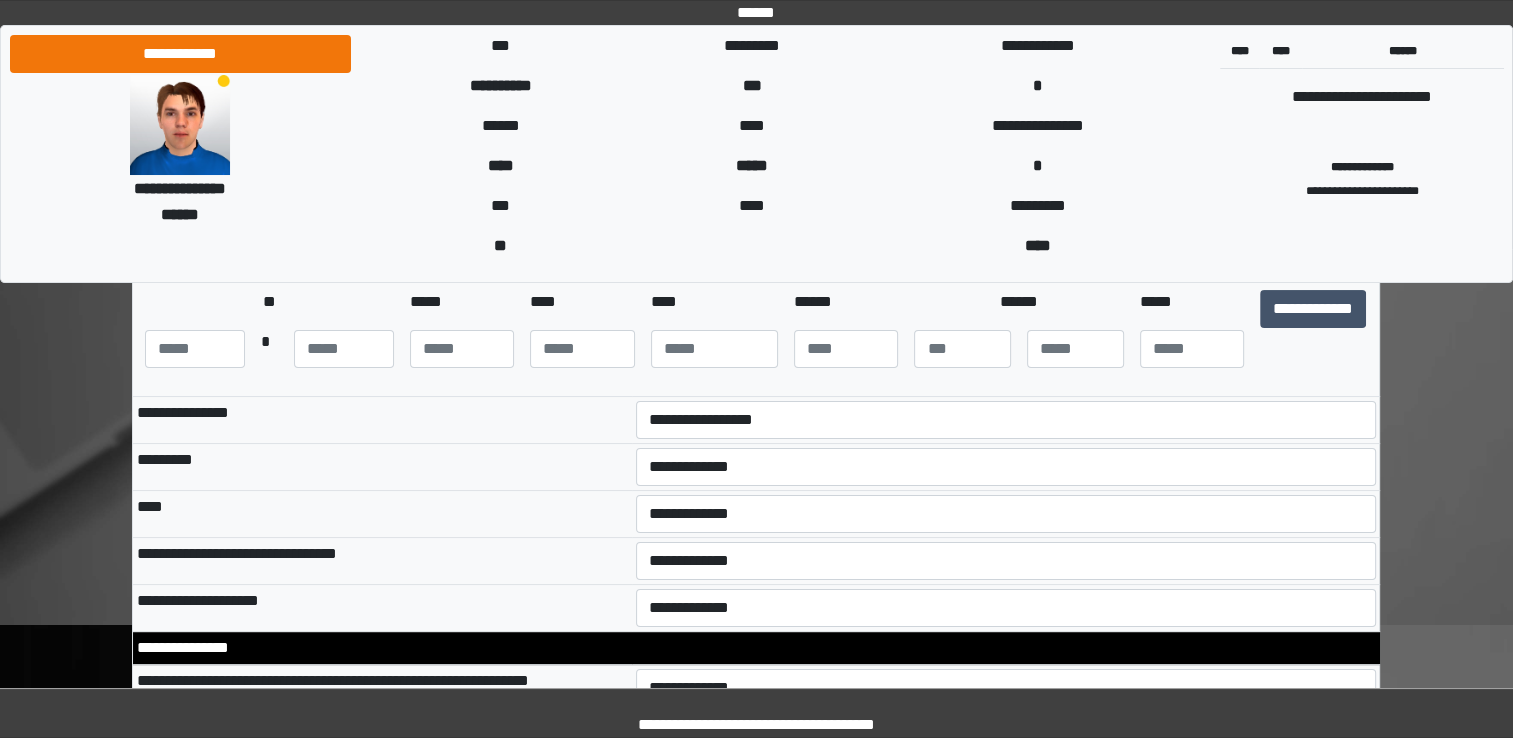 click on "**********" at bounding box center [1006, 467] 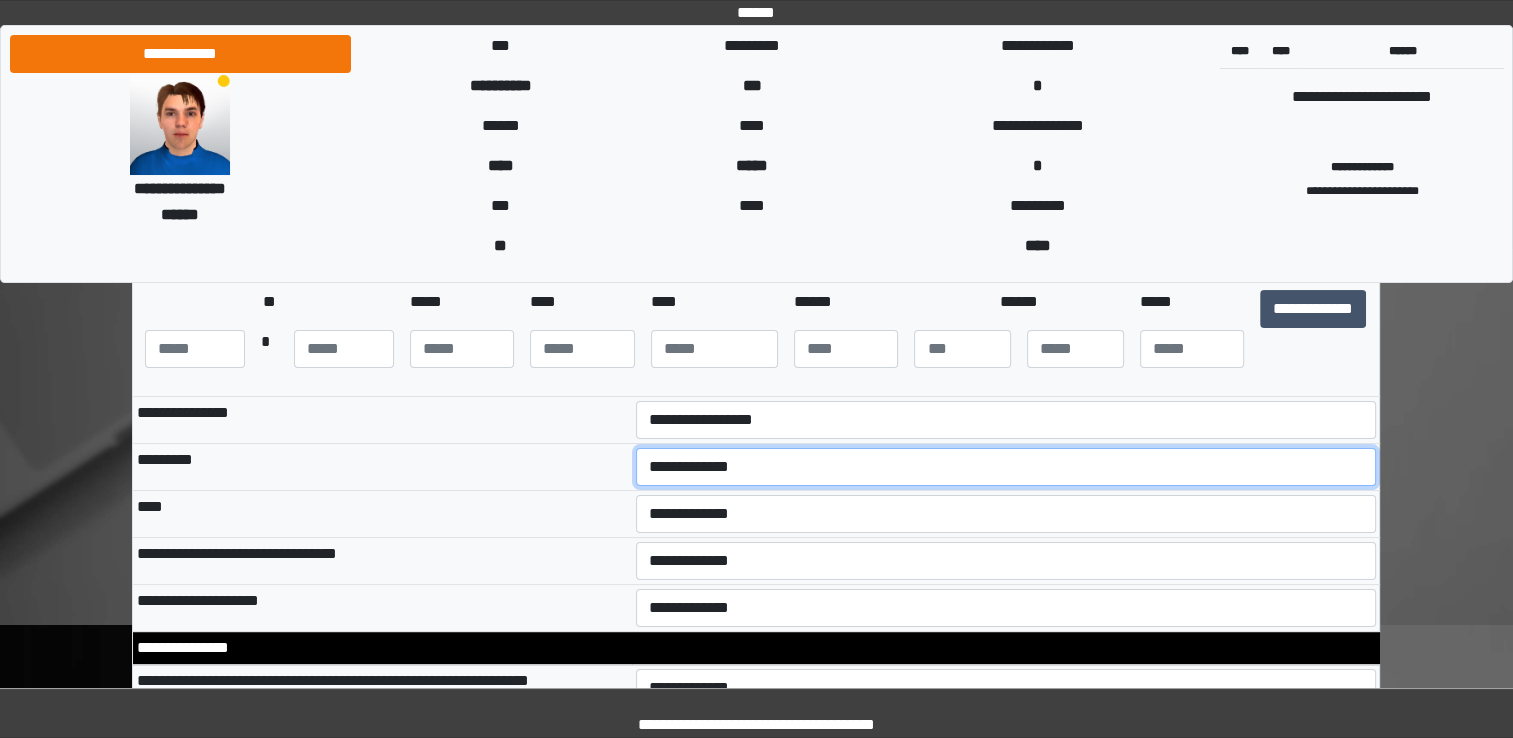 click on "**********" at bounding box center (1006, 467) 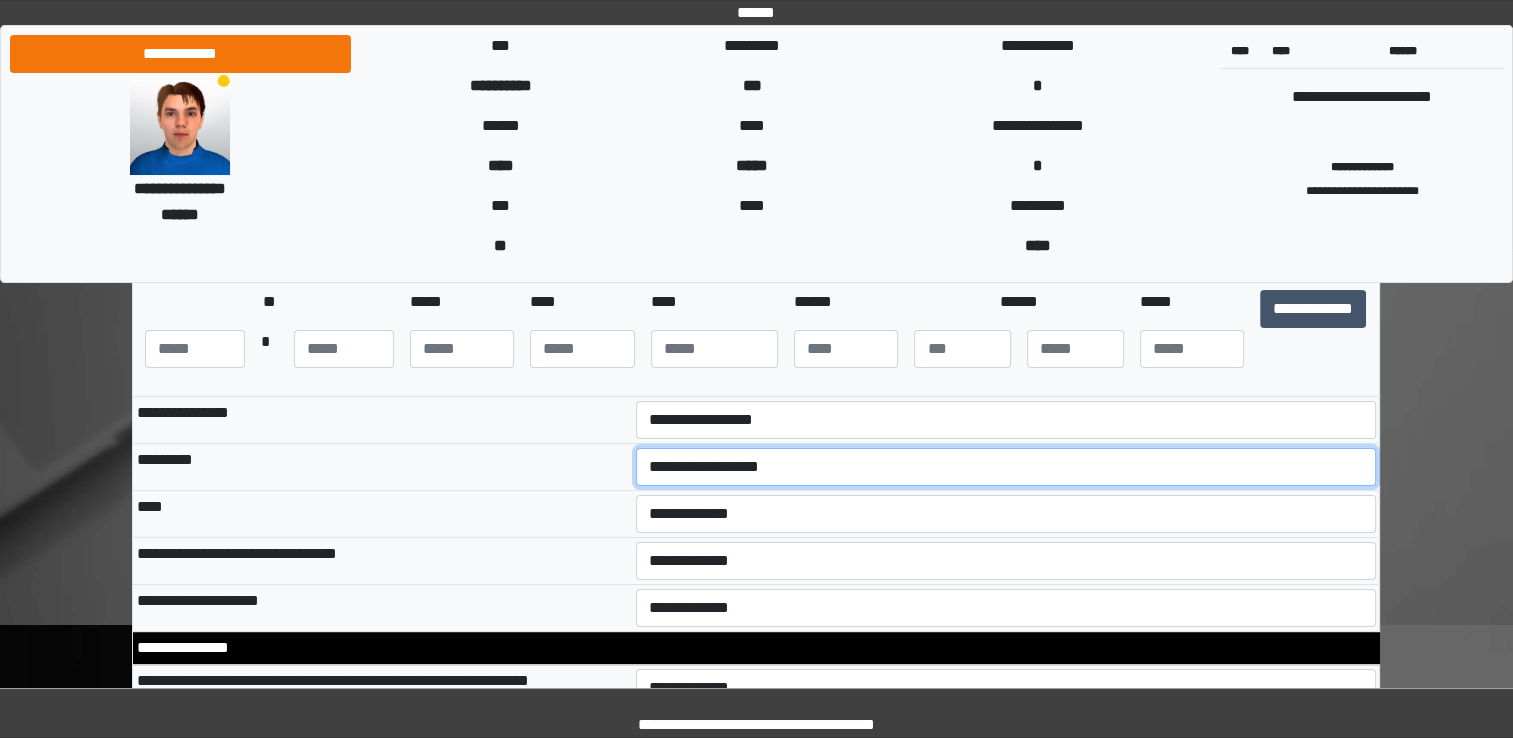 click on "**********" at bounding box center (1006, 467) 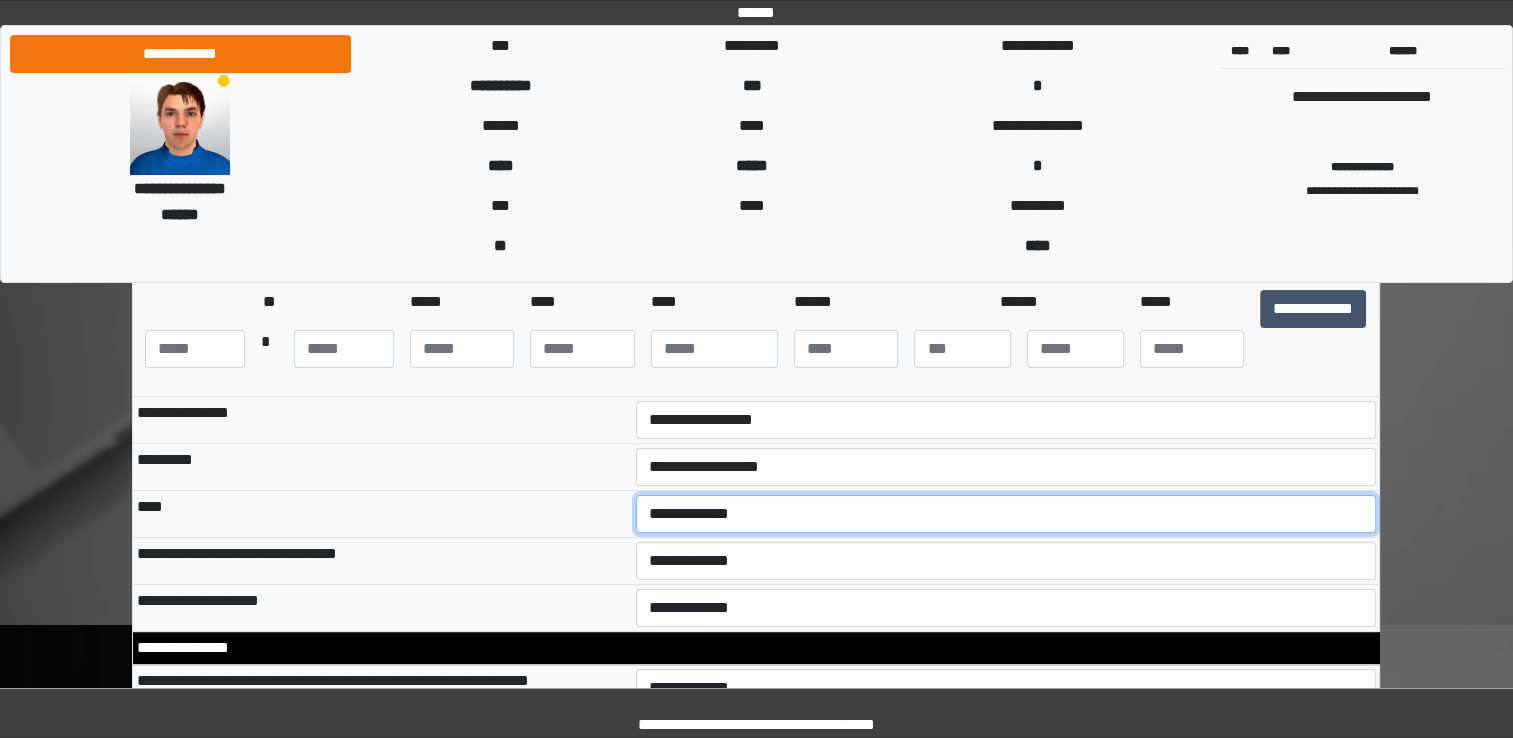 click on "**********" at bounding box center (1006, 514) 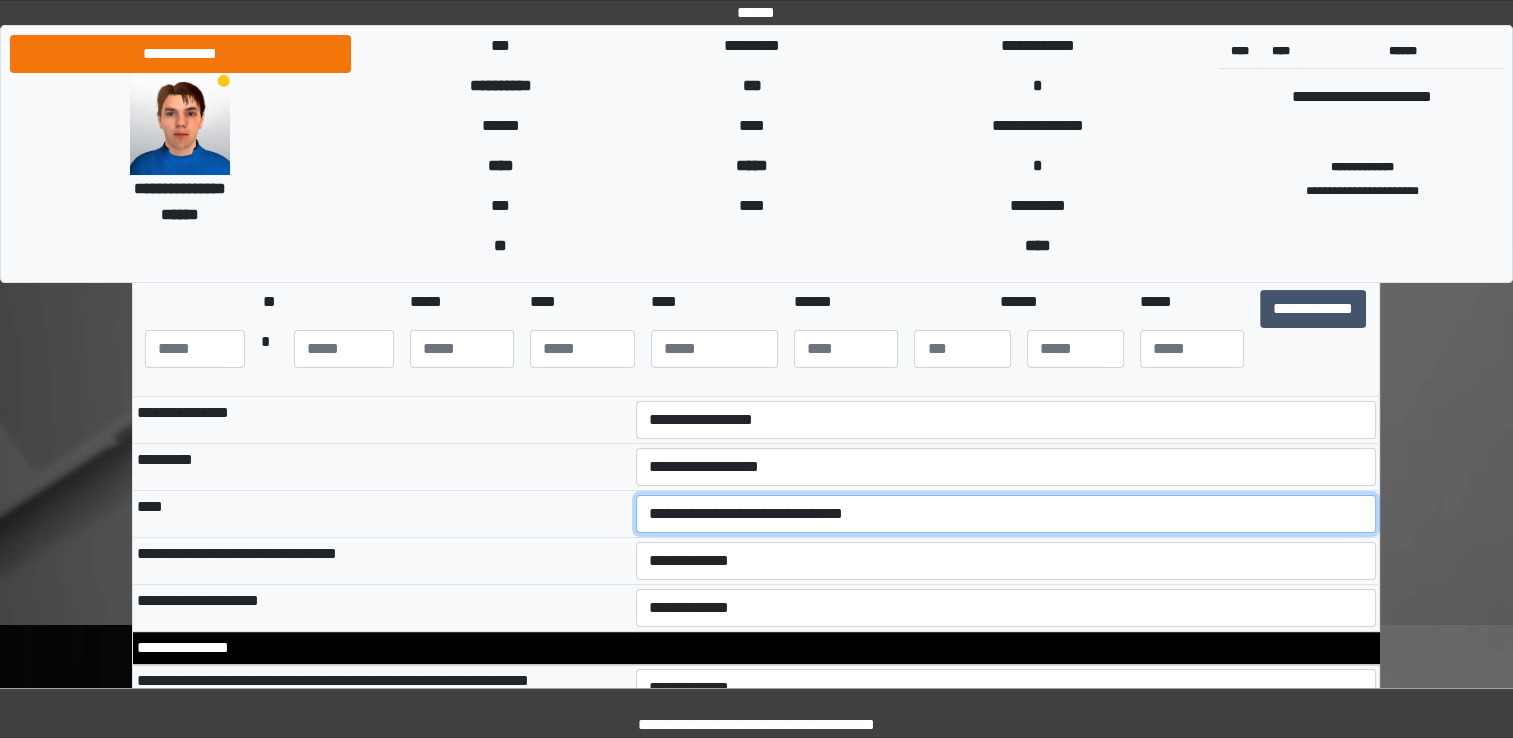 click on "**********" at bounding box center [1006, 514] 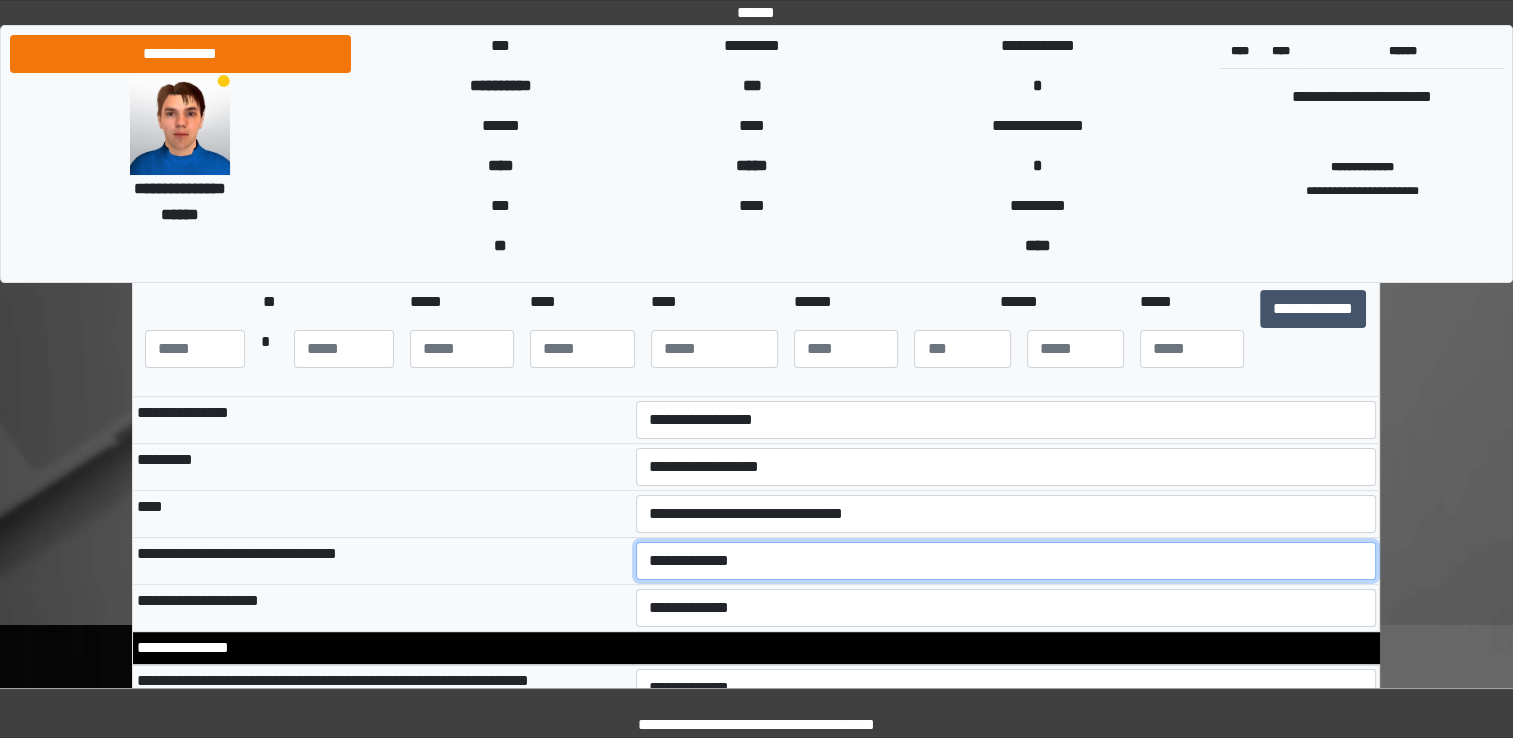 click on "**********" at bounding box center (1006, 561) 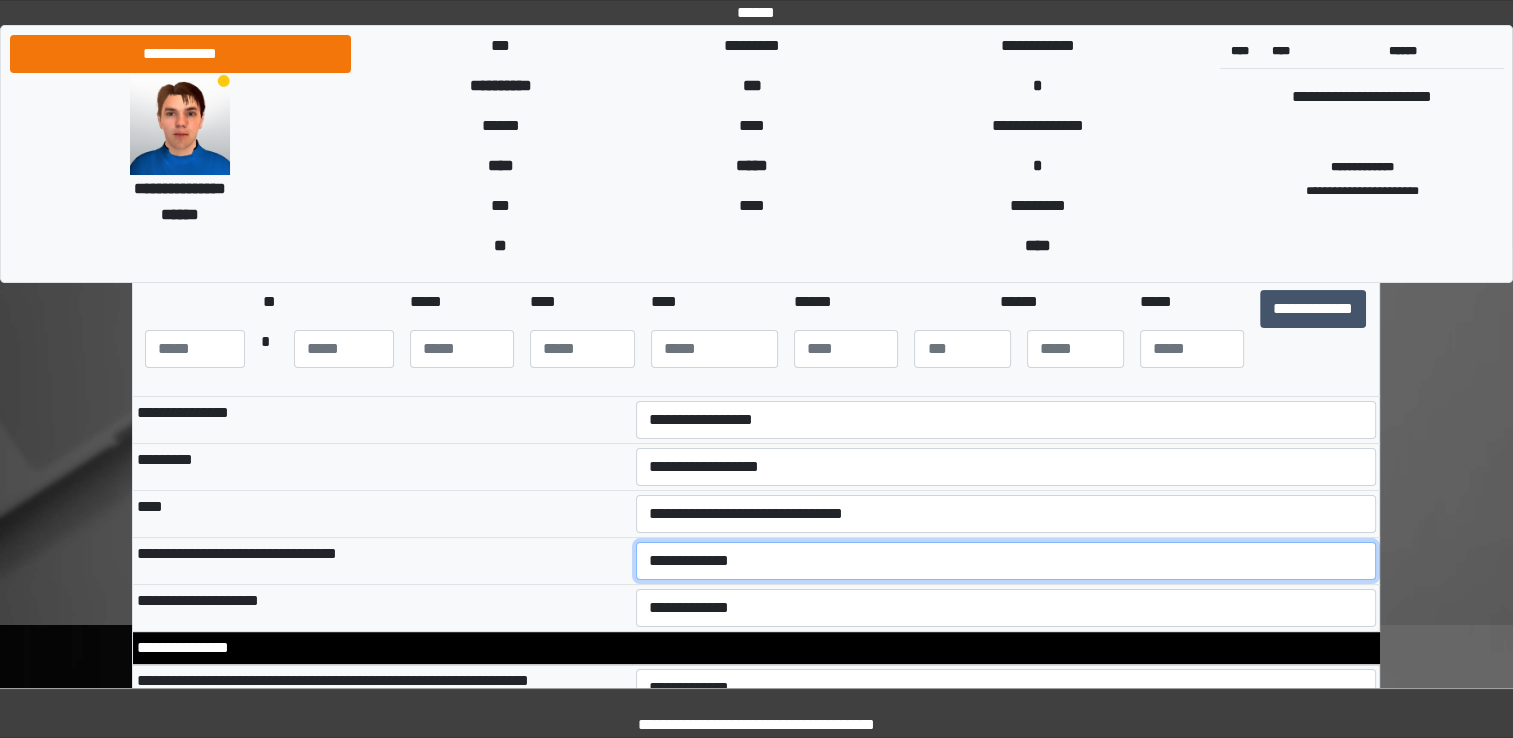 select on "*" 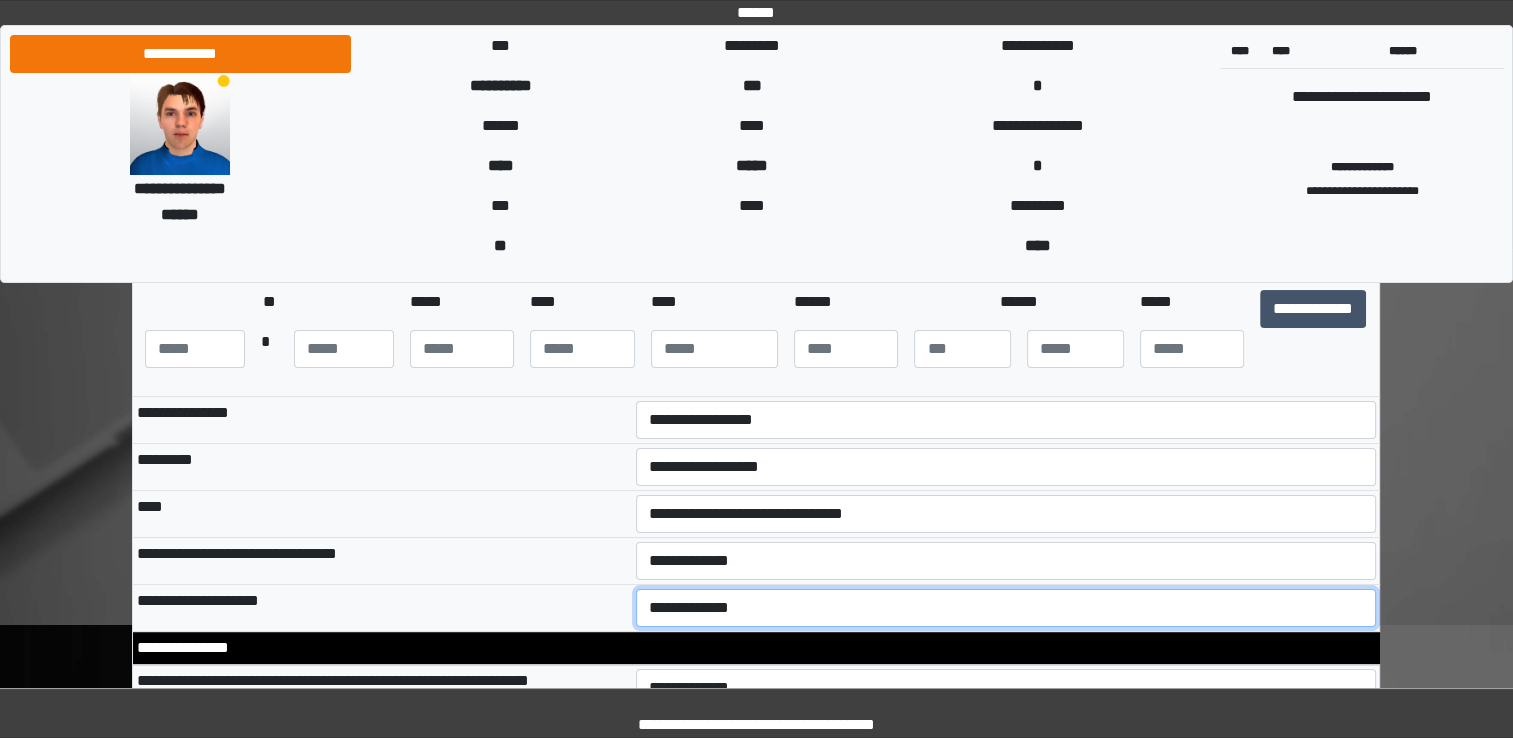 click on "**********" at bounding box center [1006, 608] 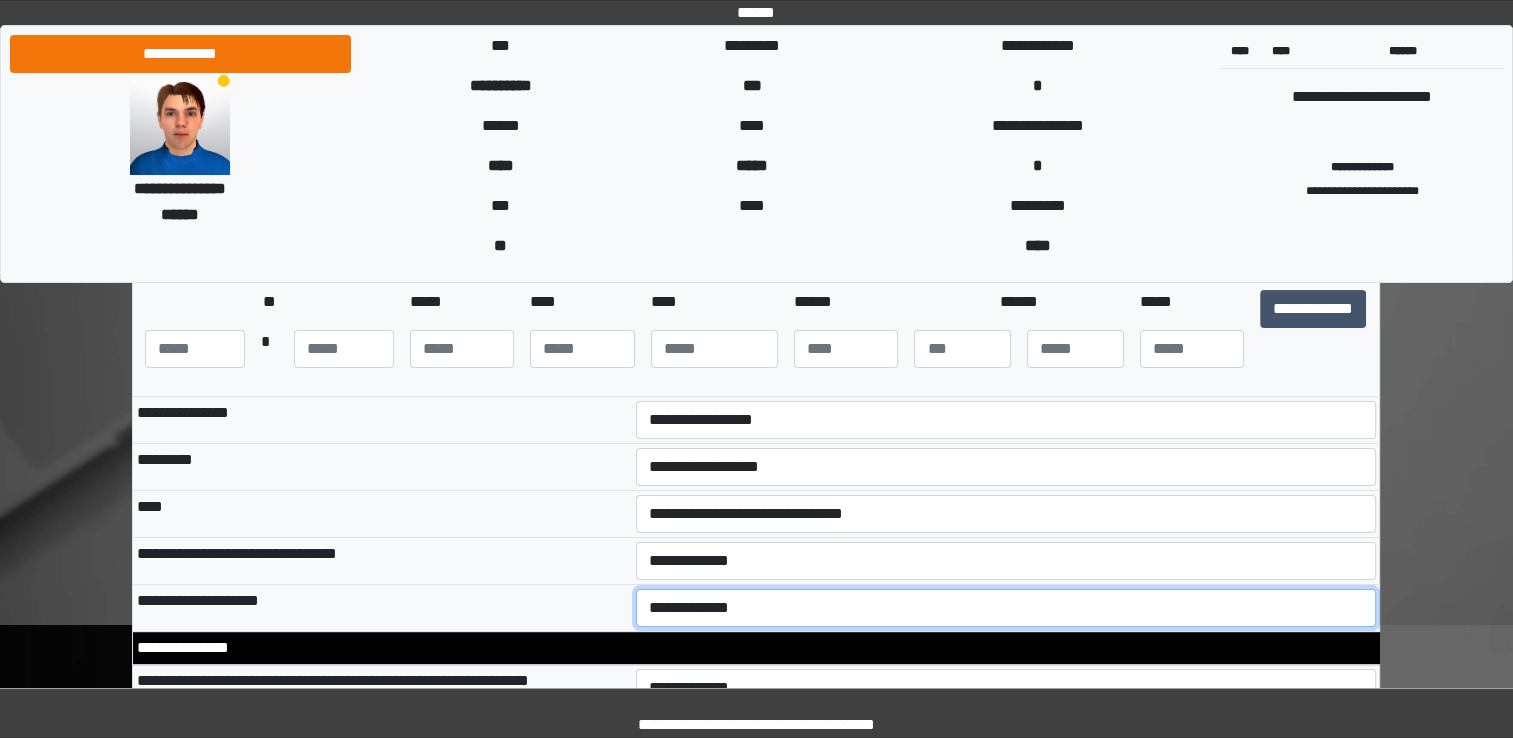 select on "**" 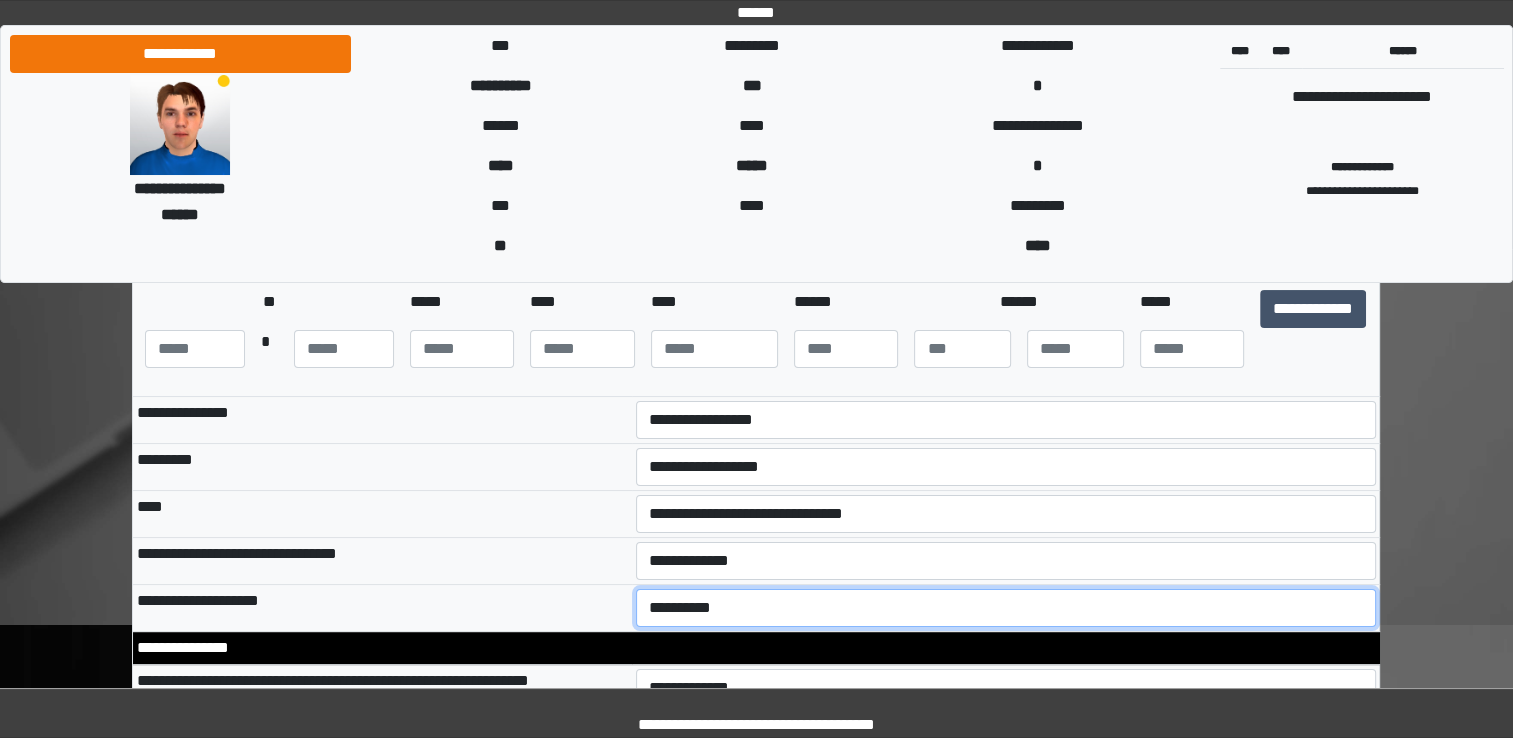 click on "**********" at bounding box center [1006, 608] 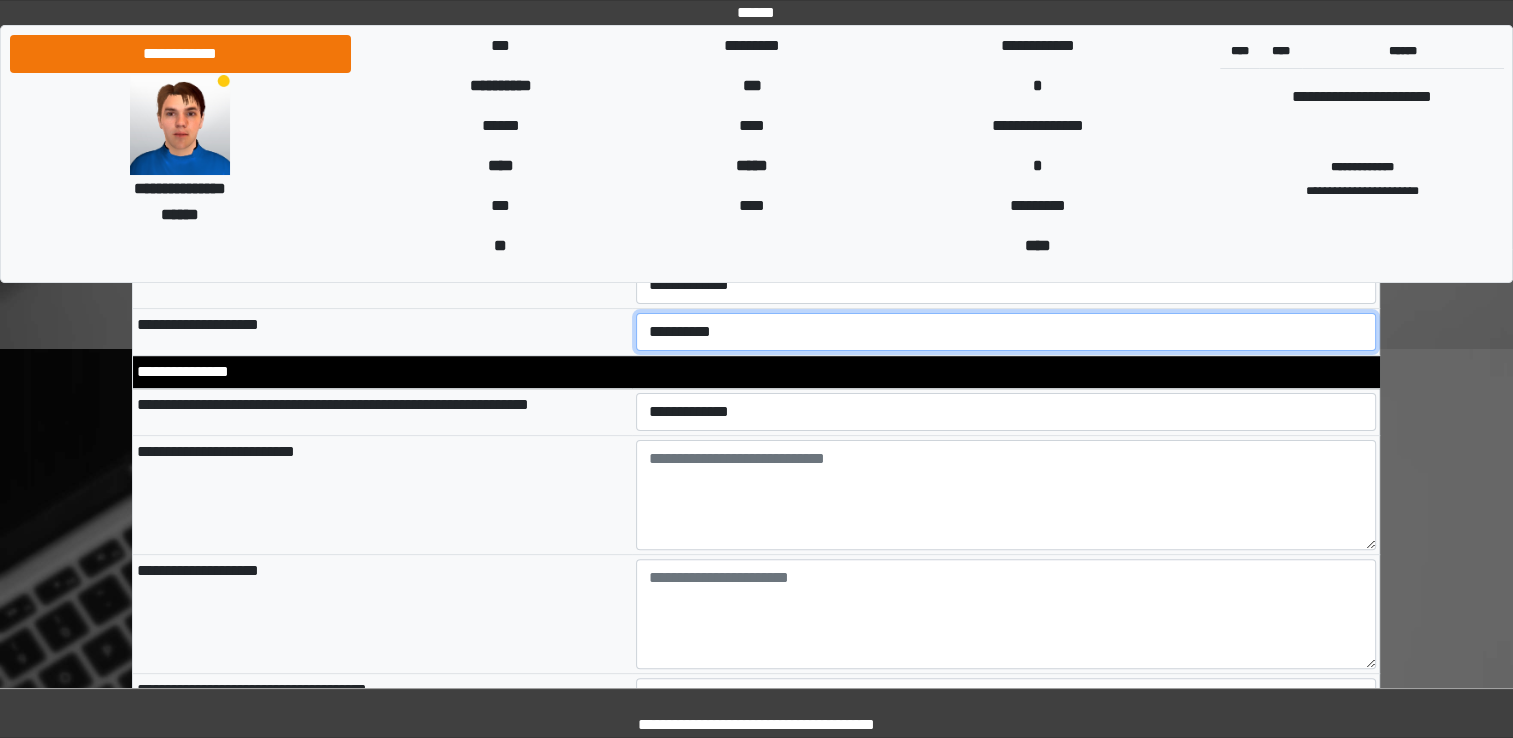 scroll, scrollTop: 503, scrollLeft: 0, axis: vertical 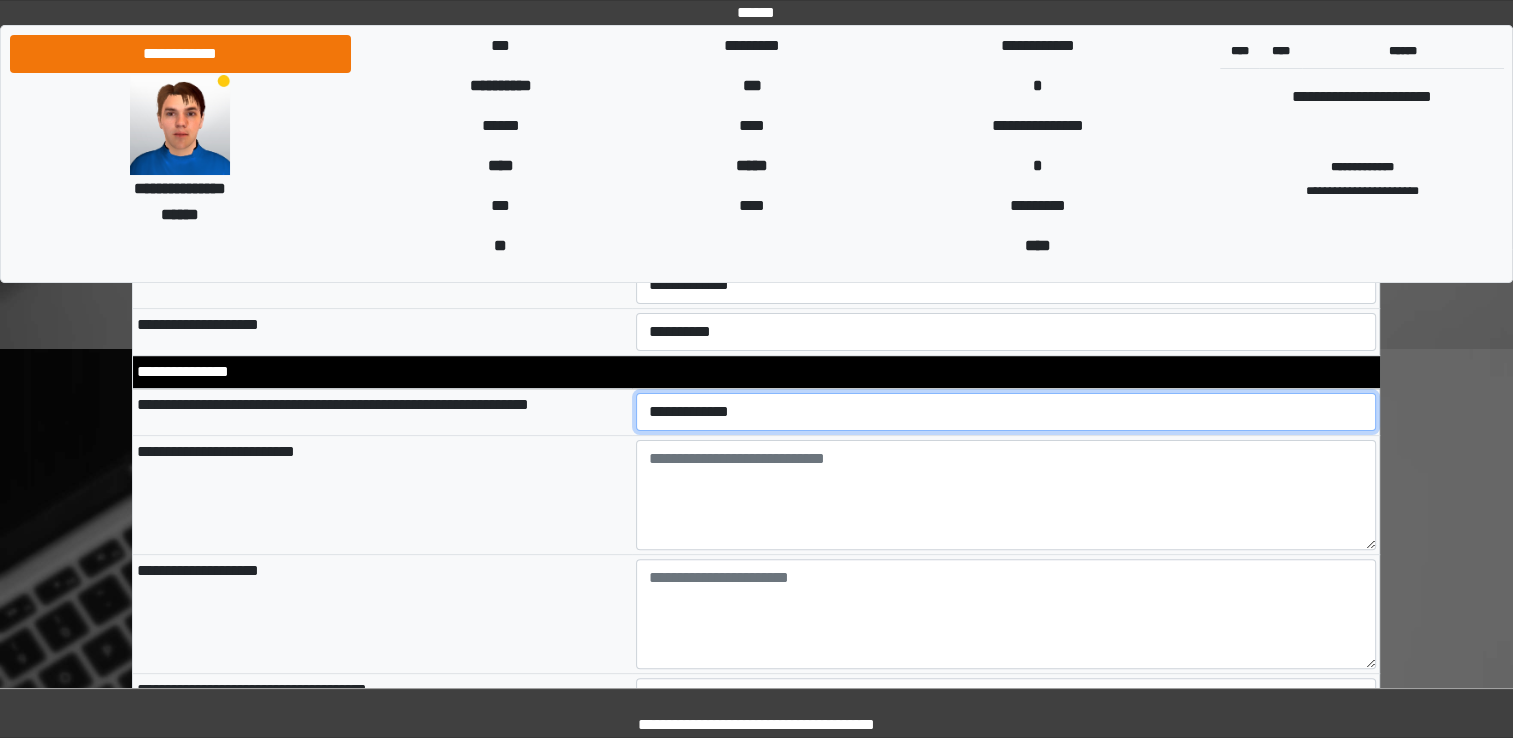 click on "**********" at bounding box center (1006, 412) 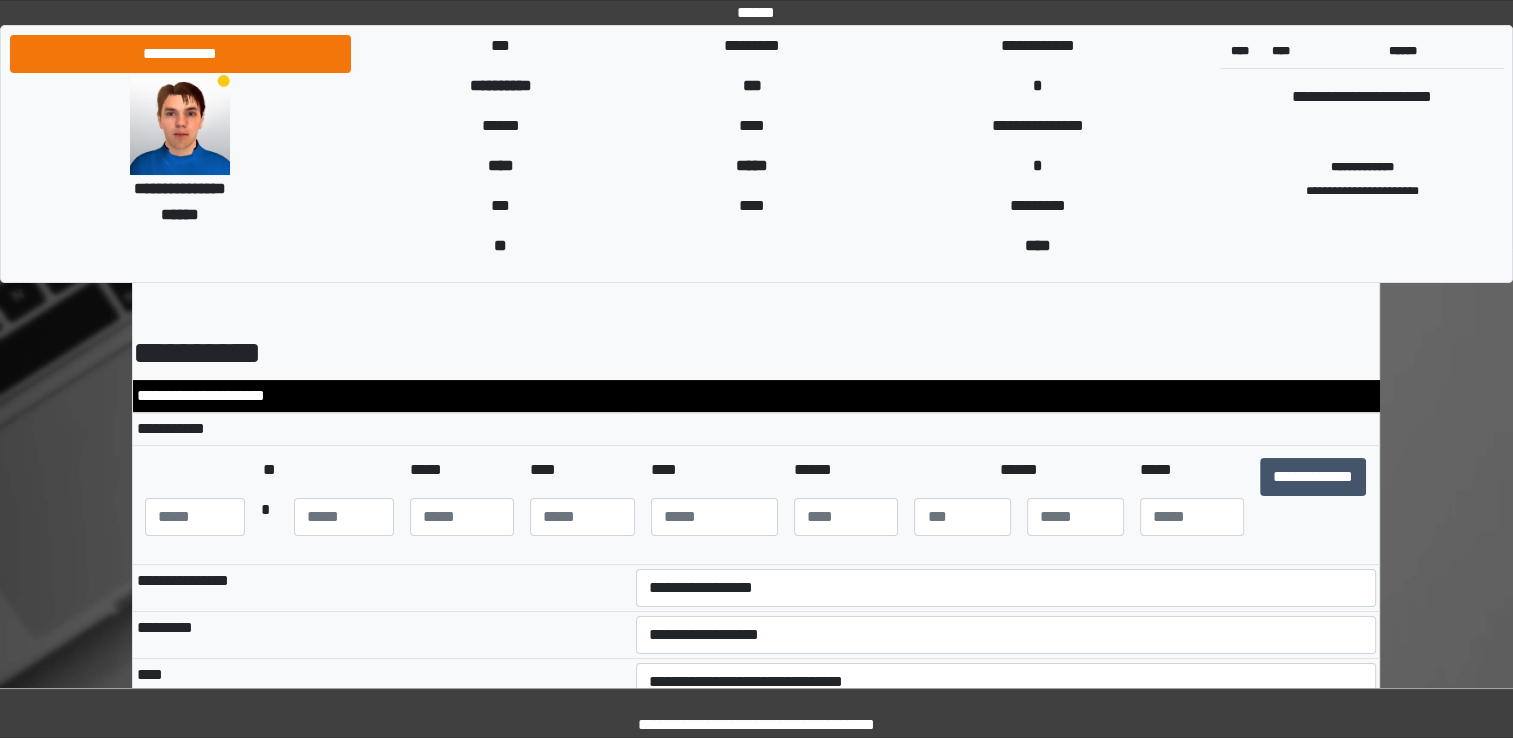 scroll, scrollTop: 0, scrollLeft: 0, axis: both 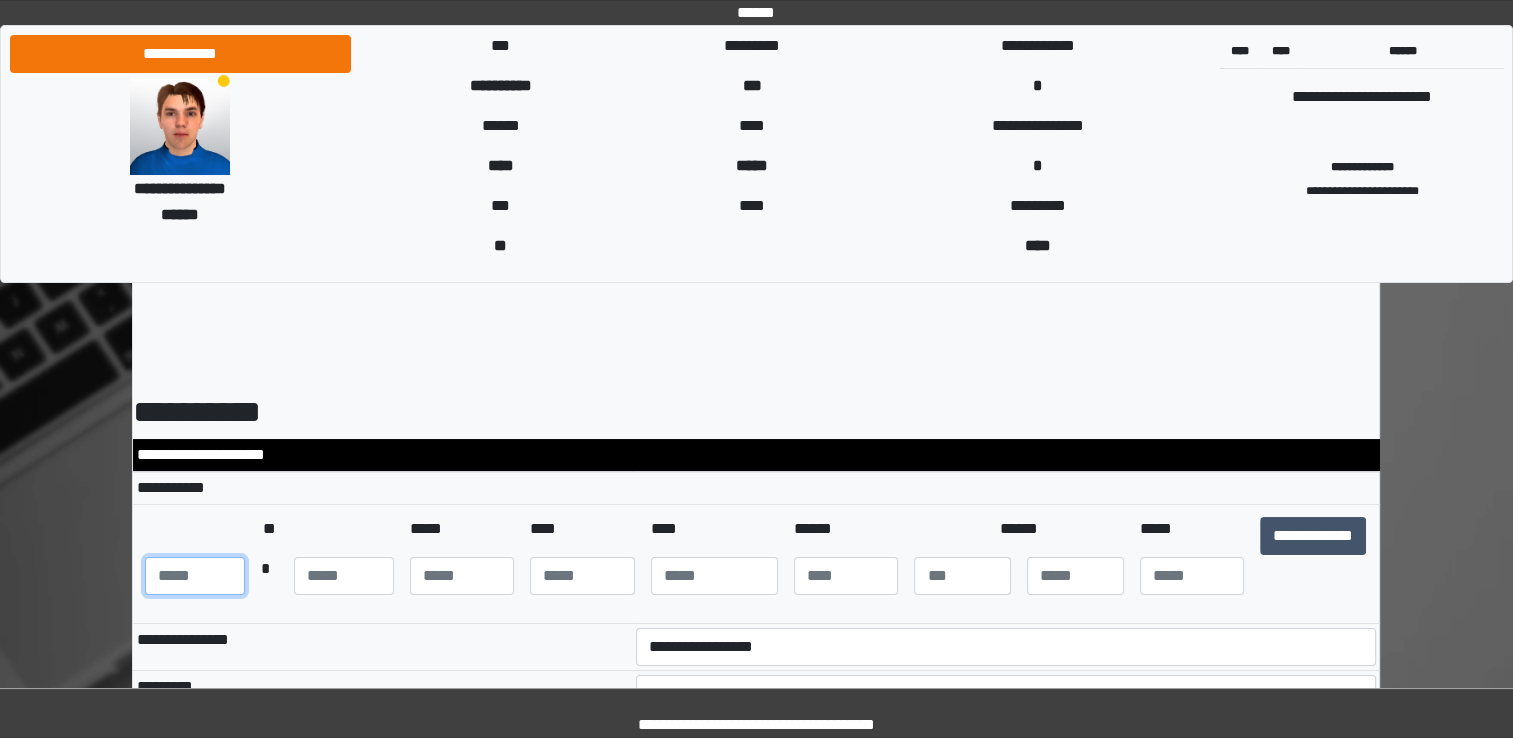 click at bounding box center [195, 576] 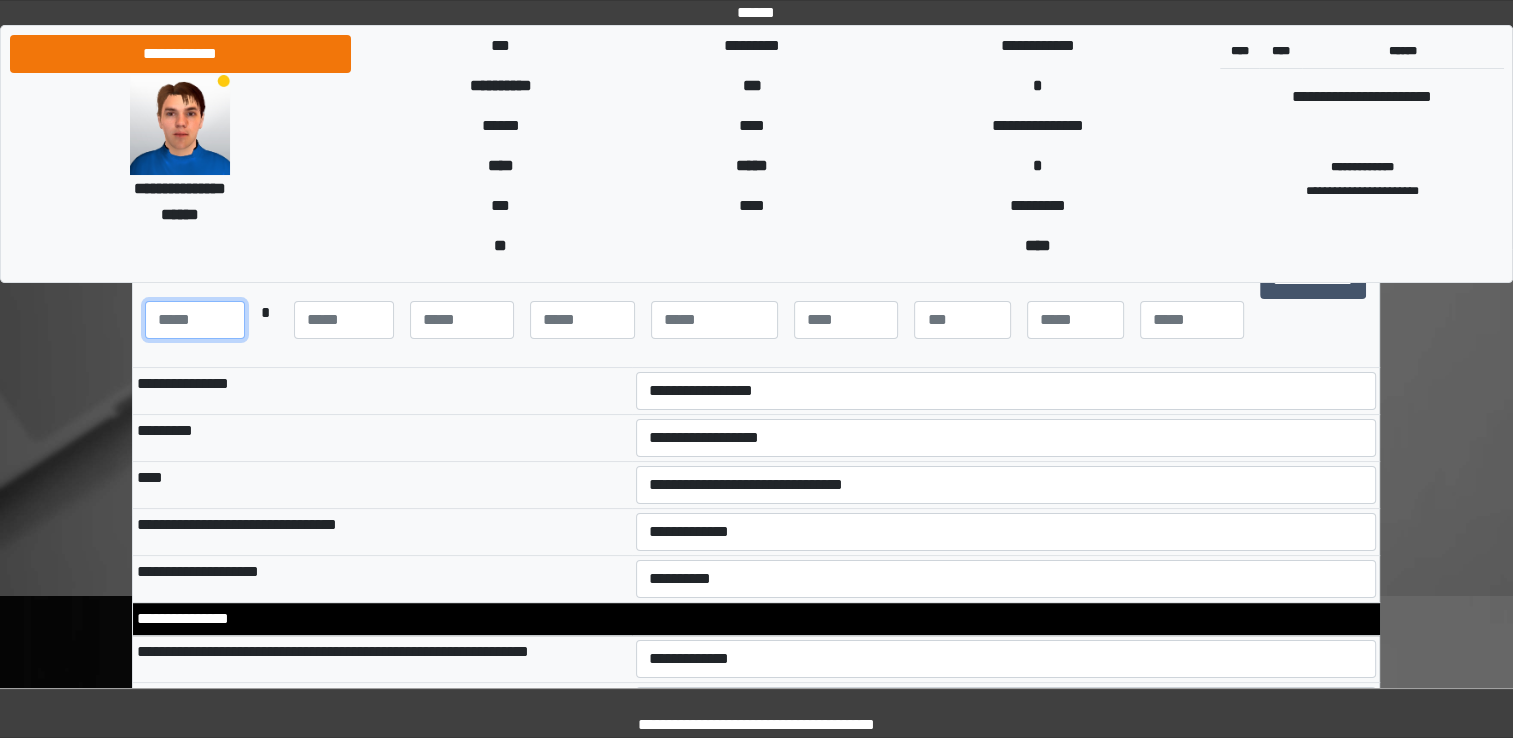 scroll, scrollTop: 256, scrollLeft: 0, axis: vertical 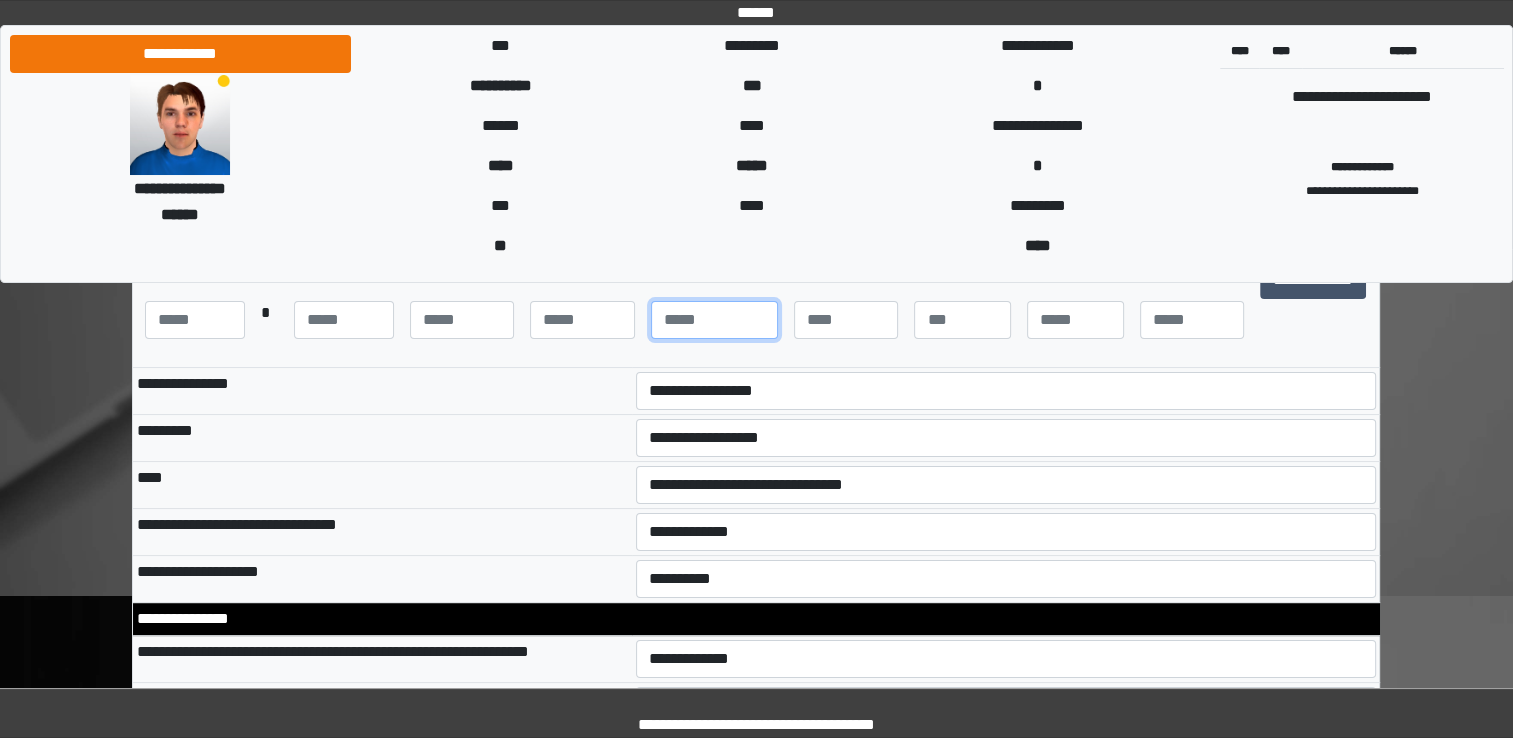 click at bounding box center (714, 320) 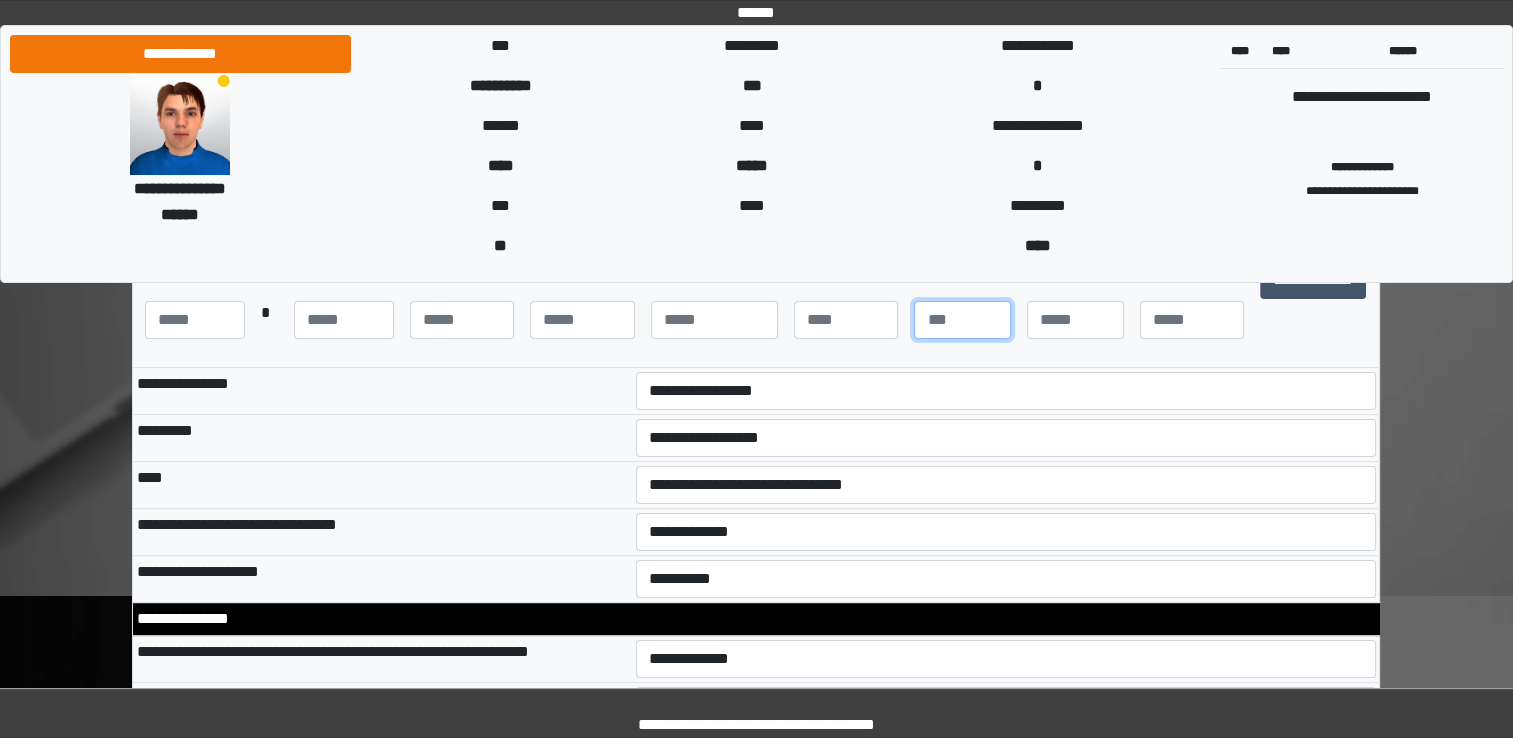 click at bounding box center [962, 320] 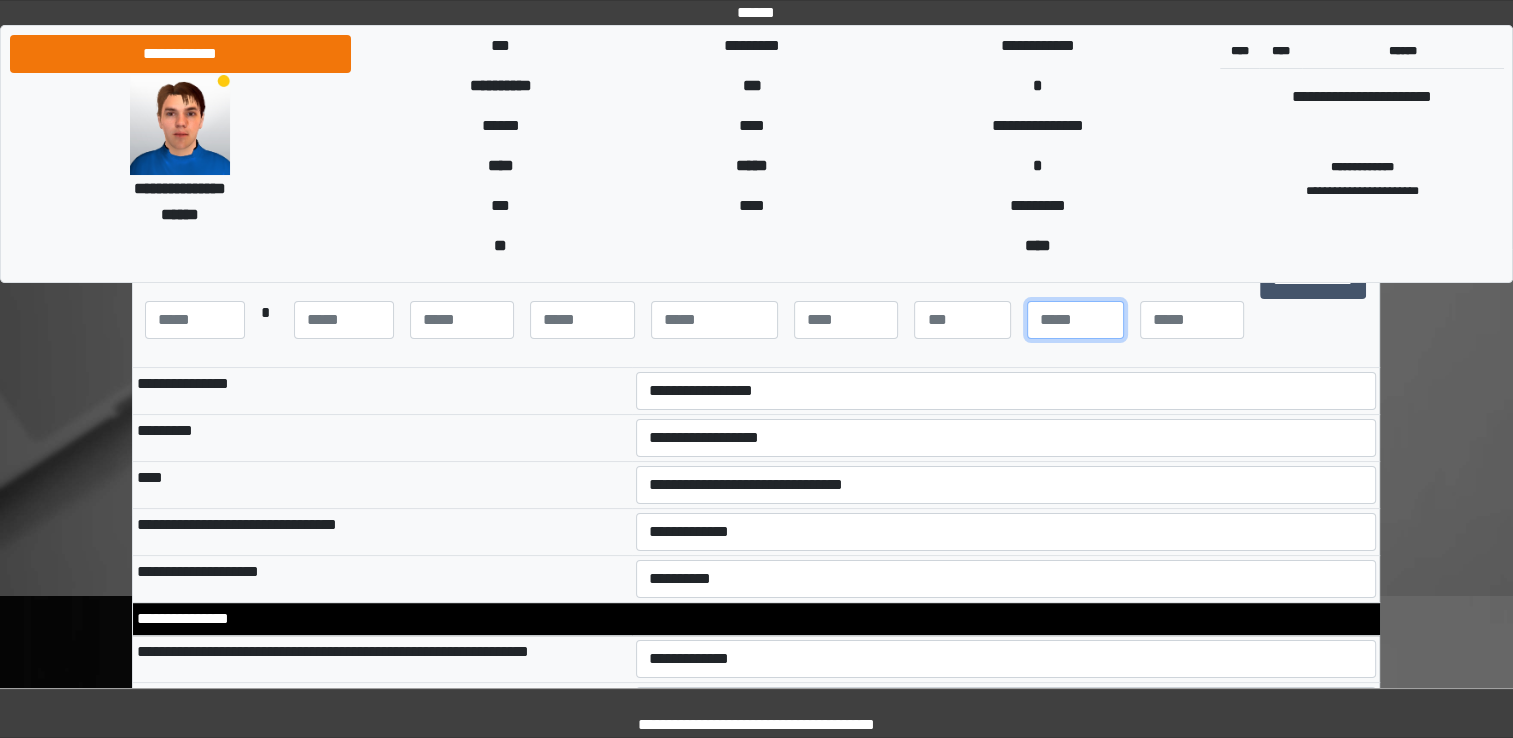 type on "*" 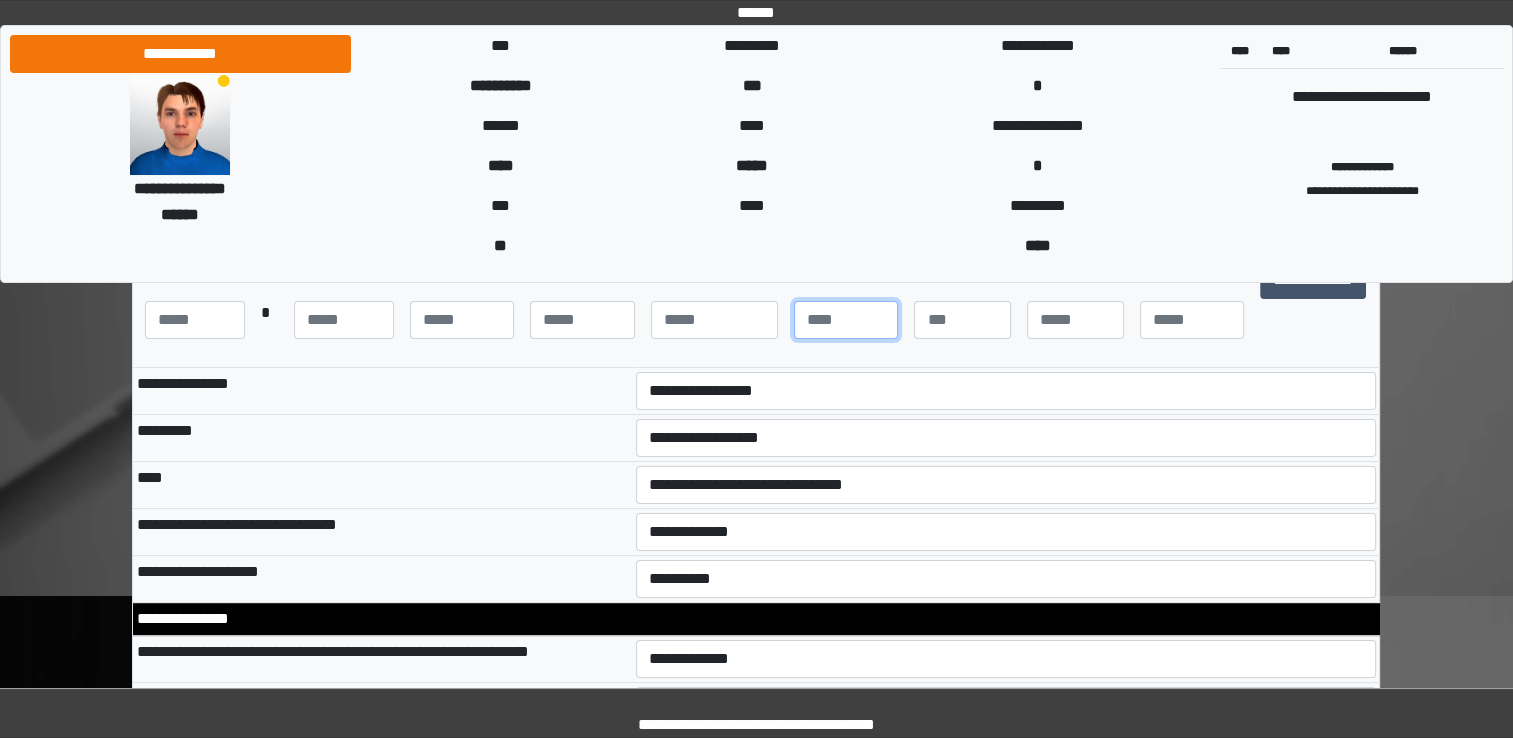 click at bounding box center (846, 320) 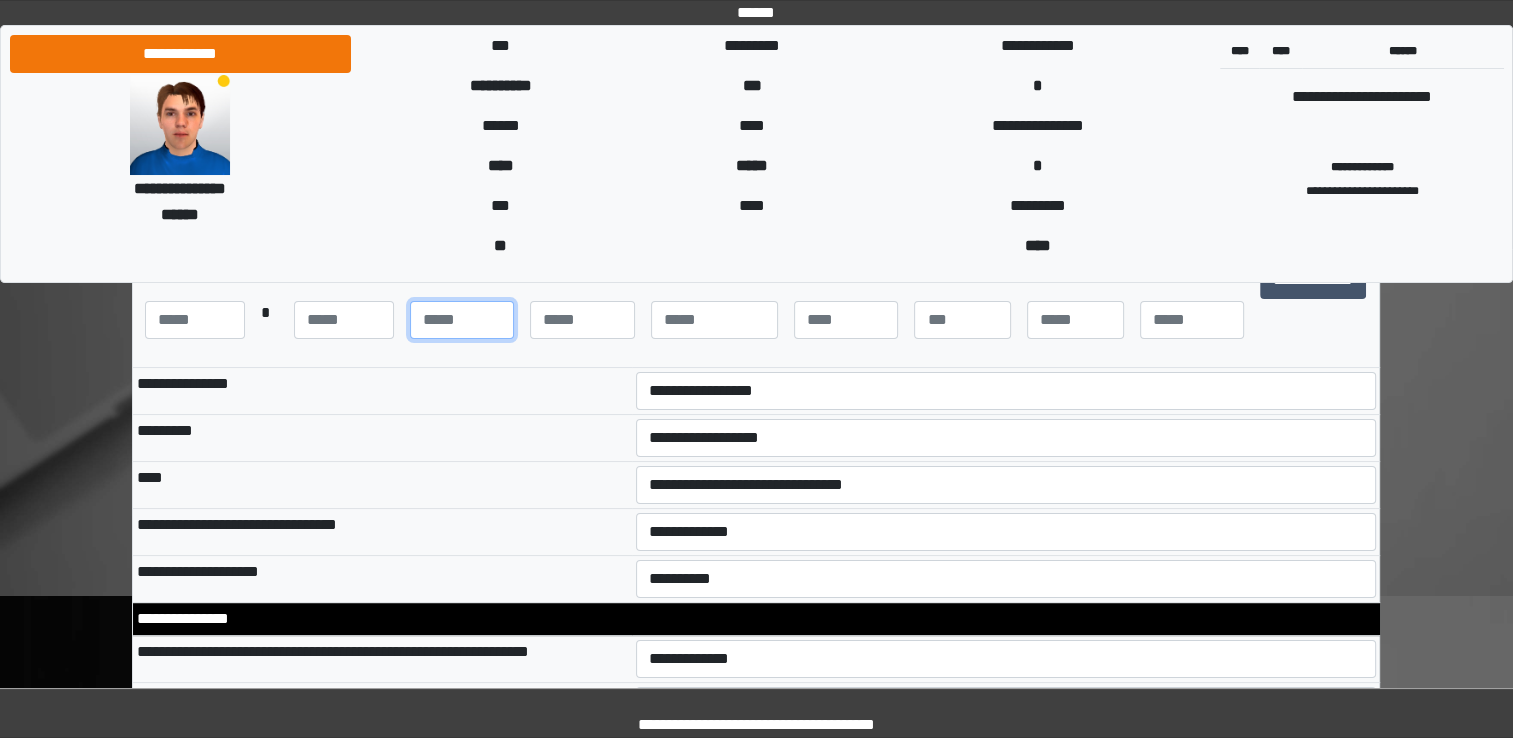 click at bounding box center (462, 320) 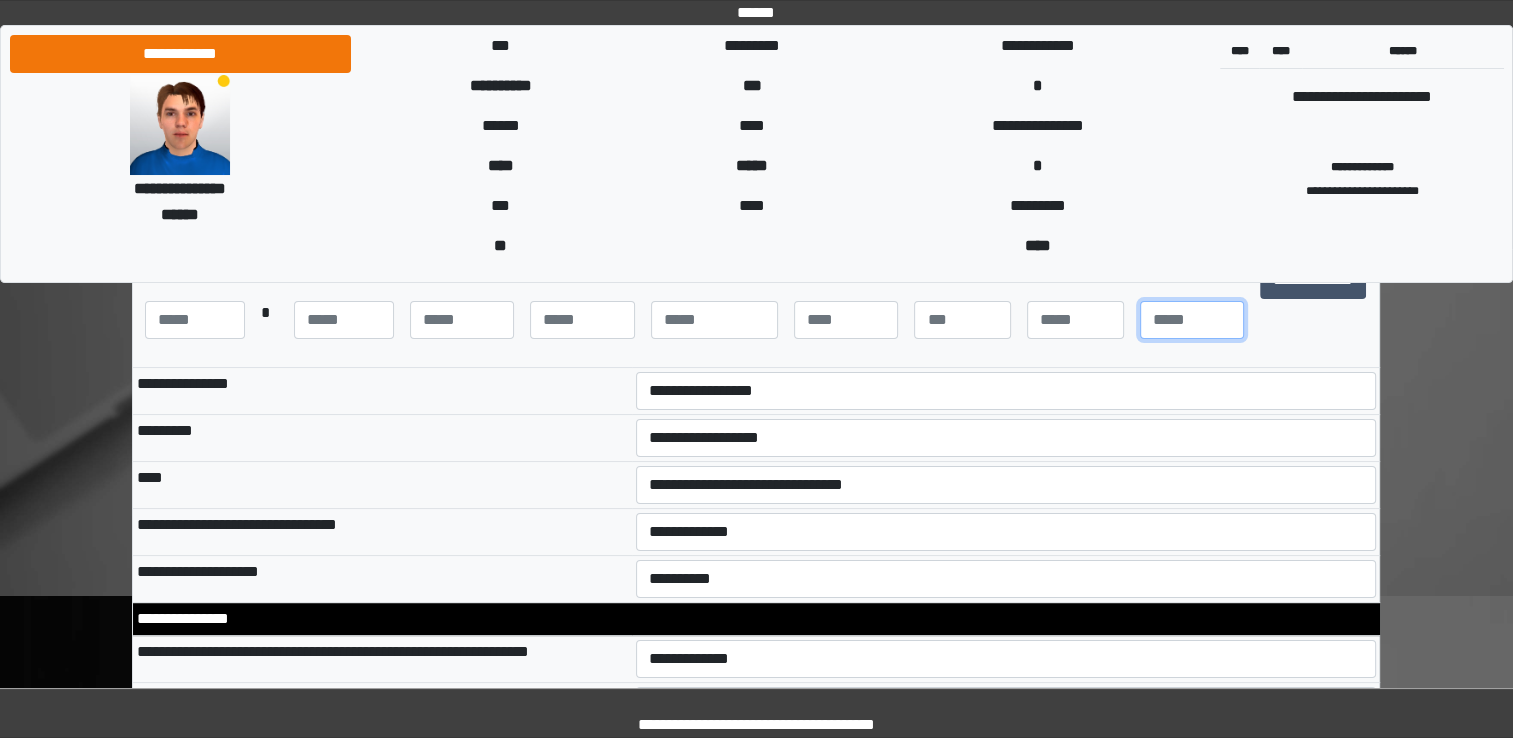 click at bounding box center [1192, 320] 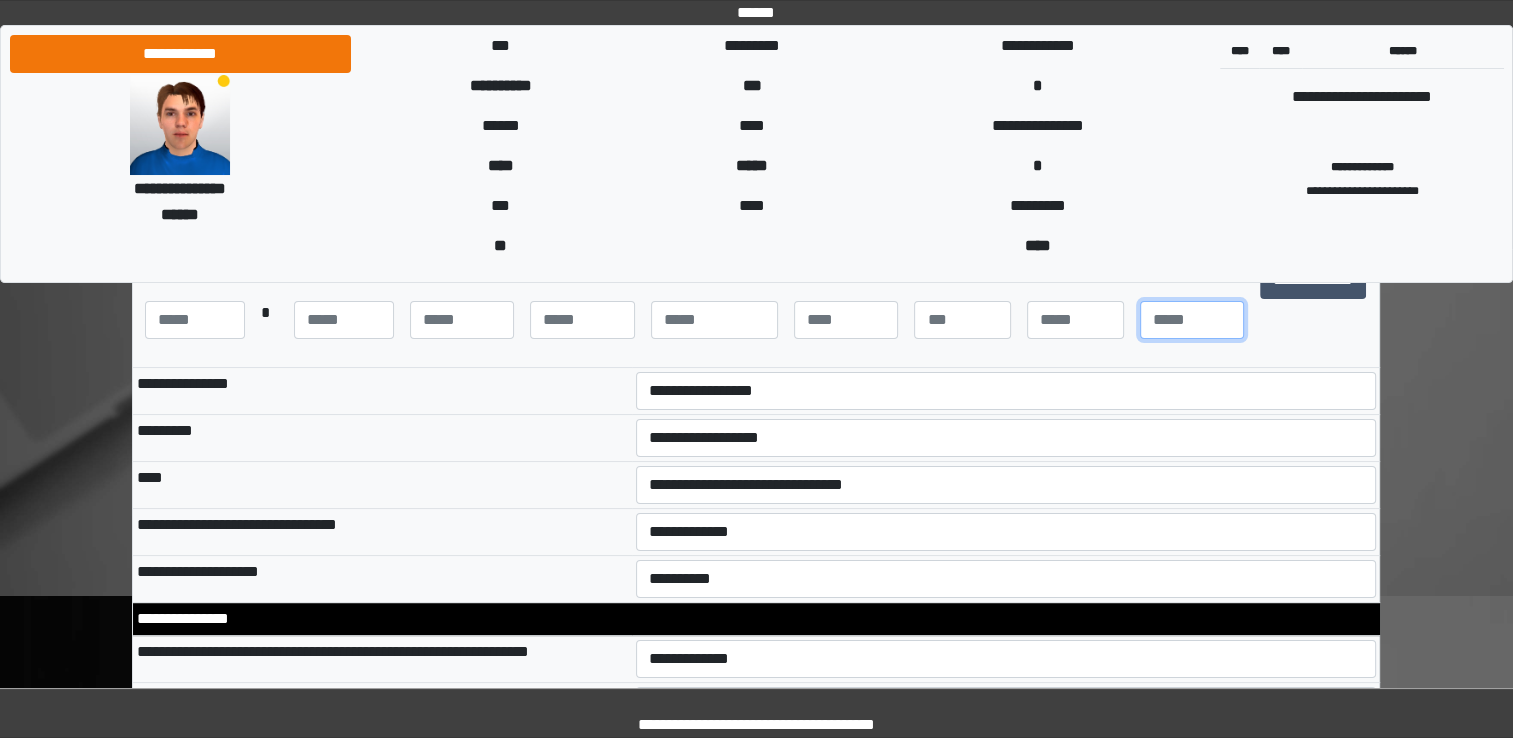 type on "**" 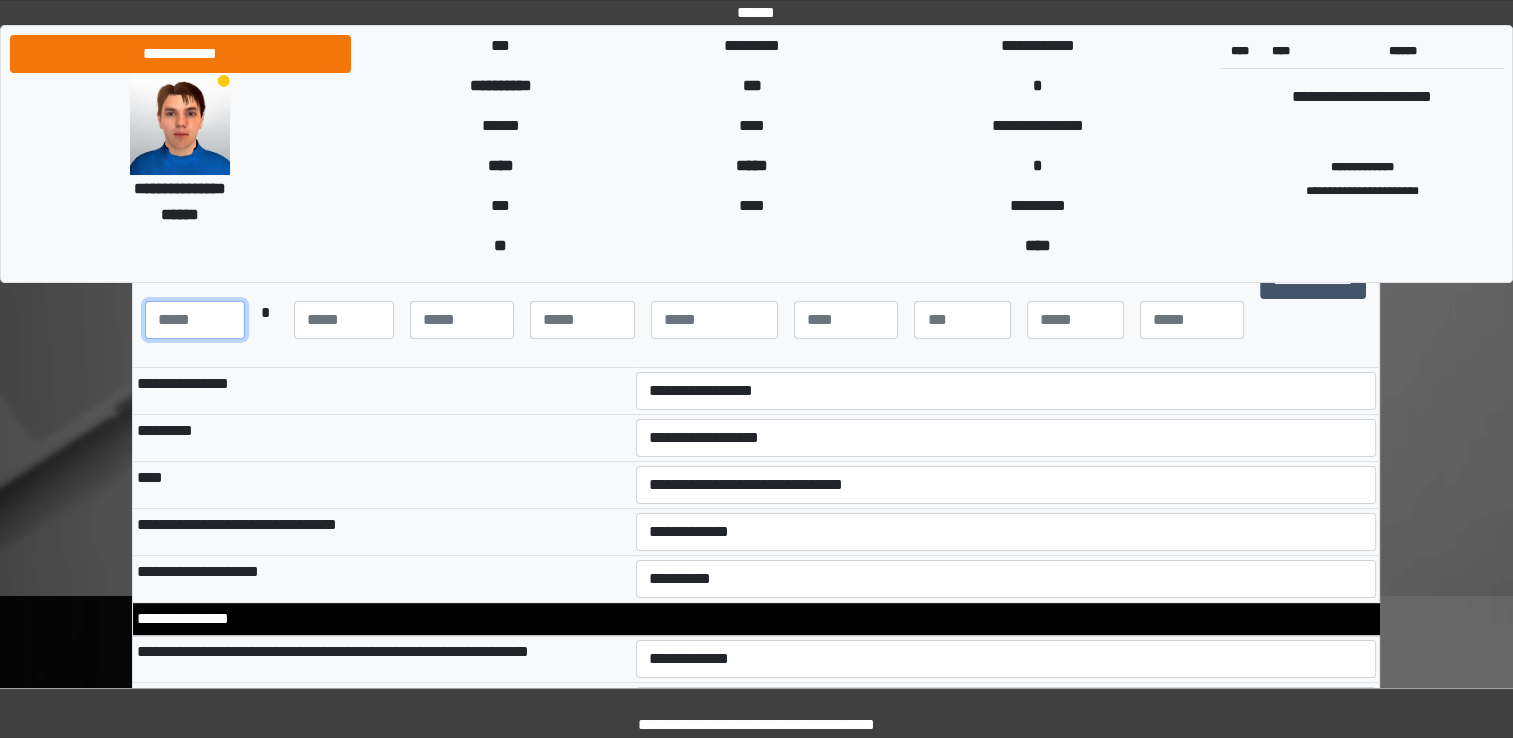 click at bounding box center [195, 320] 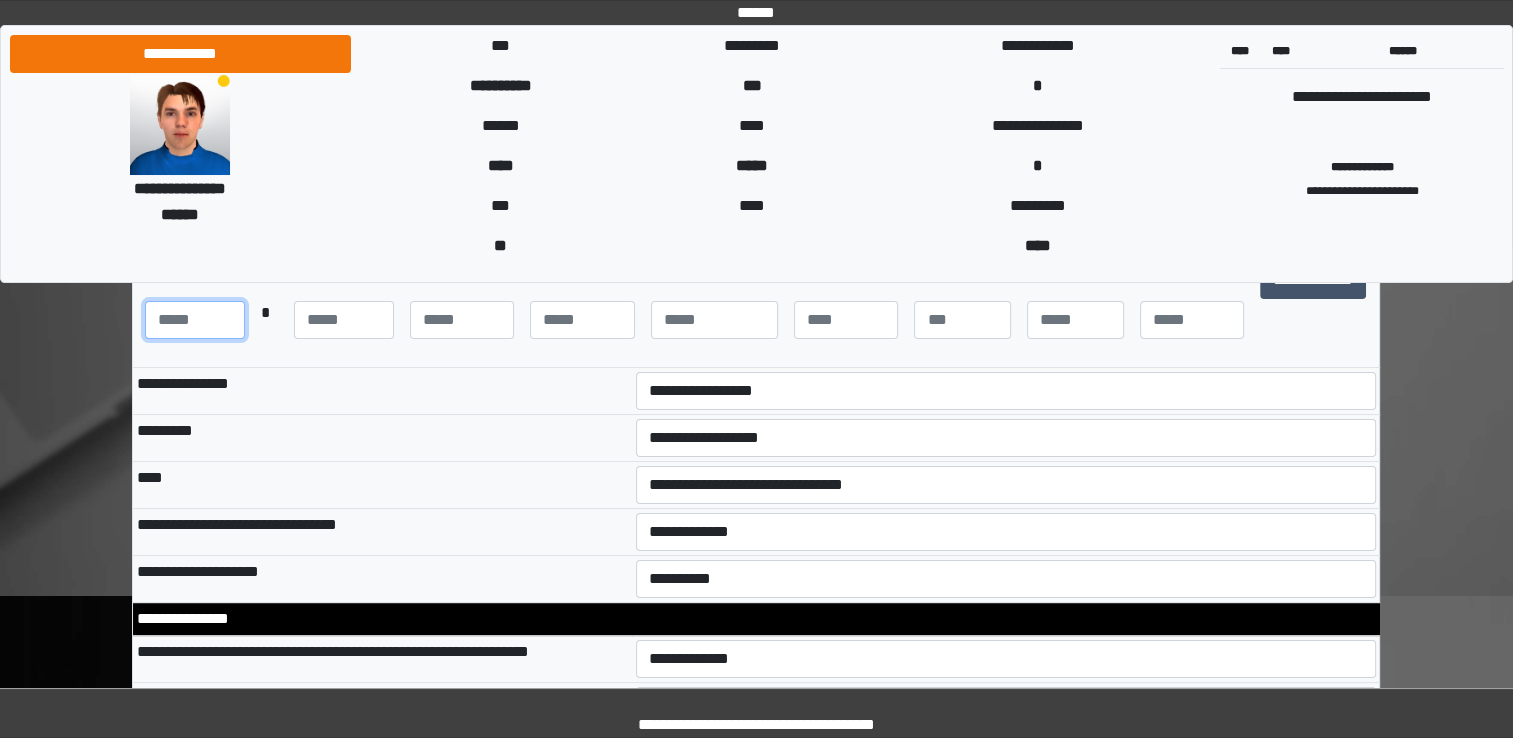 click on "**********" at bounding box center (756, 13096) 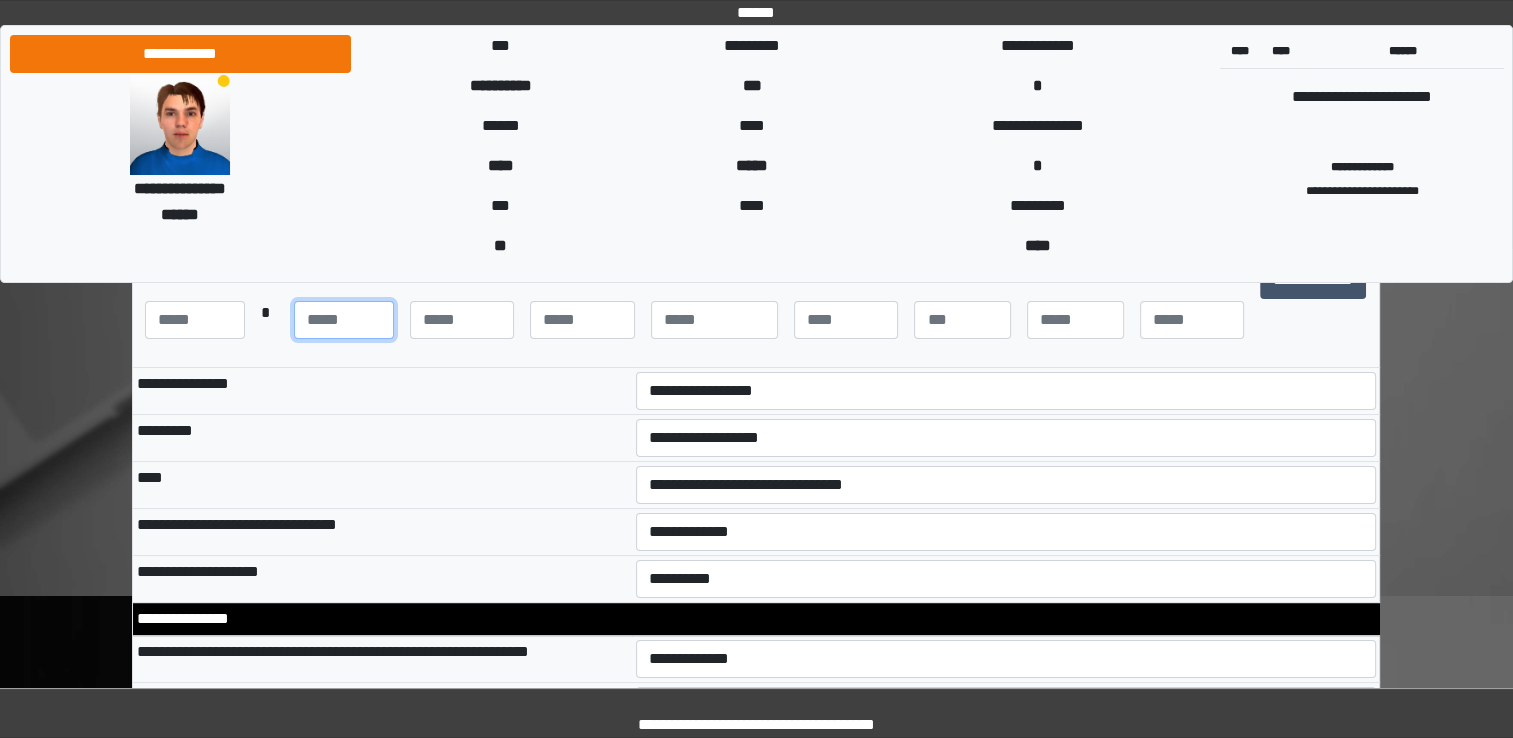 type on "**" 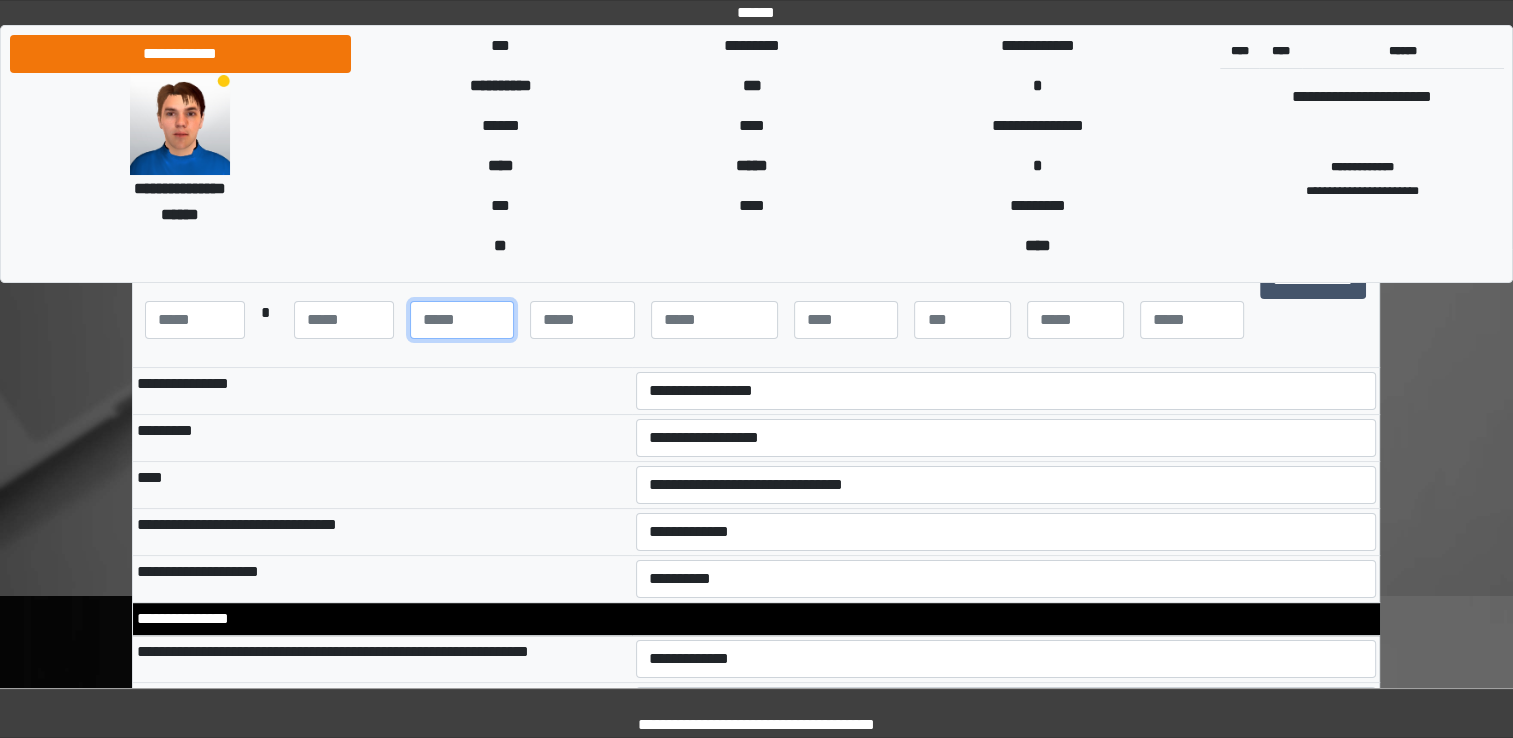 type on "*" 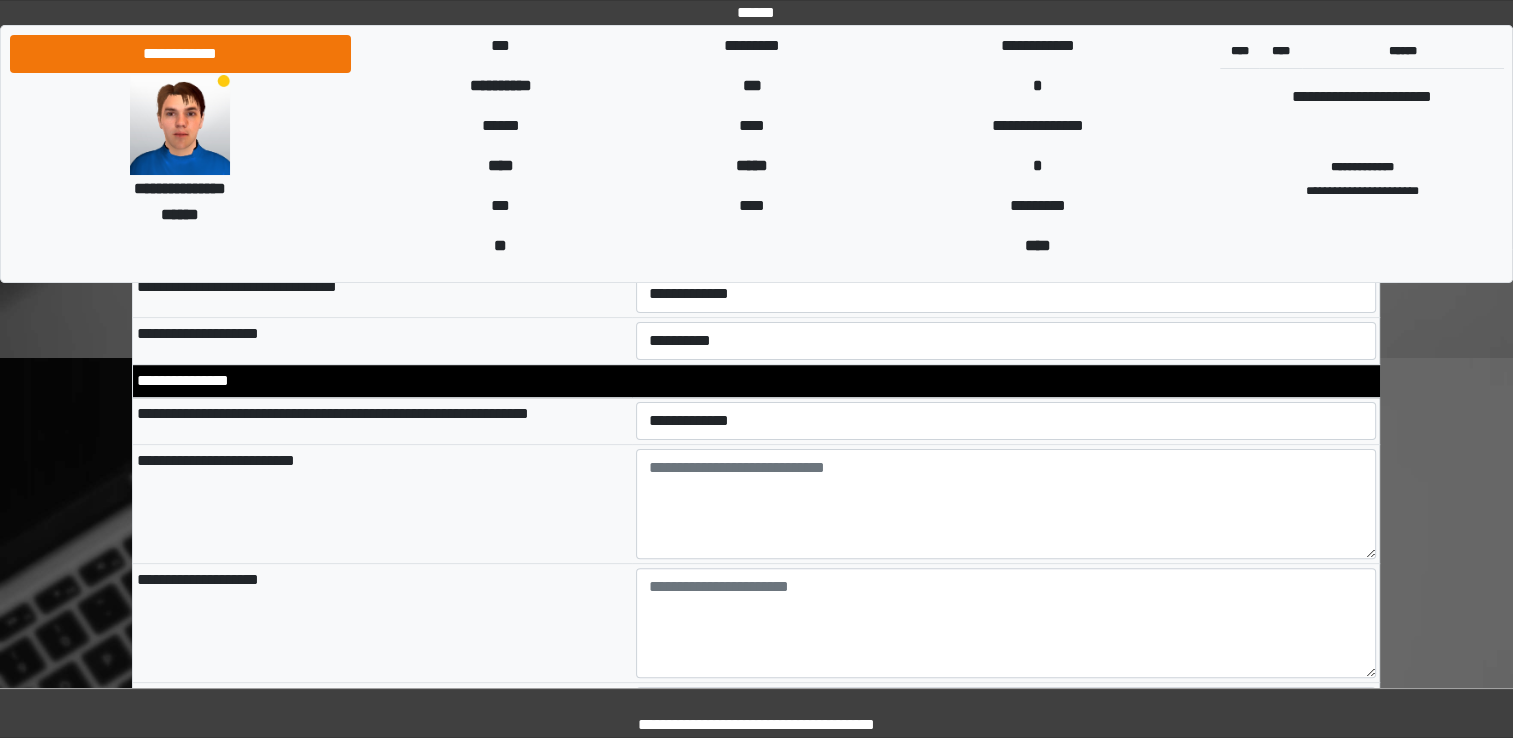 scroll, scrollTop: 540, scrollLeft: 0, axis: vertical 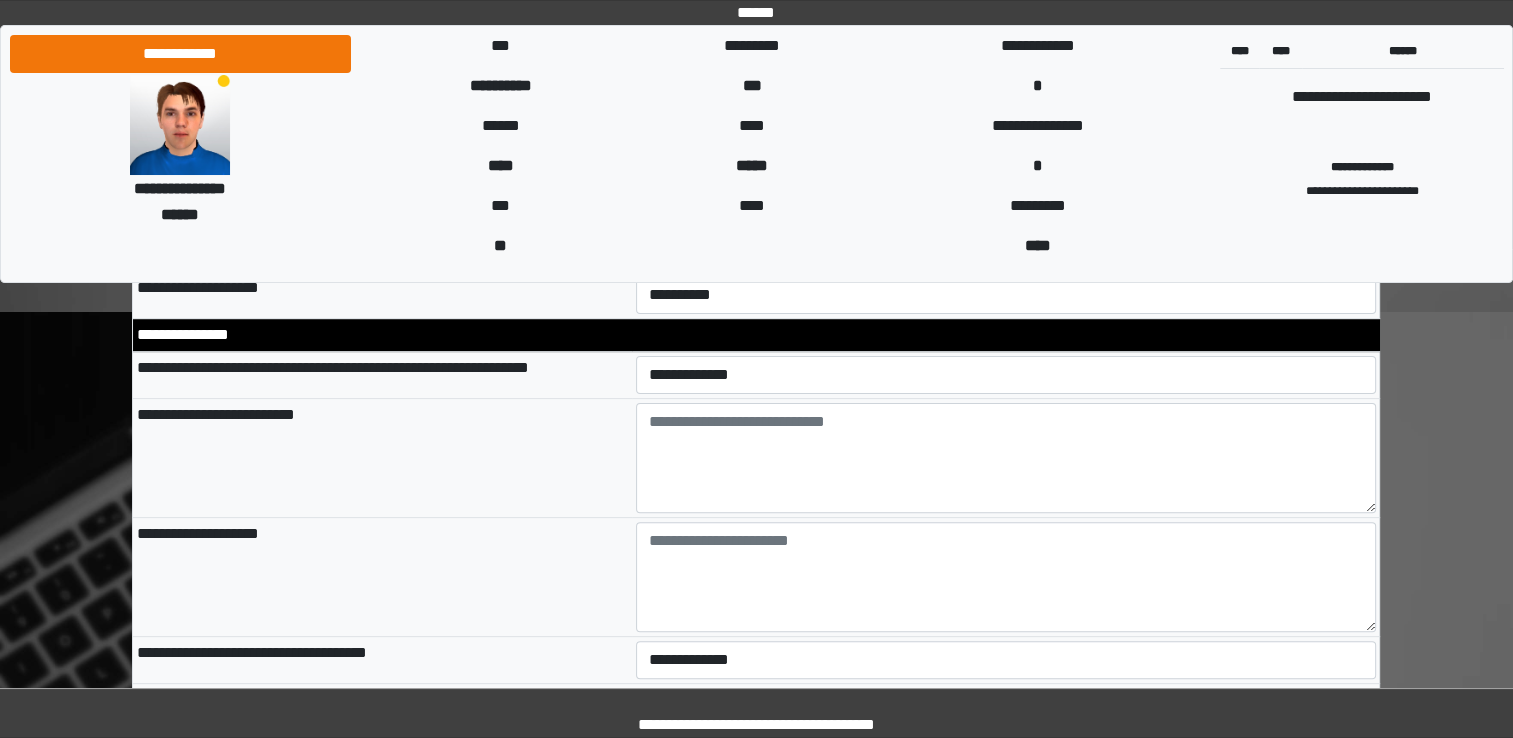 type on "**" 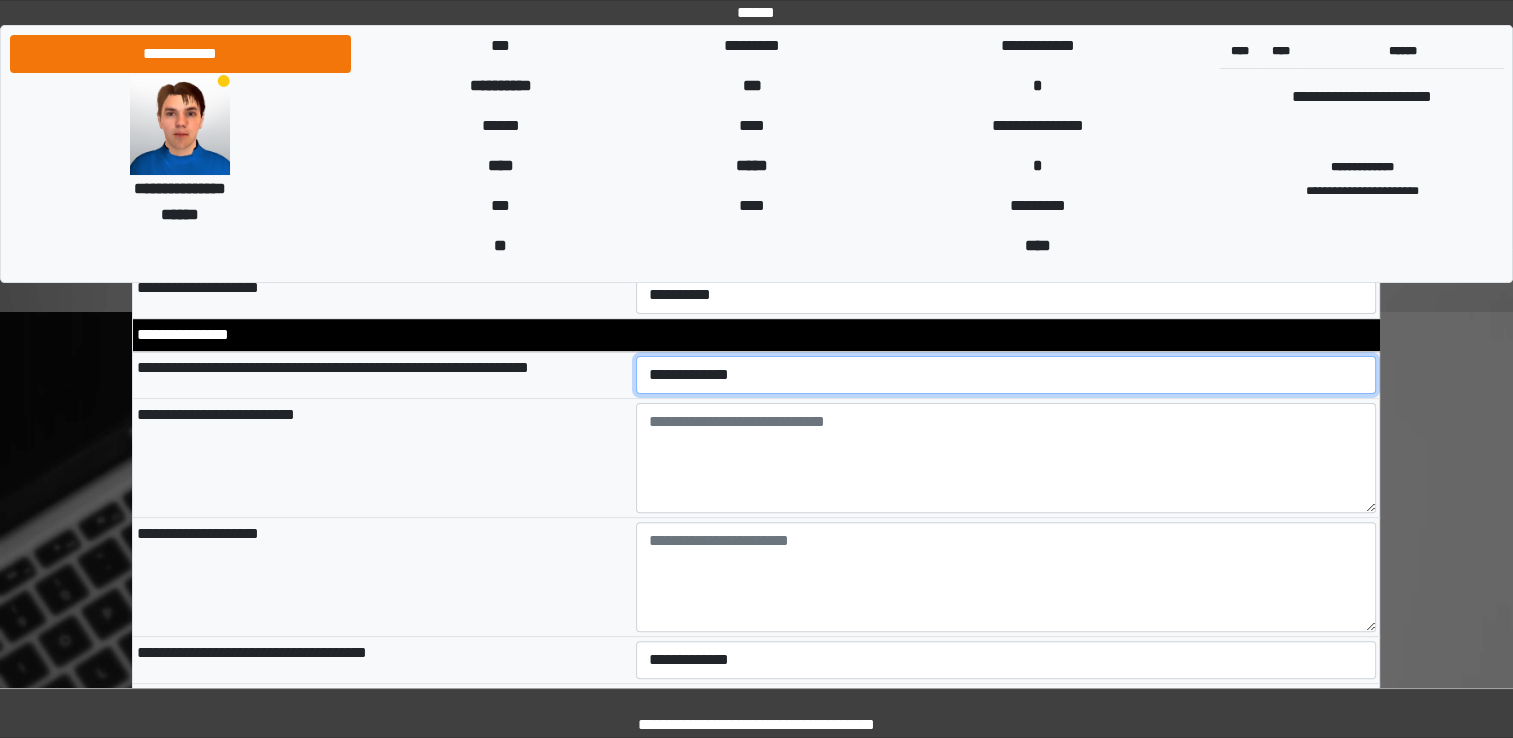 click on "**********" at bounding box center [1006, 375] 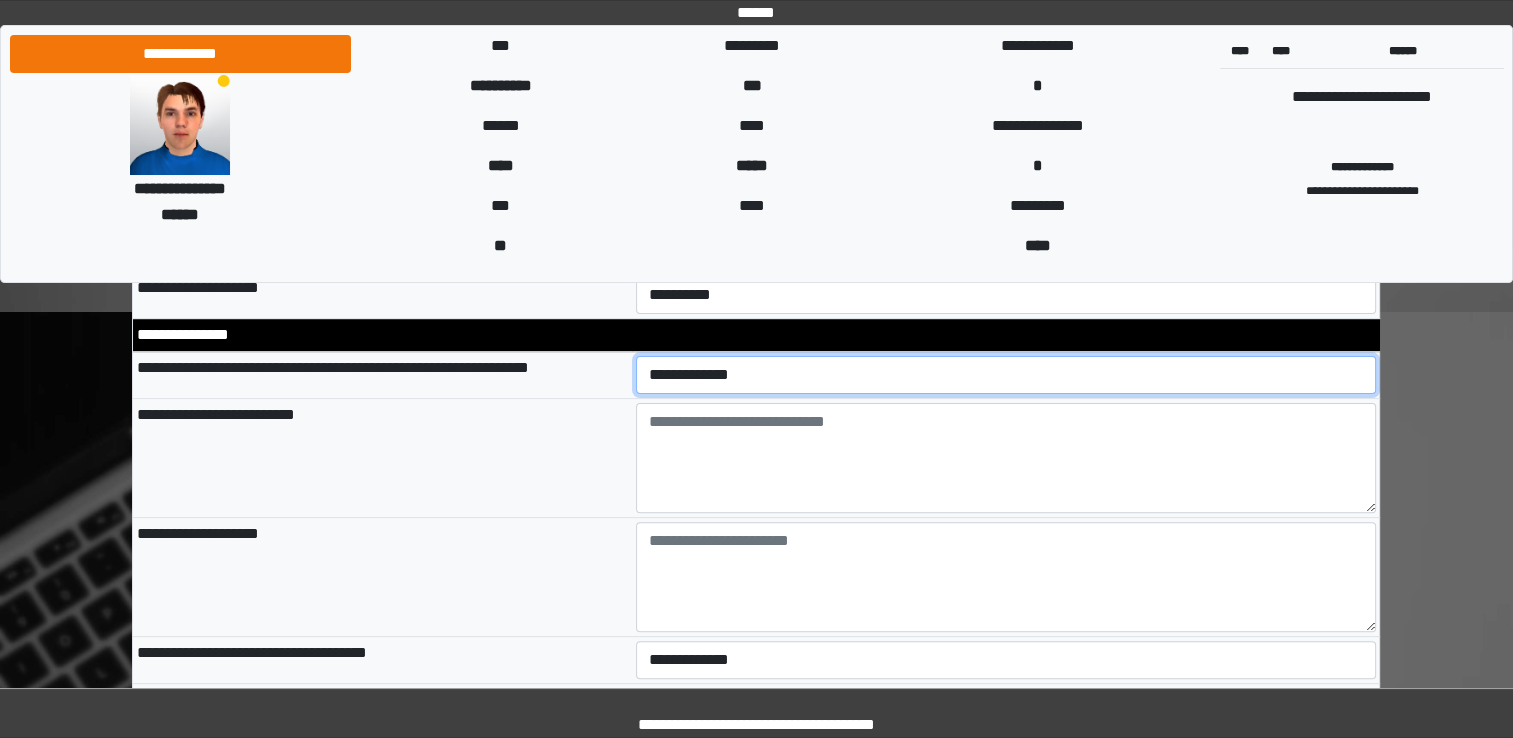 select on "*" 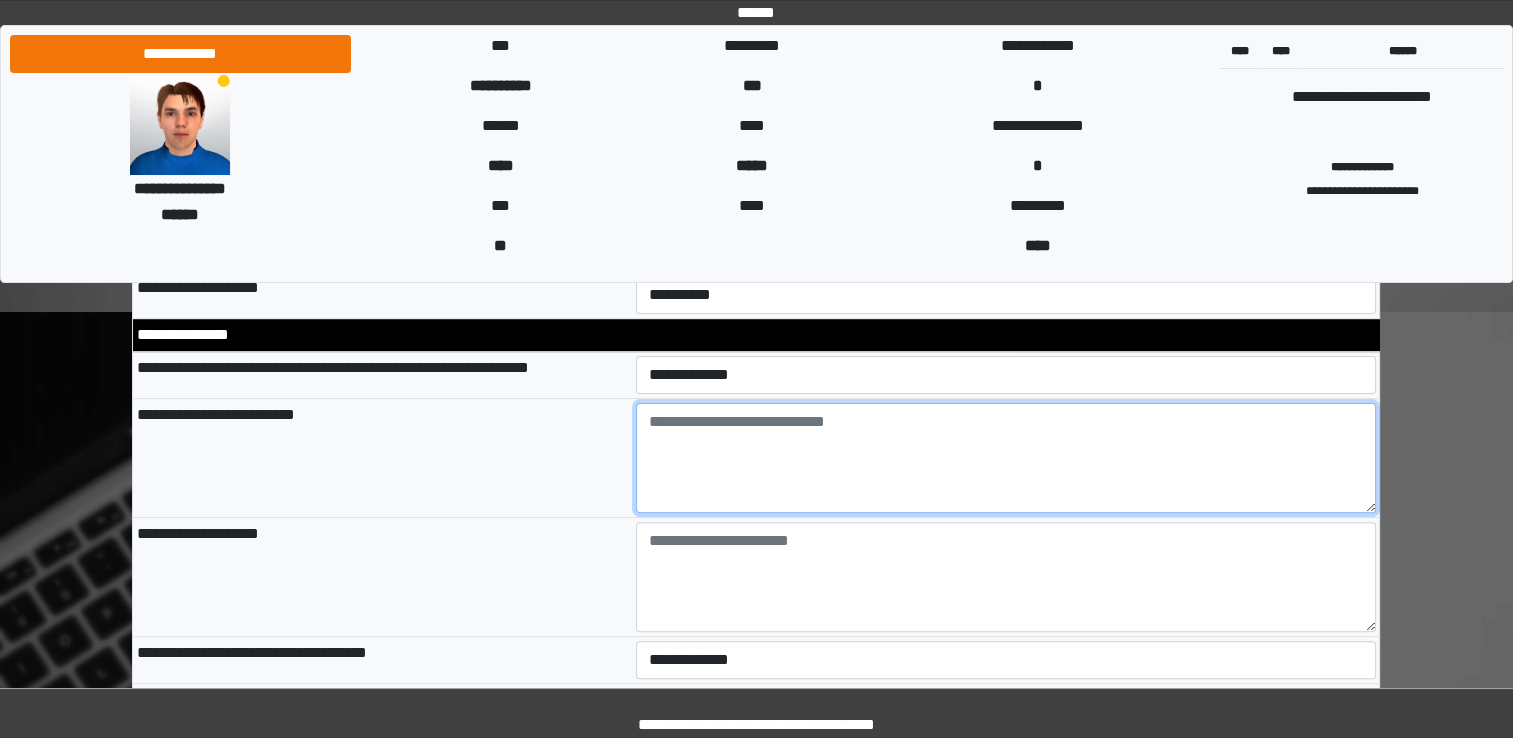 click at bounding box center (1006, 458) 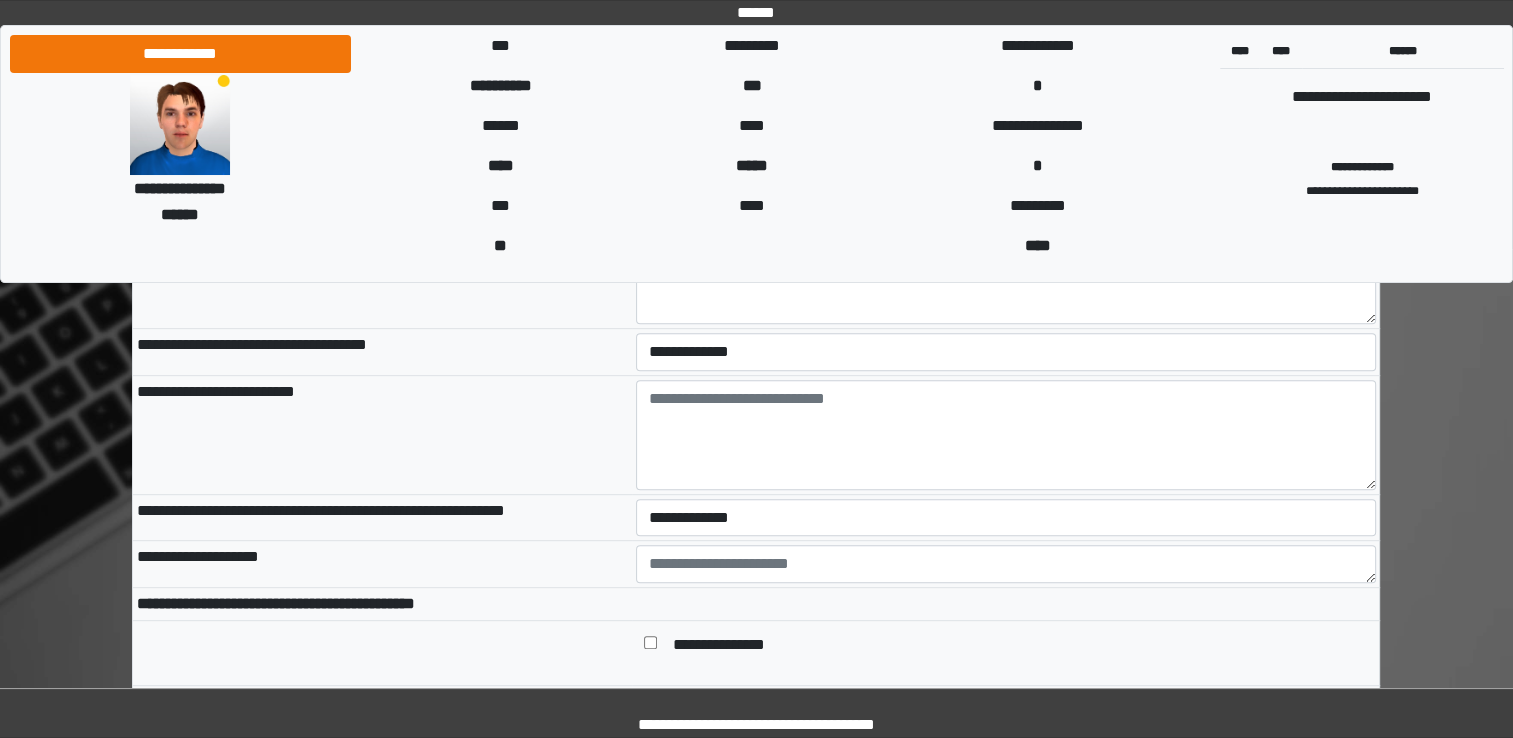 scroll, scrollTop: 850, scrollLeft: 0, axis: vertical 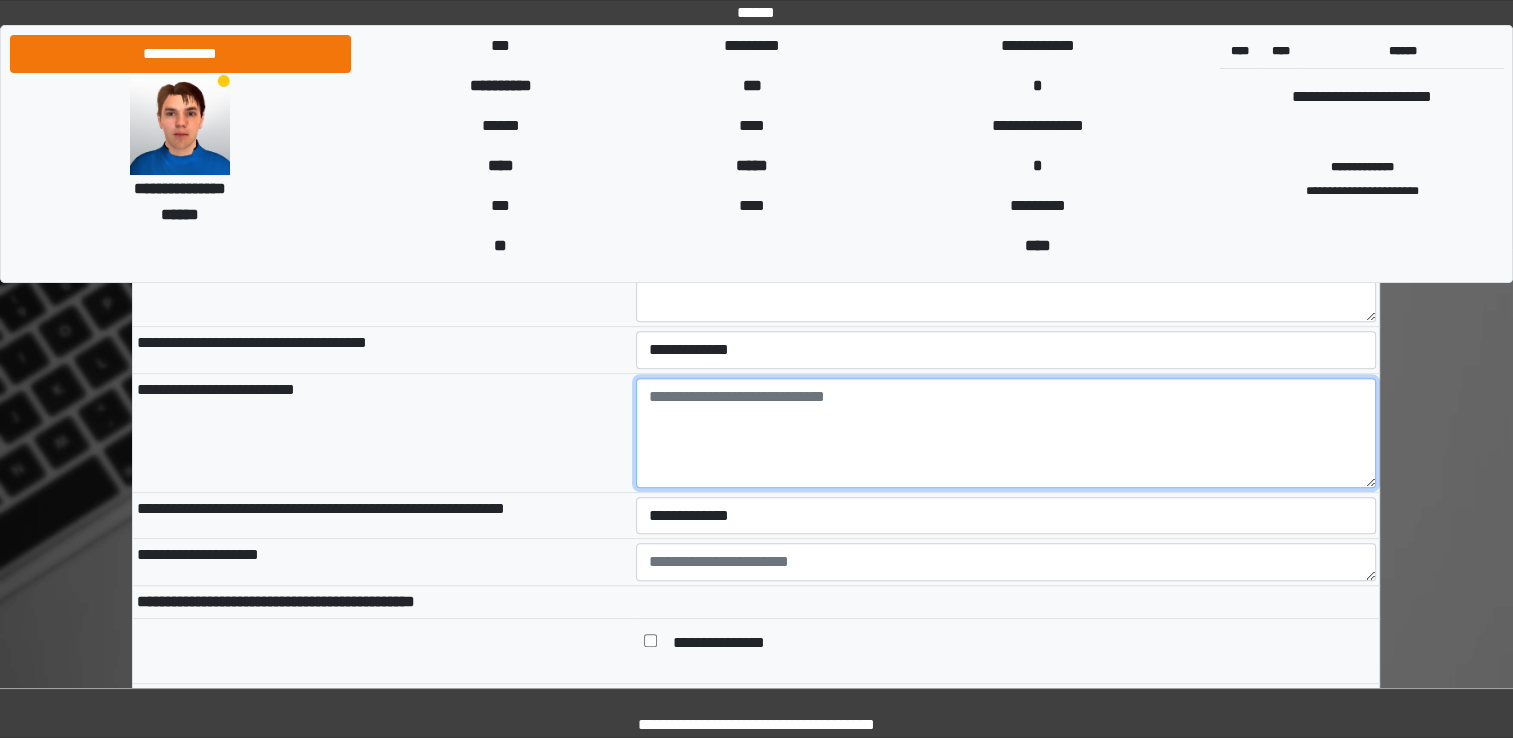 click at bounding box center [1006, 433] 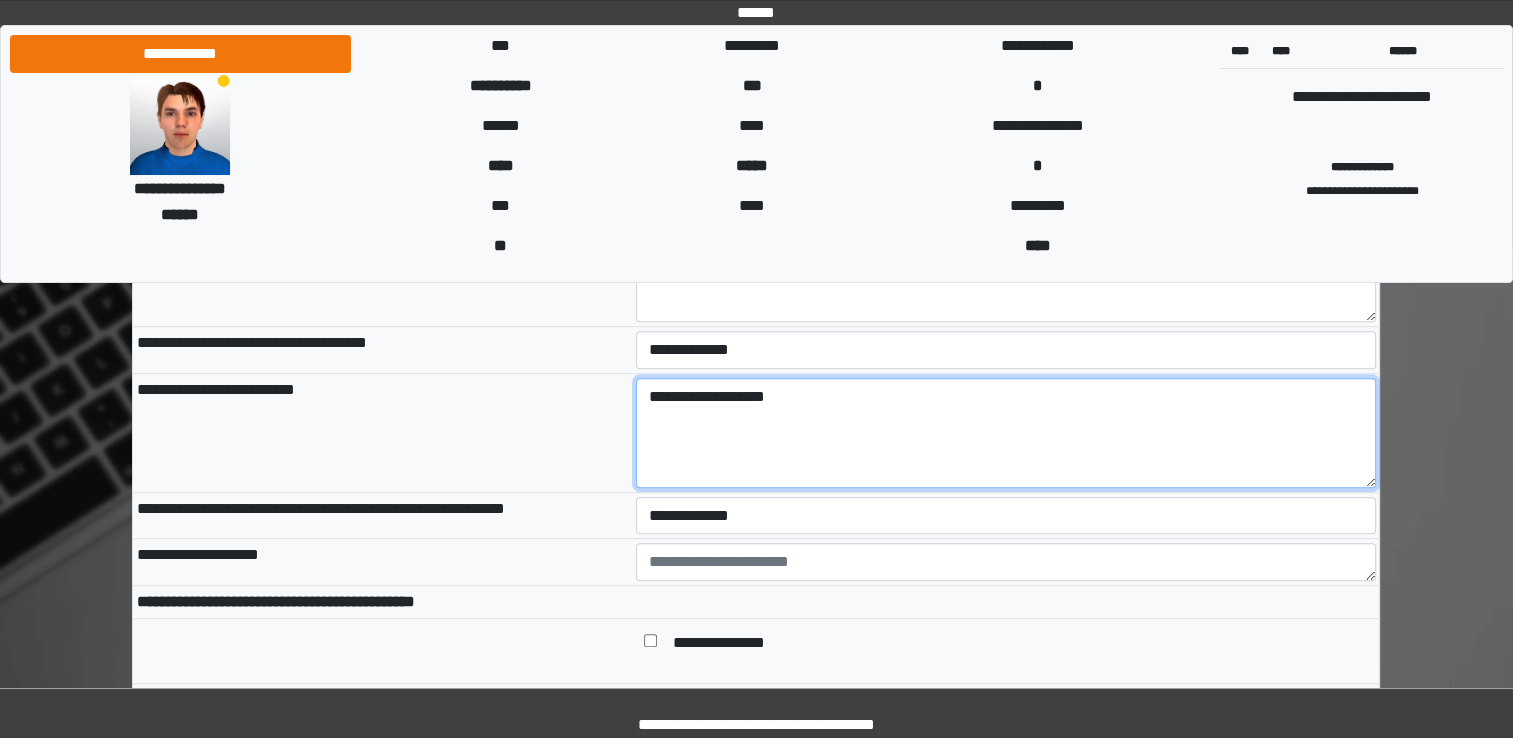 click on "**********" at bounding box center (1006, 433) 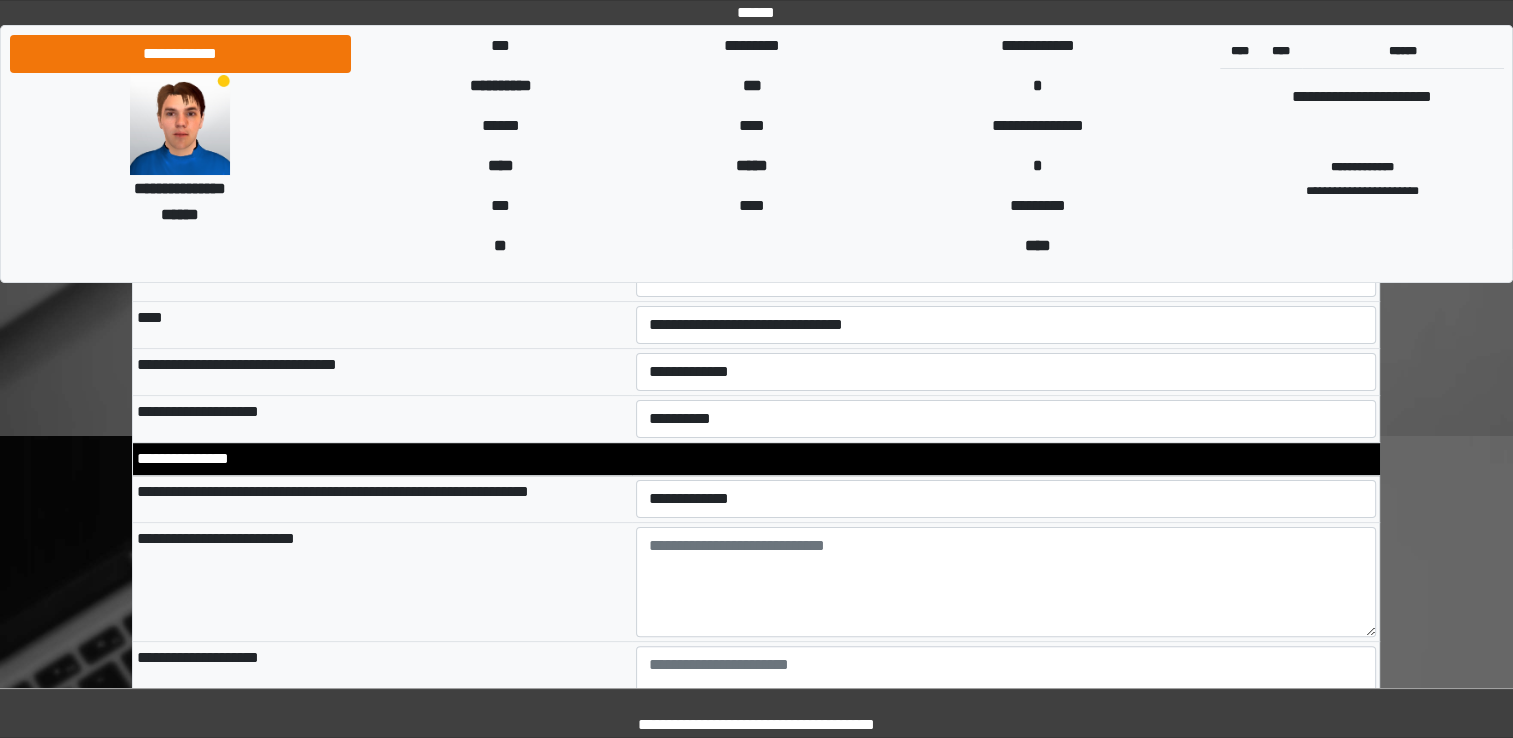 scroll, scrollTop: 571, scrollLeft: 0, axis: vertical 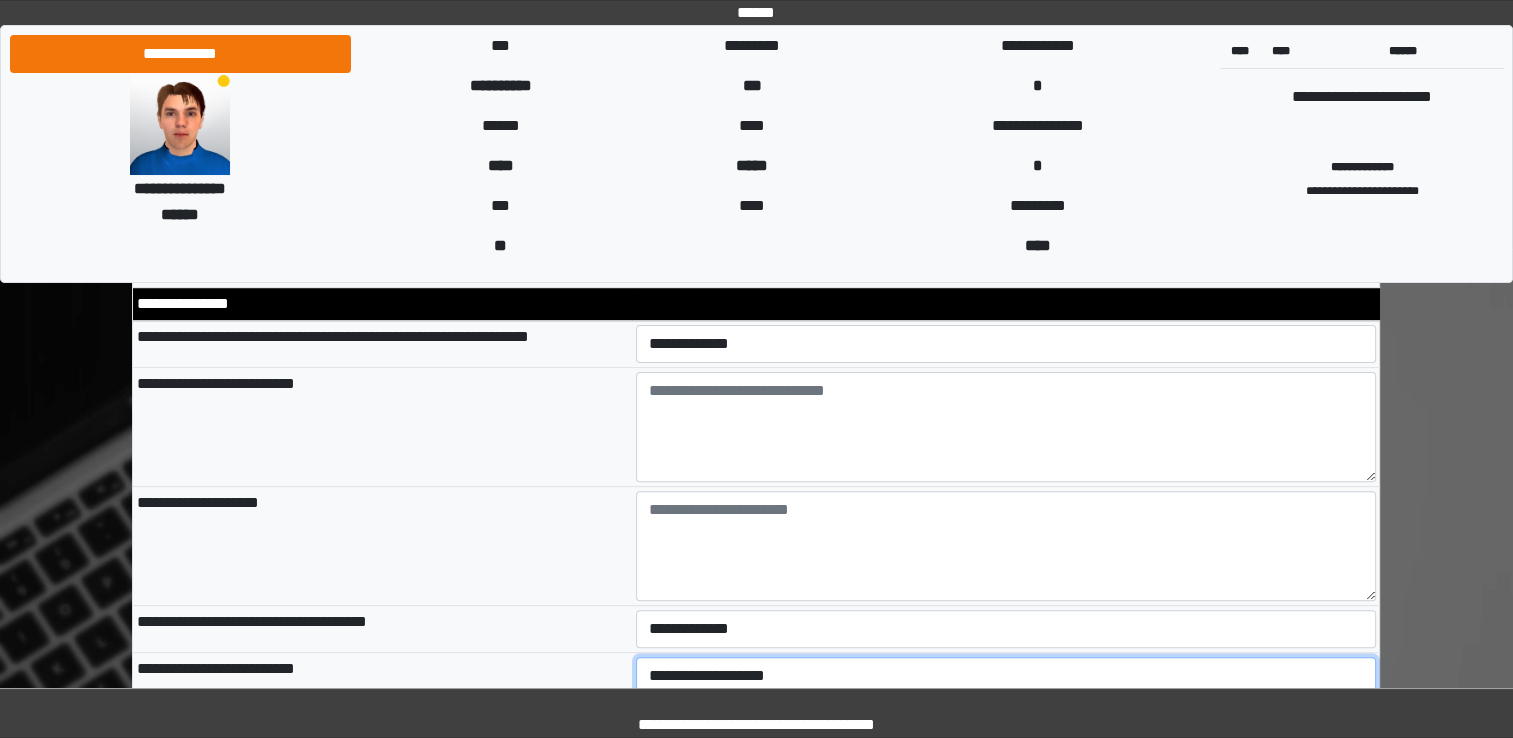 type on "**********" 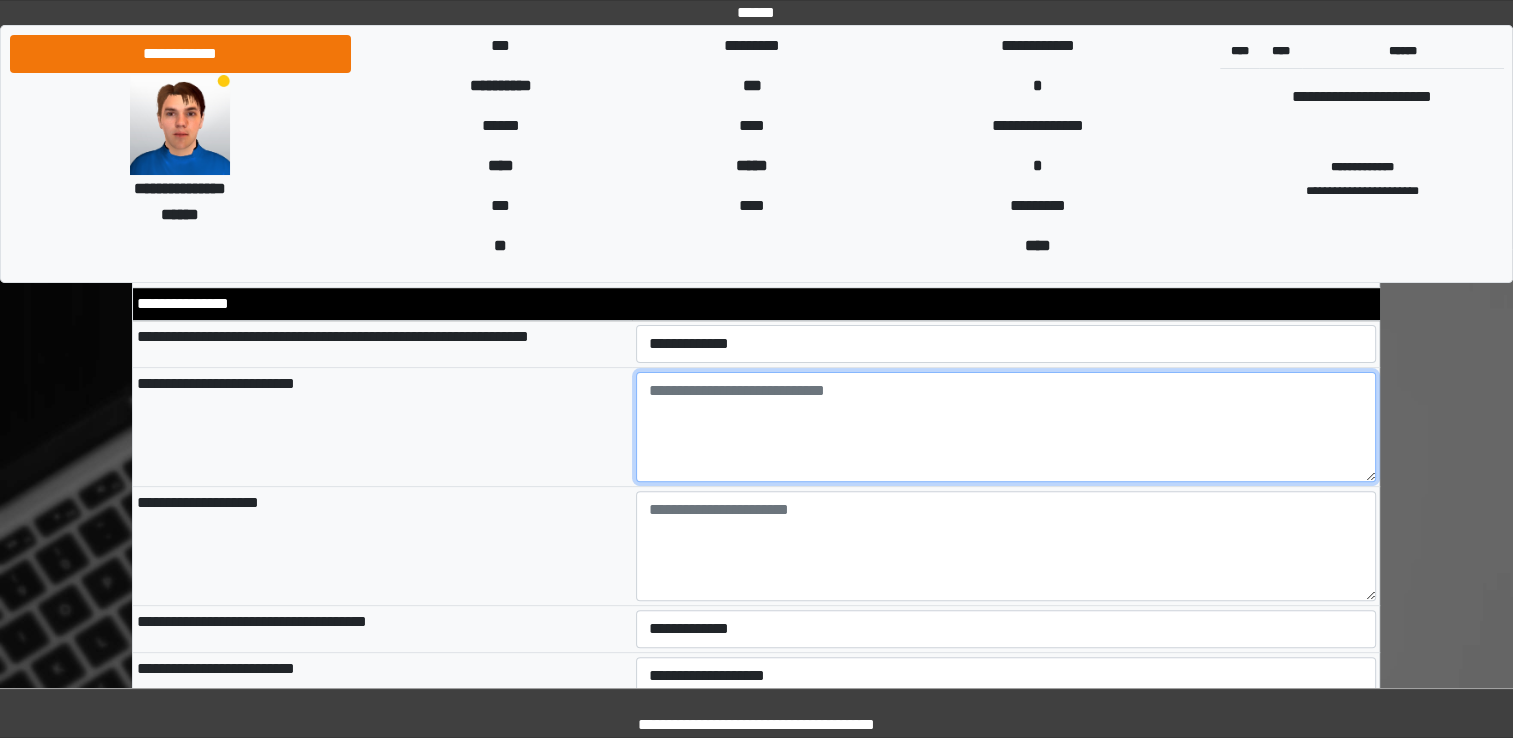 click at bounding box center [1006, 427] 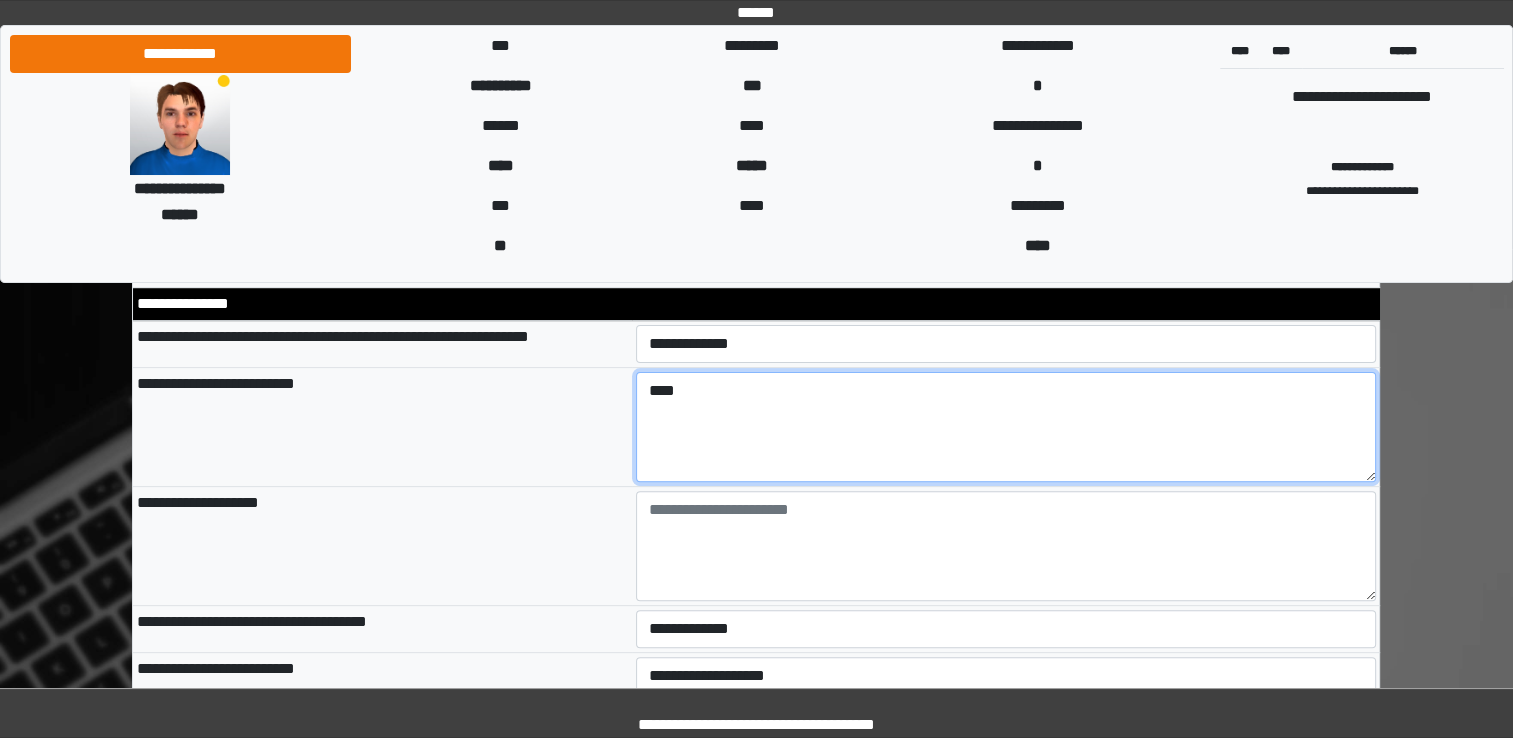 scroll, scrollTop: 708, scrollLeft: 0, axis: vertical 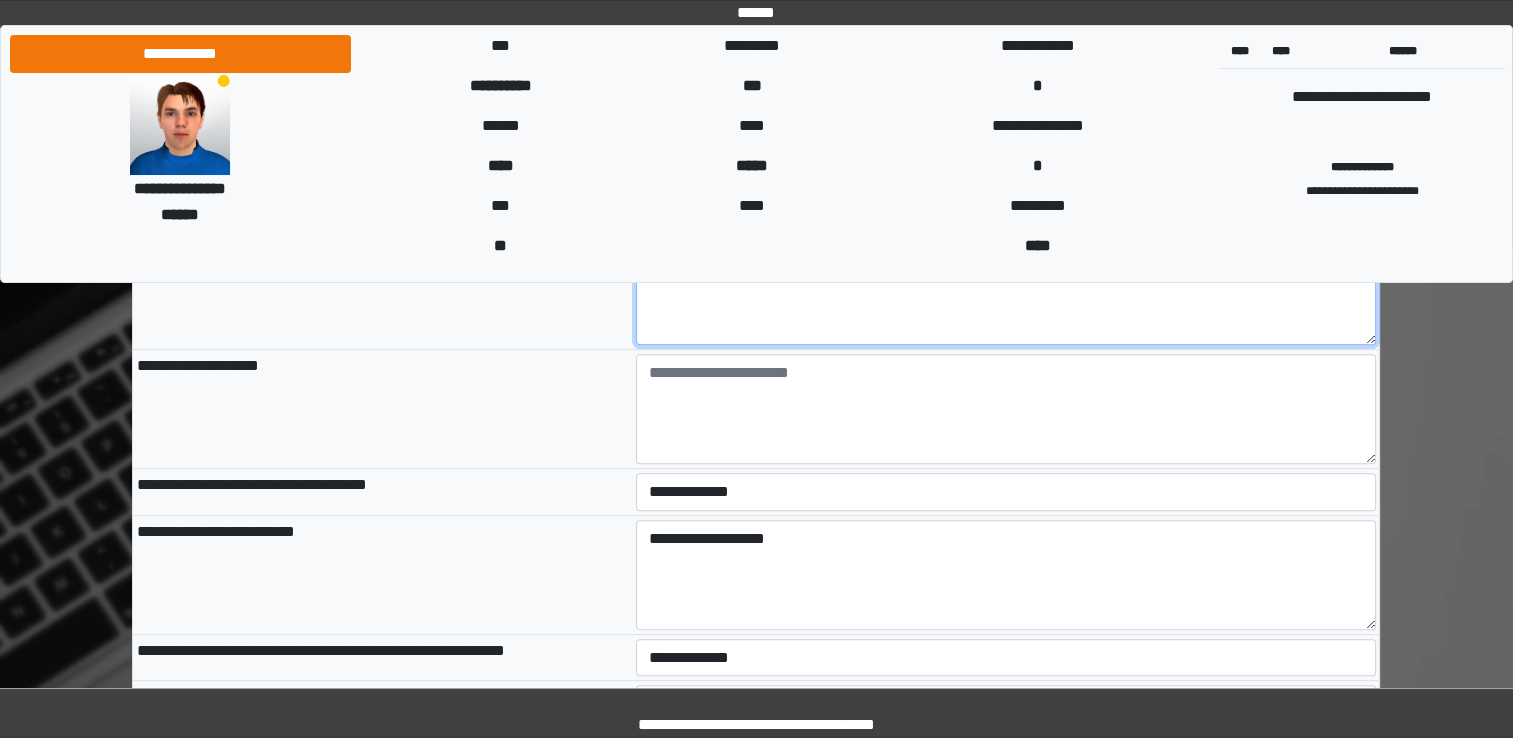 type on "****" 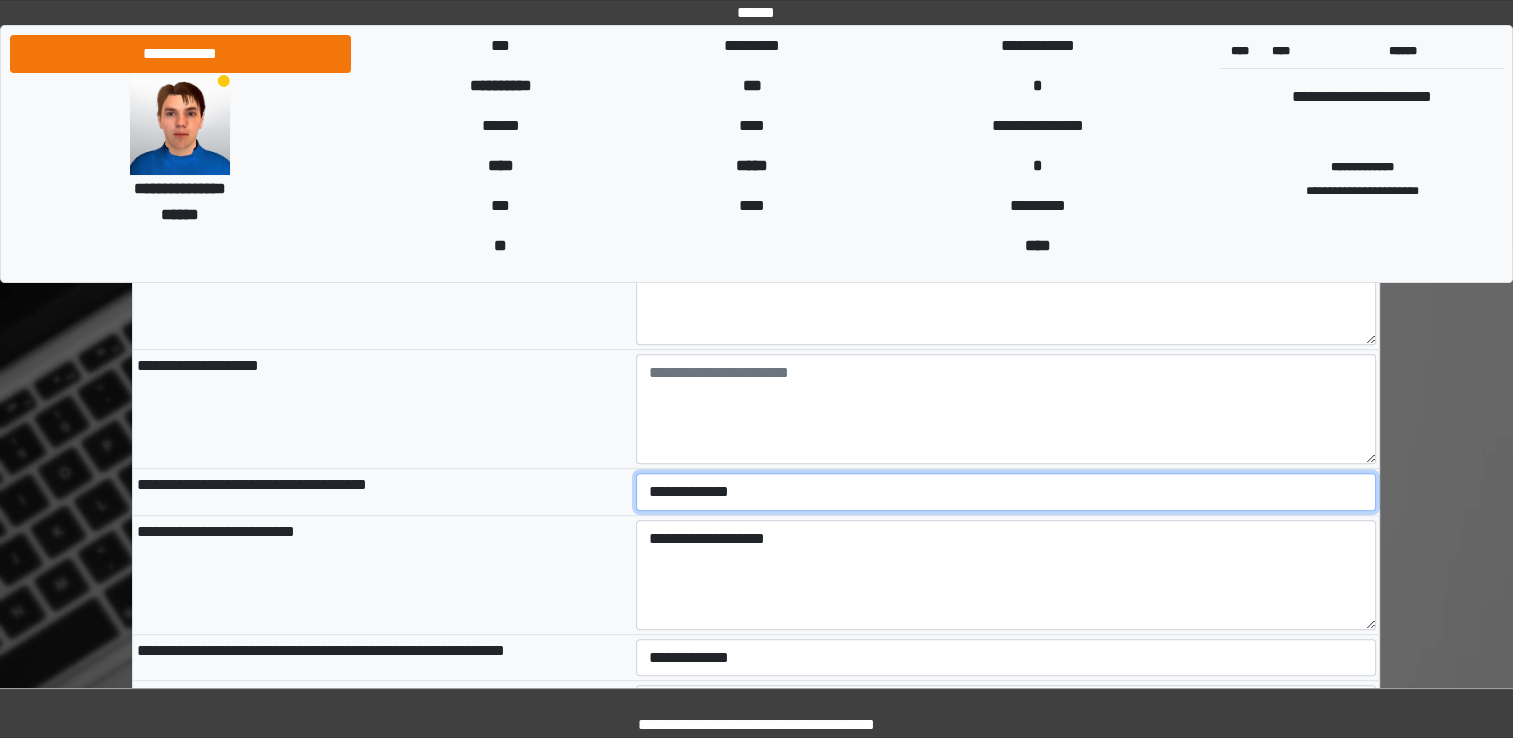 click on "**********" at bounding box center (1006, 492) 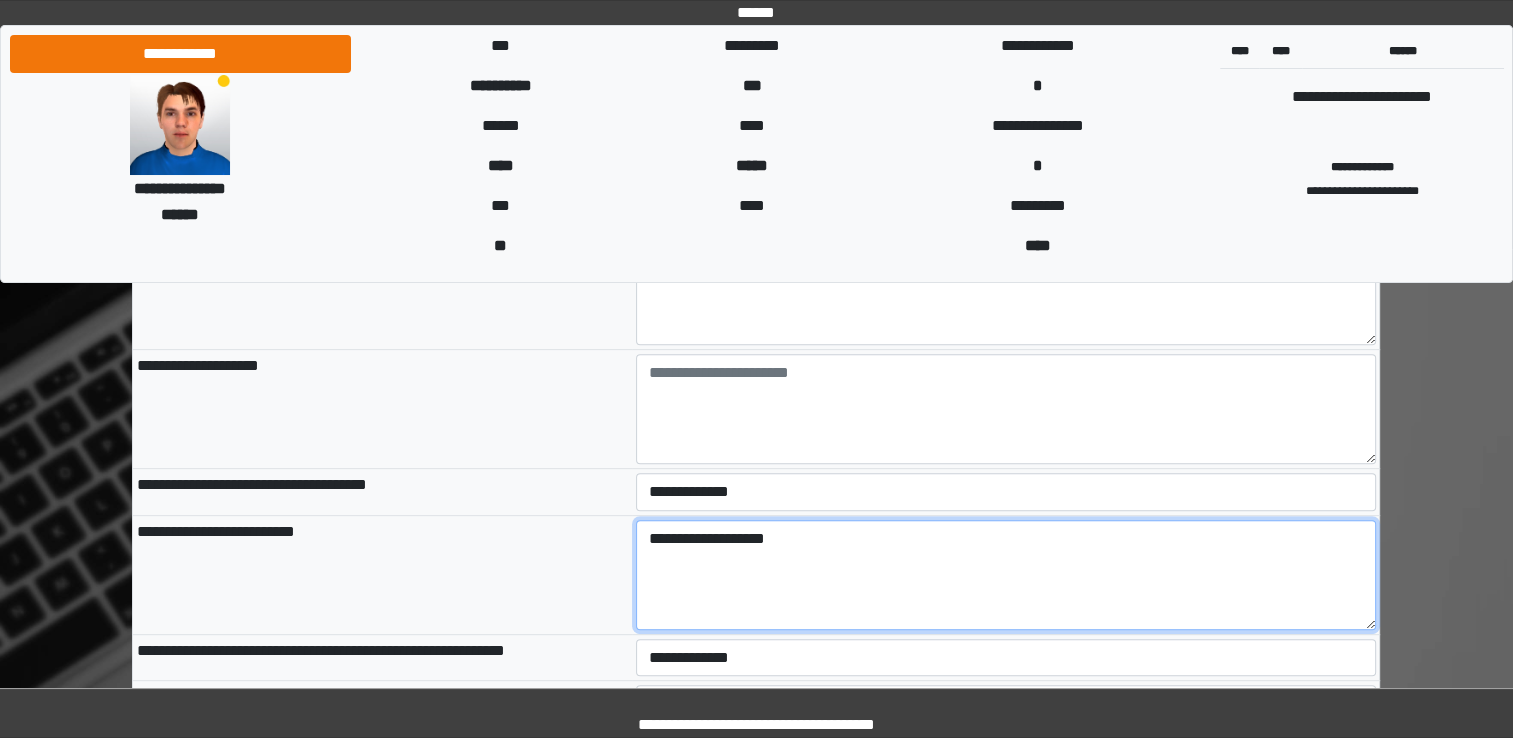 click on "**********" at bounding box center (1006, 575) 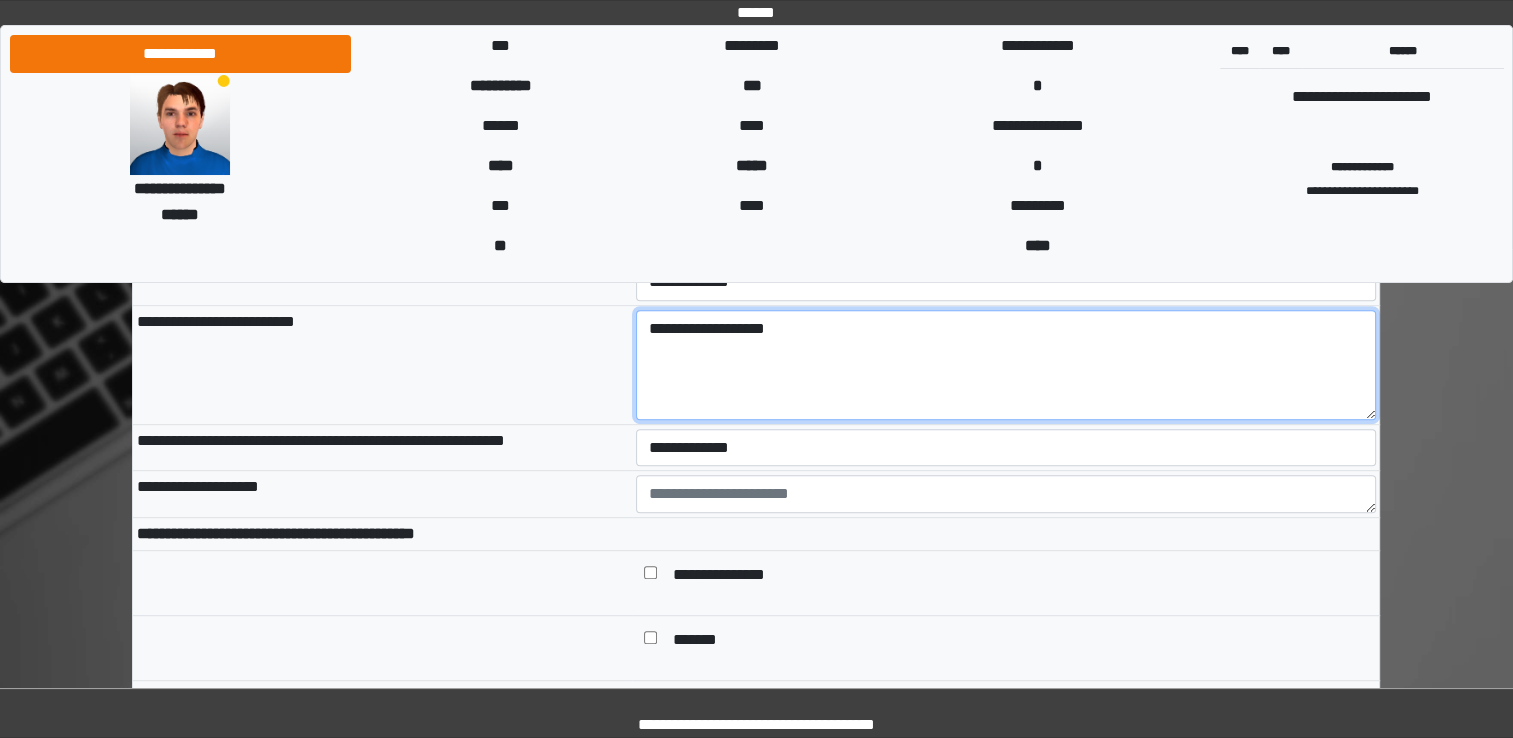 scroll, scrollTop: 933, scrollLeft: 0, axis: vertical 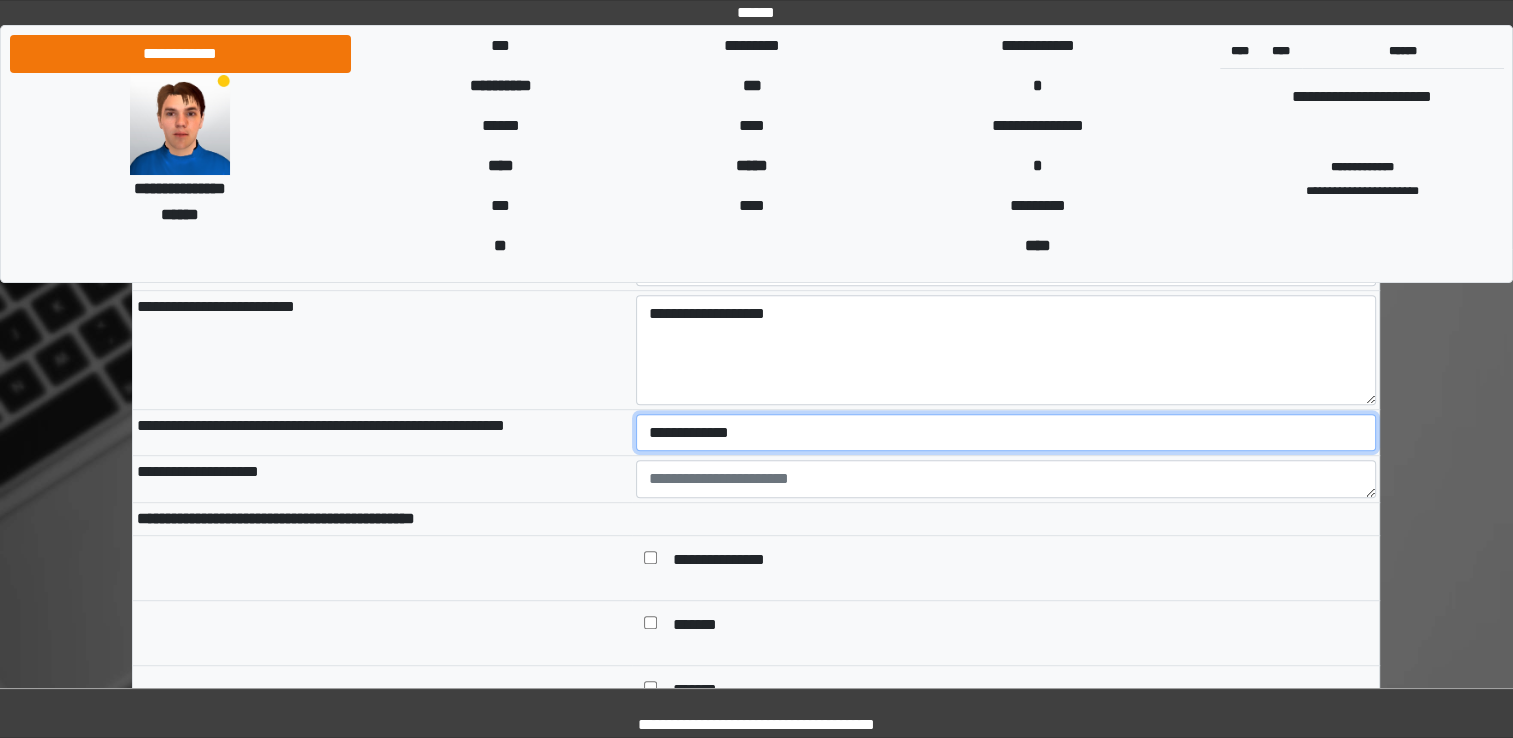 click on "**********" at bounding box center [1006, 433] 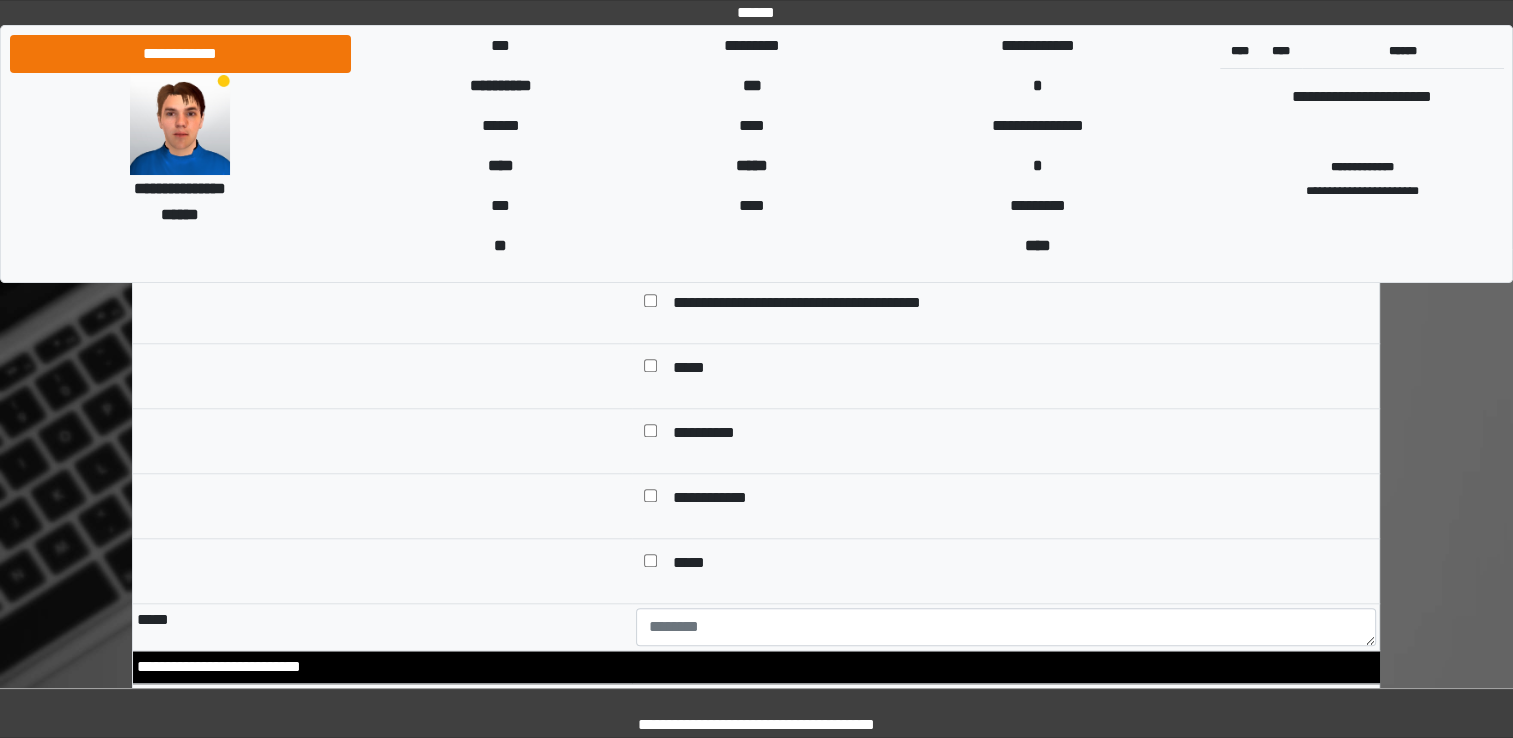 scroll, scrollTop: 1736, scrollLeft: 0, axis: vertical 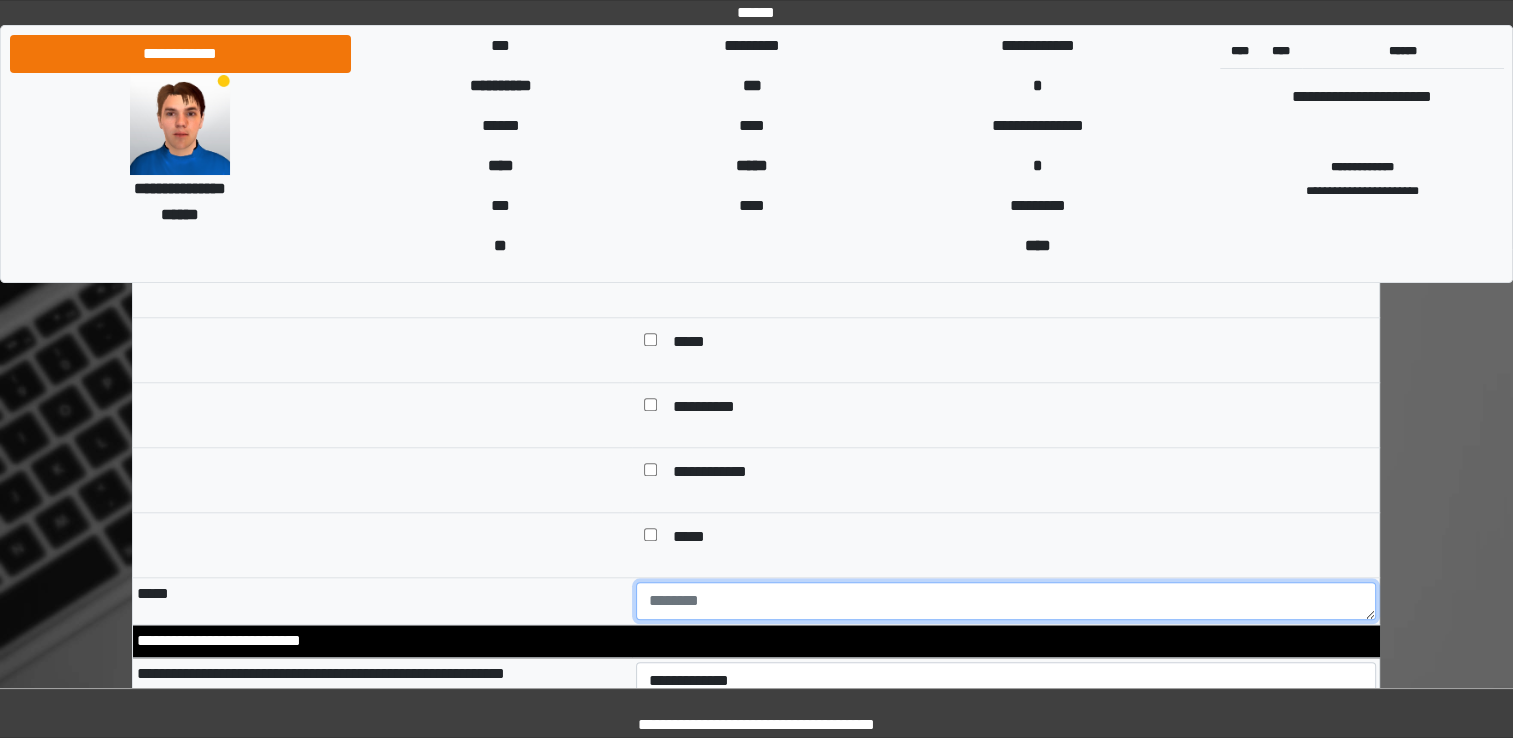 click at bounding box center (1006, 601) 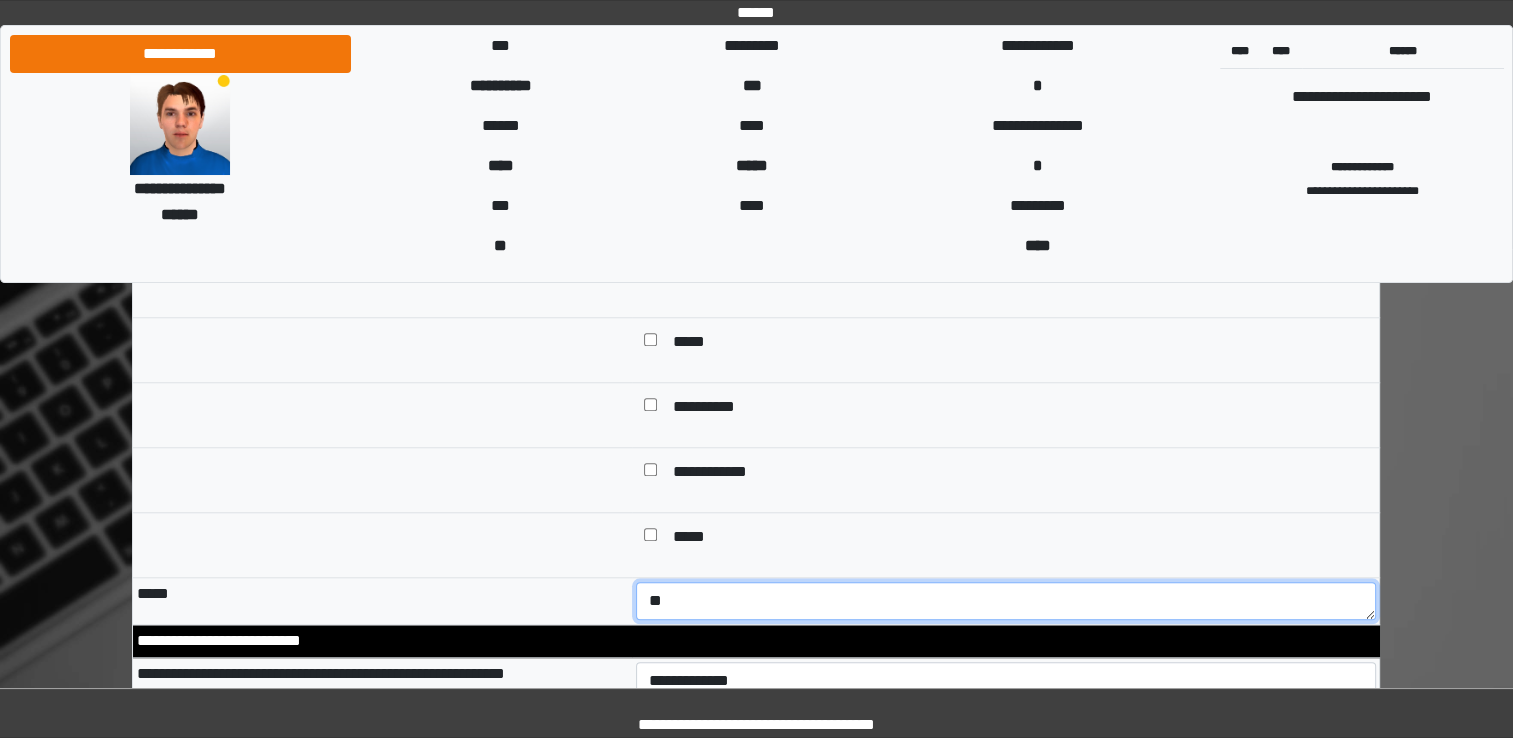 type on "*" 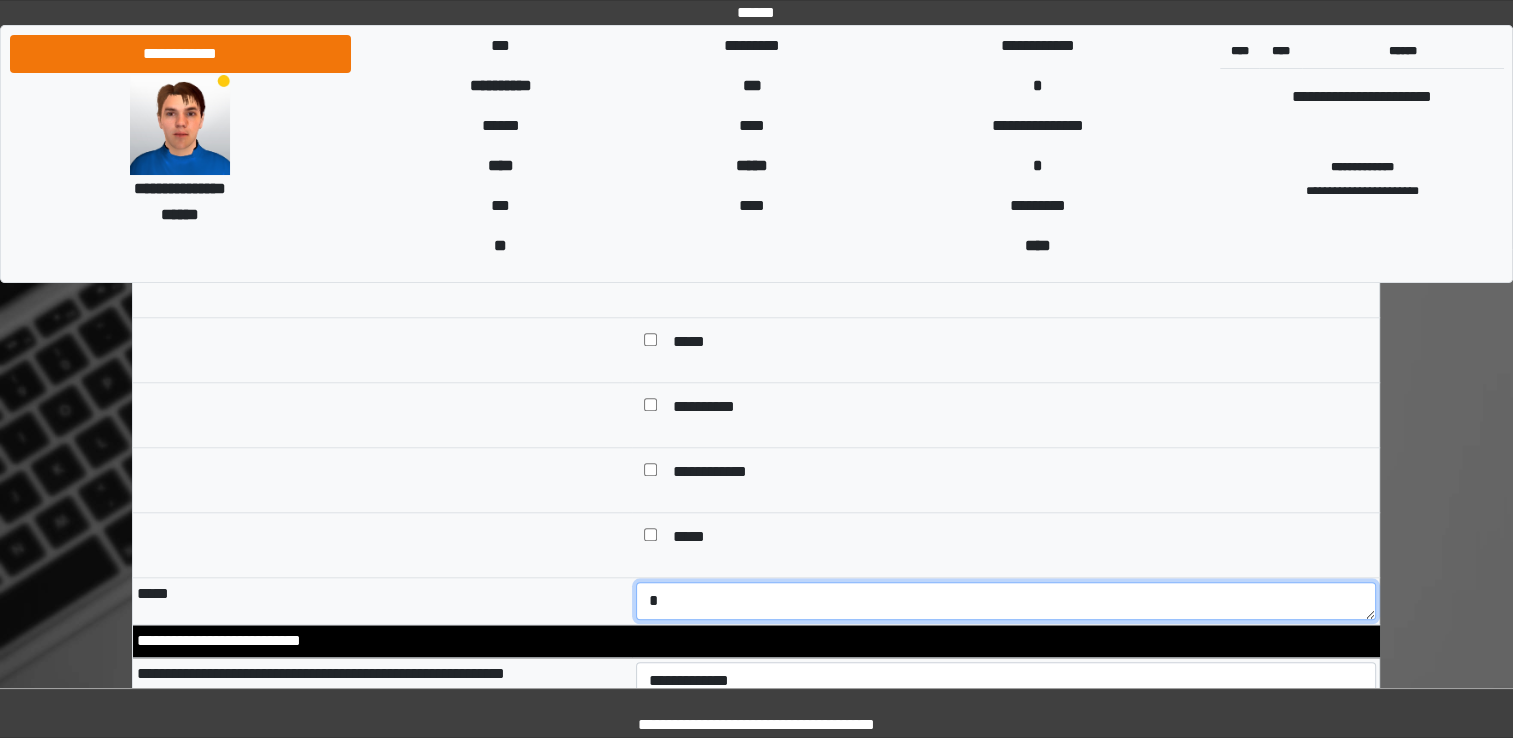 type 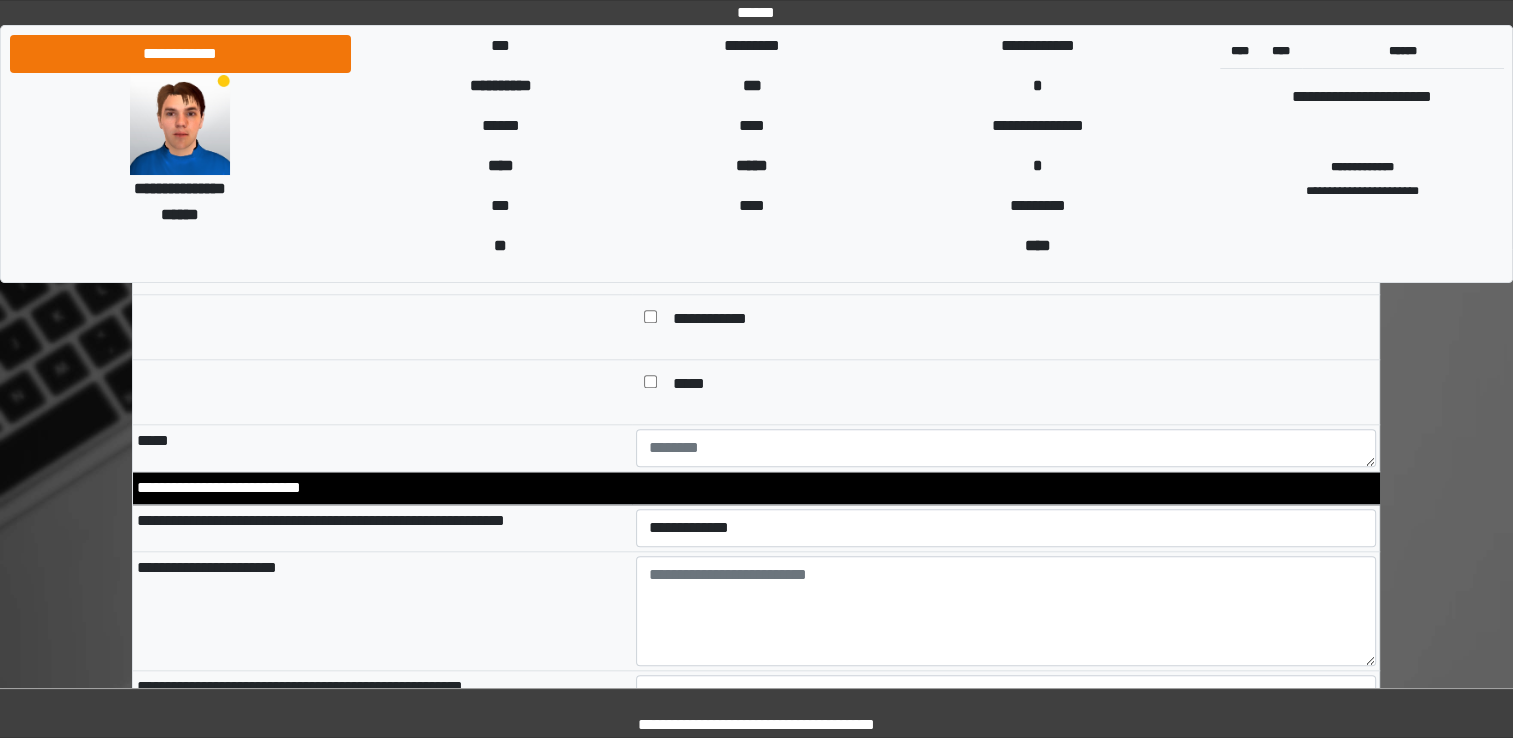 scroll, scrollTop: 1890, scrollLeft: 0, axis: vertical 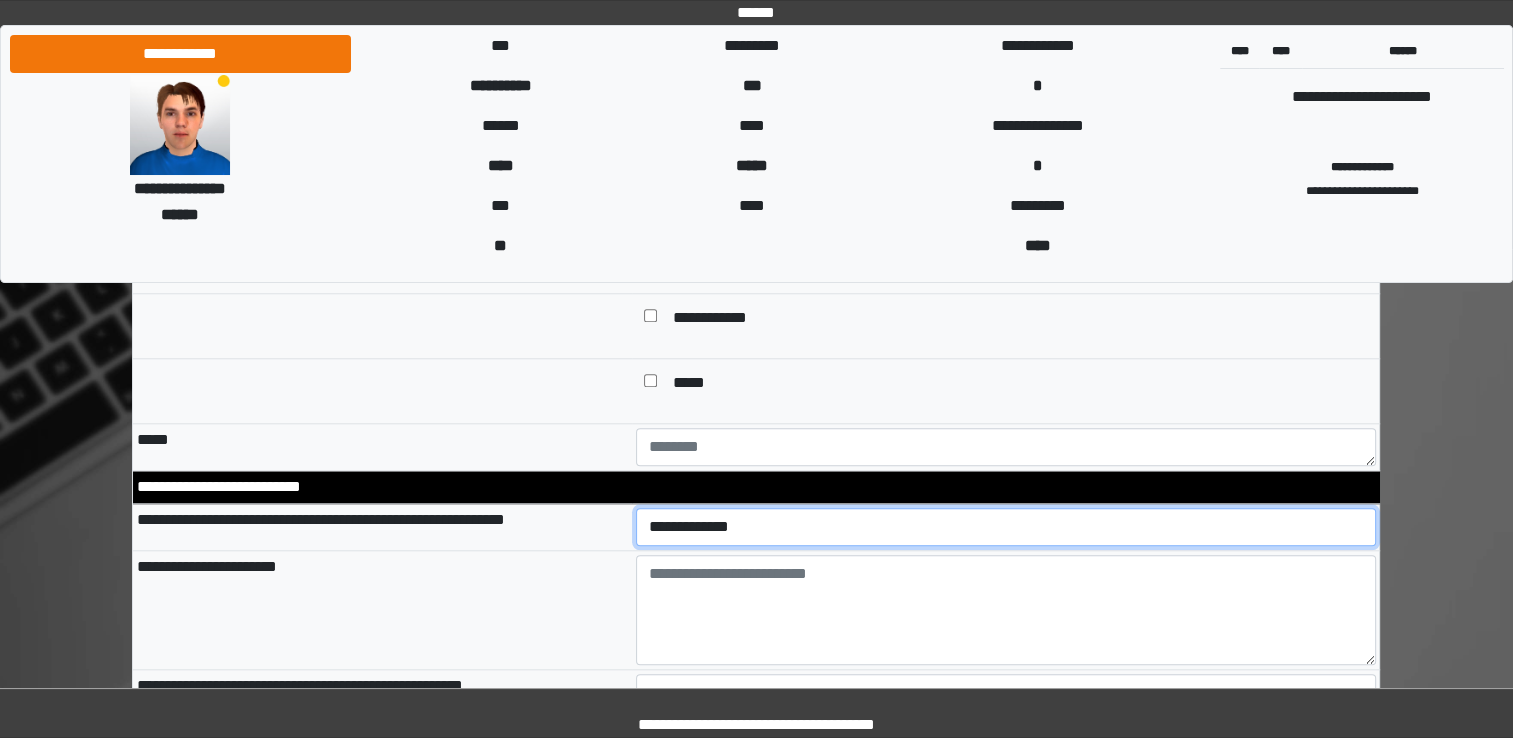 click on "**********" at bounding box center [1006, 527] 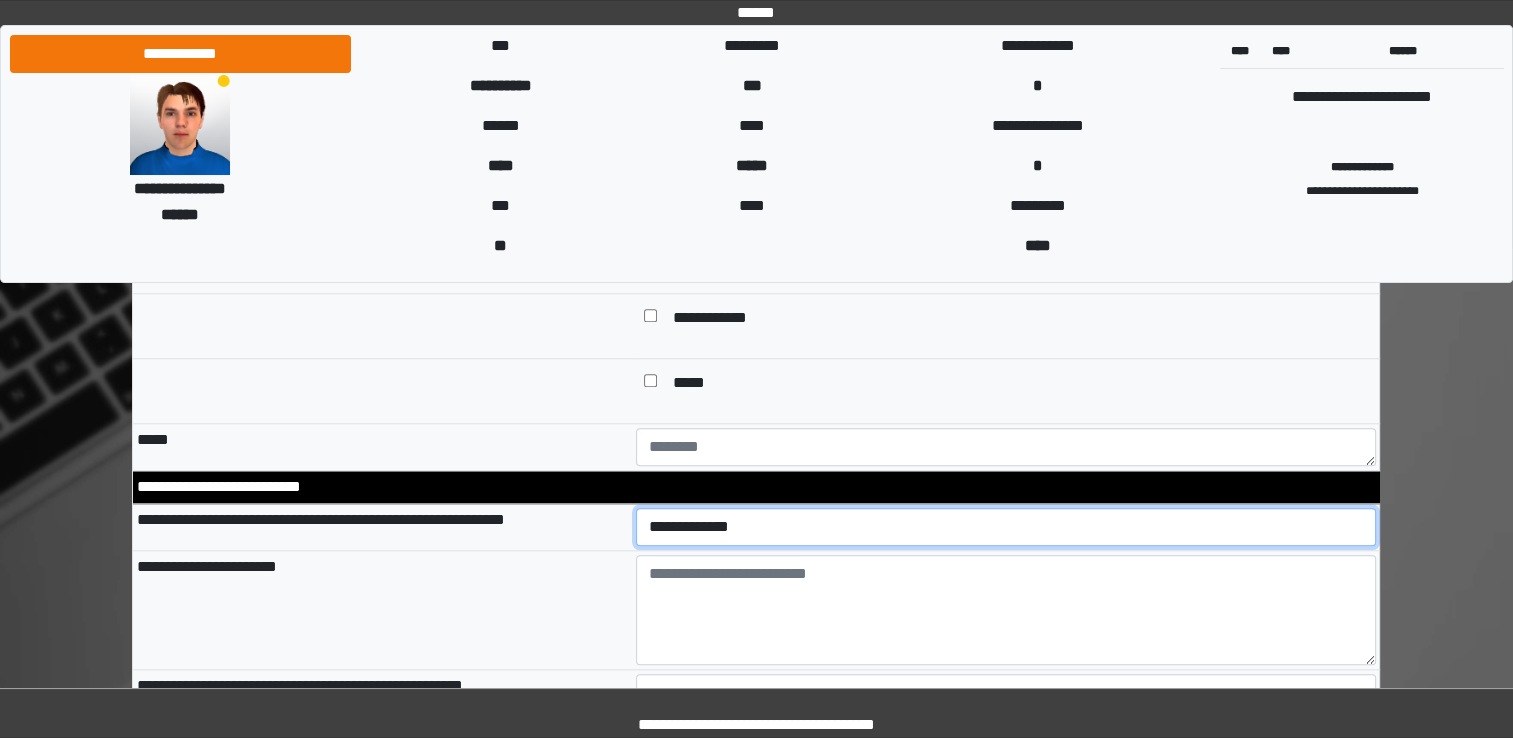 select on "*" 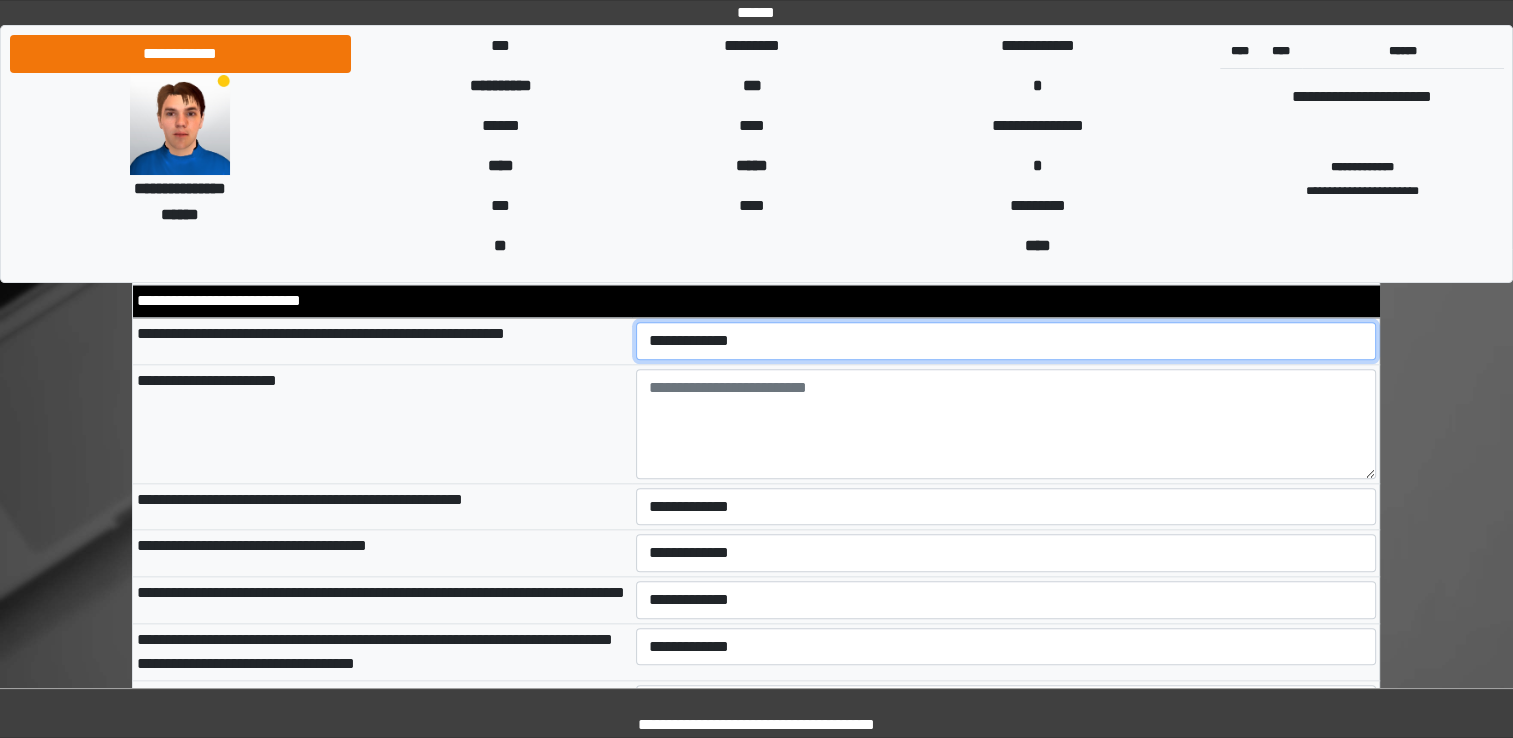 scroll, scrollTop: 2082, scrollLeft: 0, axis: vertical 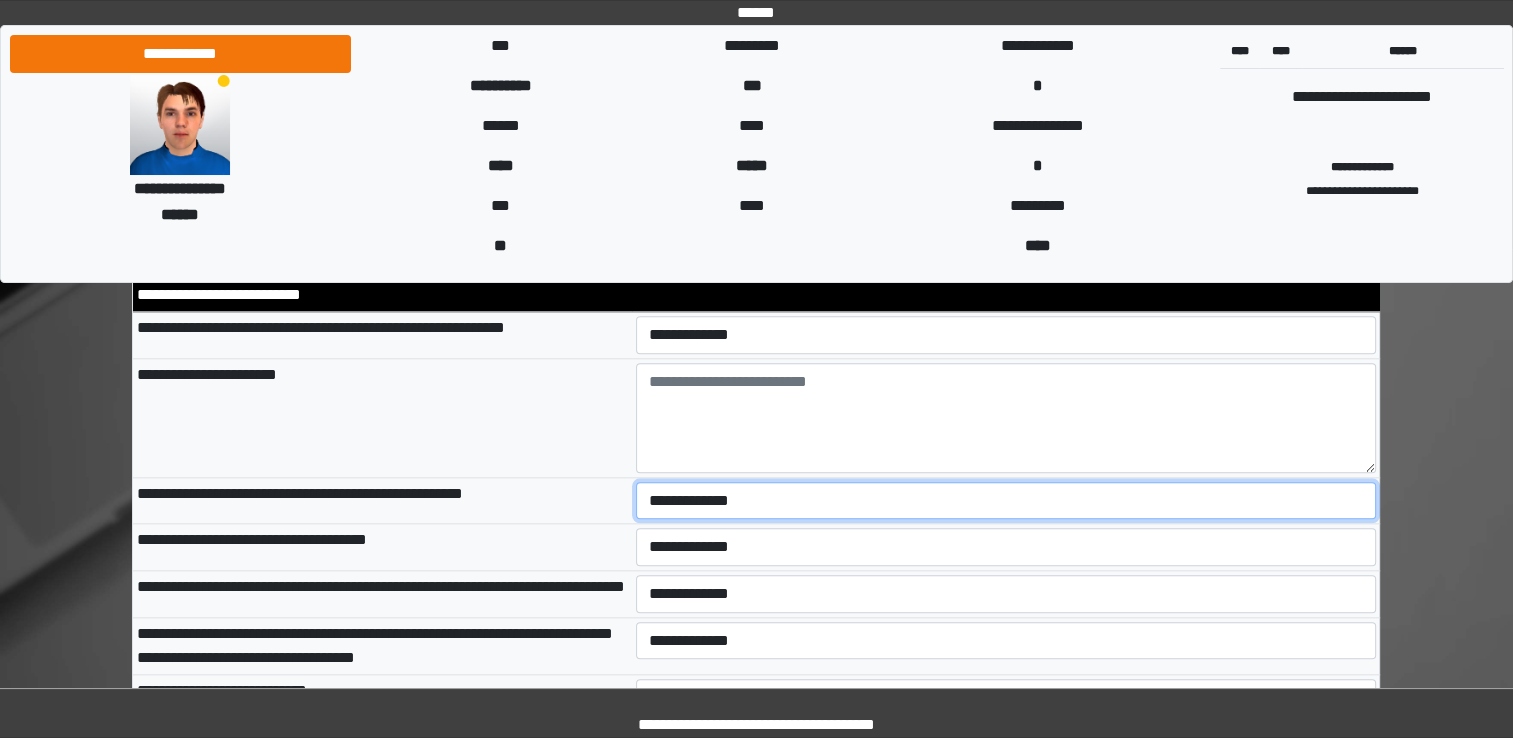 click on "**********" at bounding box center [1006, 501] 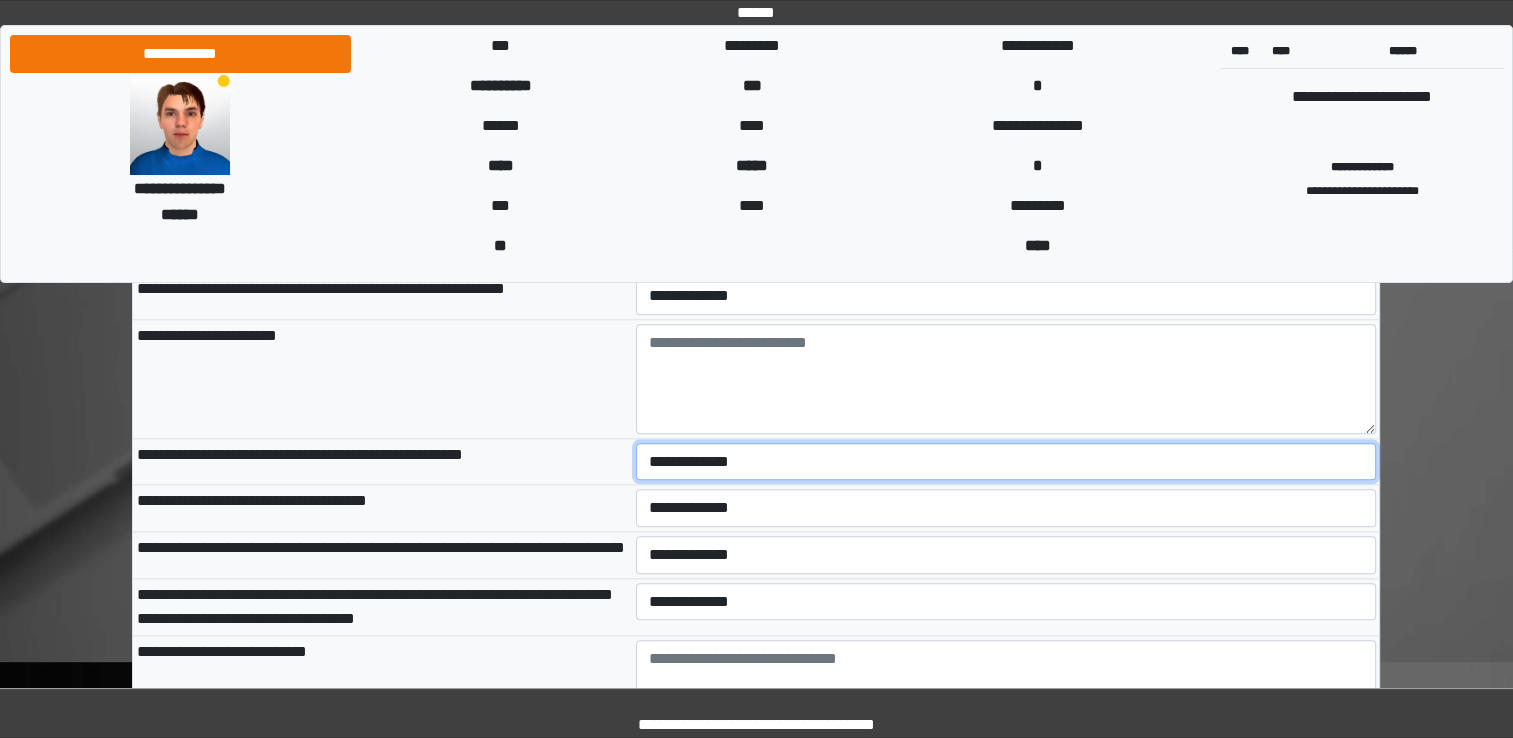 scroll, scrollTop: 2130, scrollLeft: 0, axis: vertical 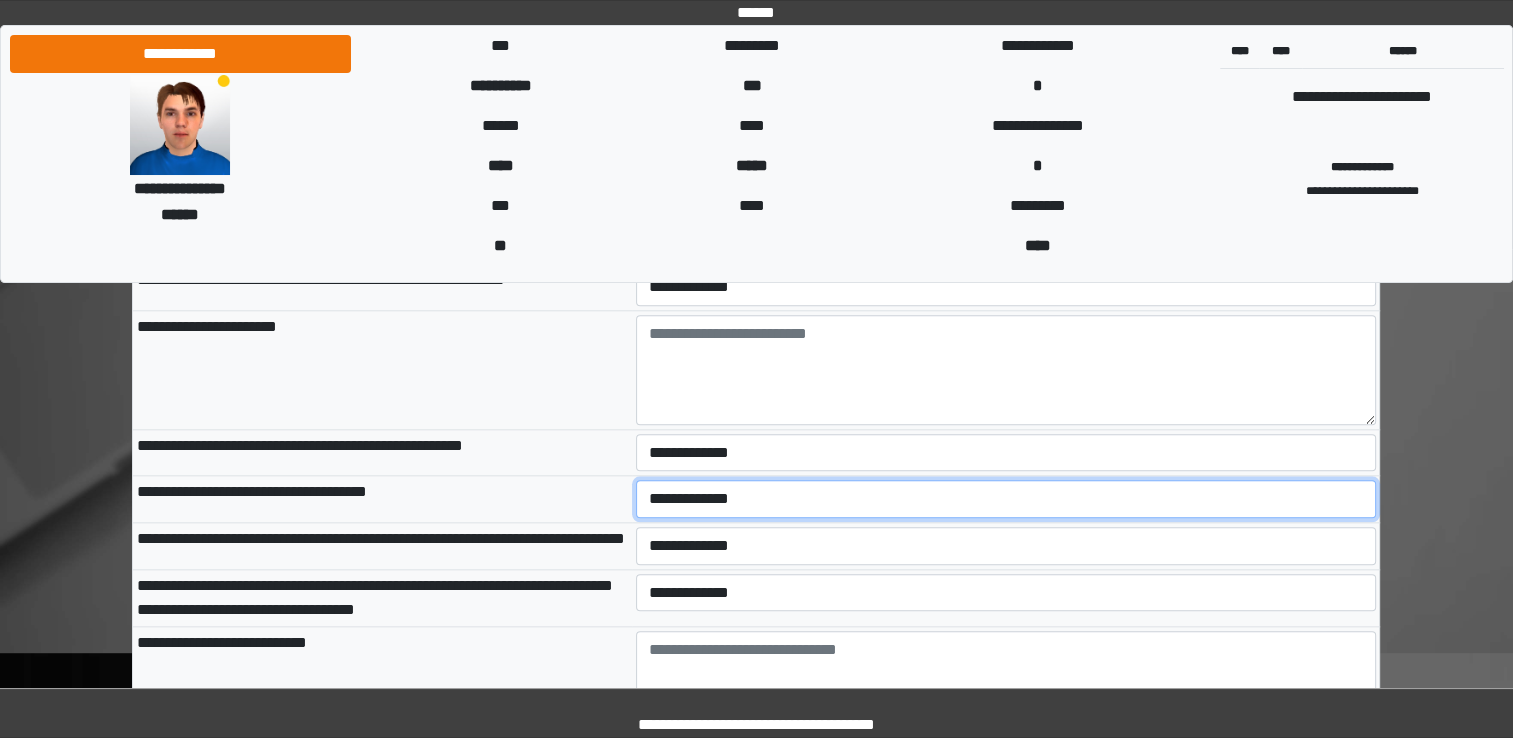 click on "**********" at bounding box center (1006, 499) 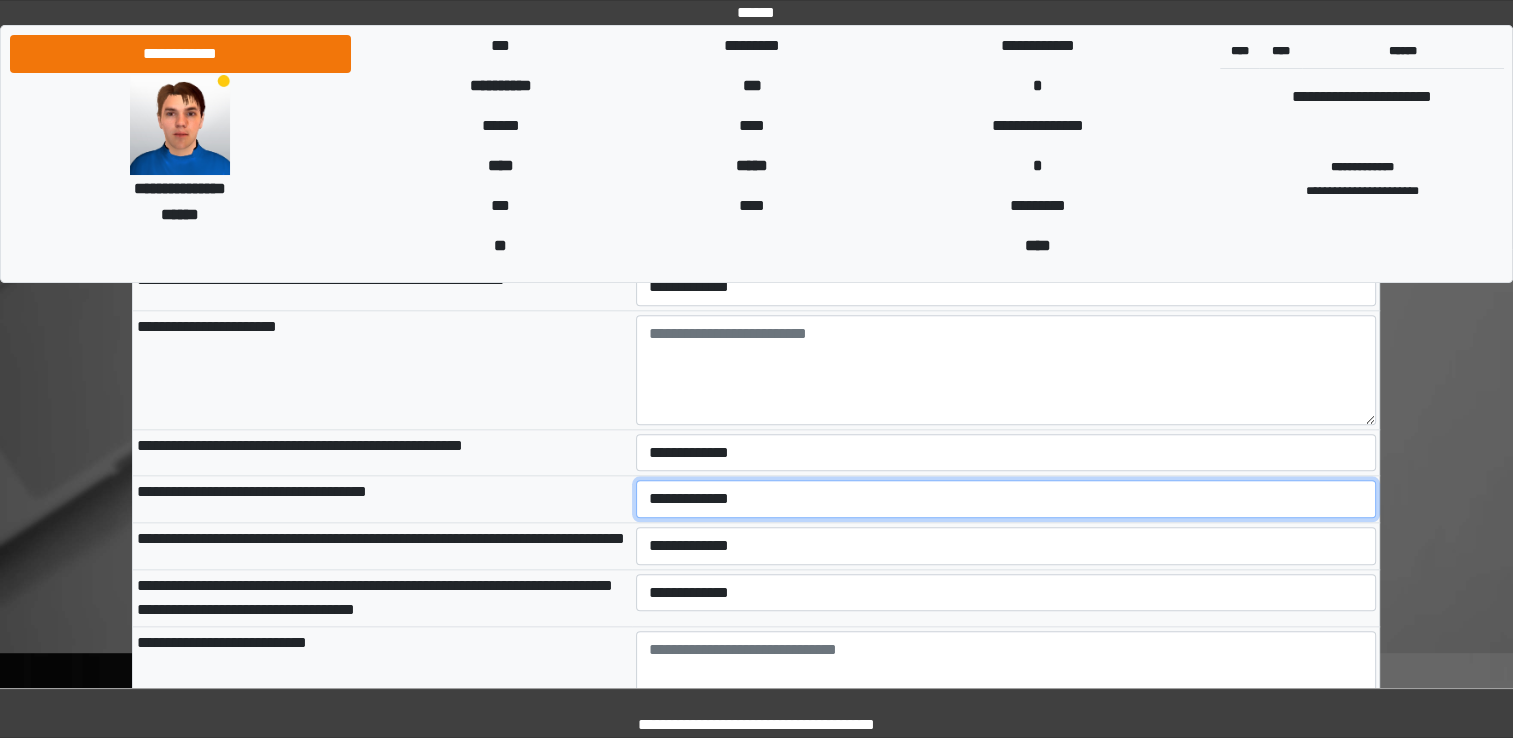 select on "*" 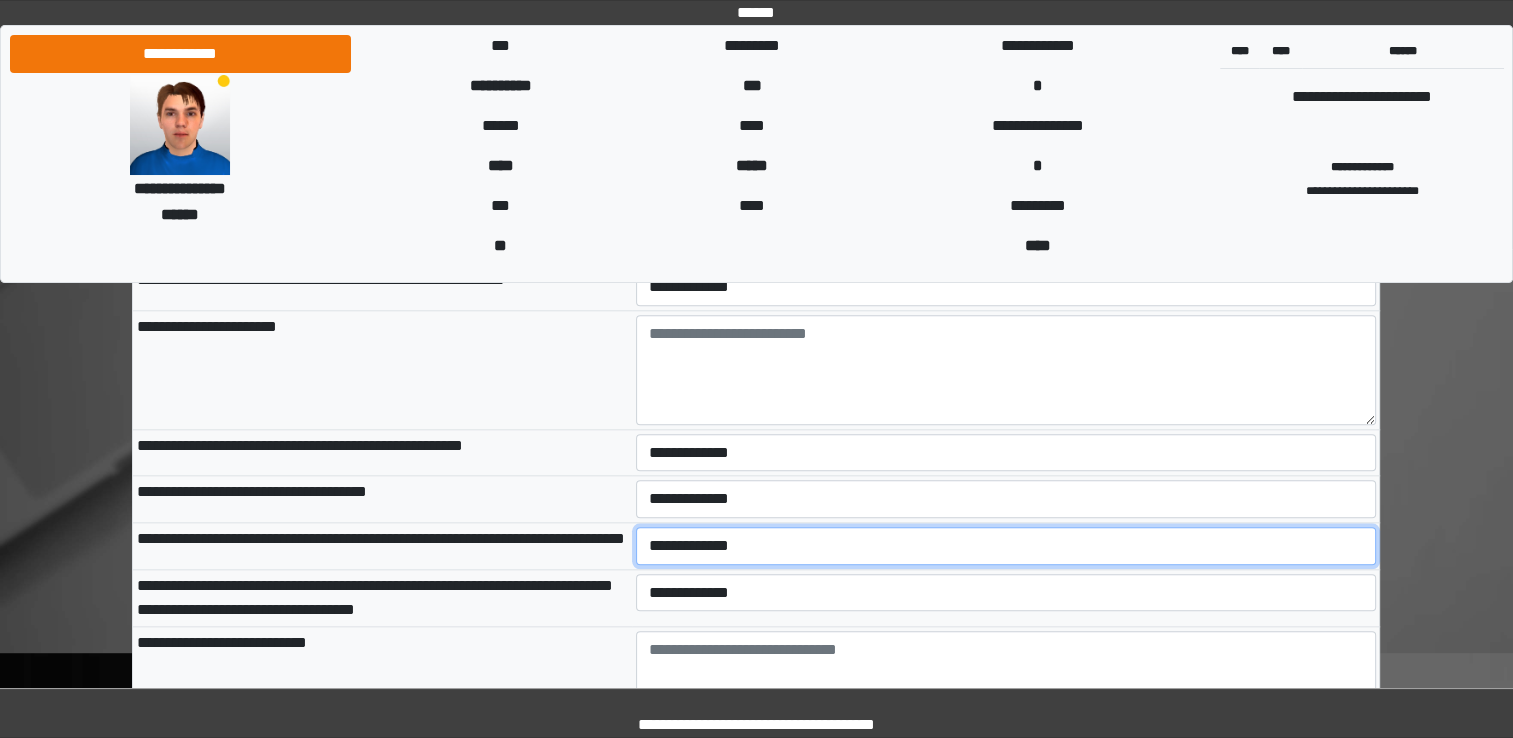 click on "**********" at bounding box center (1006, 546) 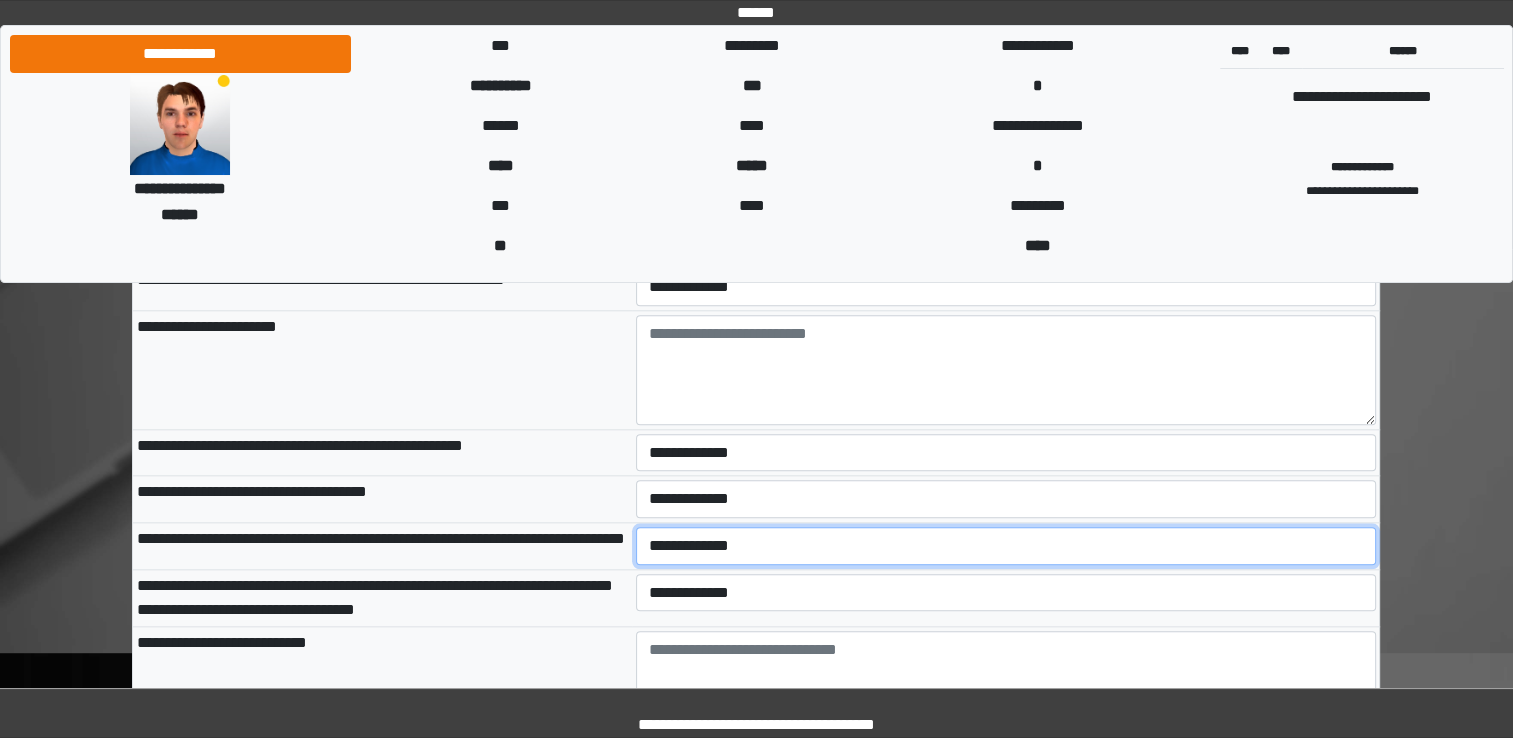 select on "*" 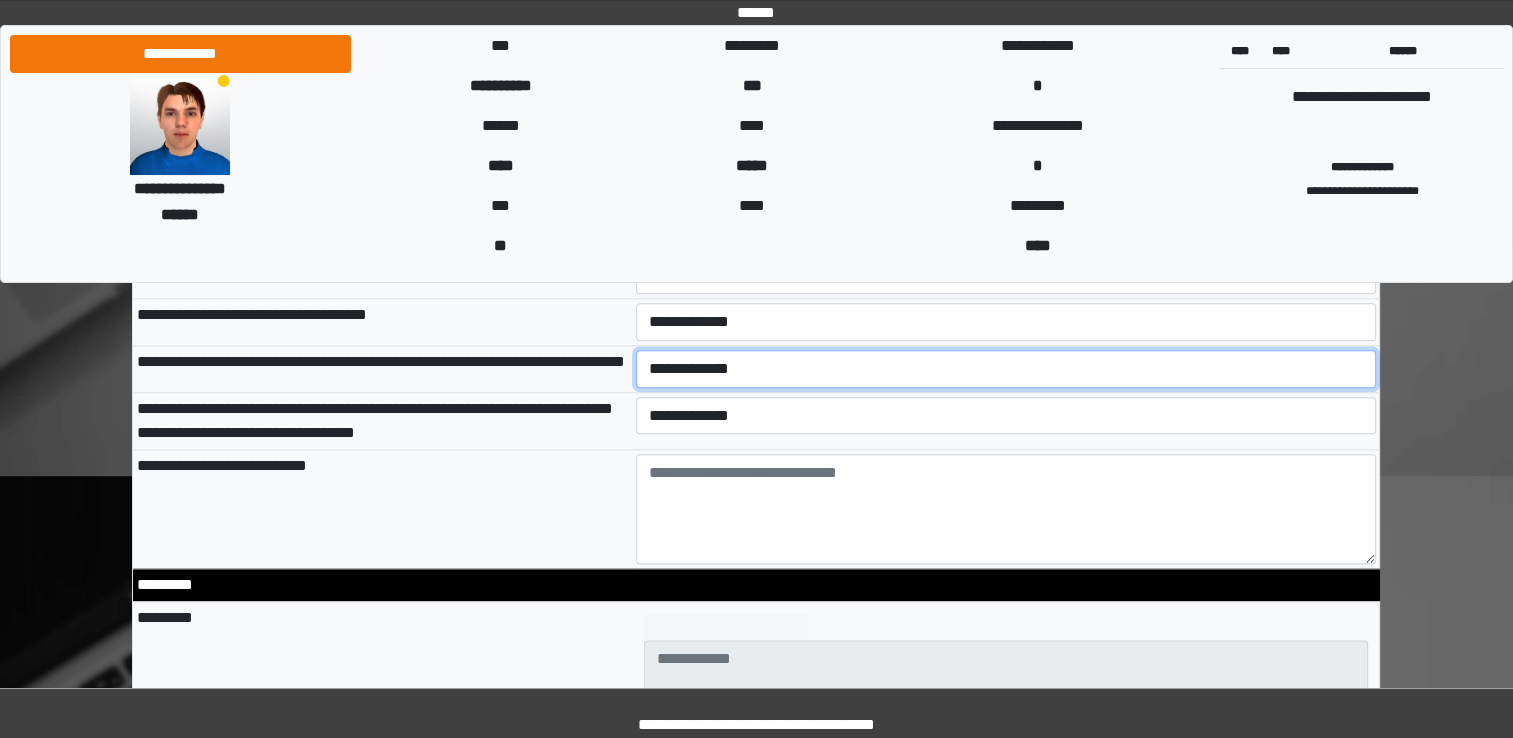 scroll, scrollTop: 2313, scrollLeft: 0, axis: vertical 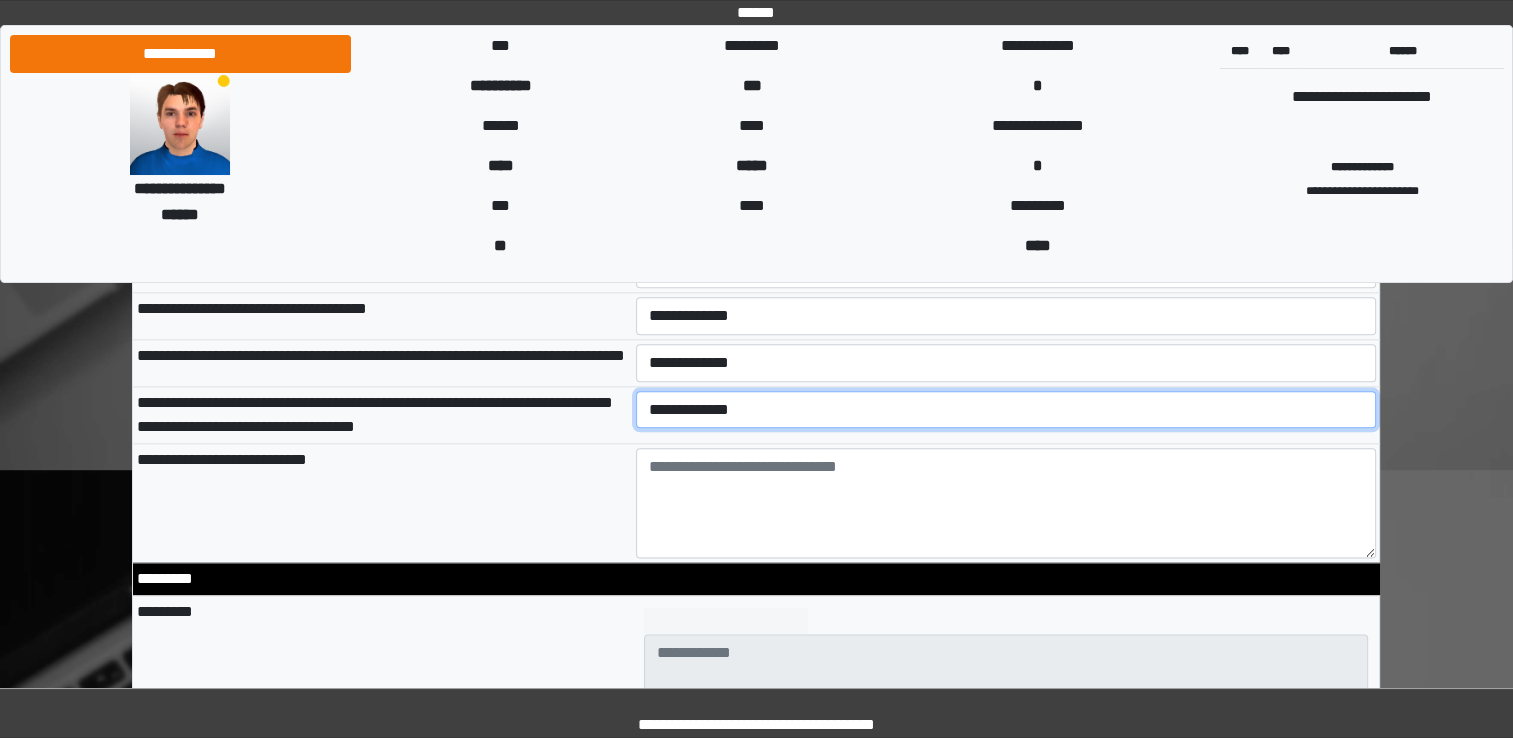 click on "**********" at bounding box center (1006, 410) 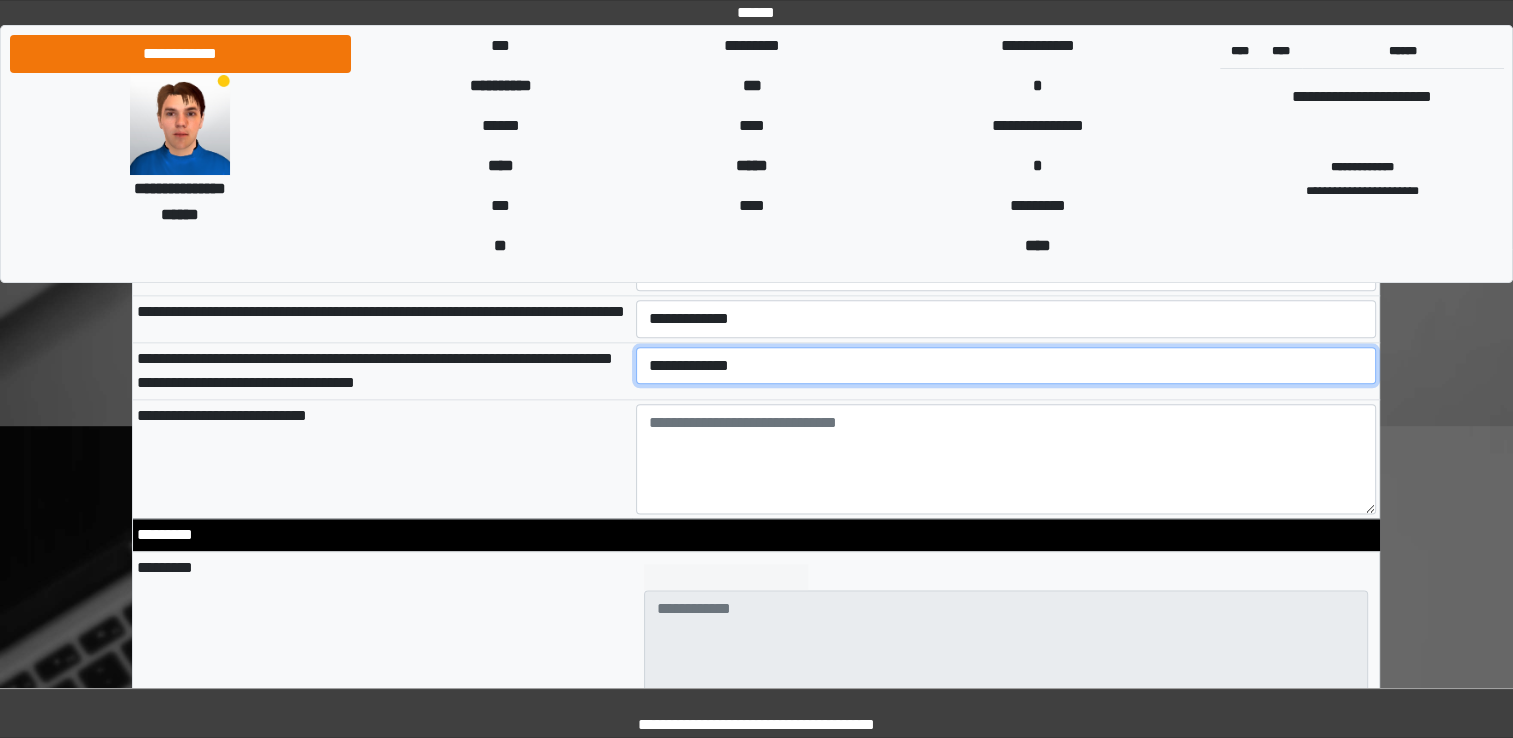 scroll, scrollTop: 2358, scrollLeft: 0, axis: vertical 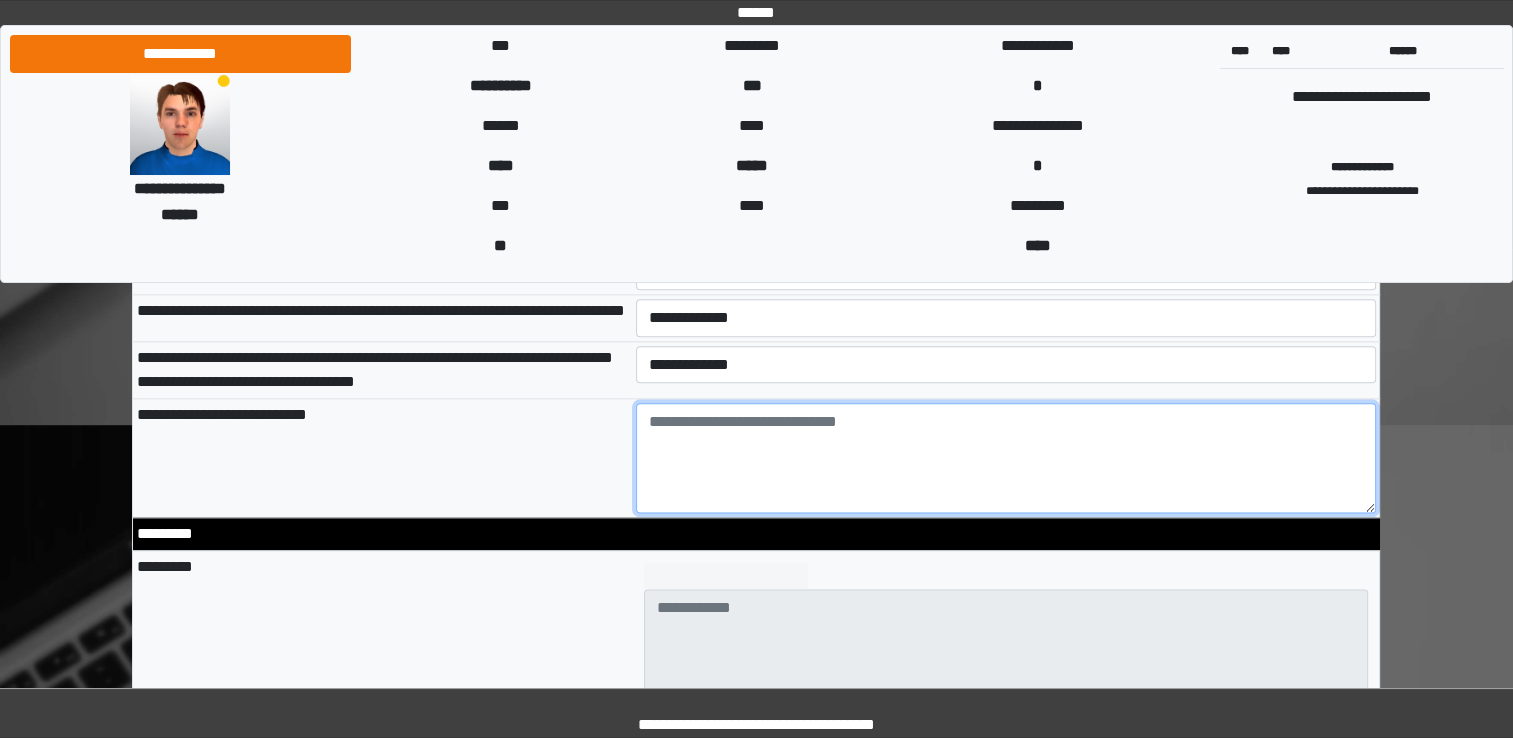 click at bounding box center [1006, 458] 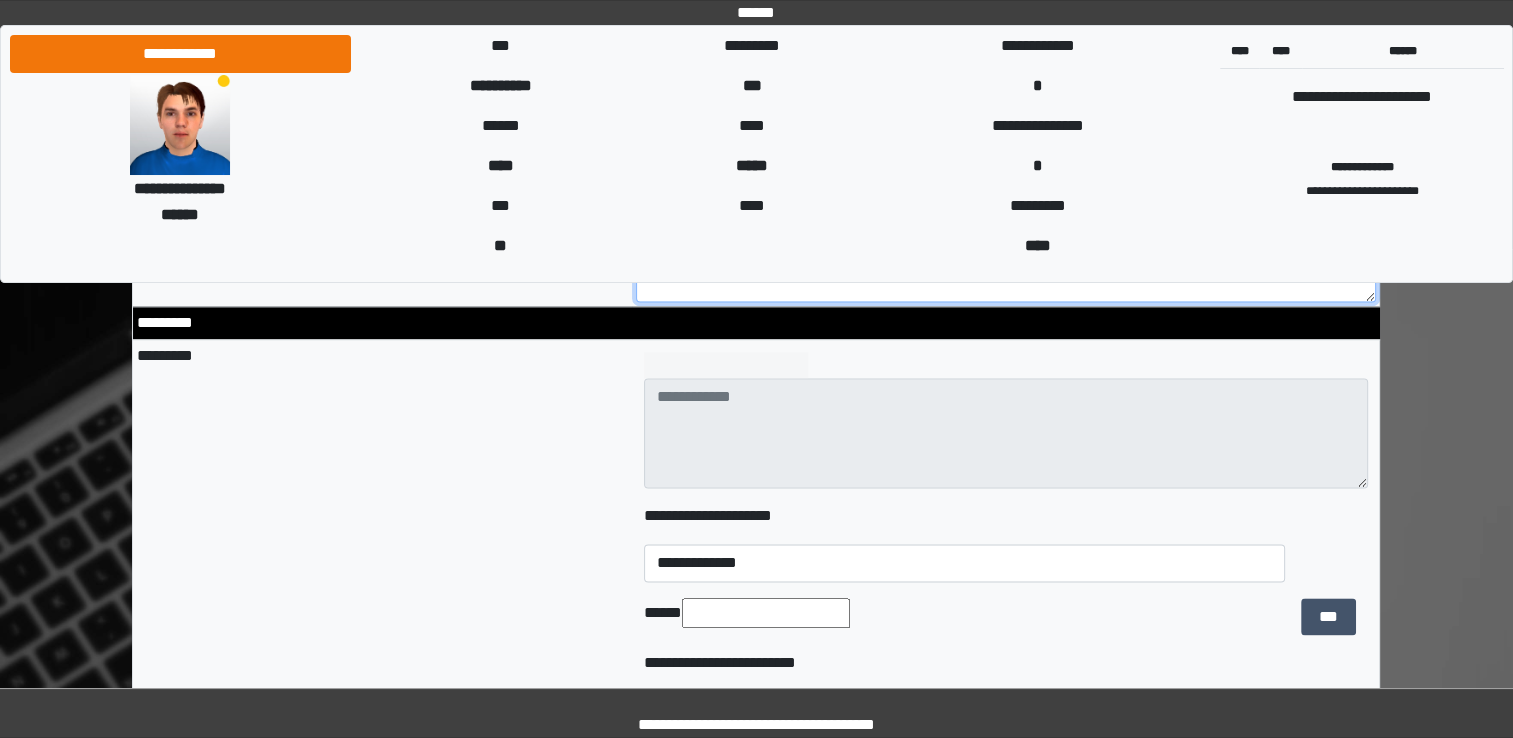 scroll, scrollTop: 2647, scrollLeft: 0, axis: vertical 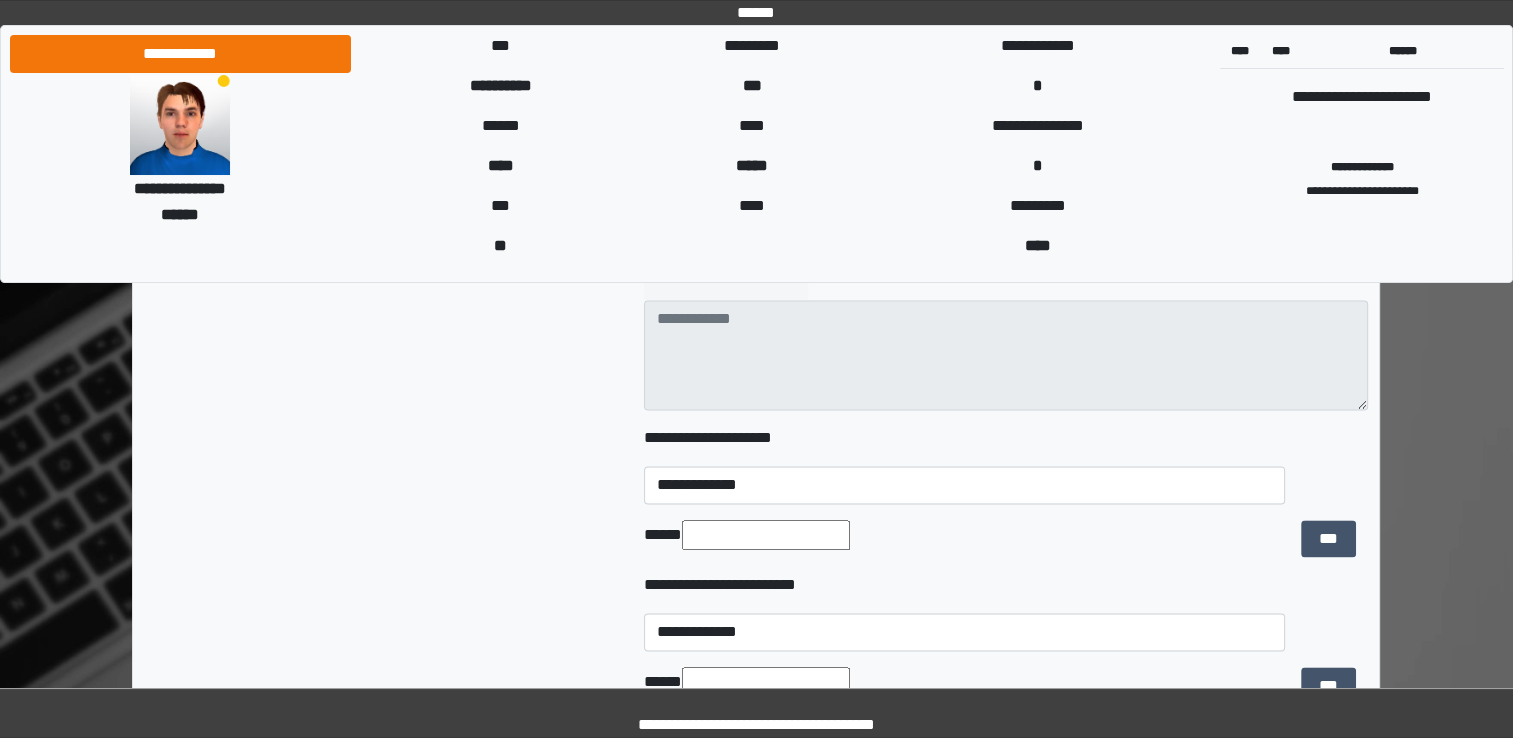 type on "****" 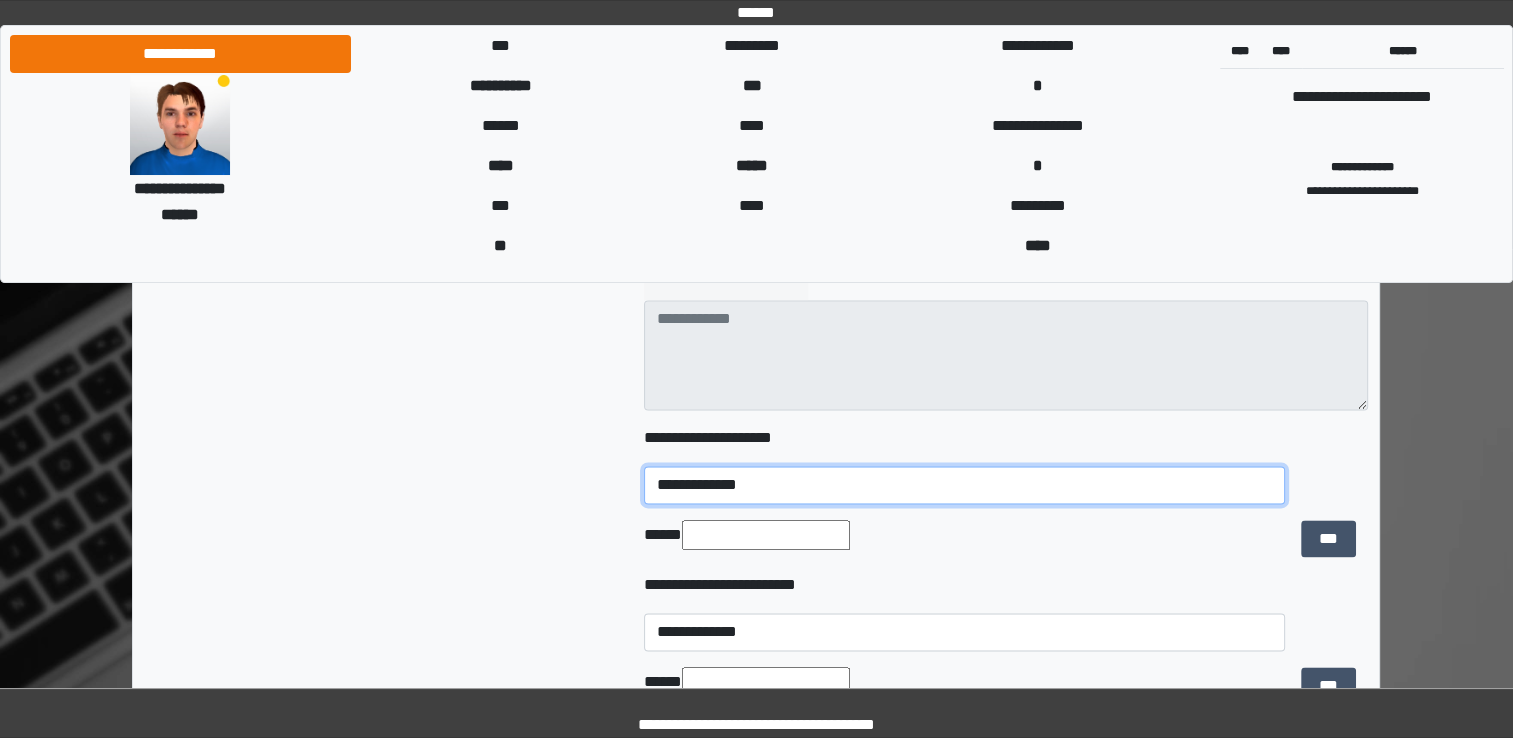 click on "**********" at bounding box center [964, 485] 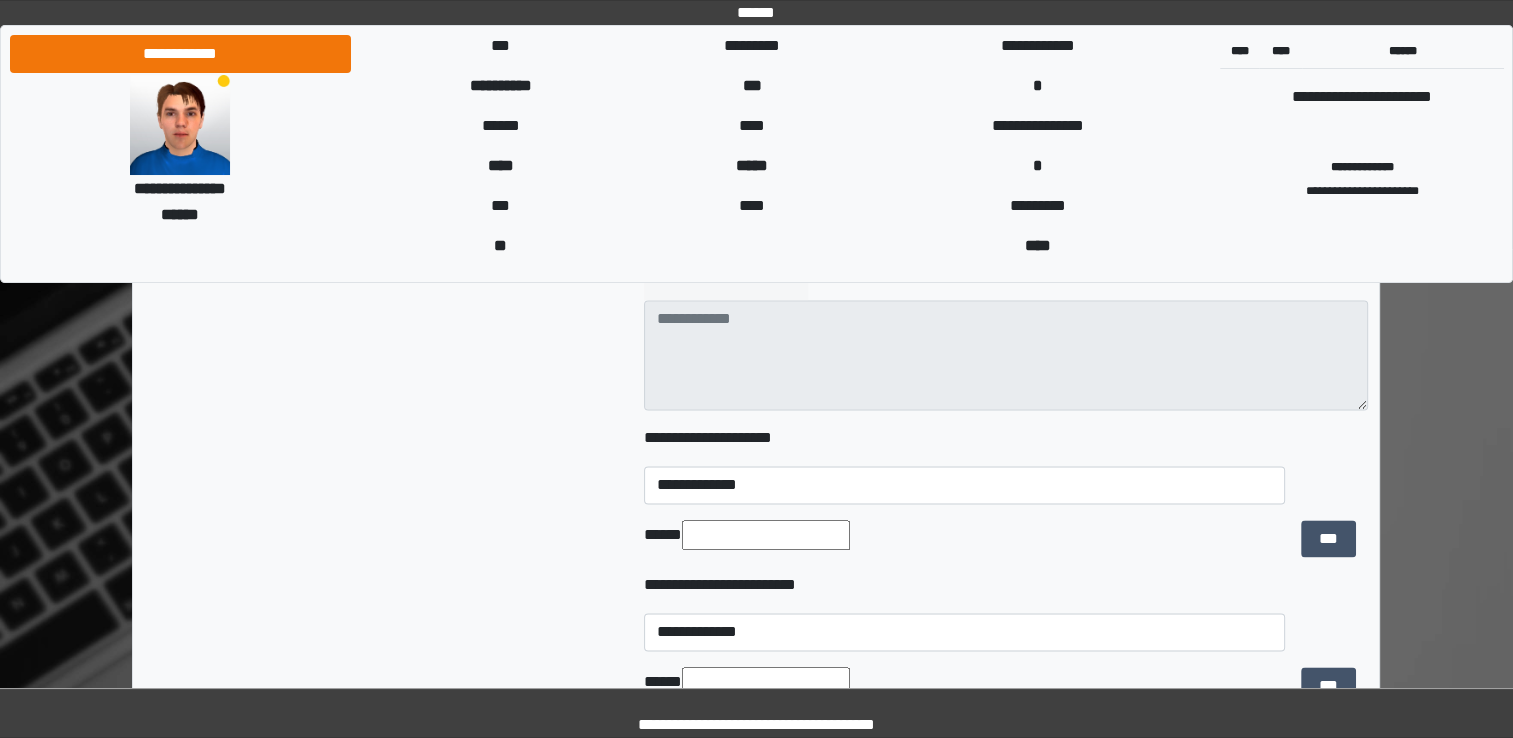 click on "*****" at bounding box center (964, 539) 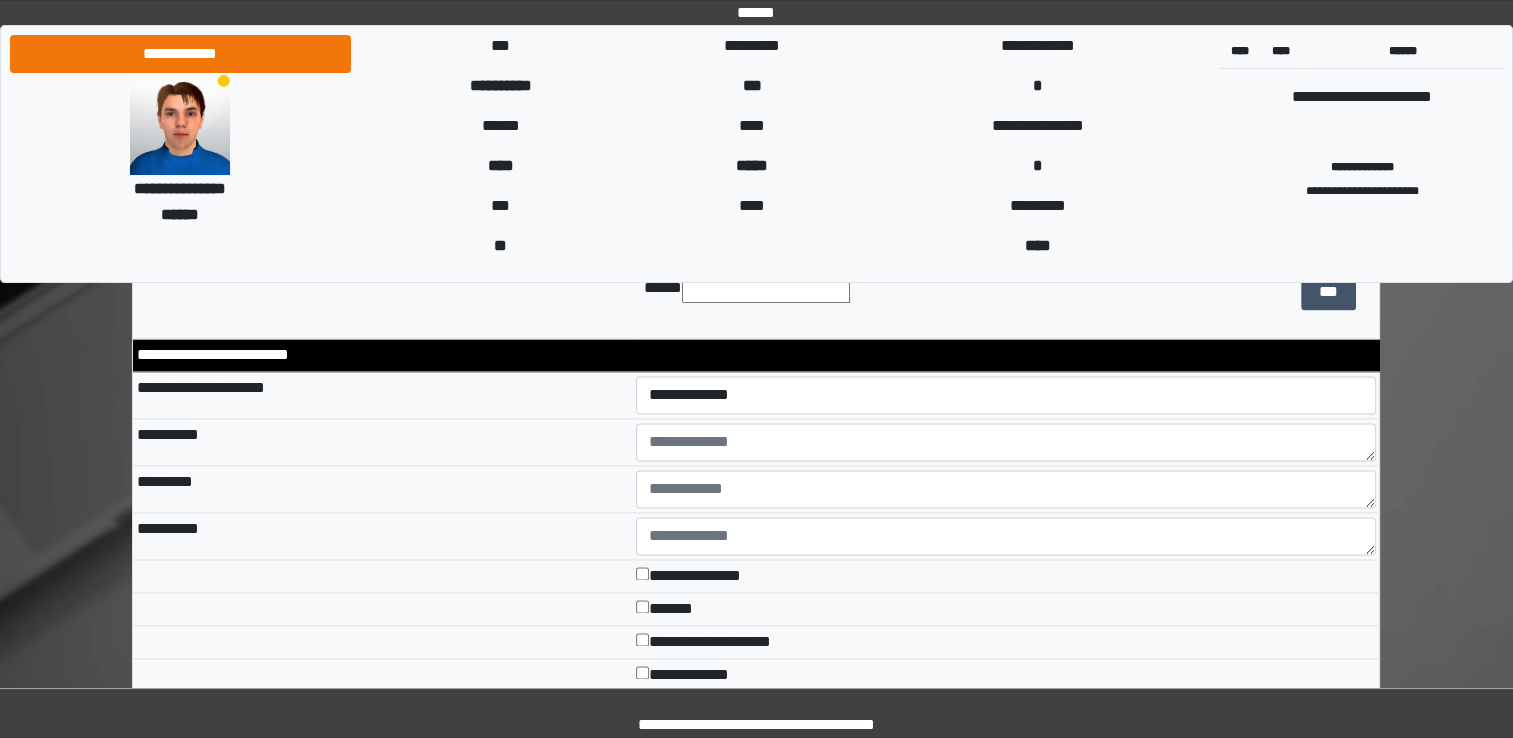 scroll, scrollTop: 3042, scrollLeft: 0, axis: vertical 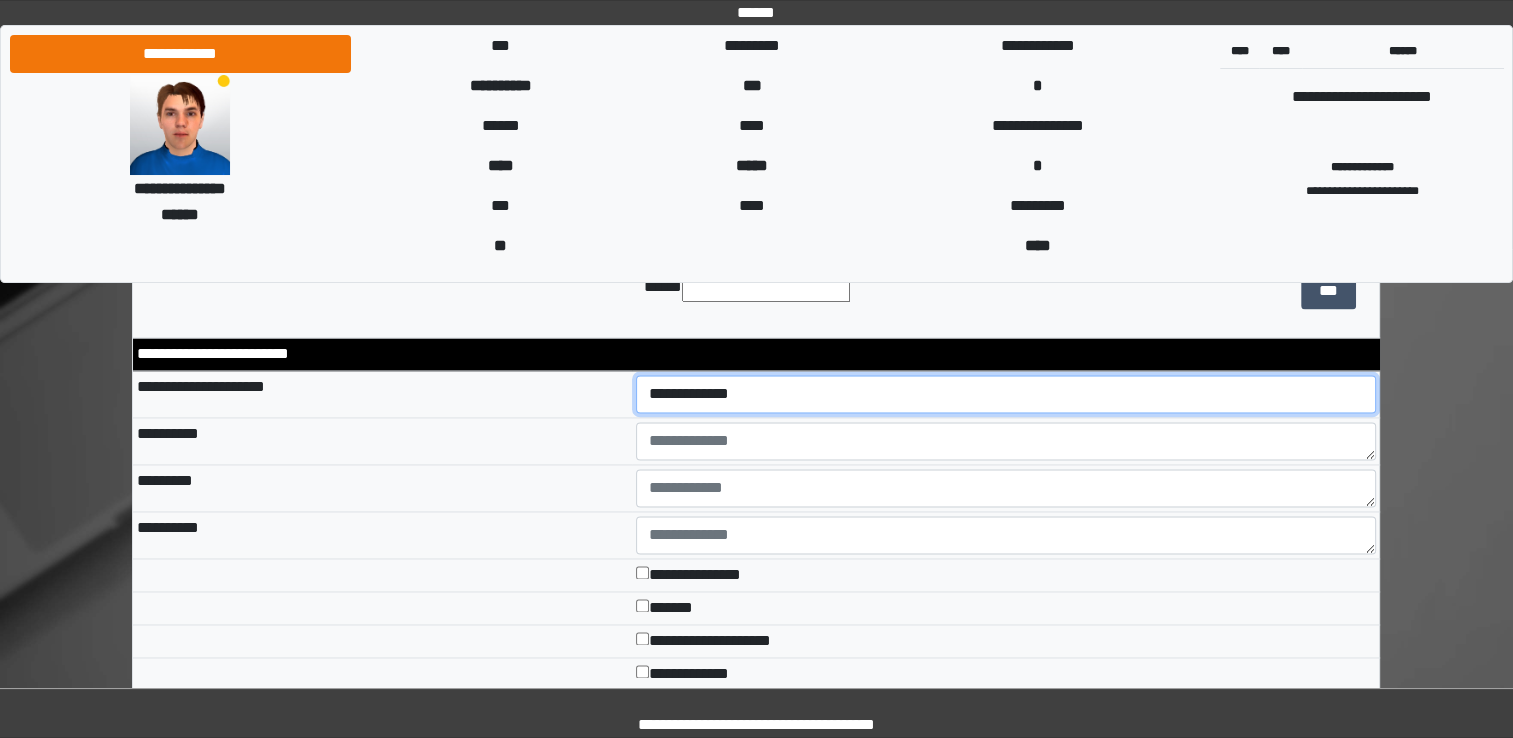 click on "**********" at bounding box center (1006, 394) 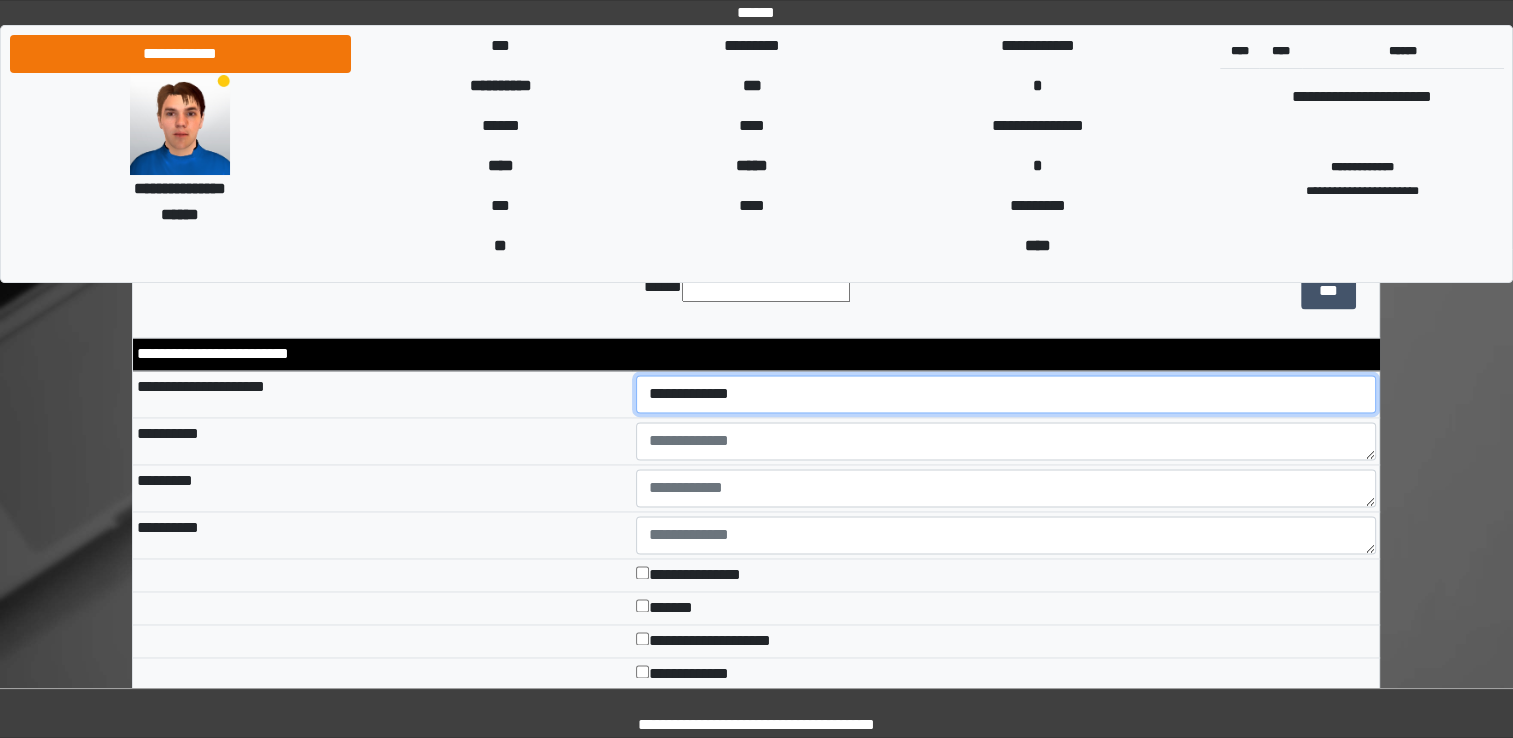 select on "*" 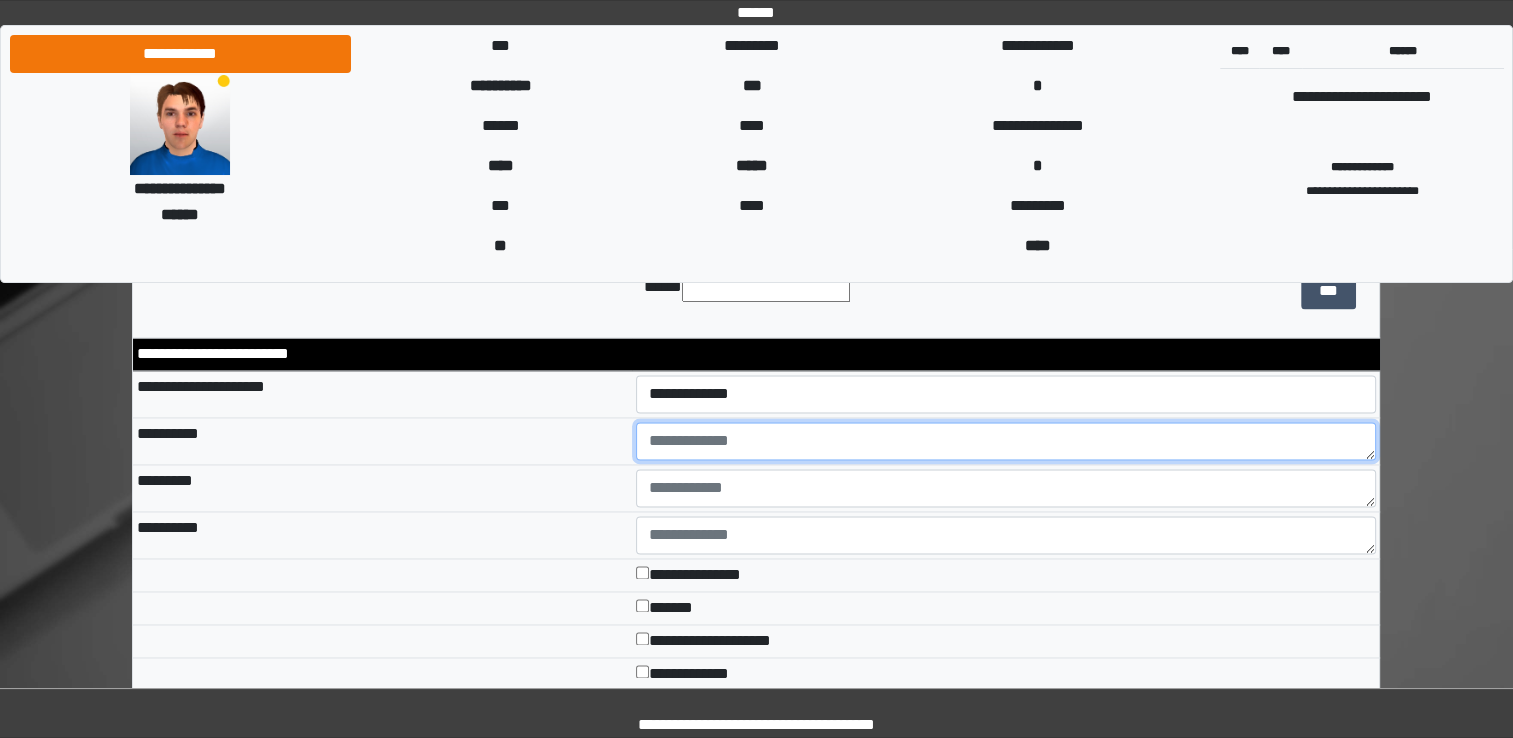 click at bounding box center (1006, 441) 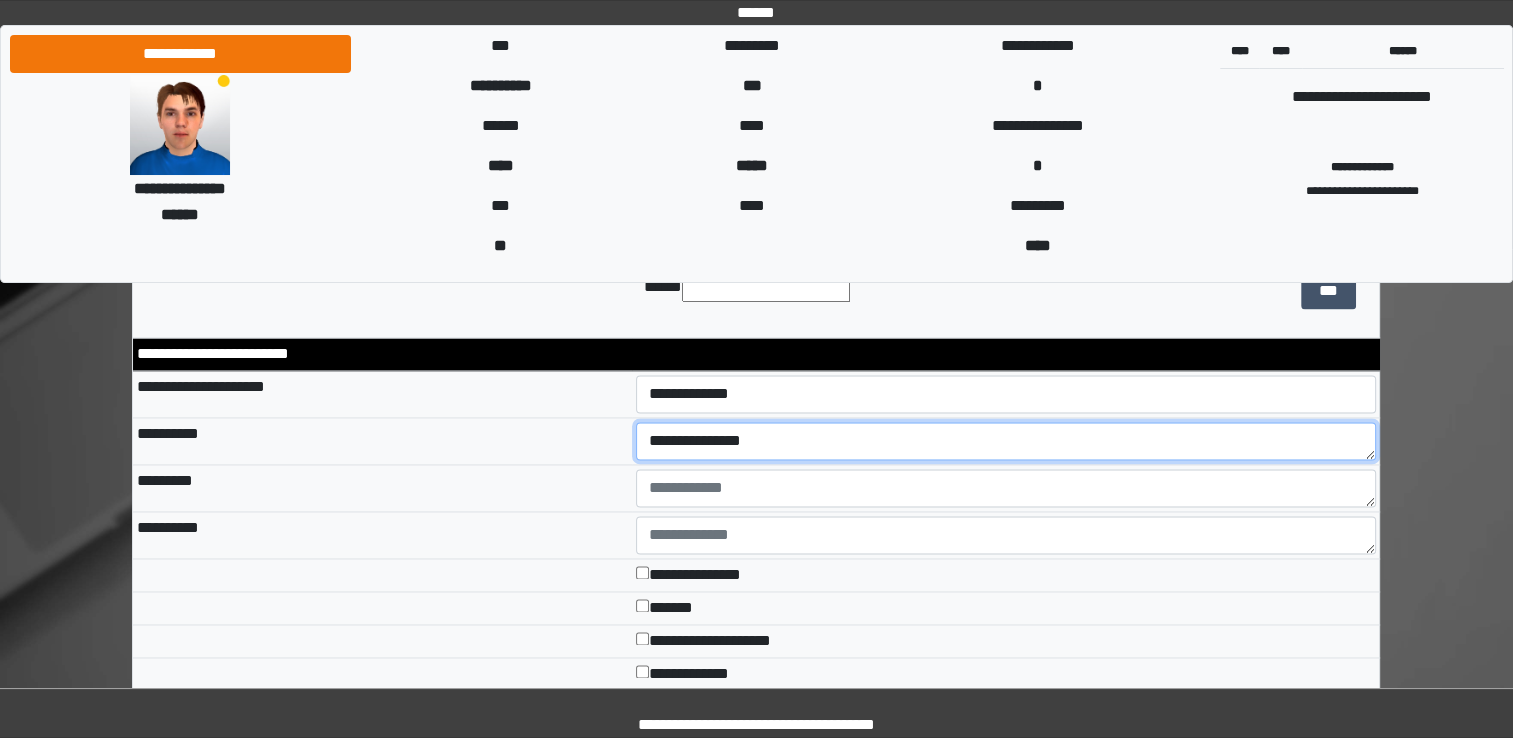 type on "**********" 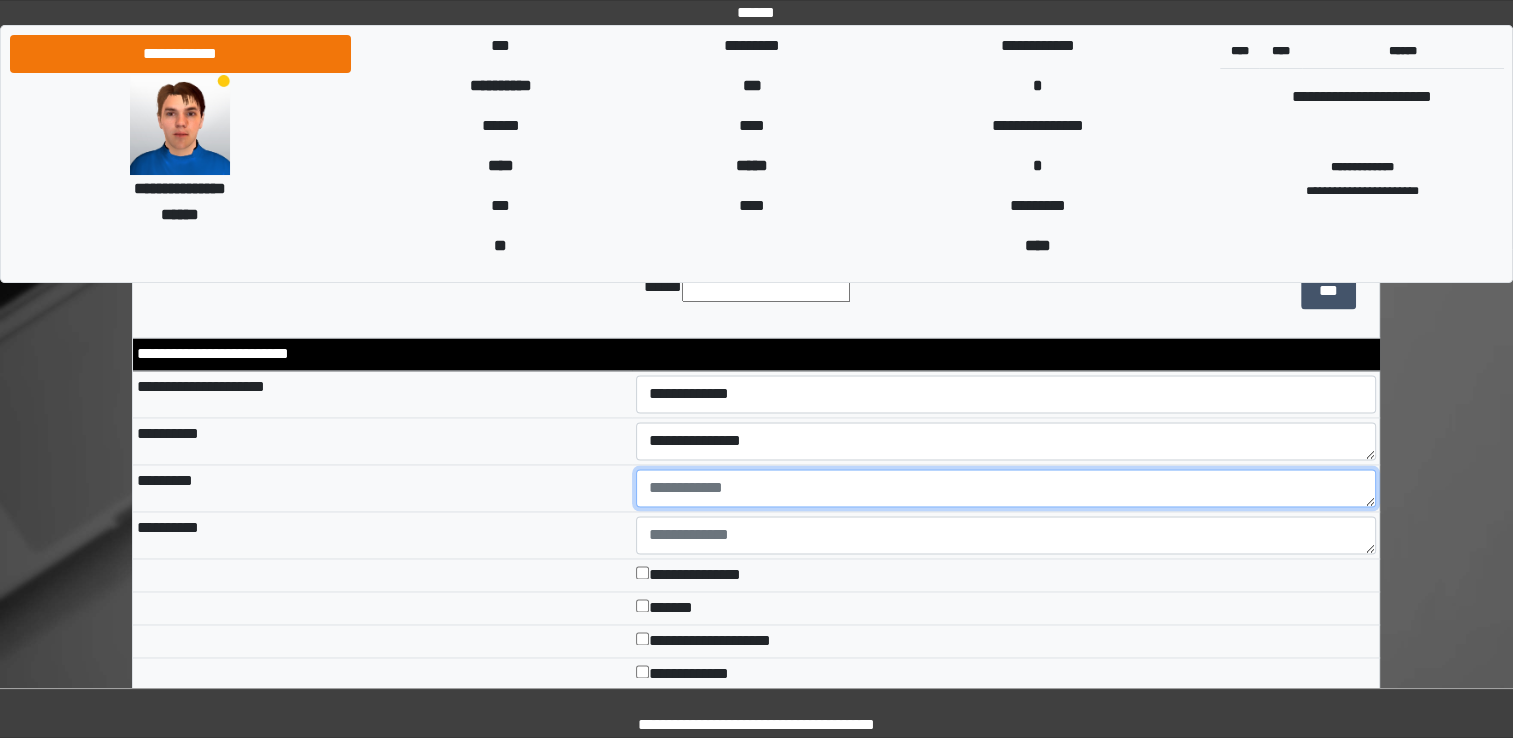 click at bounding box center (1006, 488) 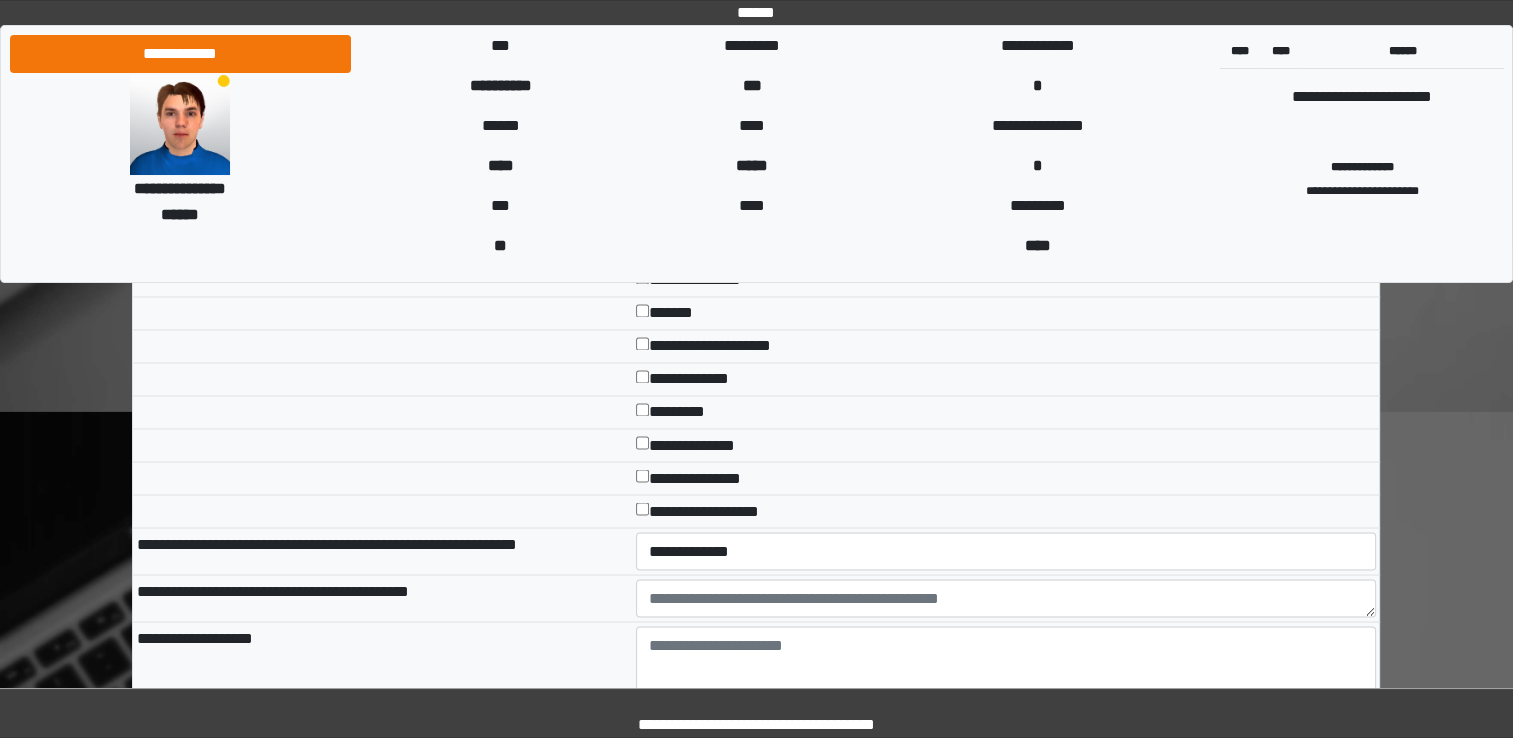 scroll, scrollTop: 3341, scrollLeft: 0, axis: vertical 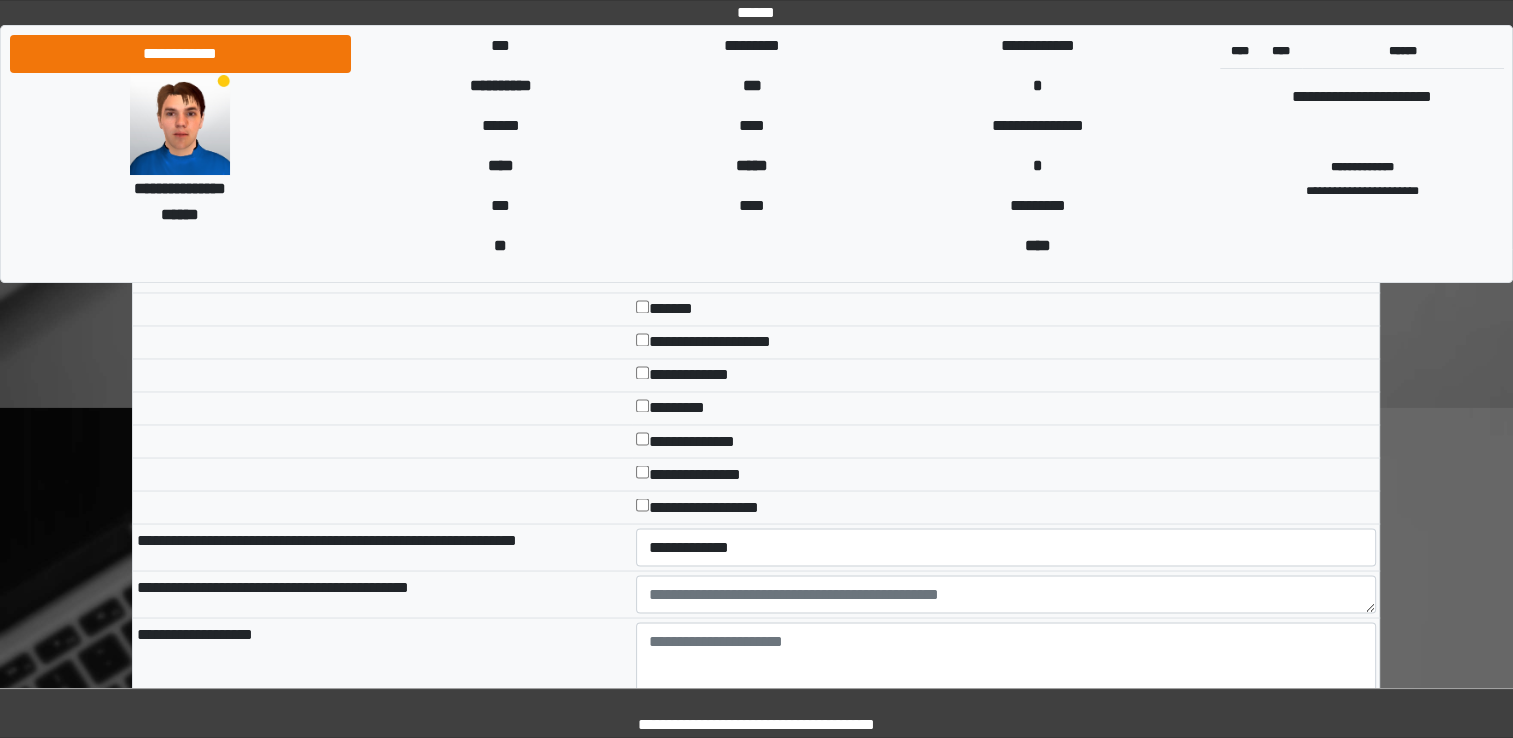 type on "*******" 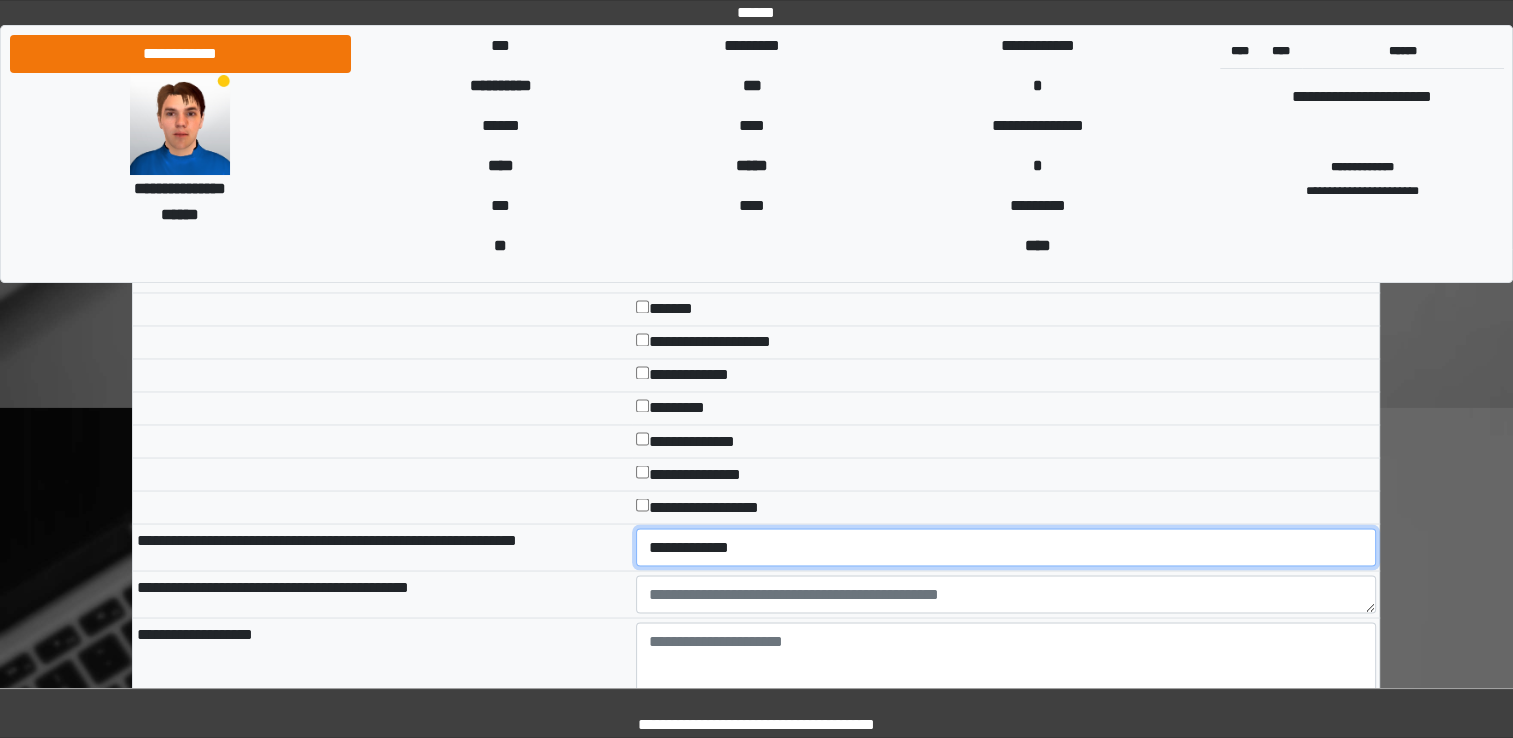 click on "**********" at bounding box center (1006, 547) 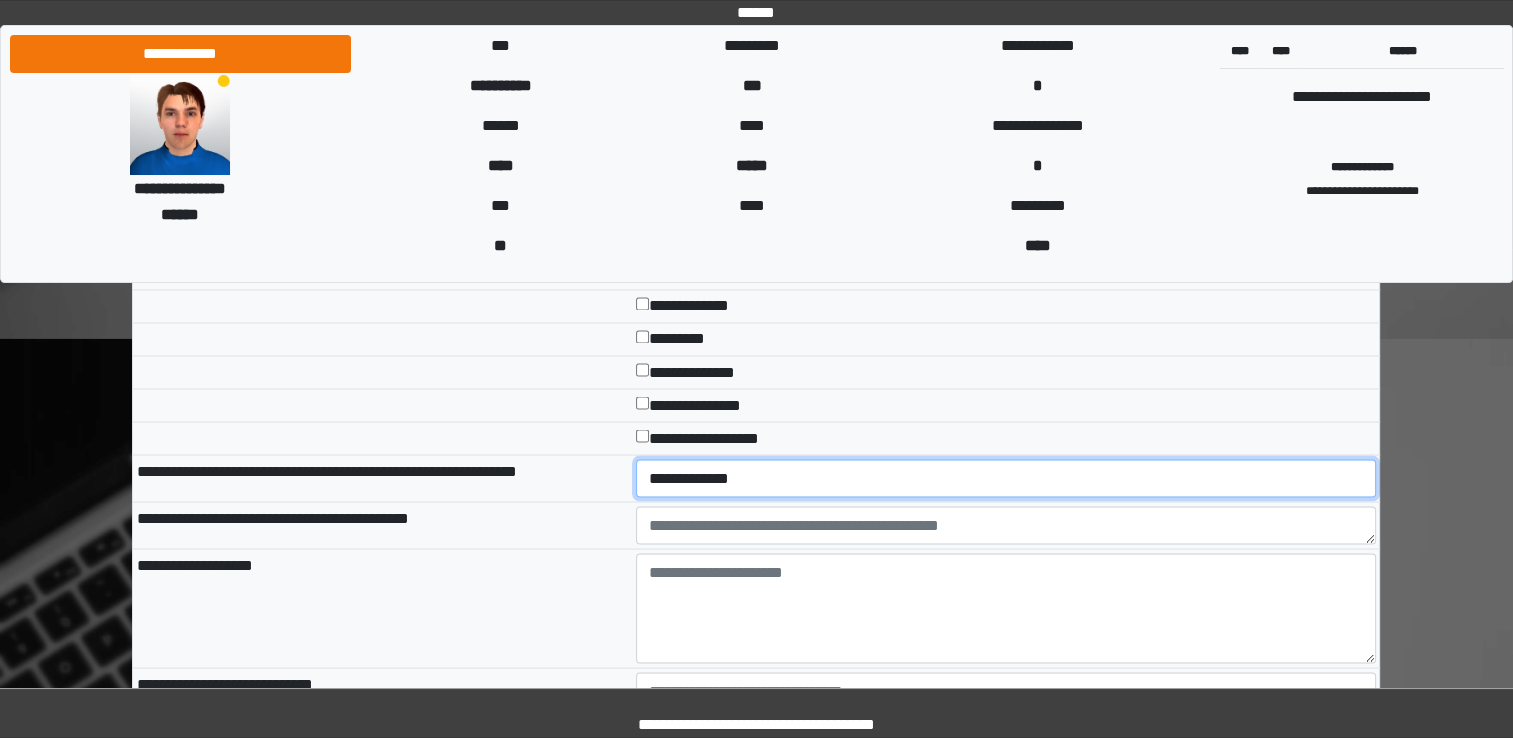 scroll, scrollTop: 3401, scrollLeft: 0, axis: vertical 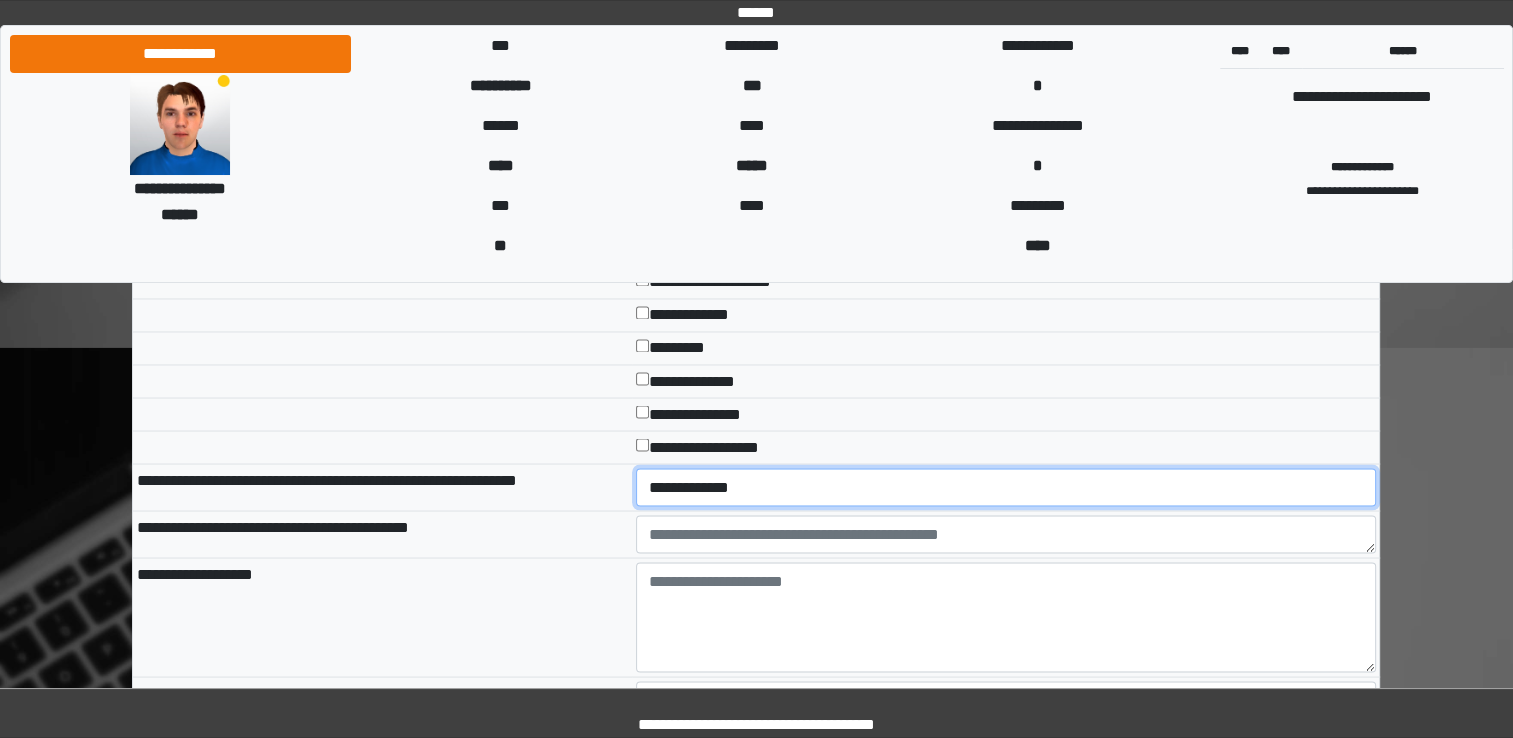 click on "**********" at bounding box center [1006, 487] 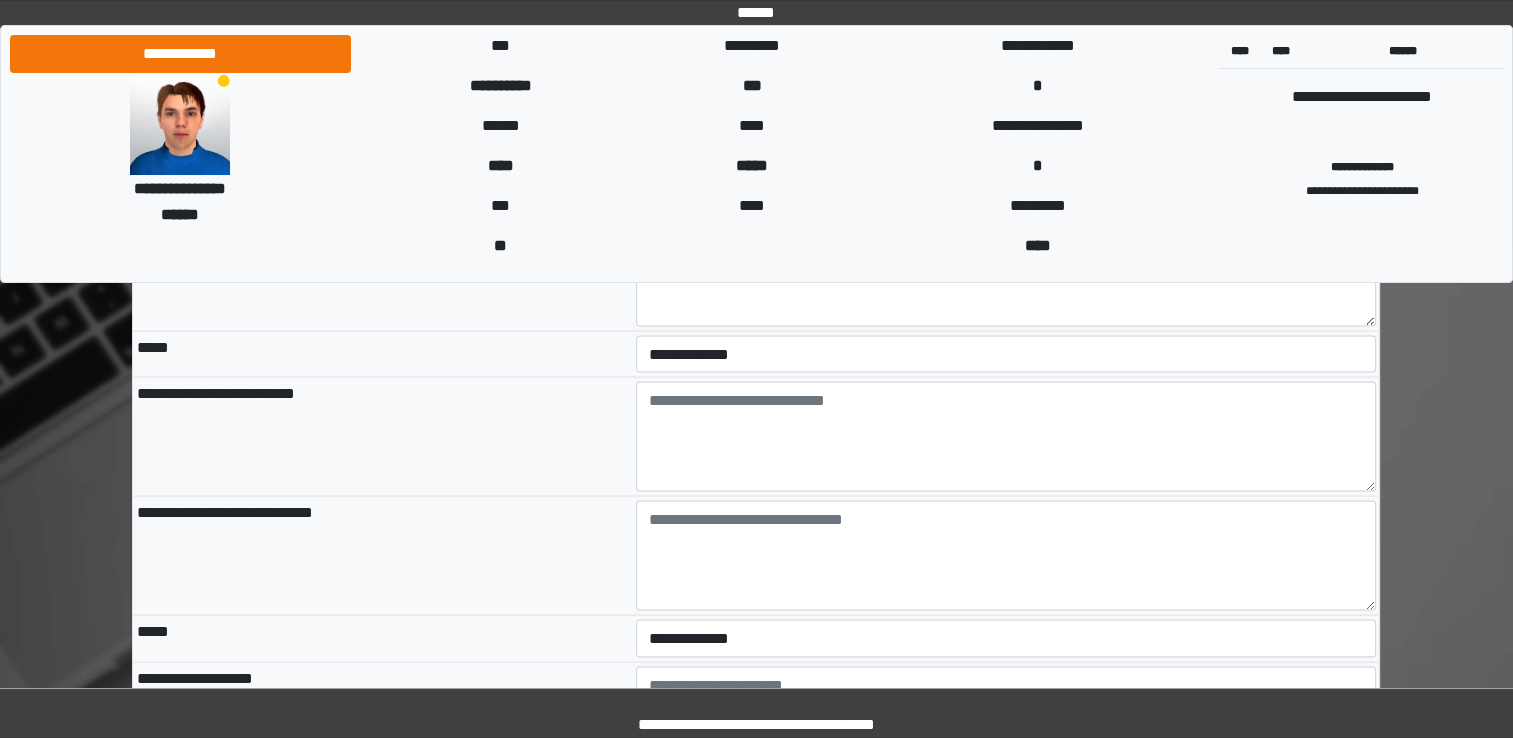 scroll, scrollTop: 3873, scrollLeft: 0, axis: vertical 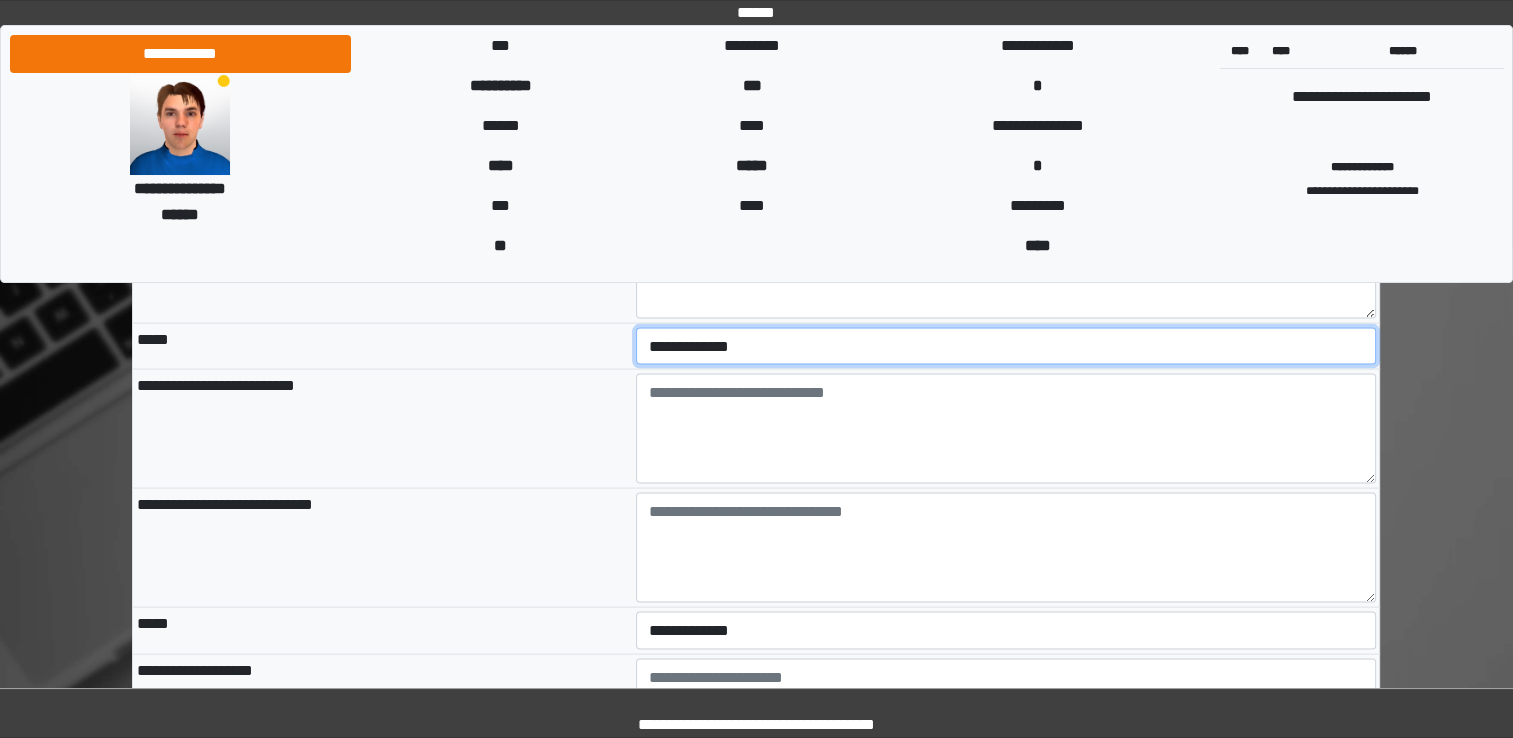click on "**********" at bounding box center [1006, 347] 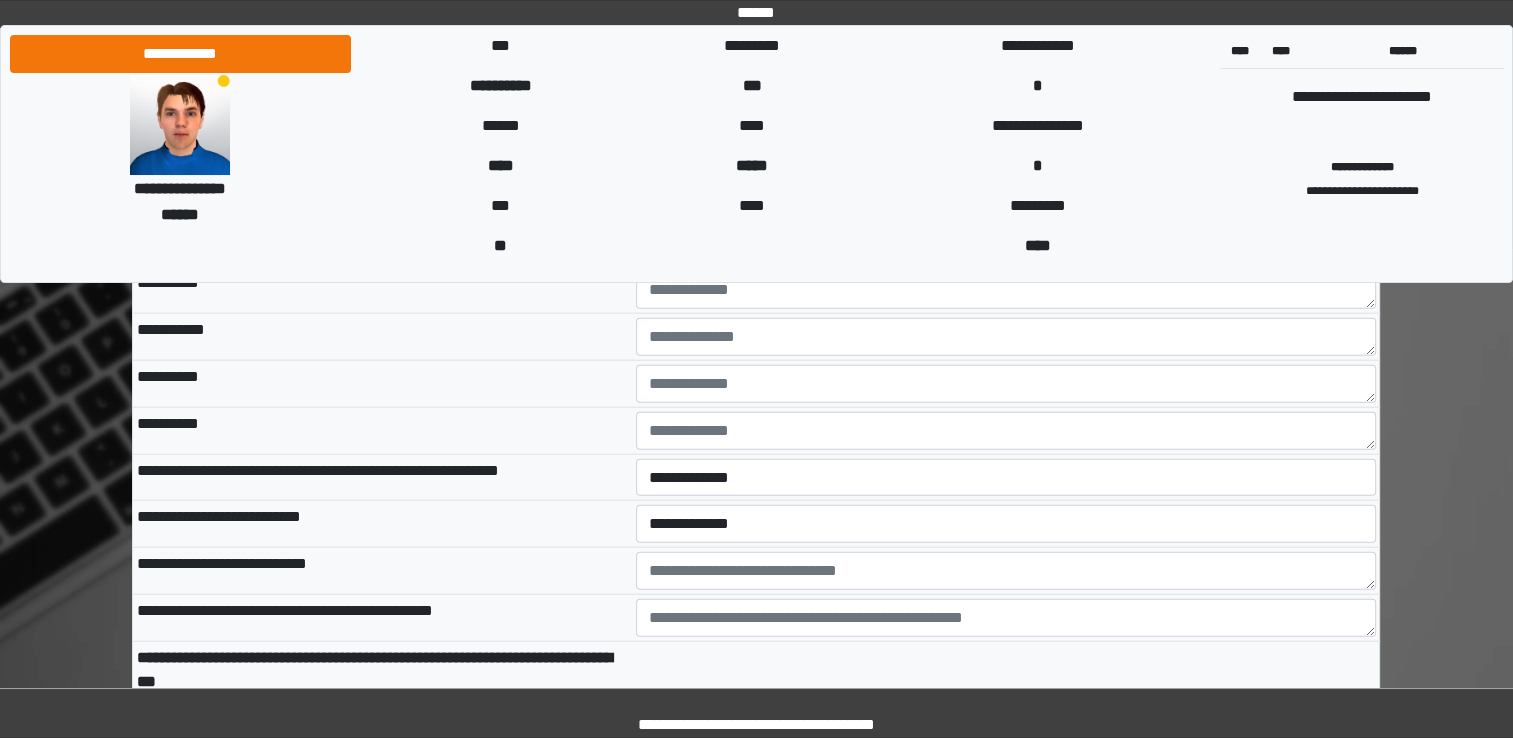 scroll, scrollTop: 4568, scrollLeft: 0, axis: vertical 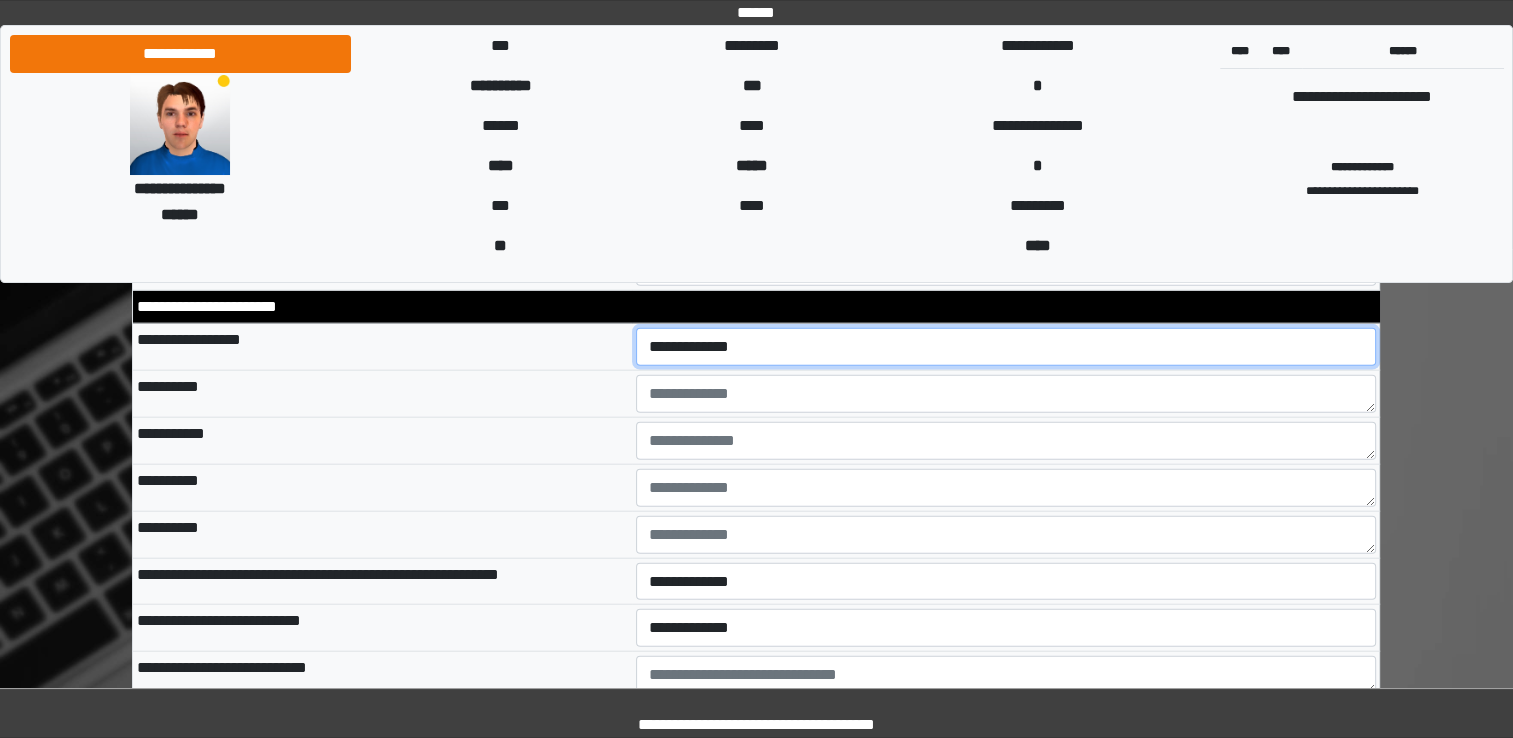 click on "**********" at bounding box center (1006, 347) 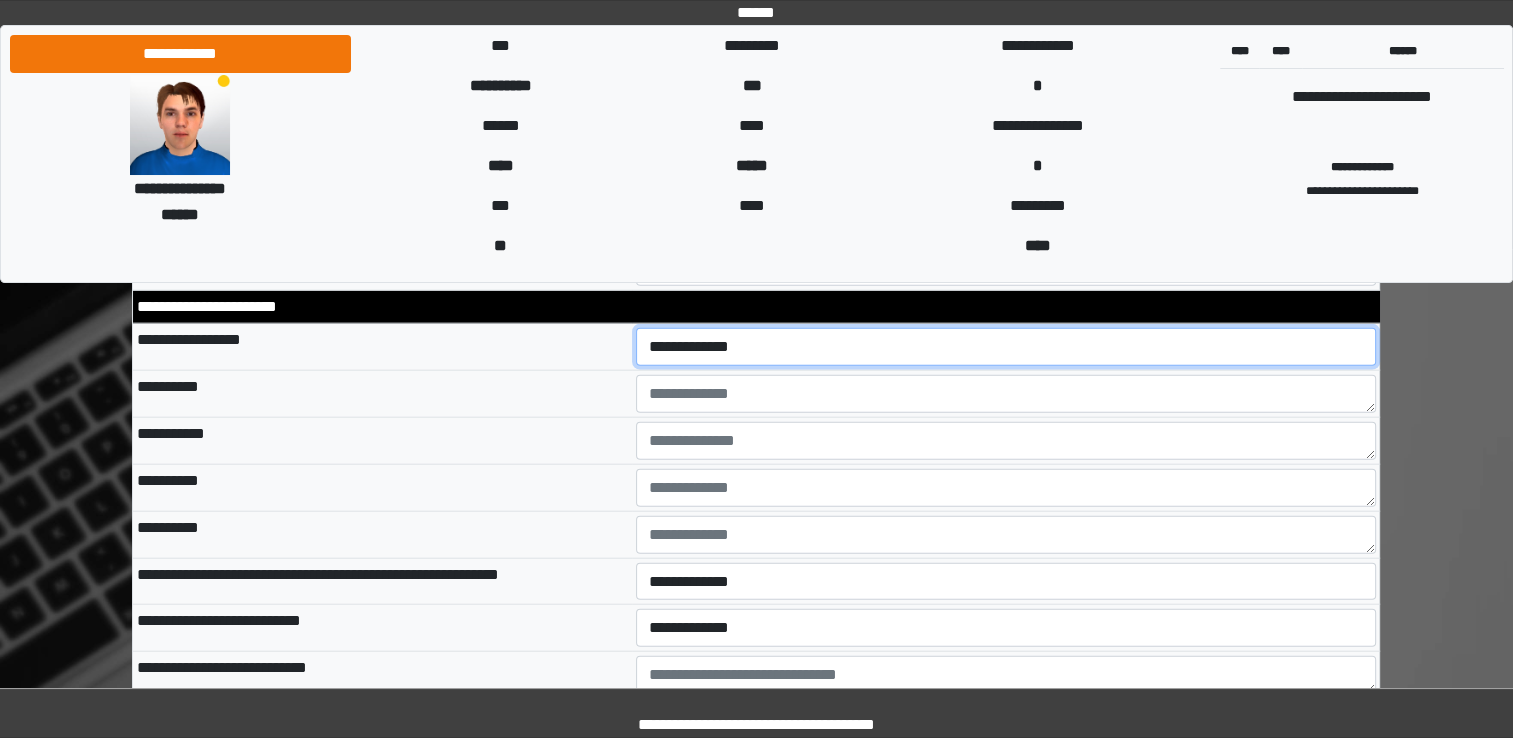 select on "*" 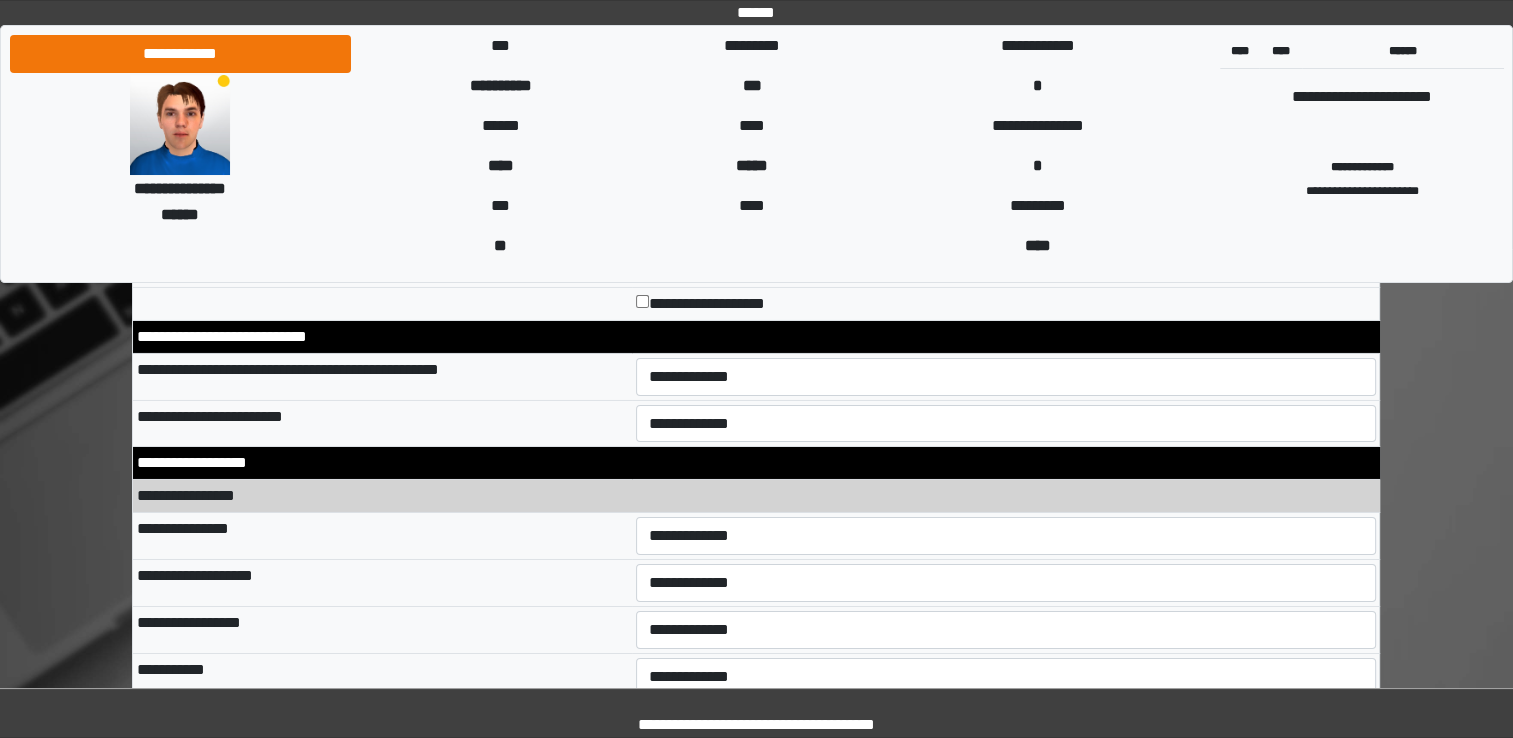scroll, scrollTop: 6806, scrollLeft: 0, axis: vertical 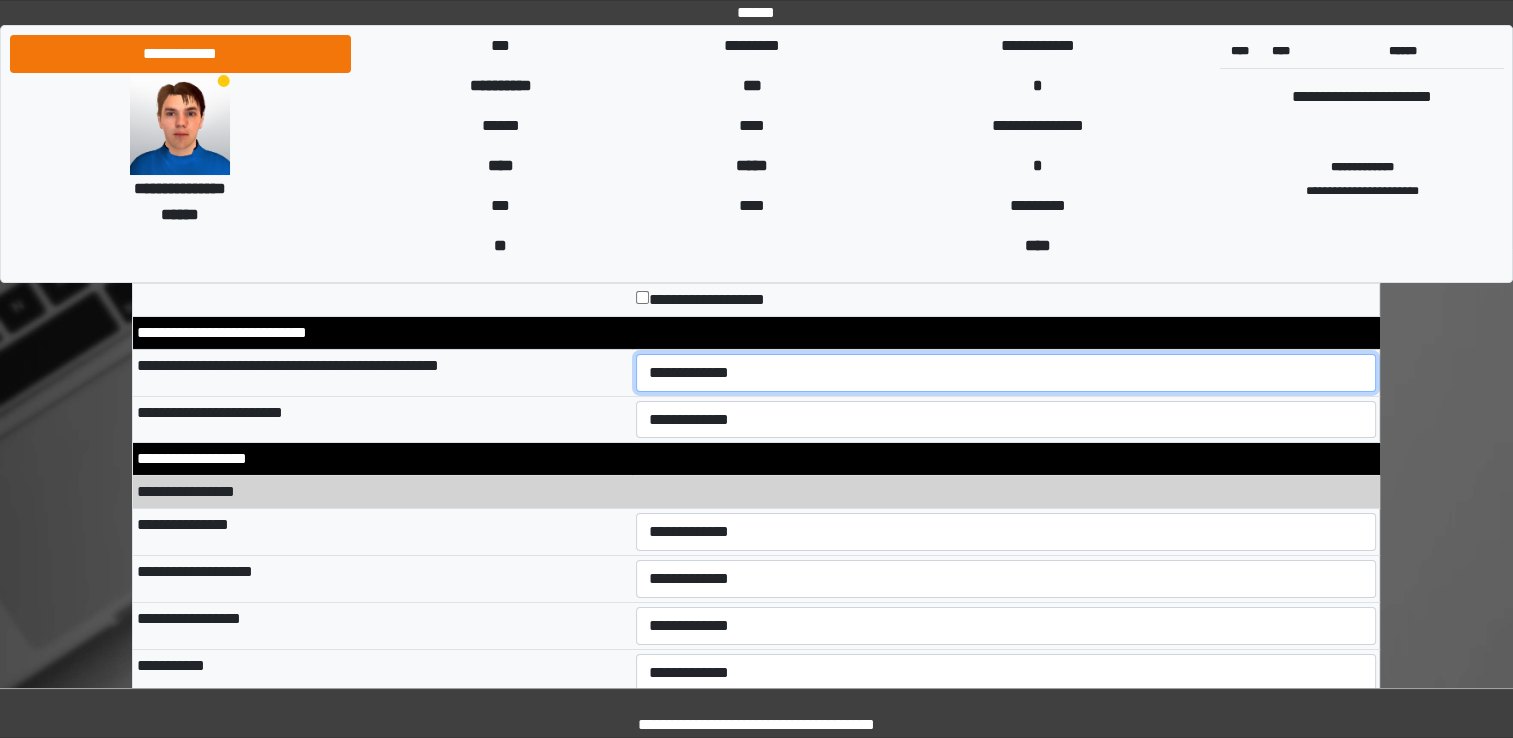 click on "**********" at bounding box center [1006, 373] 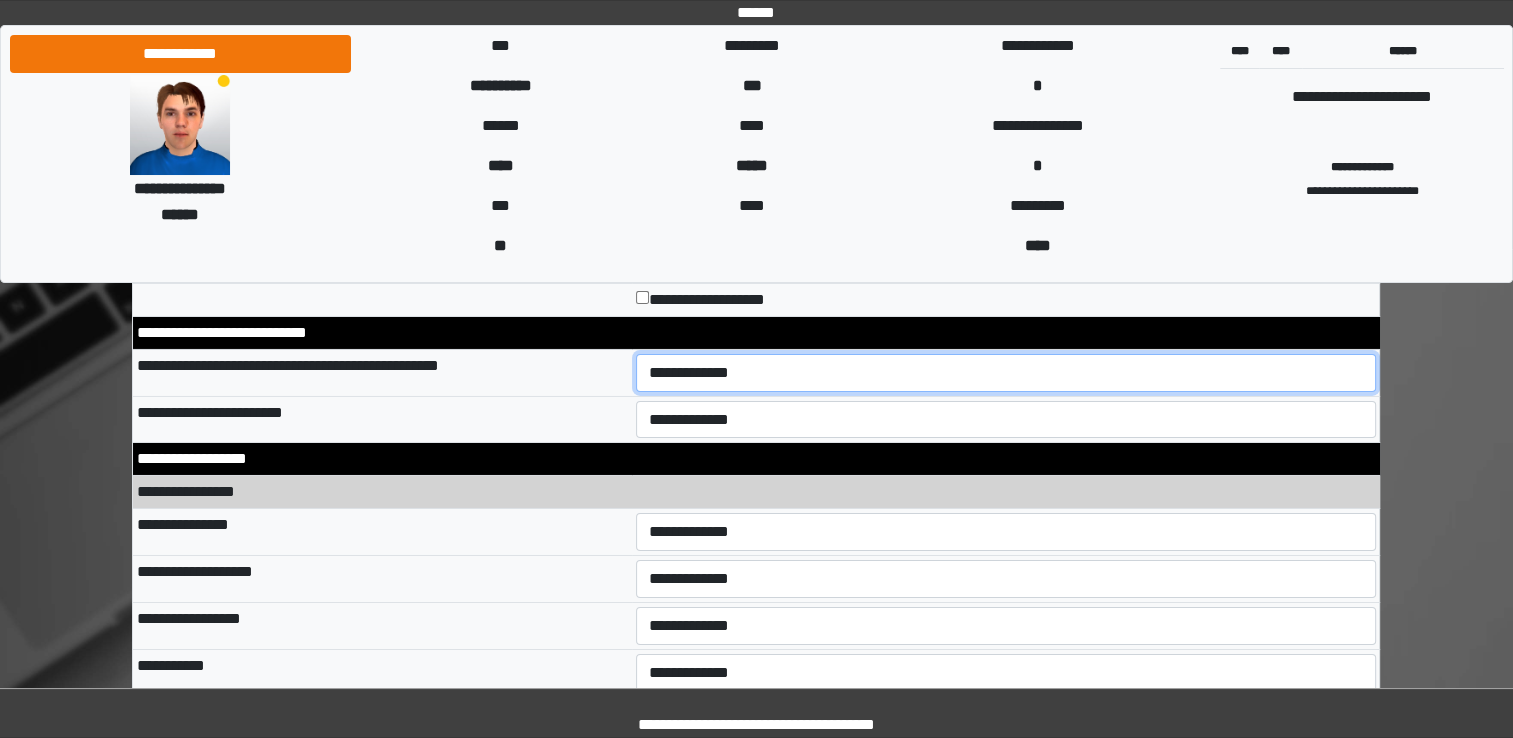 select on "*" 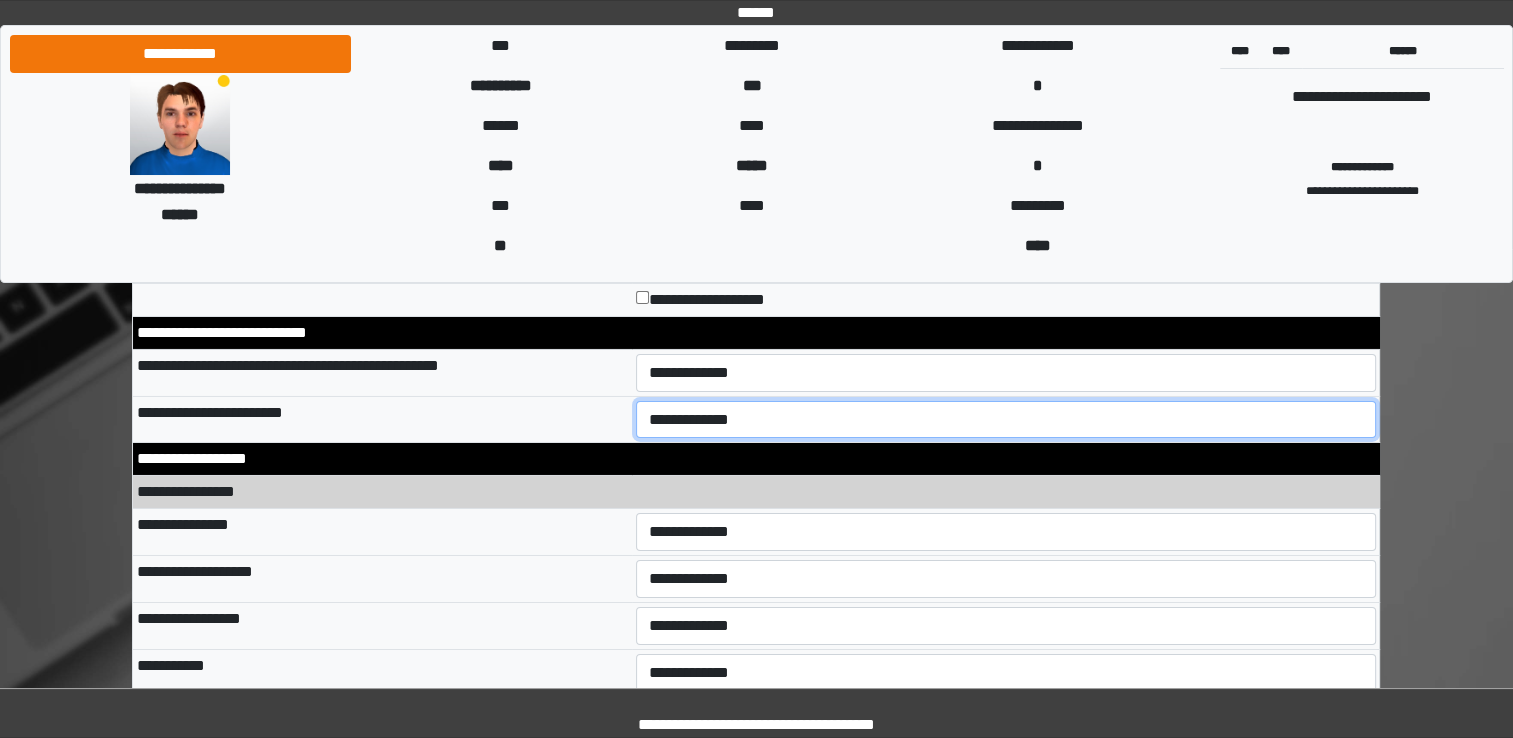 click on "**********" at bounding box center [1006, 420] 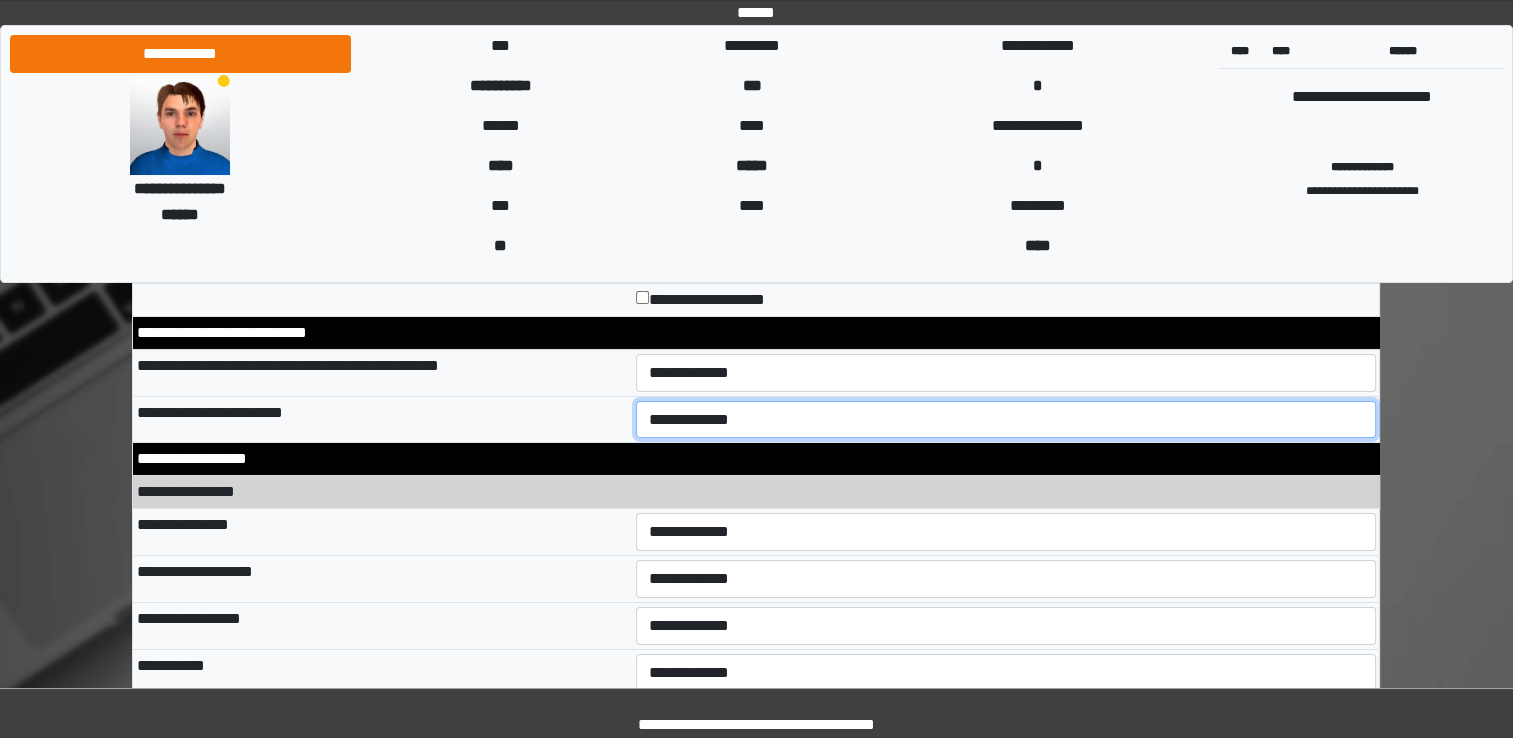 select on "*" 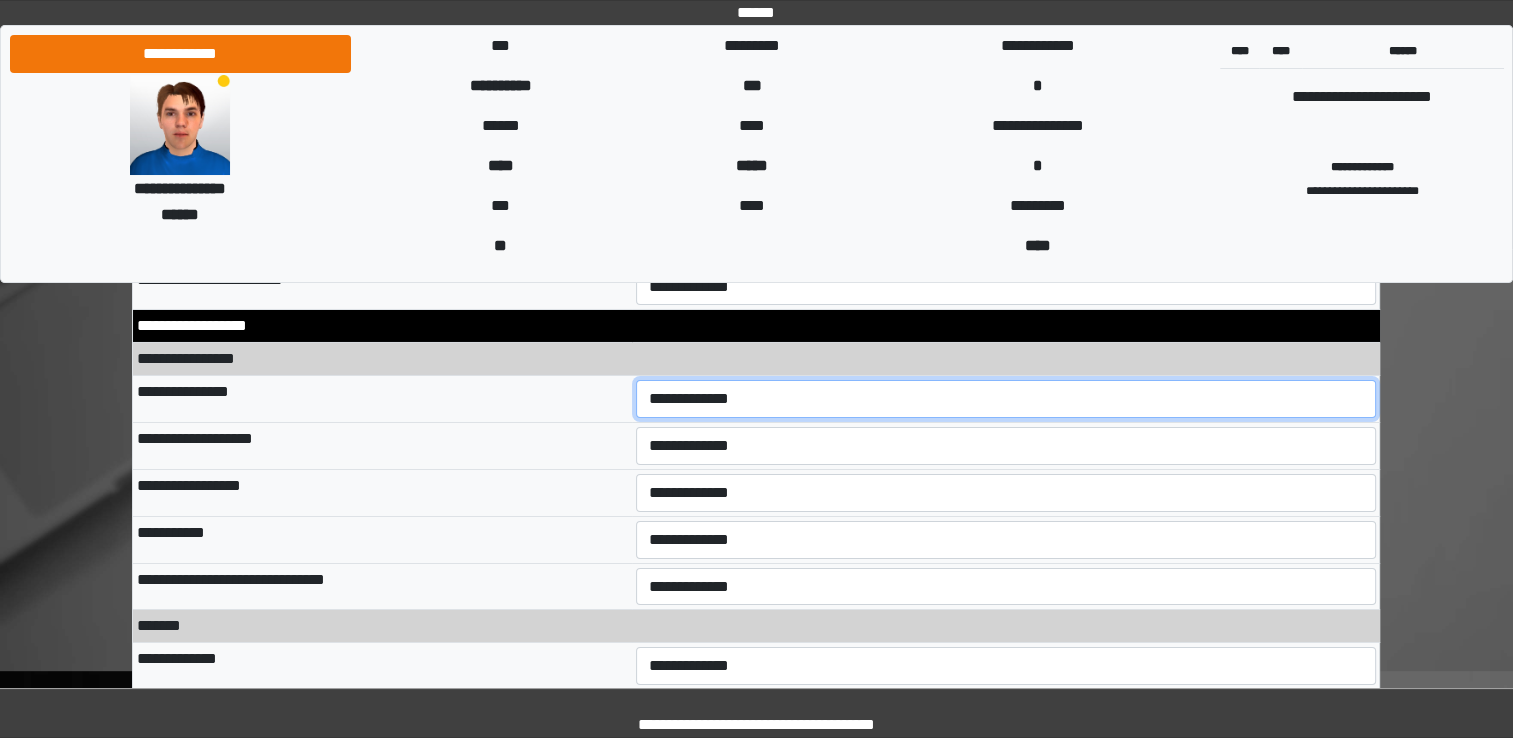 click on "**********" at bounding box center [1006, 399] 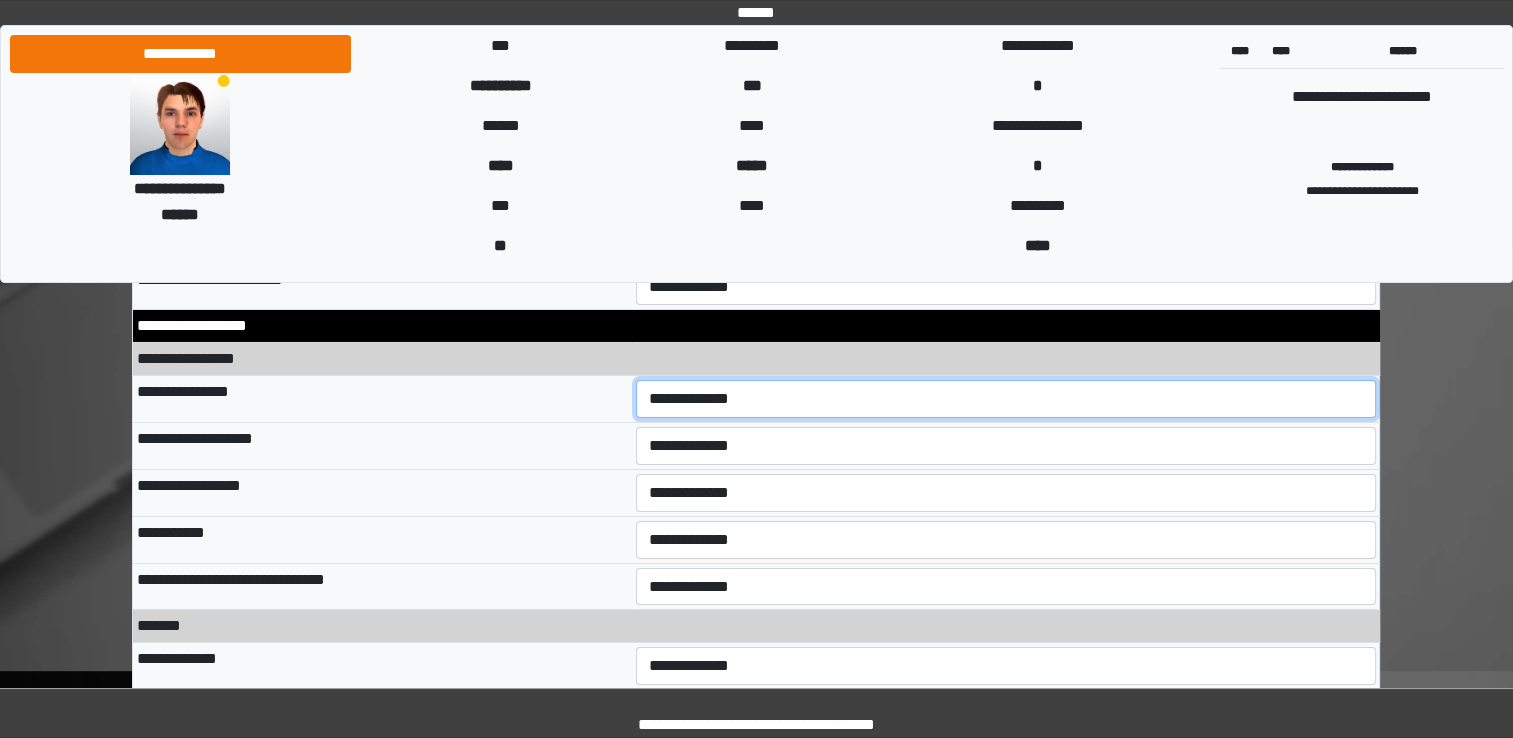 drag, startPoint x: 729, startPoint y: 391, endPoint x: 728, endPoint y: 403, distance: 12.0415945 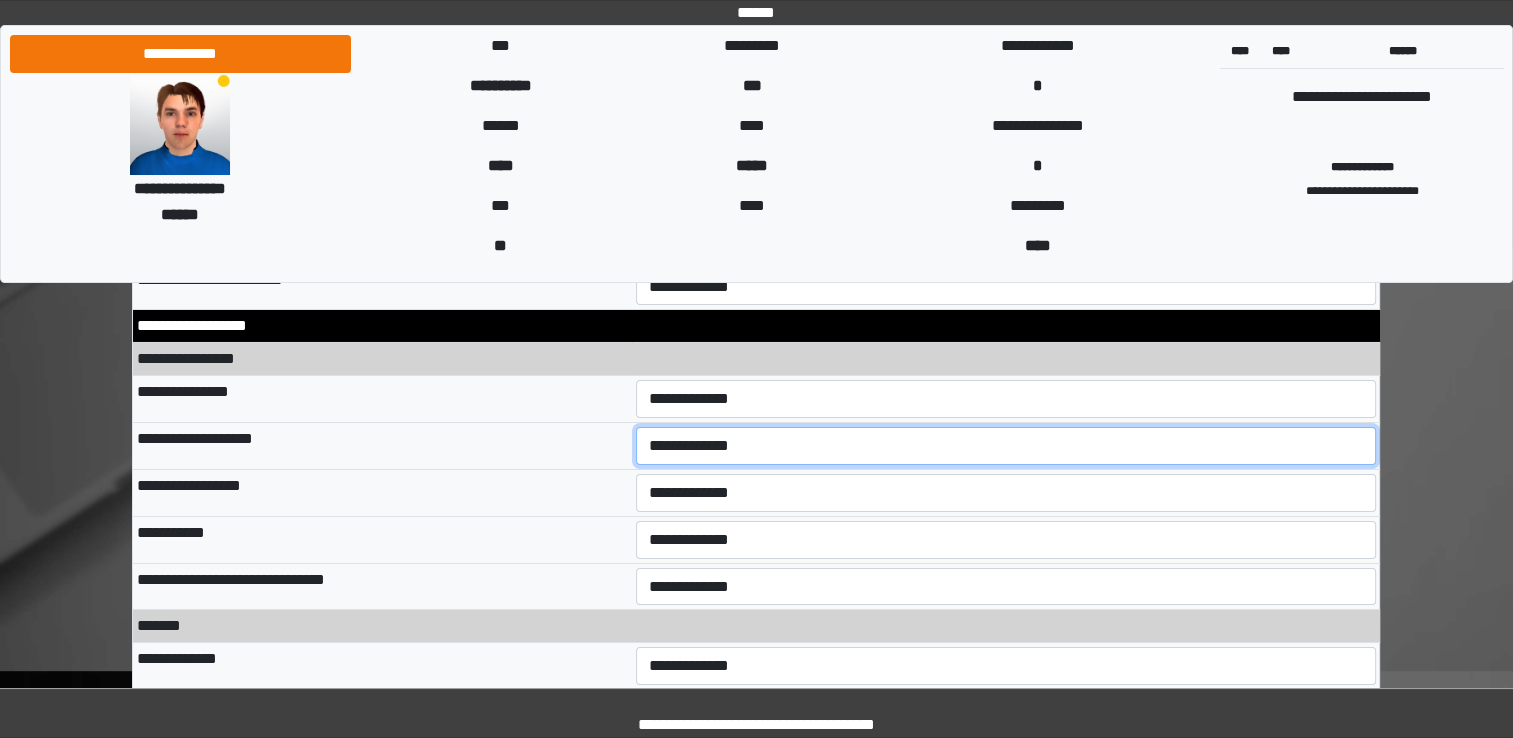 click on "**********" at bounding box center (1006, 446) 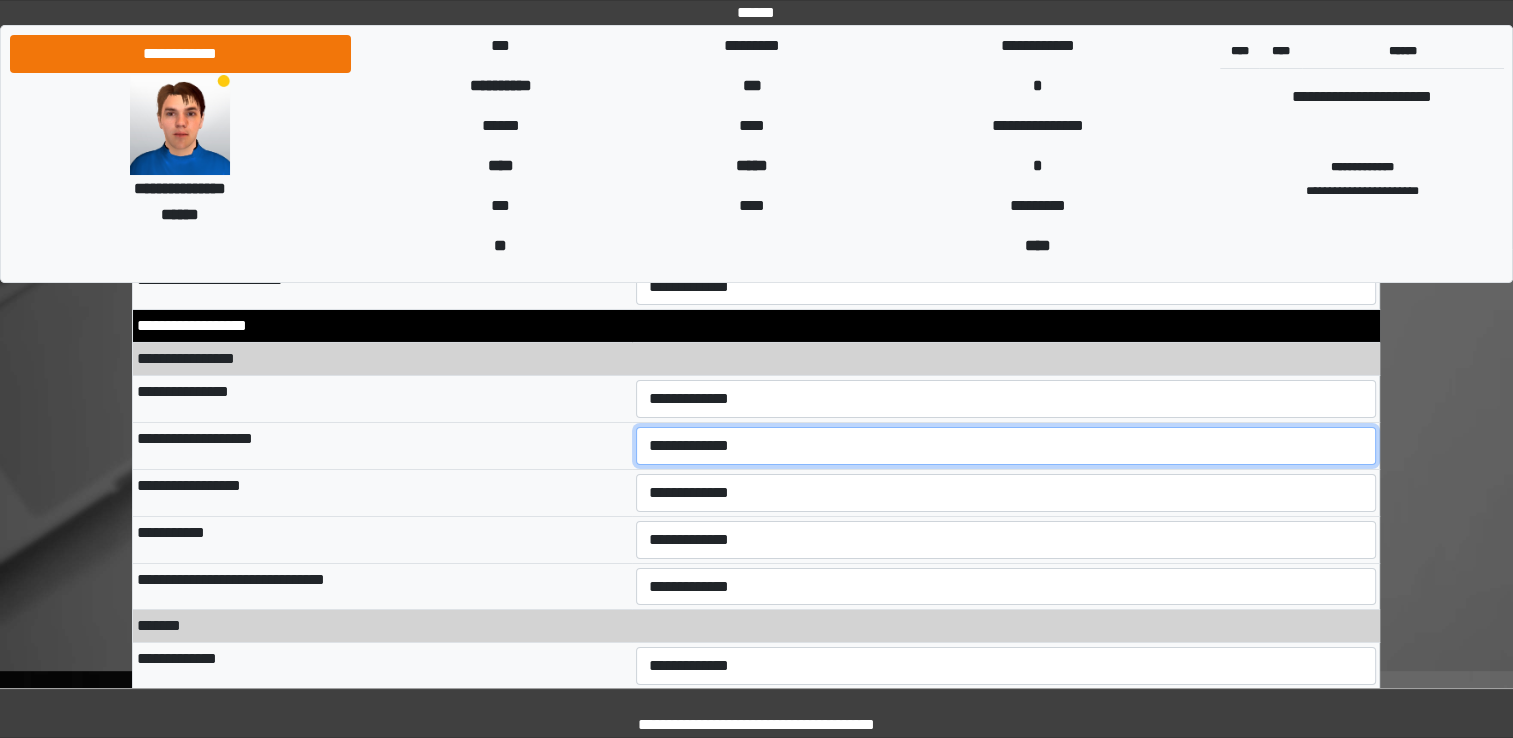 select on "**" 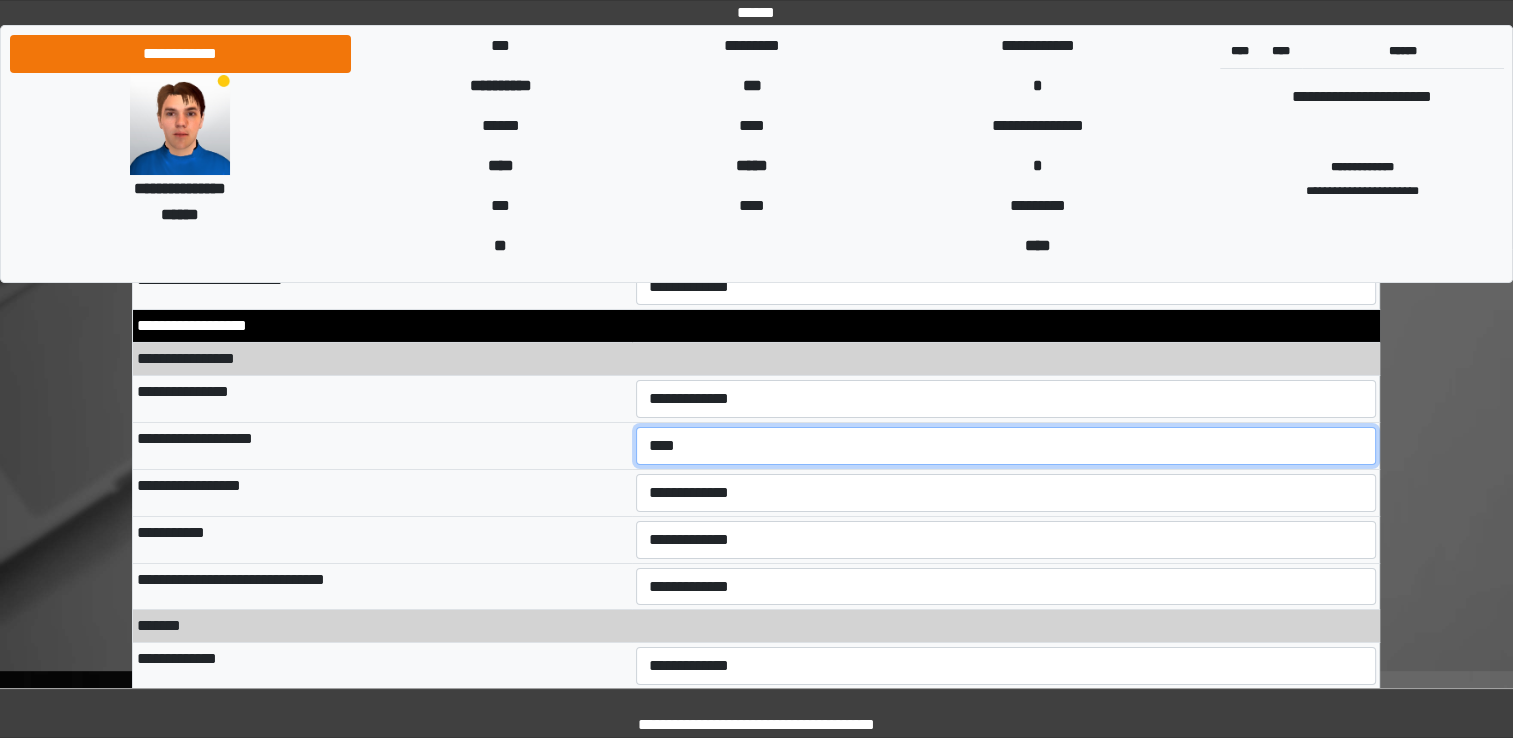 click on "**********" at bounding box center [1006, 446] 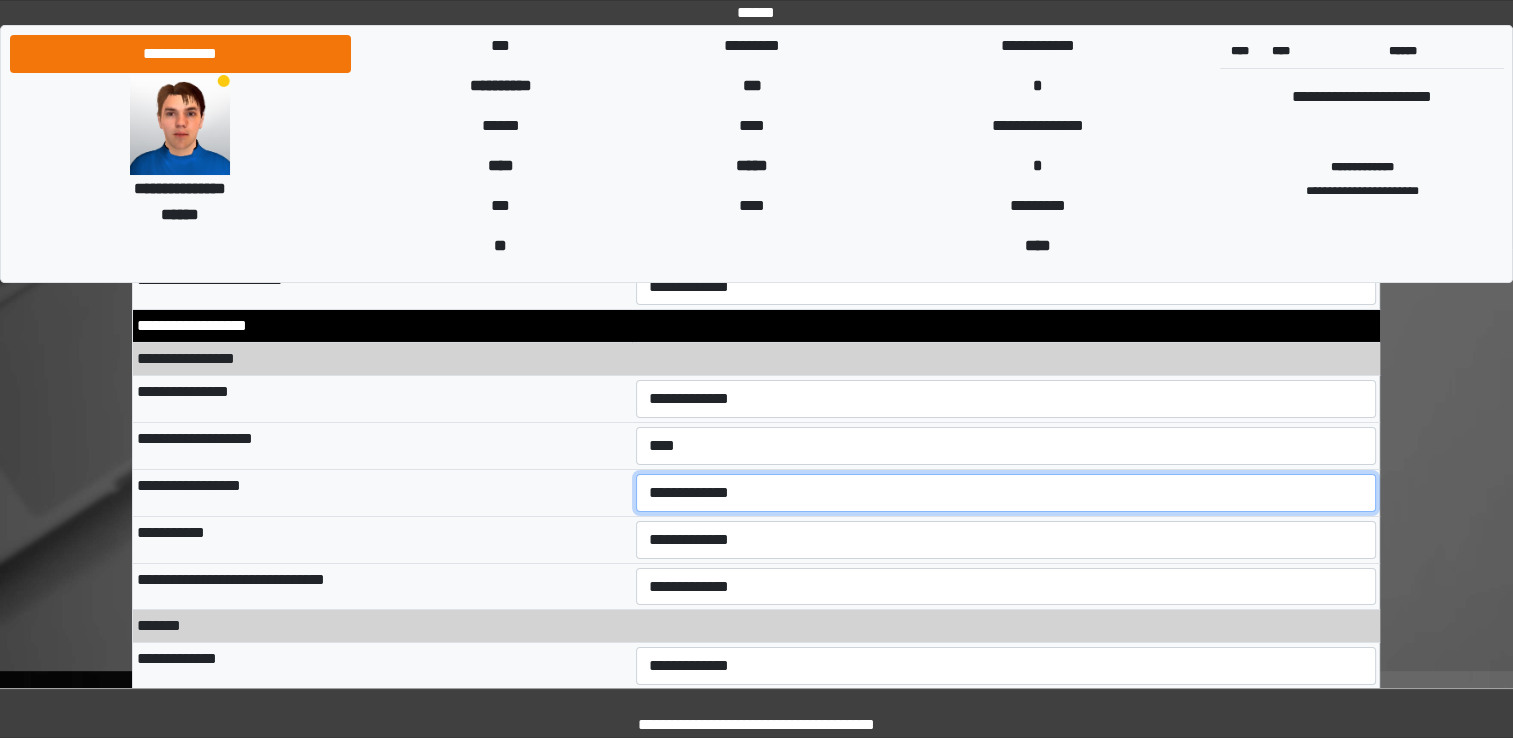 drag, startPoint x: 679, startPoint y: 487, endPoint x: 677, endPoint y: 566, distance: 79.025314 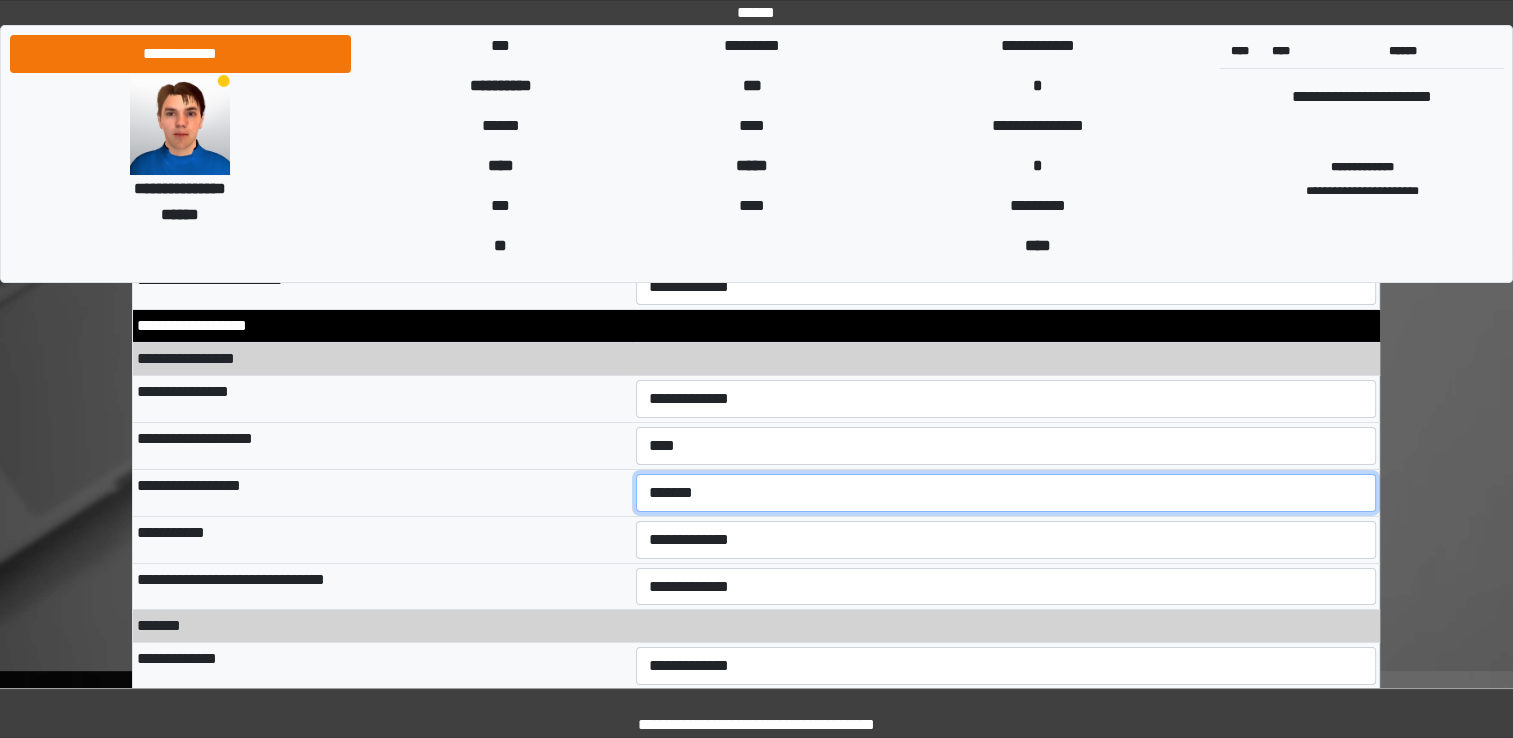 click on "**********" at bounding box center [1006, 493] 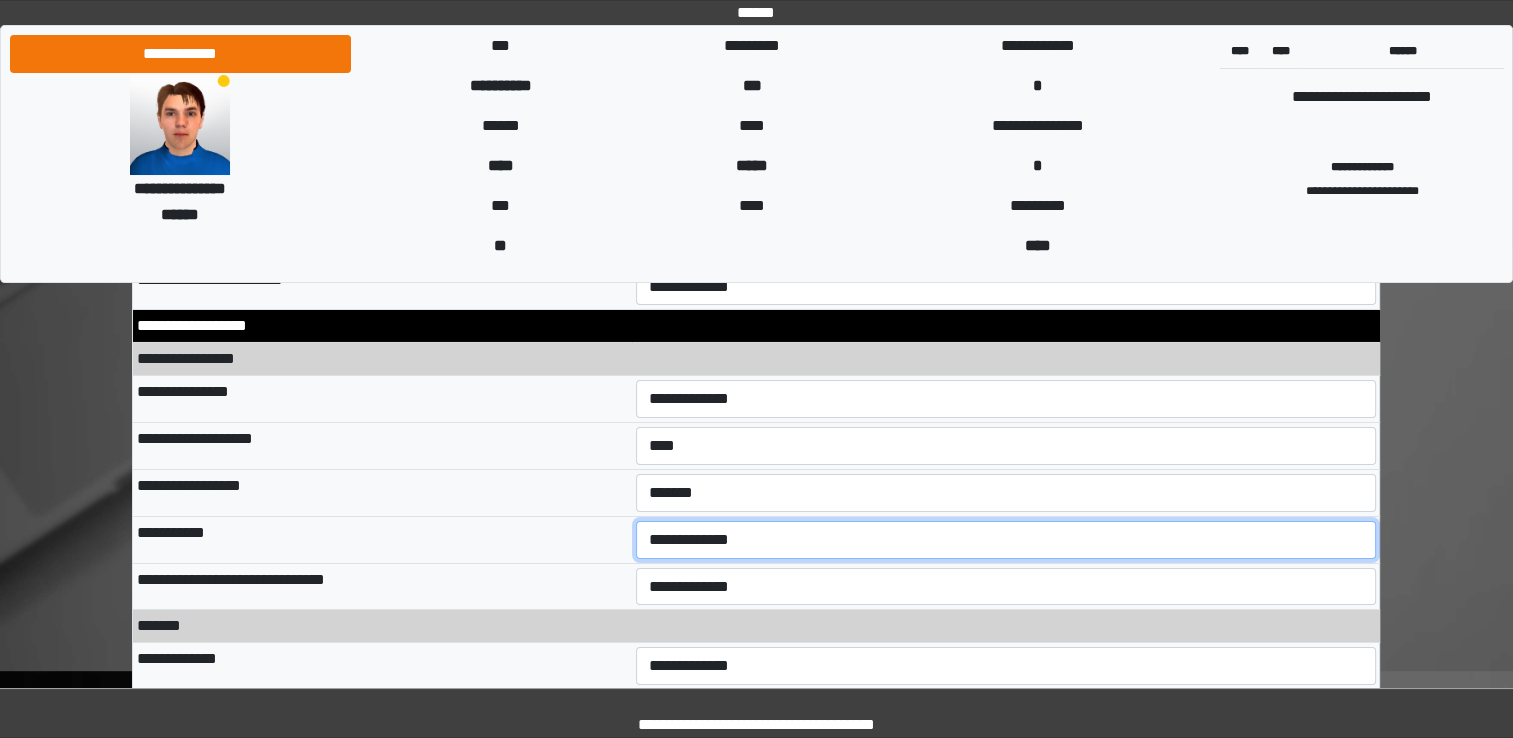 click on "**********" at bounding box center [1006, 540] 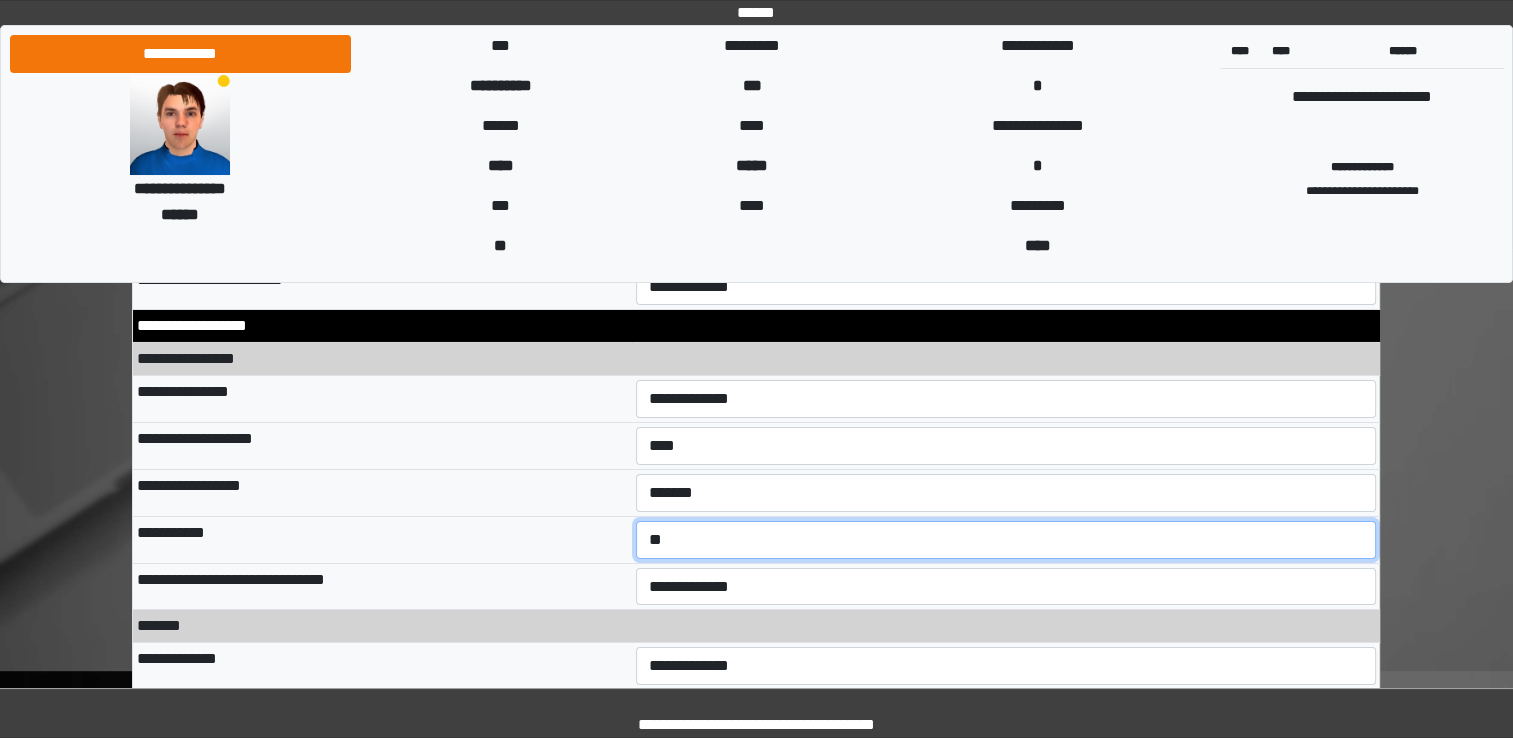 click on "**********" at bounding box center [1006, 540] 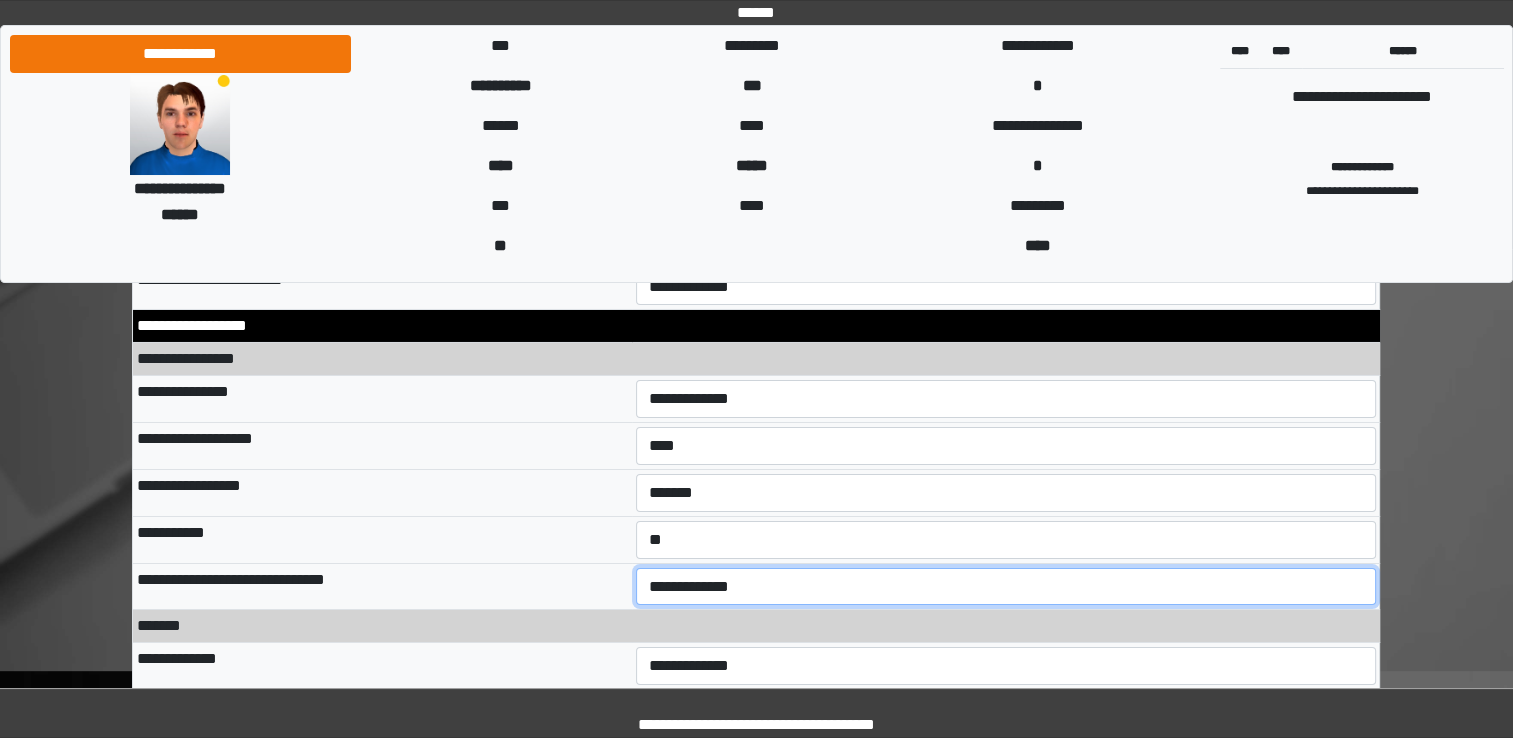 click on "**********" at bounding box center (1006, 587) 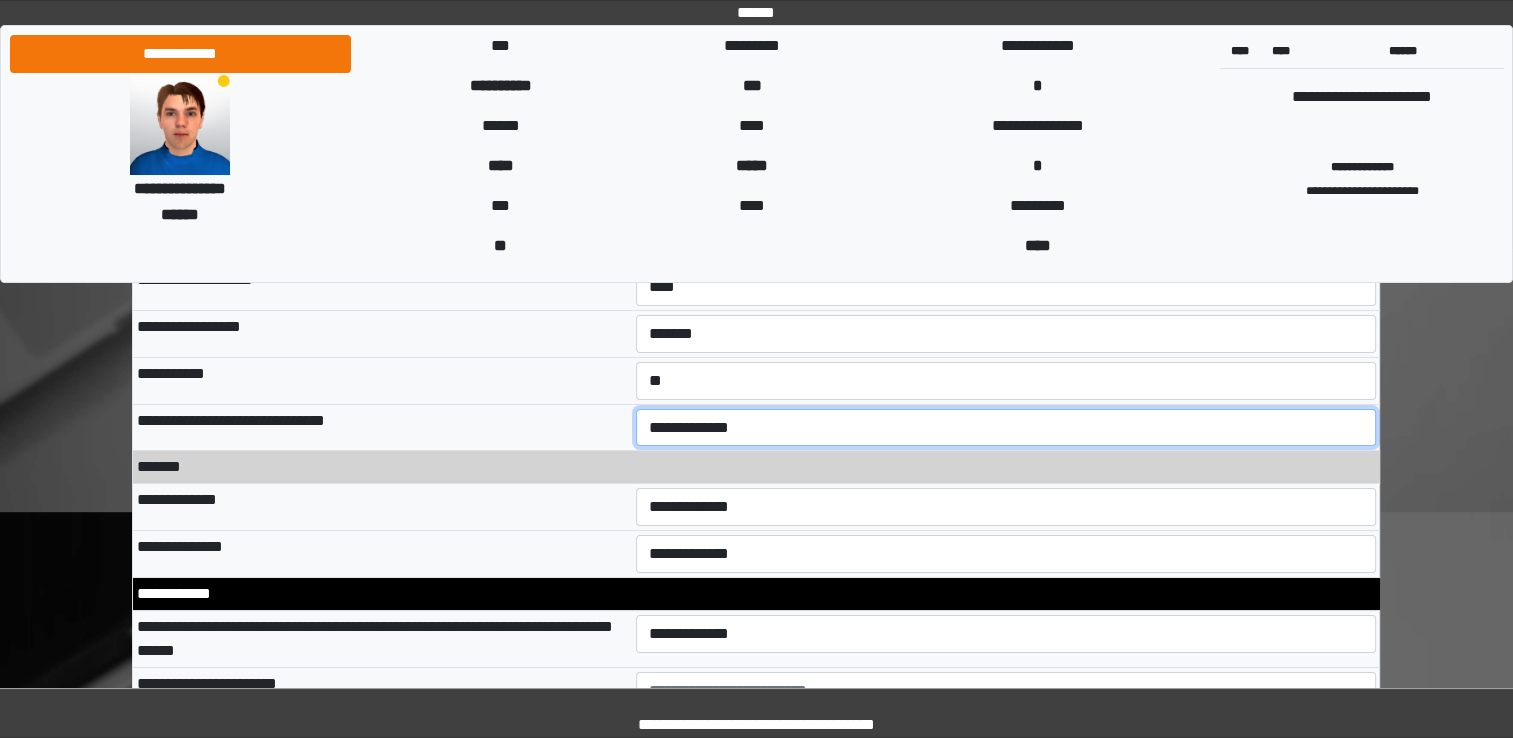scroll, scrollTop: 7100, scrollLeft: 0, axis: vertical 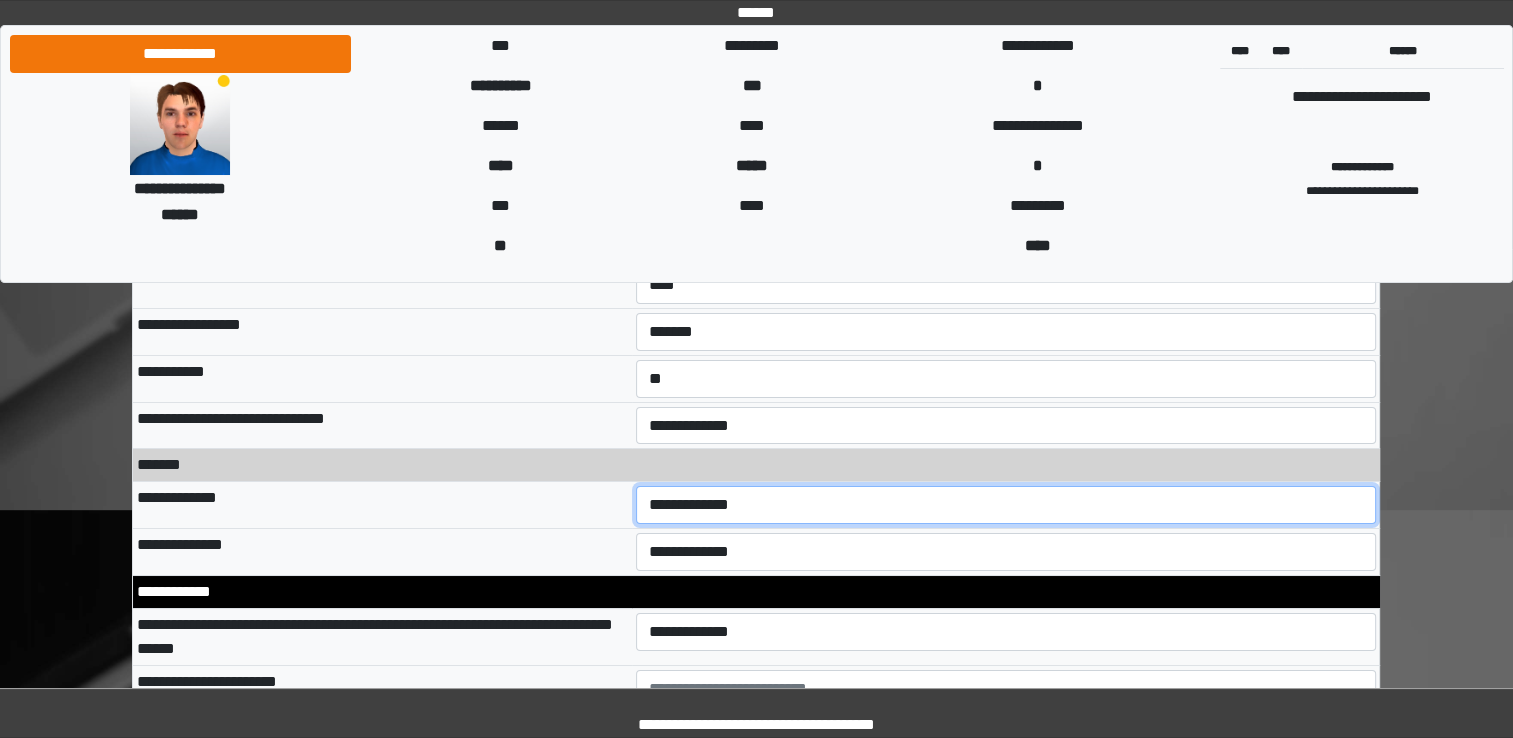 click on "**********" at bounding box center [1006, 505] 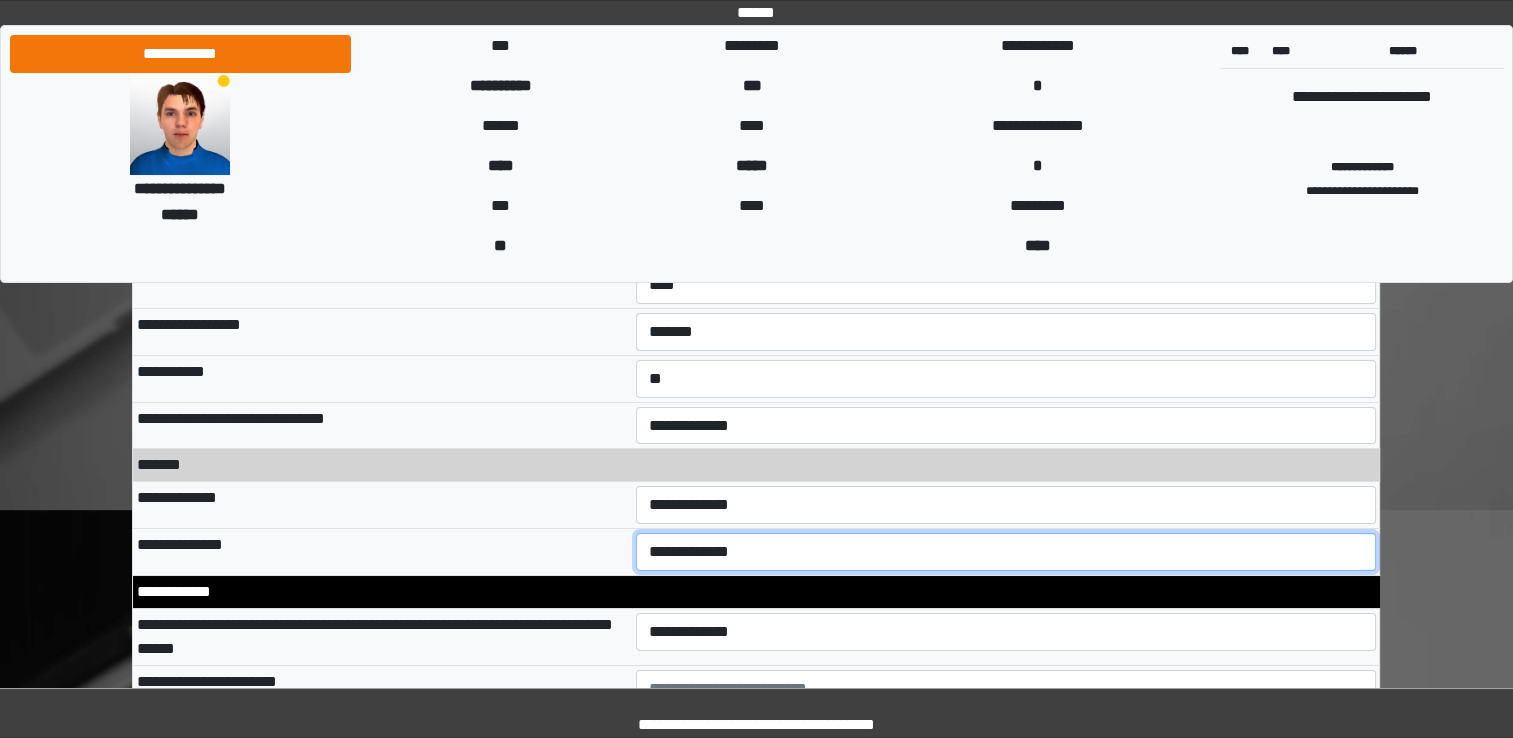 click on "**********" at bounding box center [1006, 552] 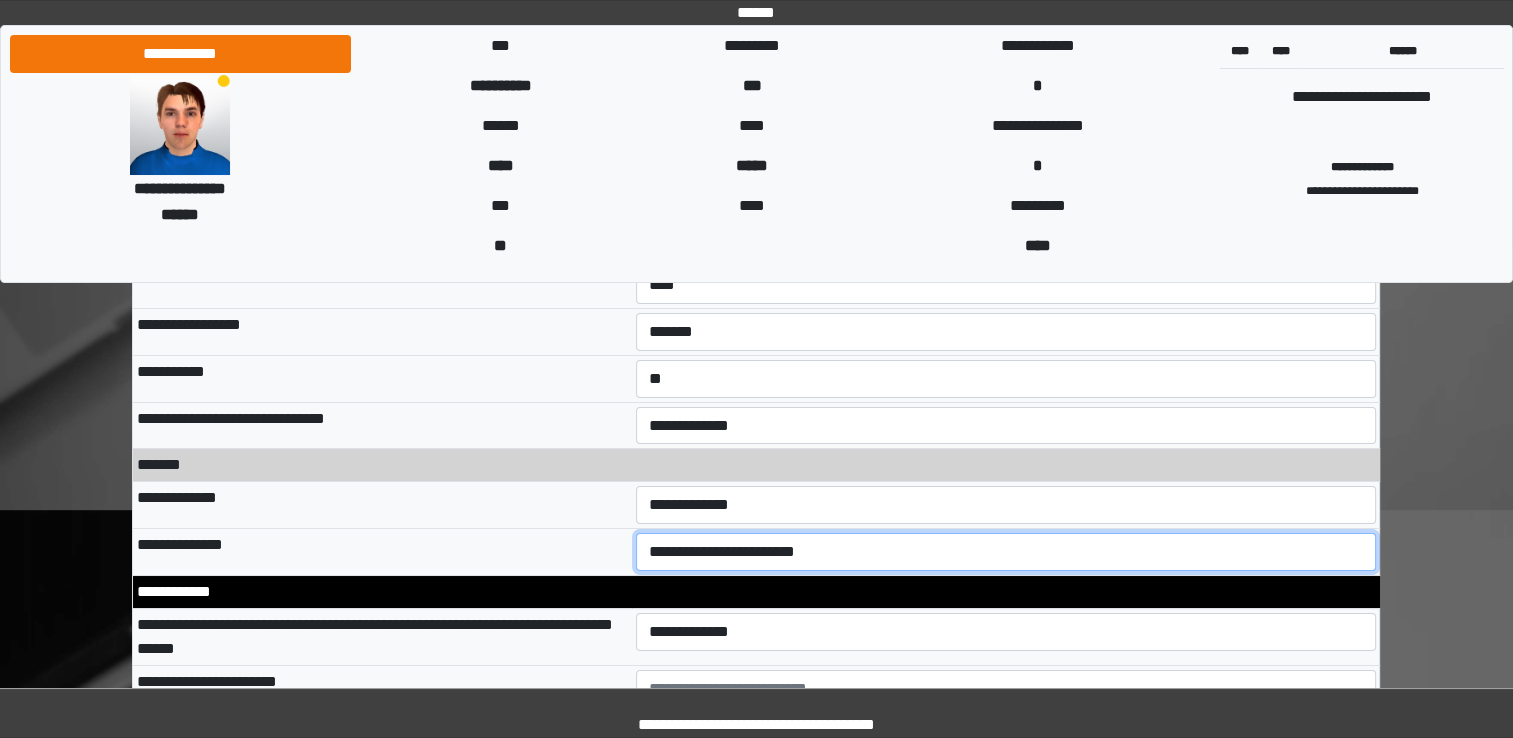 click on "**********" at bounding box center (1006, 552) 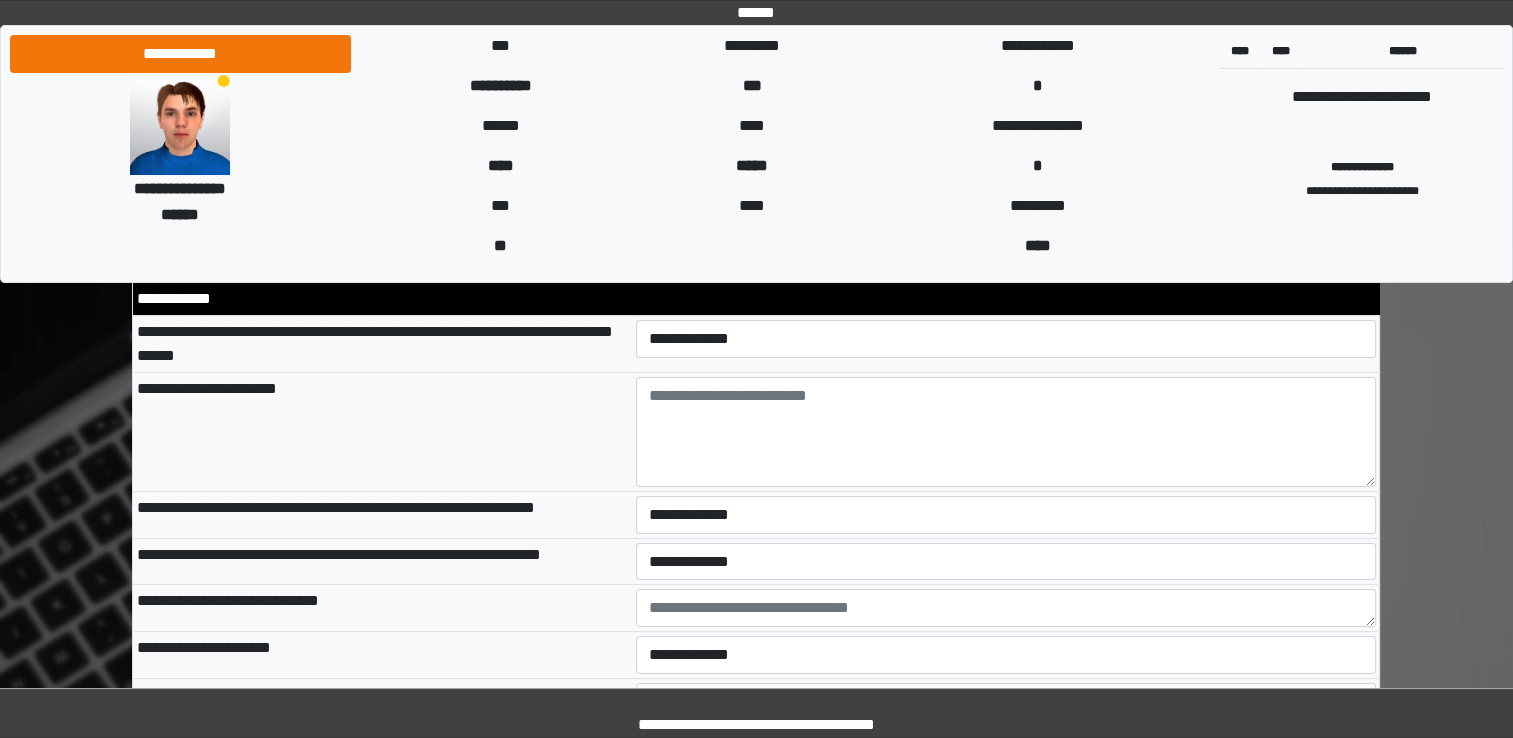 scroll, scrollTop: 7391, scrollLeft: 0, axis: vertical 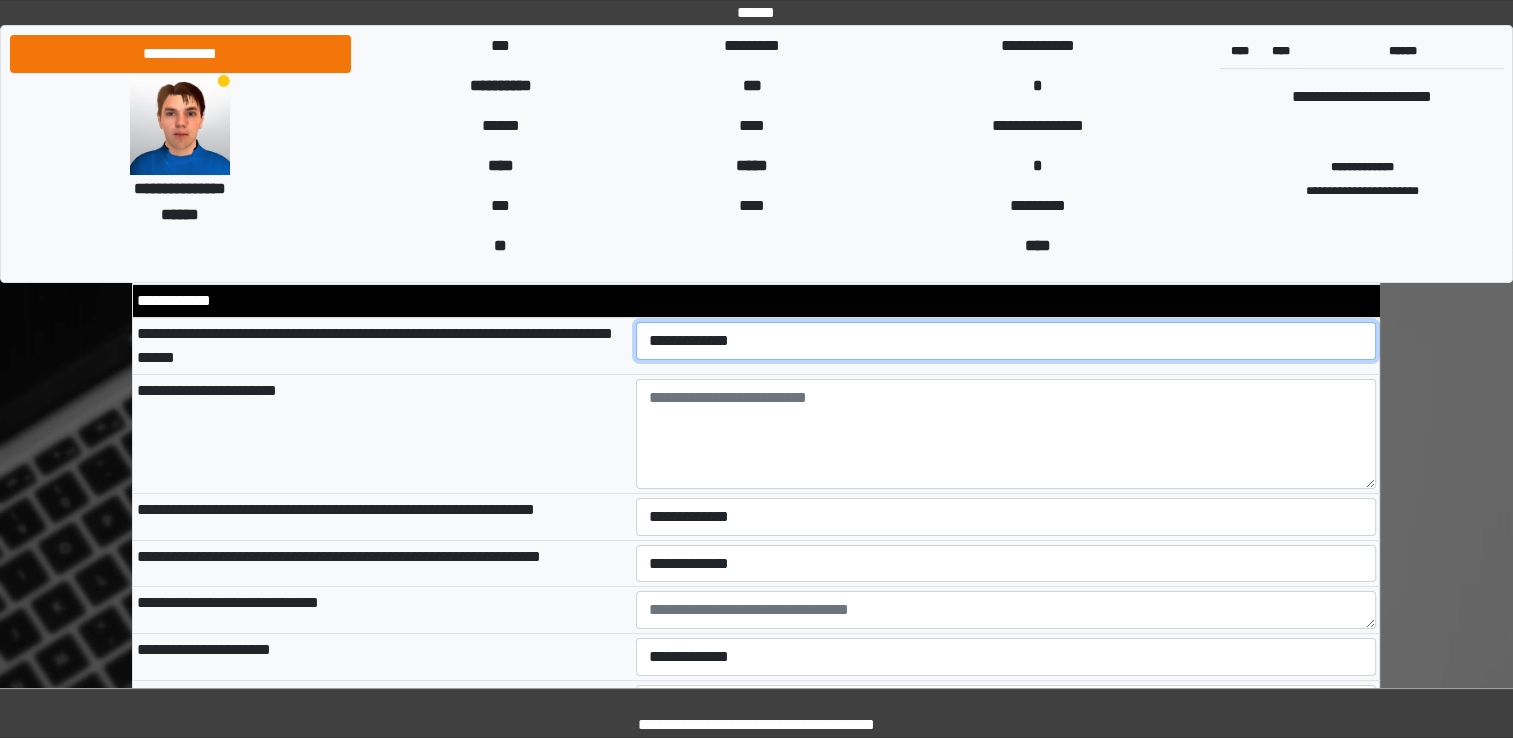 click on "**********" at bounding box center (1006, 341) 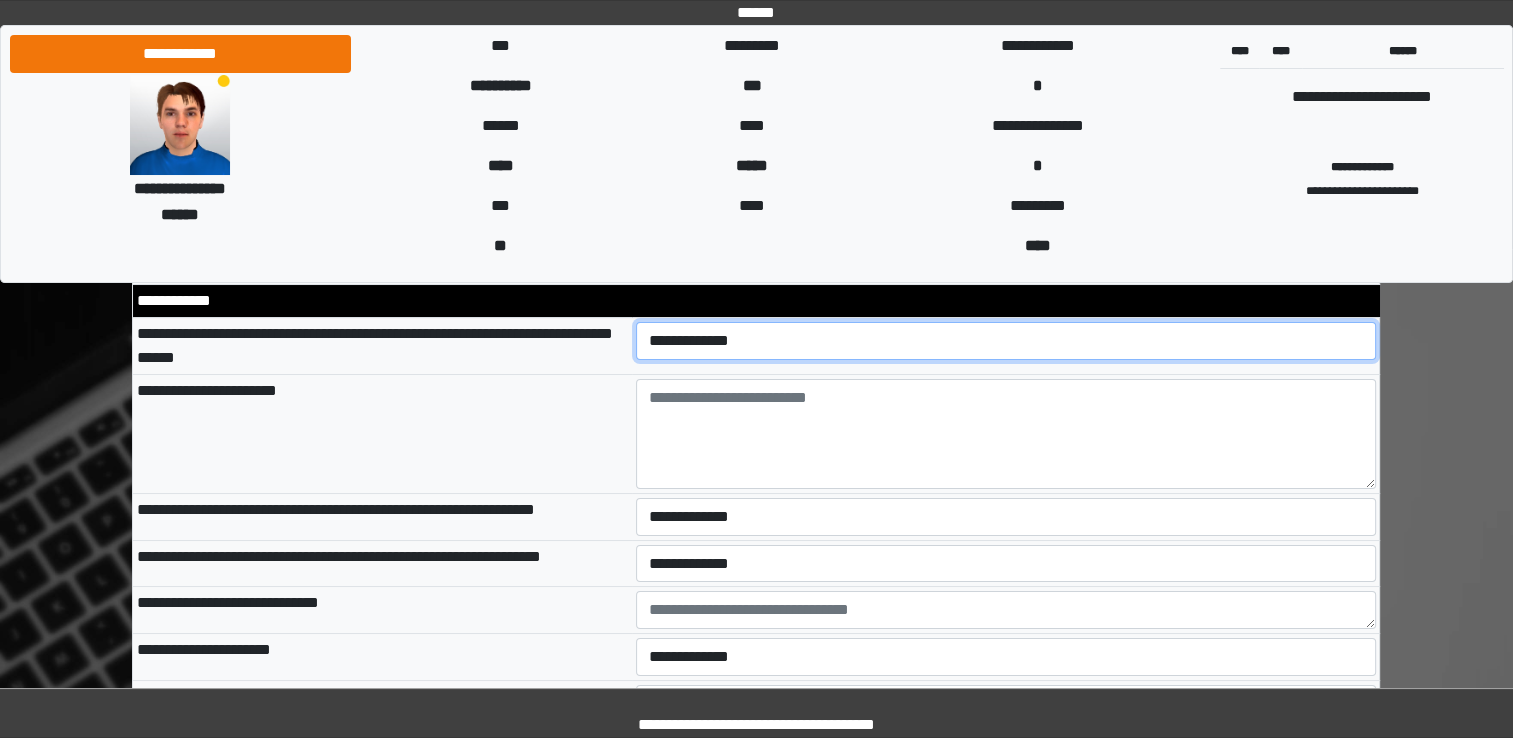 select on "*" 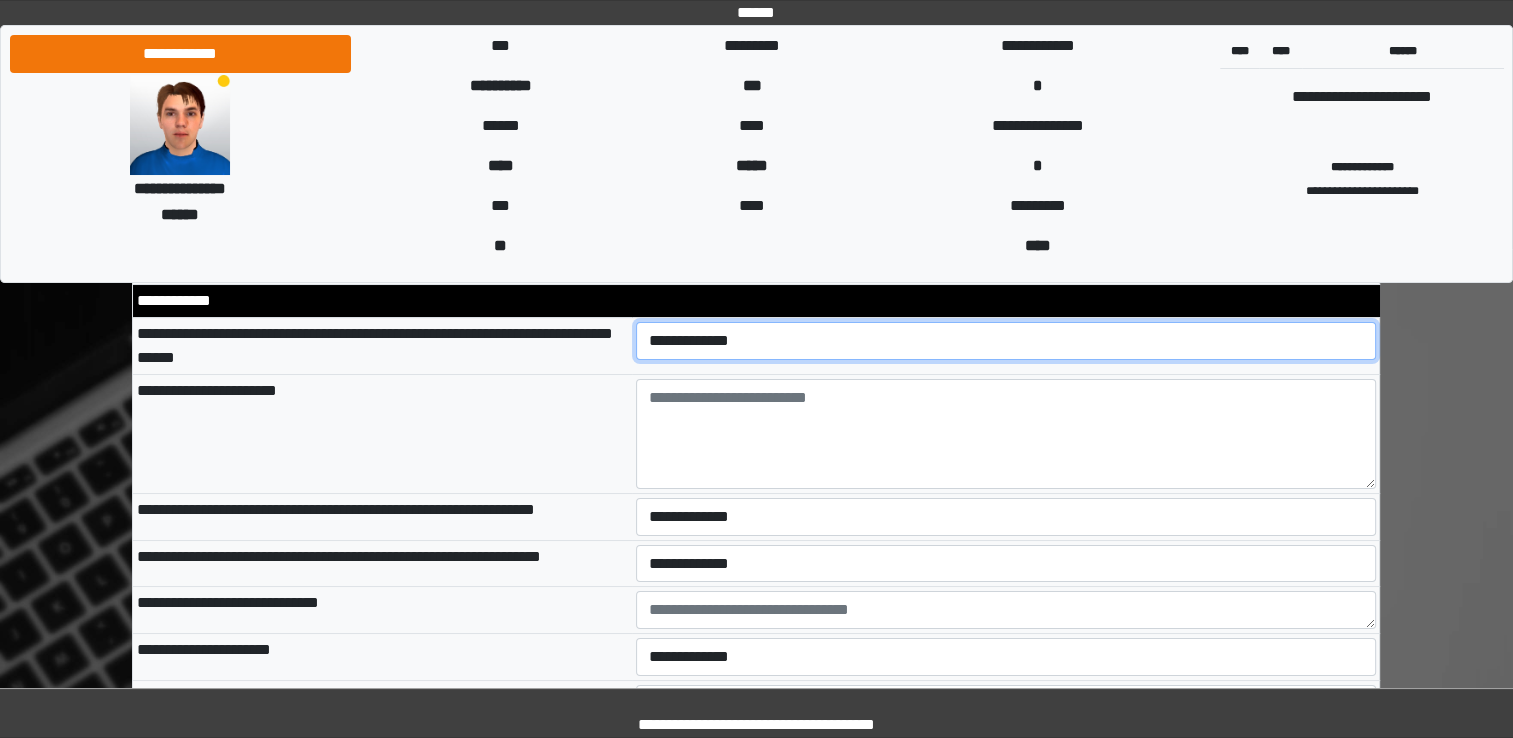 scroll, scrollTop: 7489, scrollLeft: 0, axis: vertical 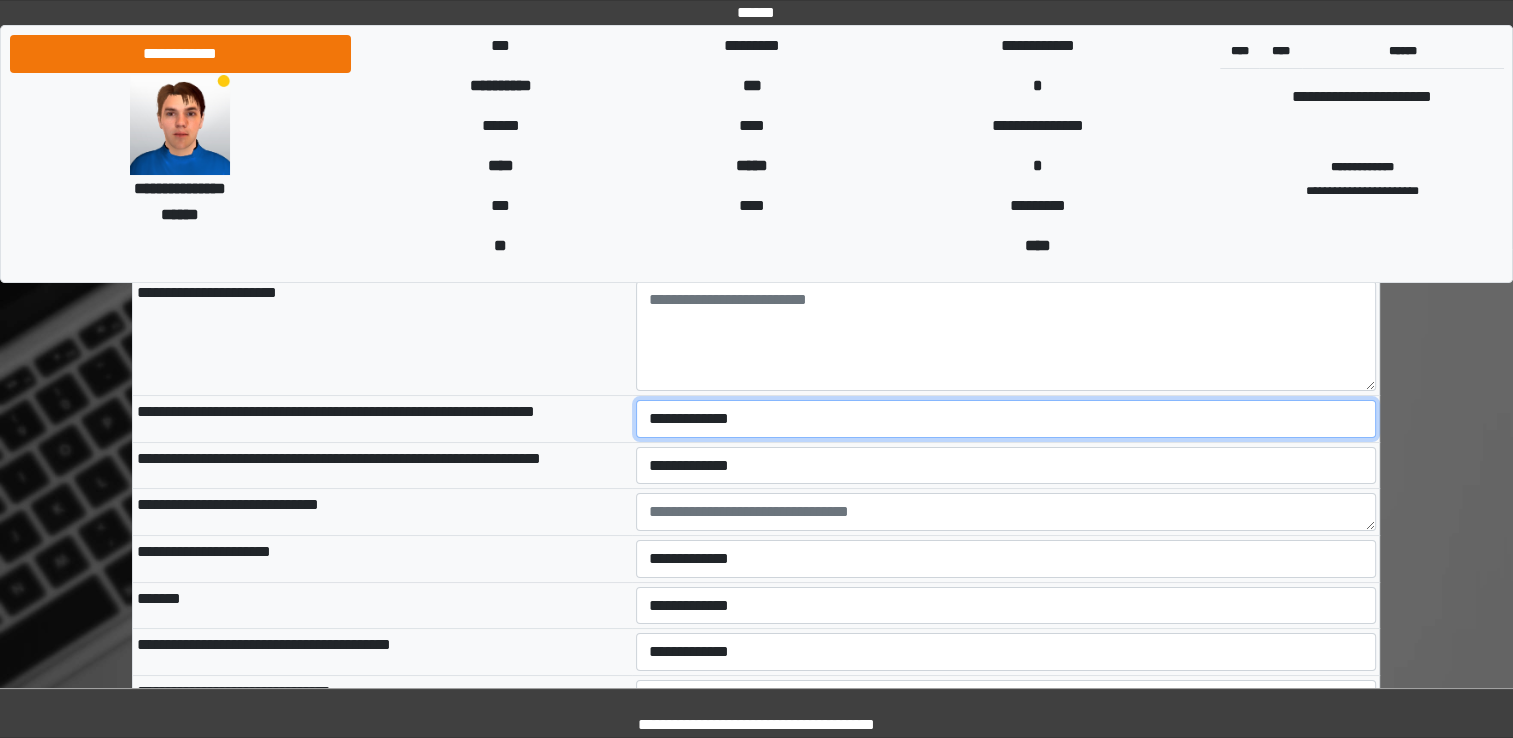 drag, startPoint x: 684, startPoint y: 412, endPoint x: 672, endPoint y: 485, distance: 73.97973 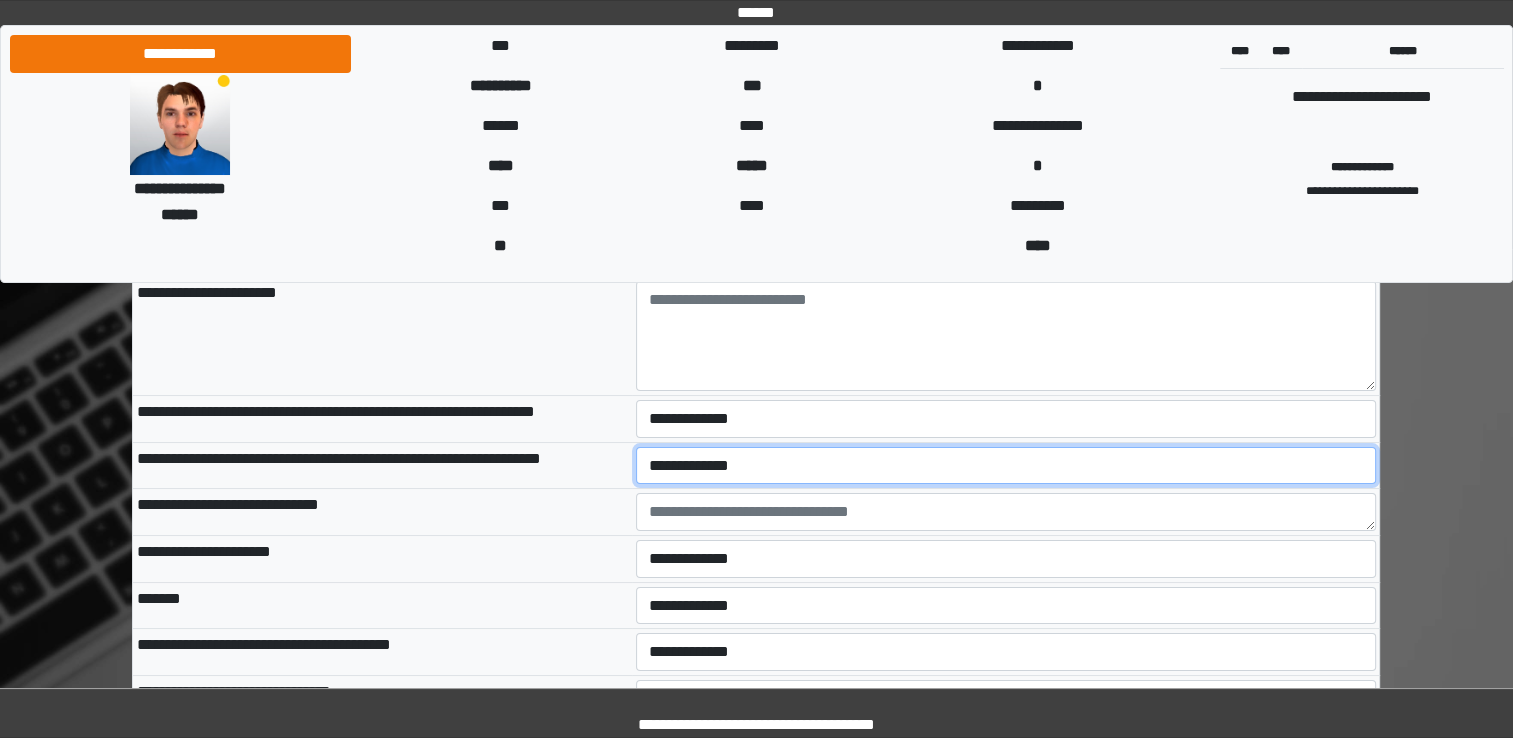 click on "**********" at bounding box center (1006, 466) 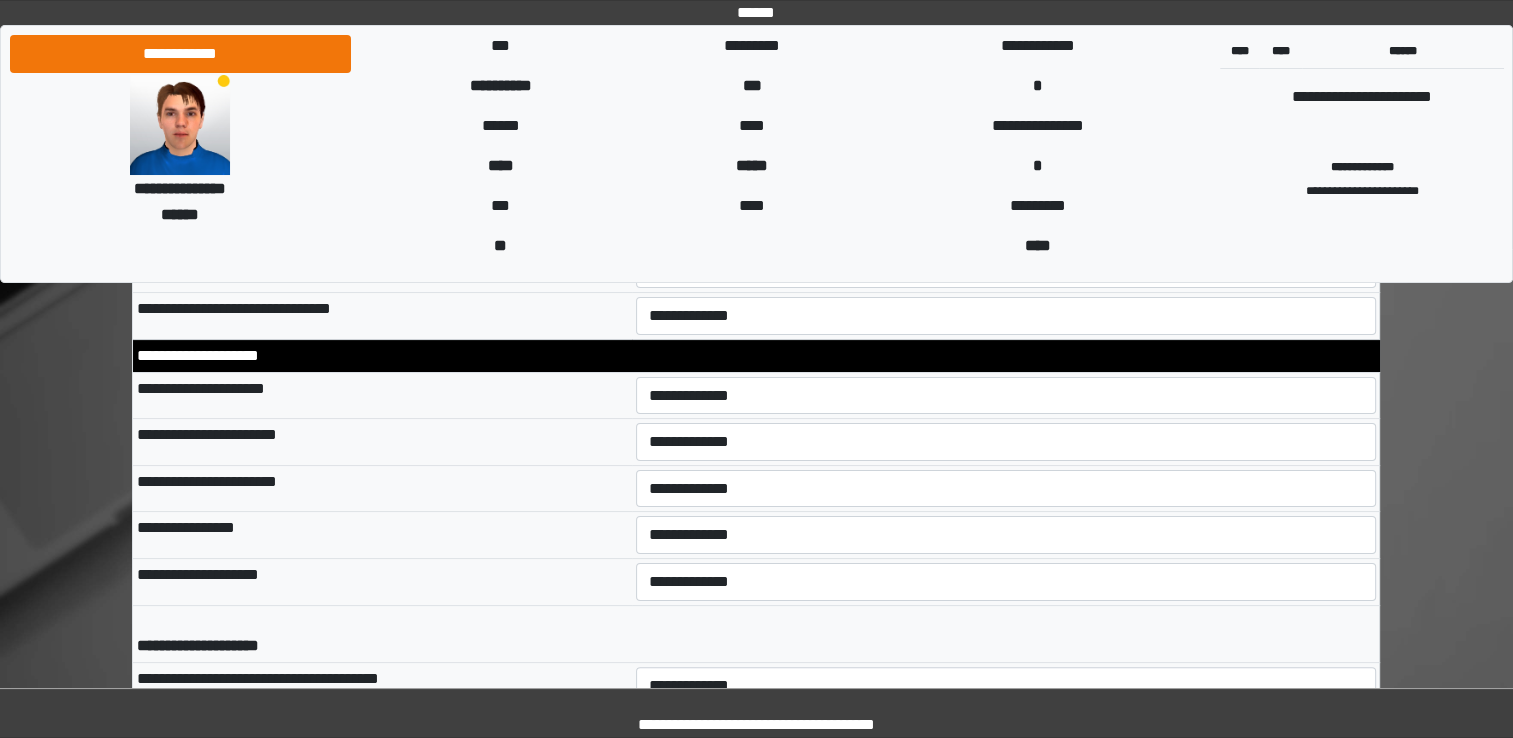 scroll, scrollTop: 7890, scrollLeft: 0, axis: vertical 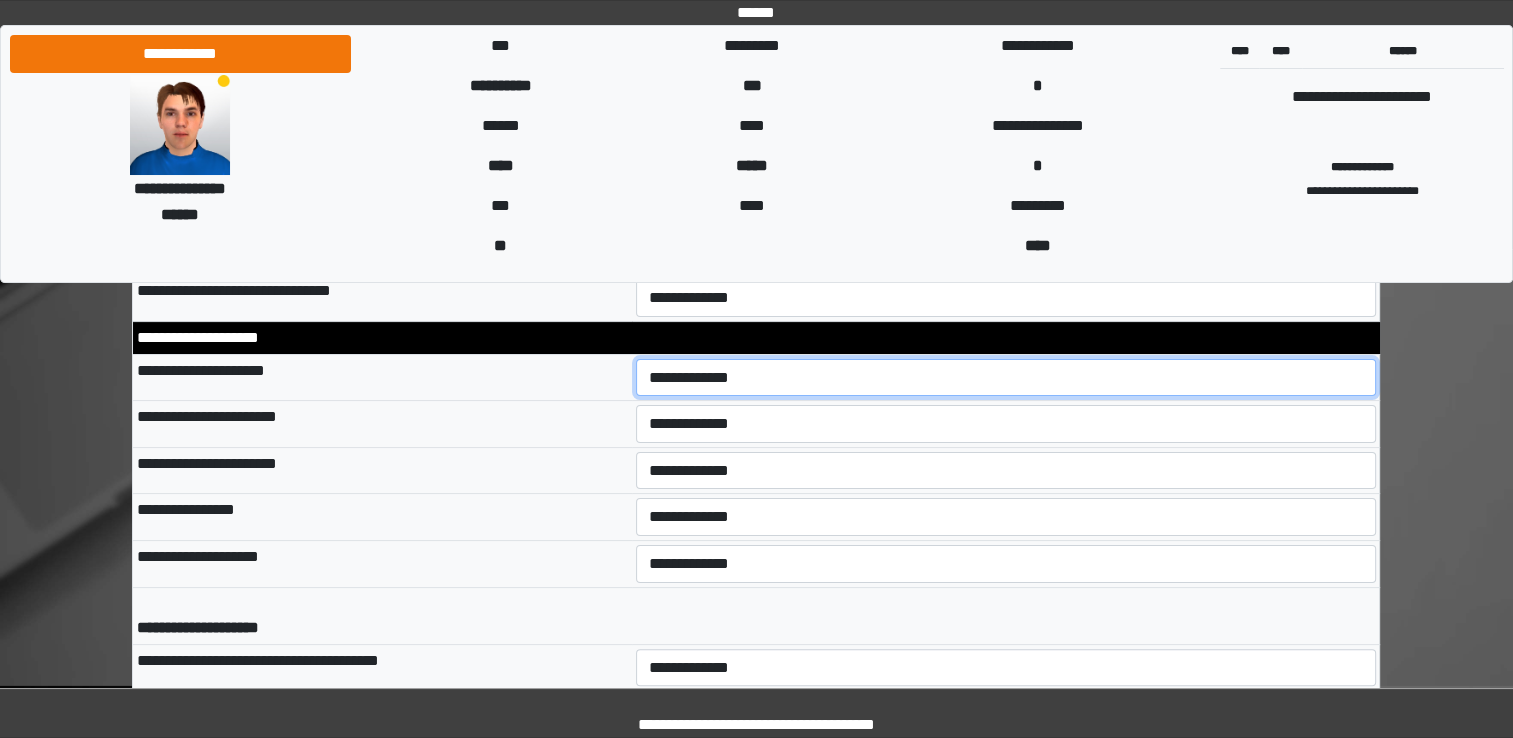 drag, startPoint x: 689, startPoint y: 378, endPoint x: 677, endPoint y: 442, distance: 65.11528 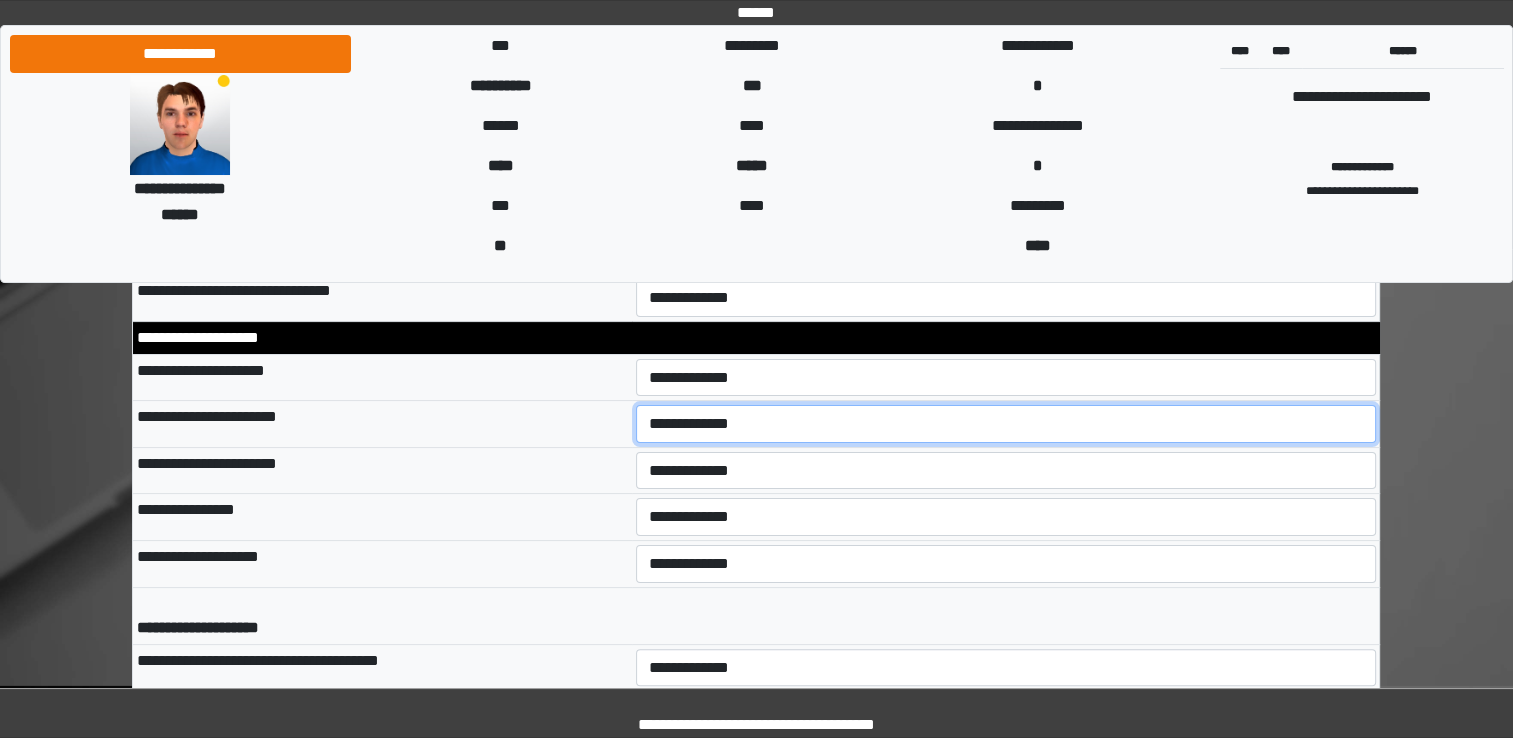 select on "*" 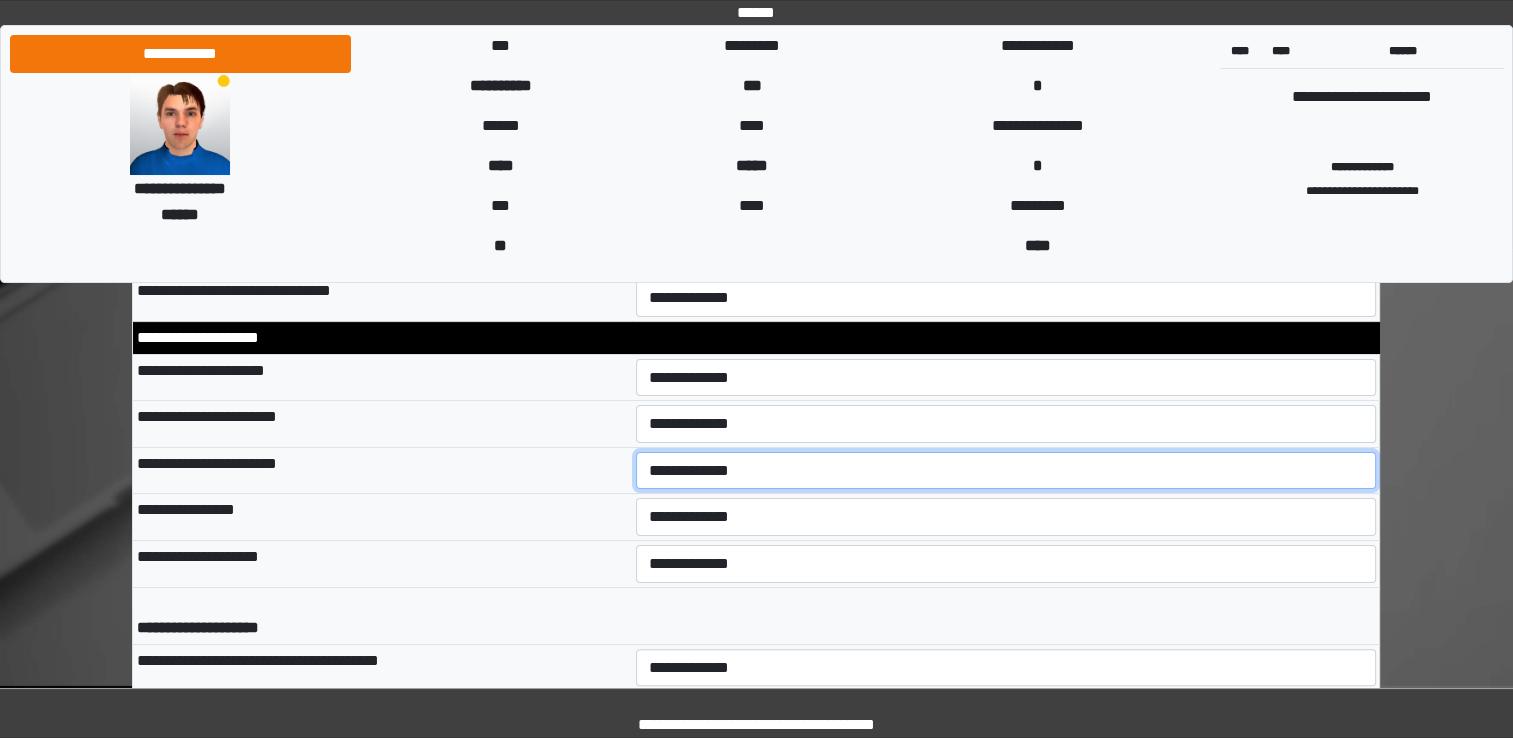 select on "*" 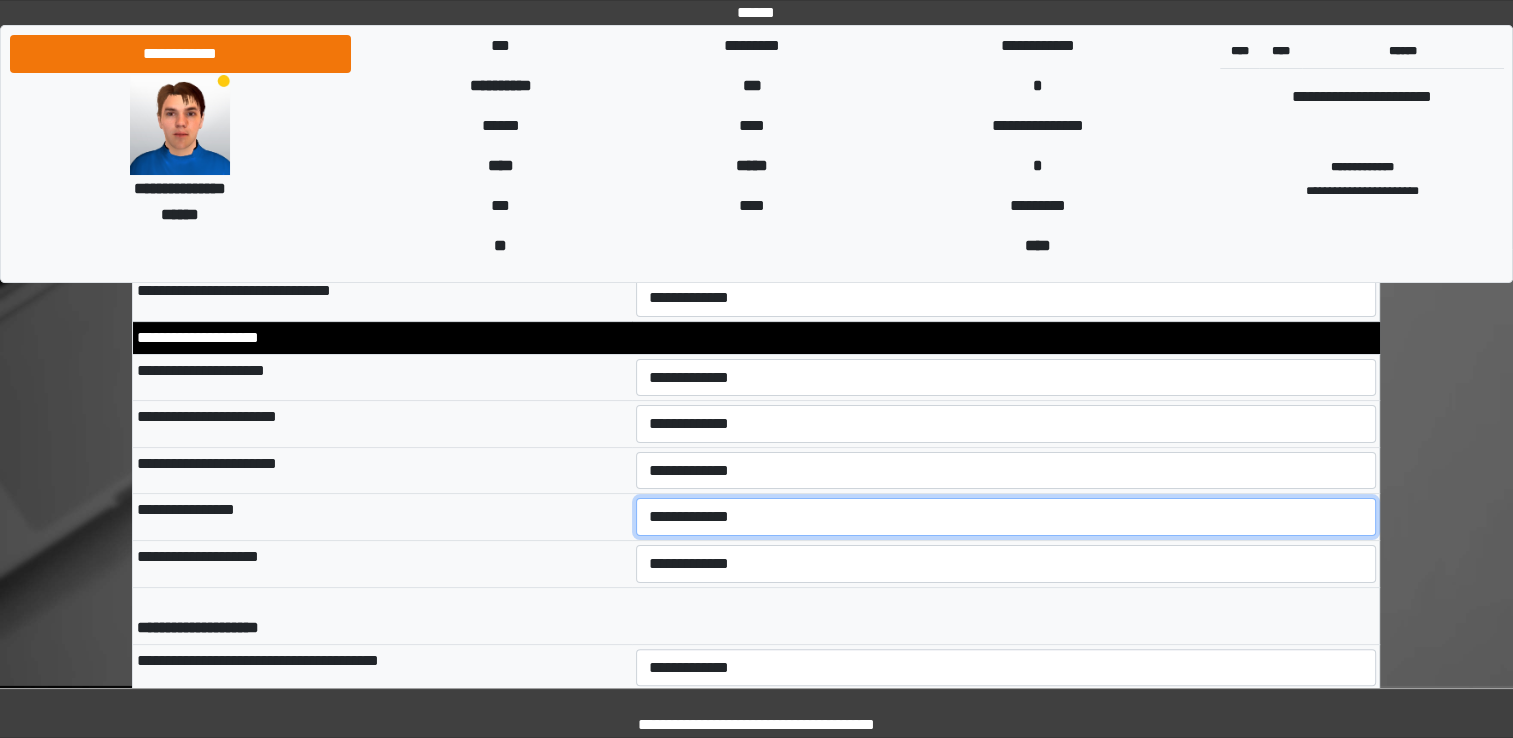 select on "*" 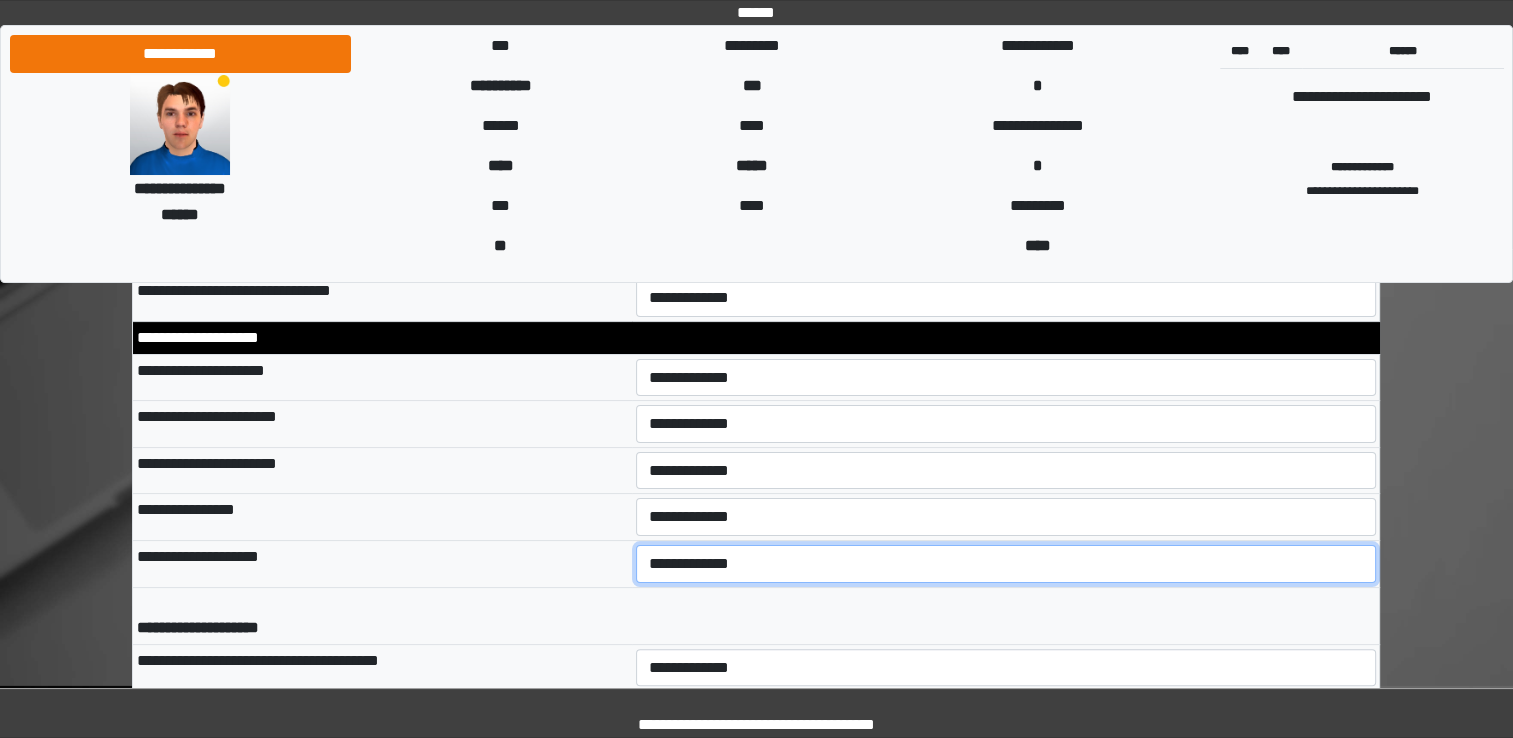 select on "*" 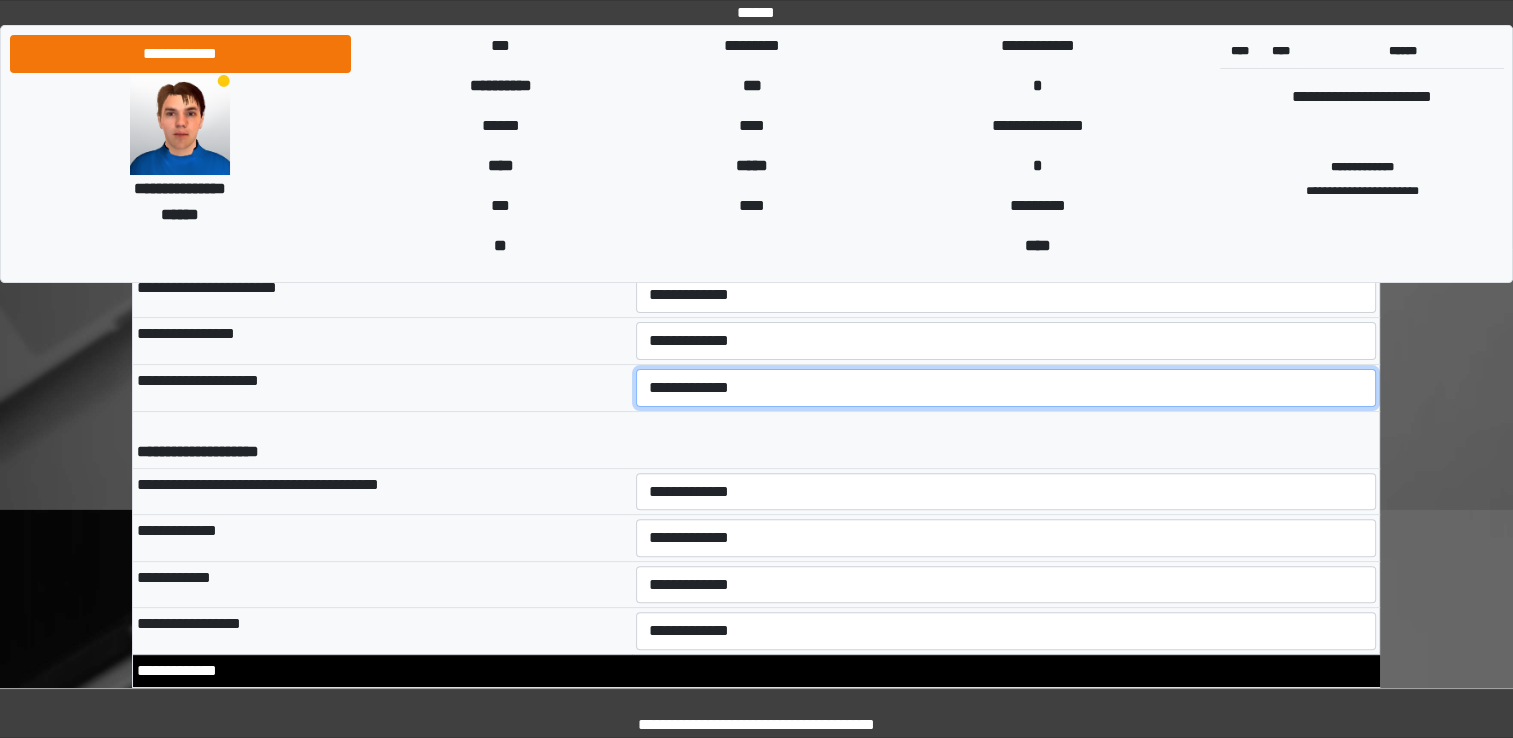 scroll, scrollTop: 8107, scrollLeft: 0, axis: vertical 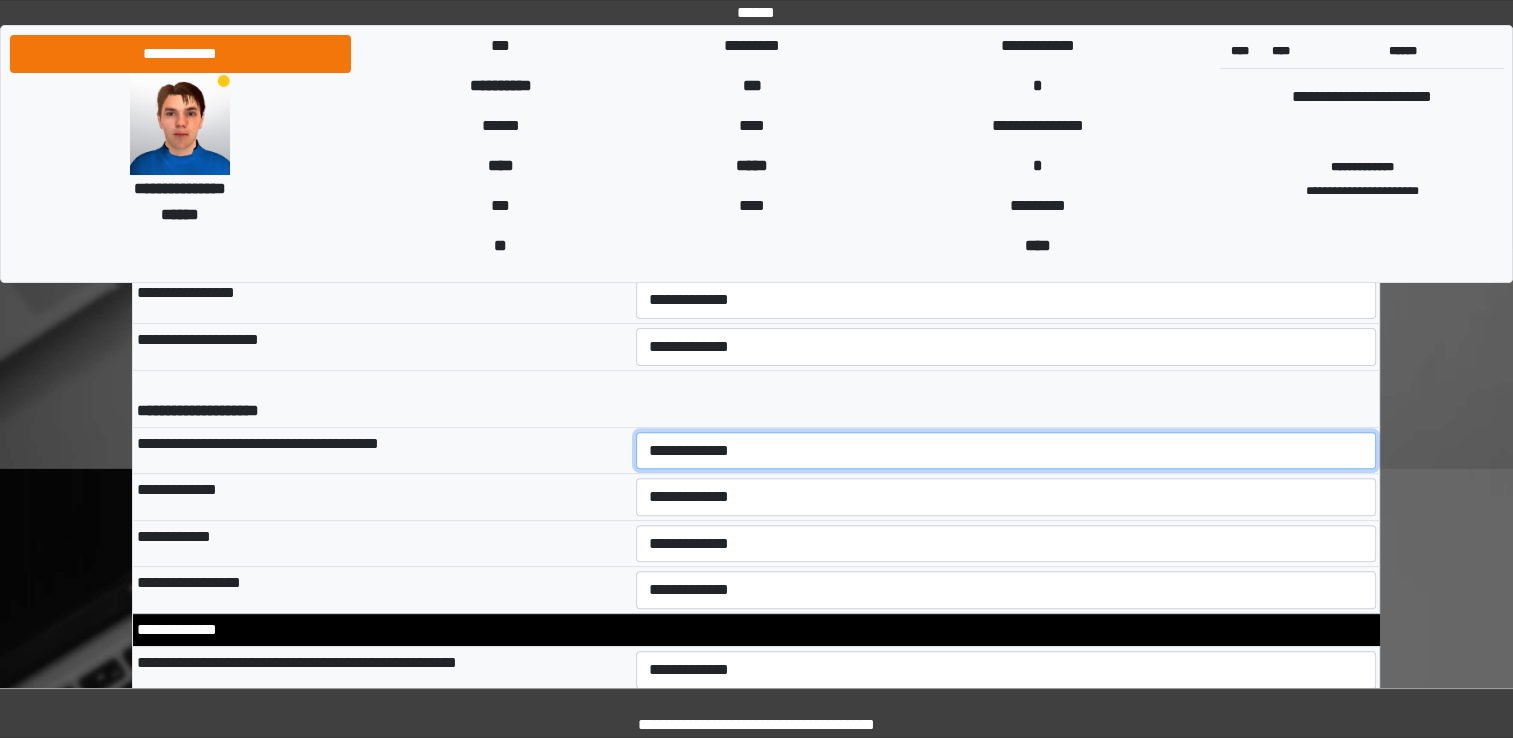 select on "*" 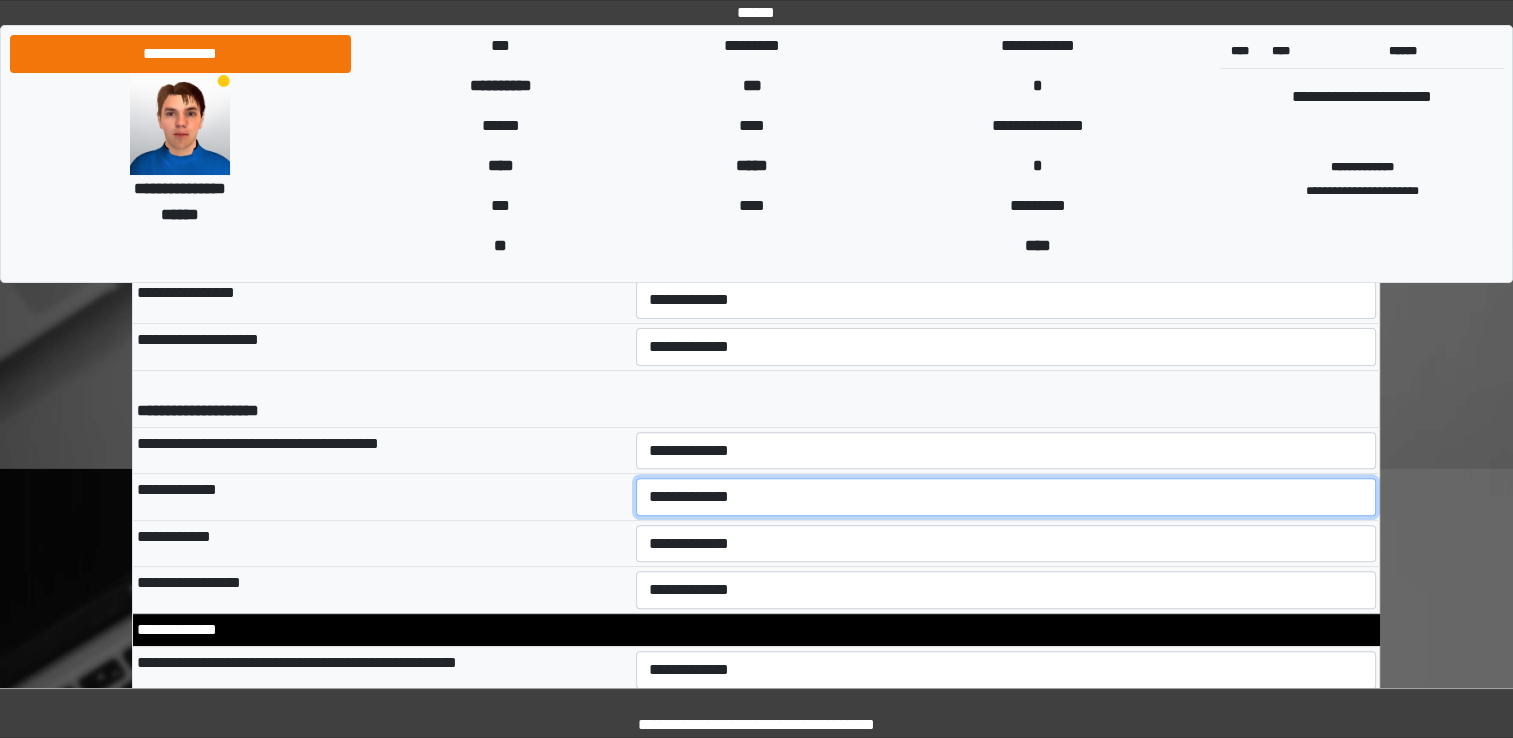 select on "*" 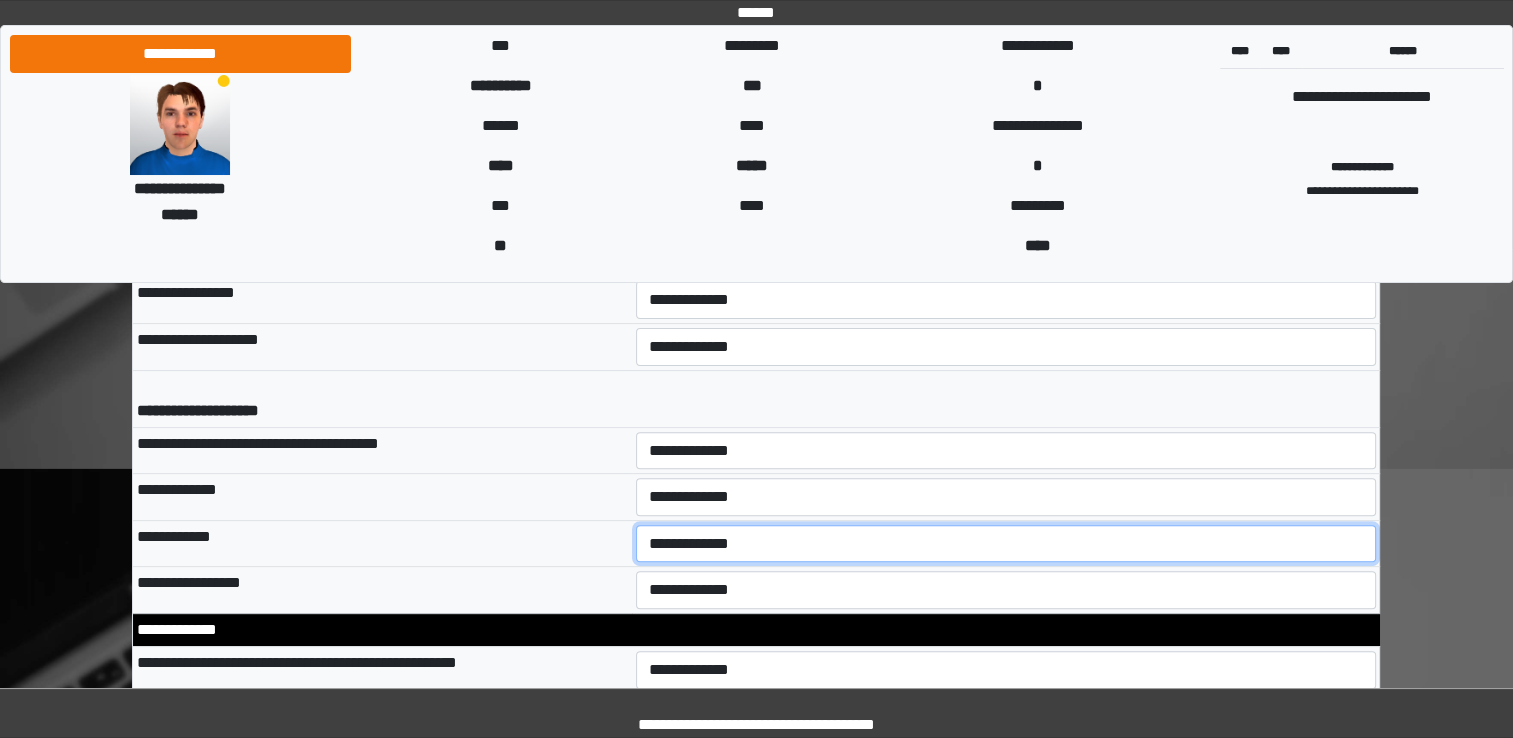 select on "*" 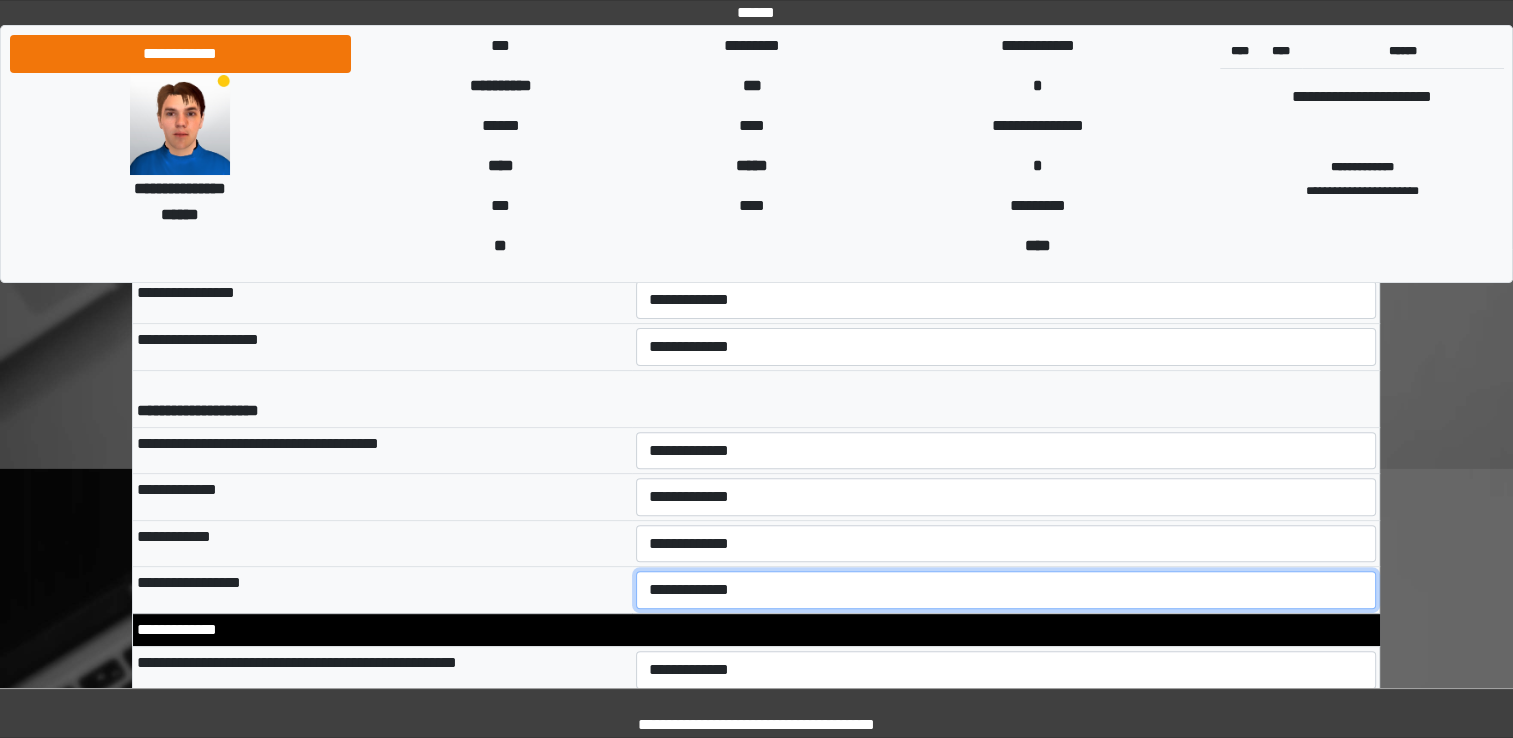select on "*" 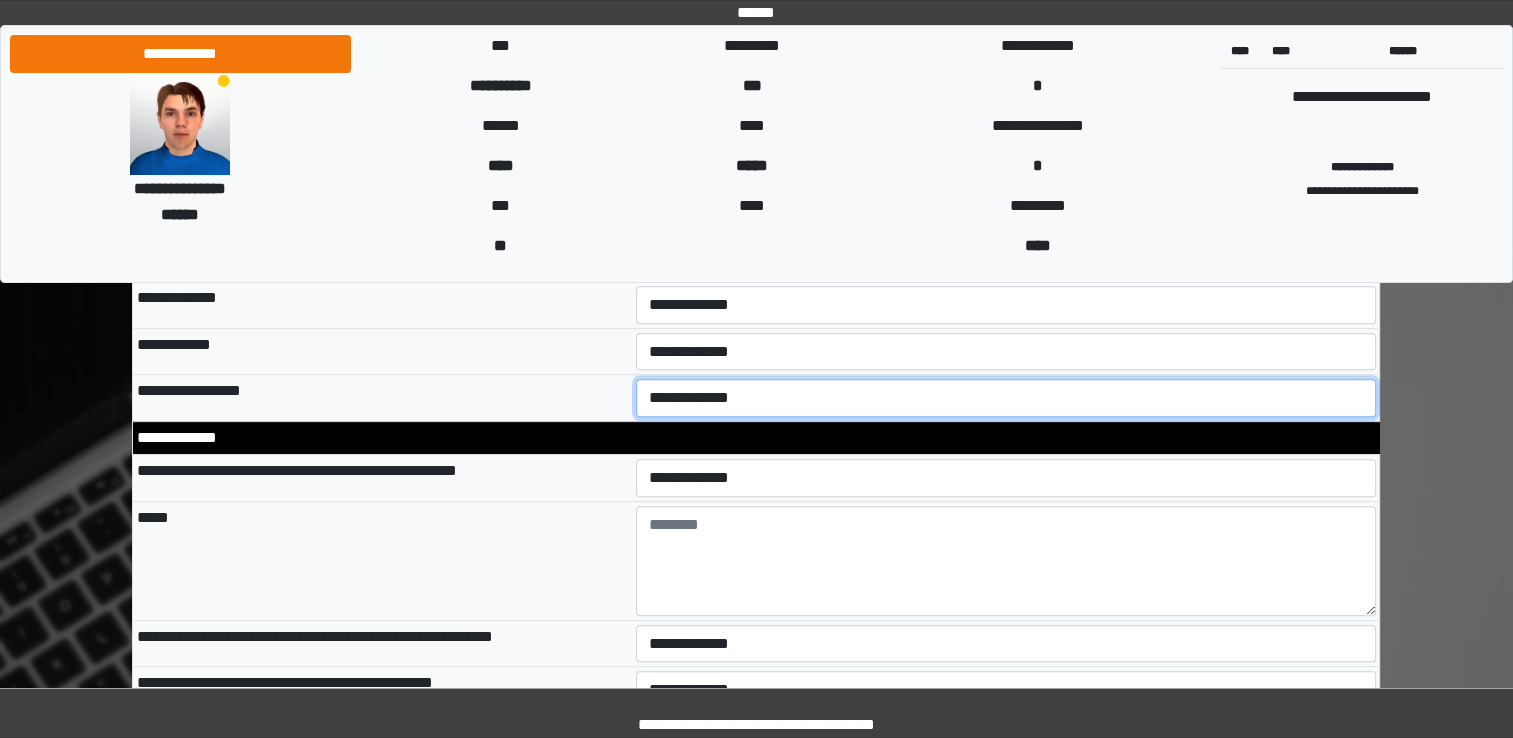 scroll, scrollTop: 8311, scrollLeft: 0, axis: vertical 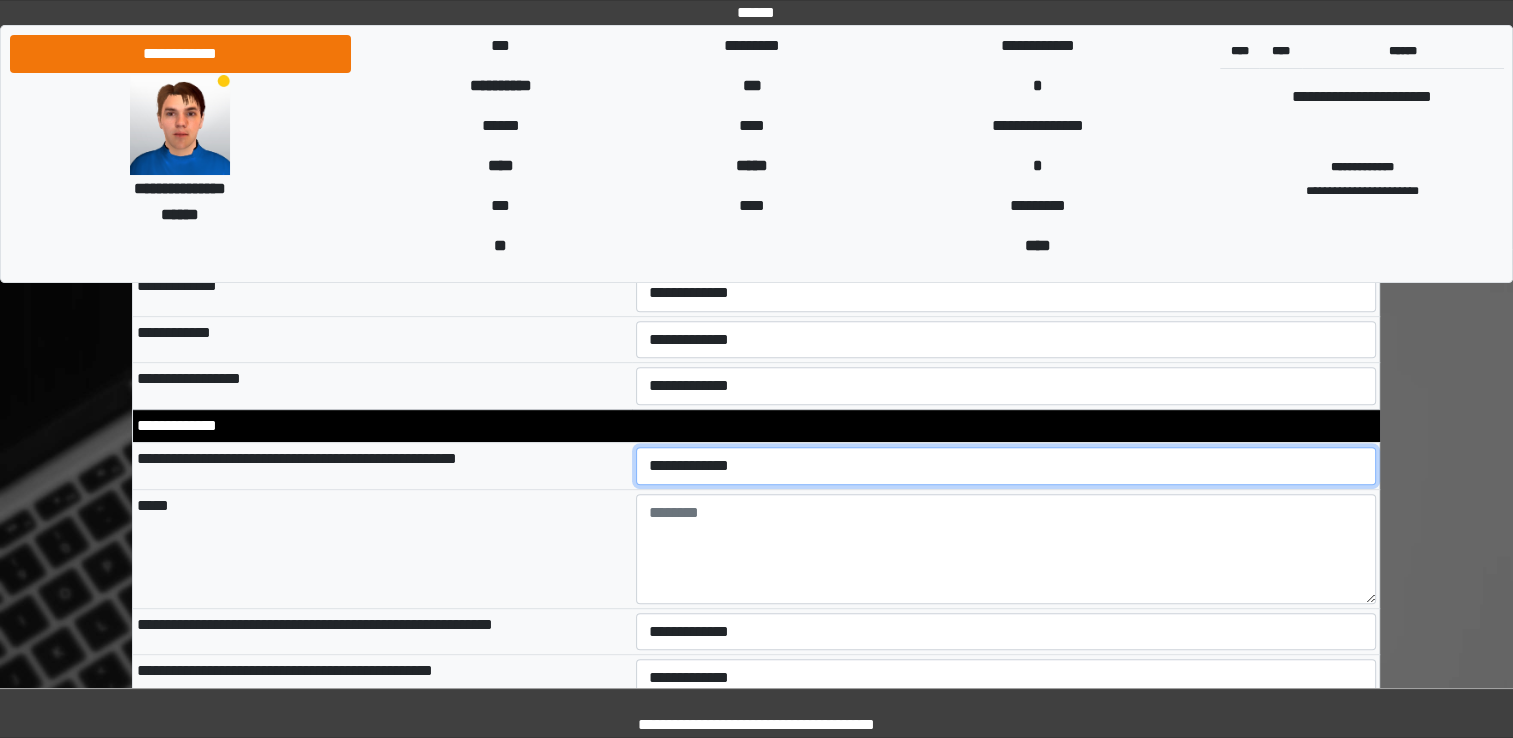 click on "**********" at bounding box center [1006, 466] 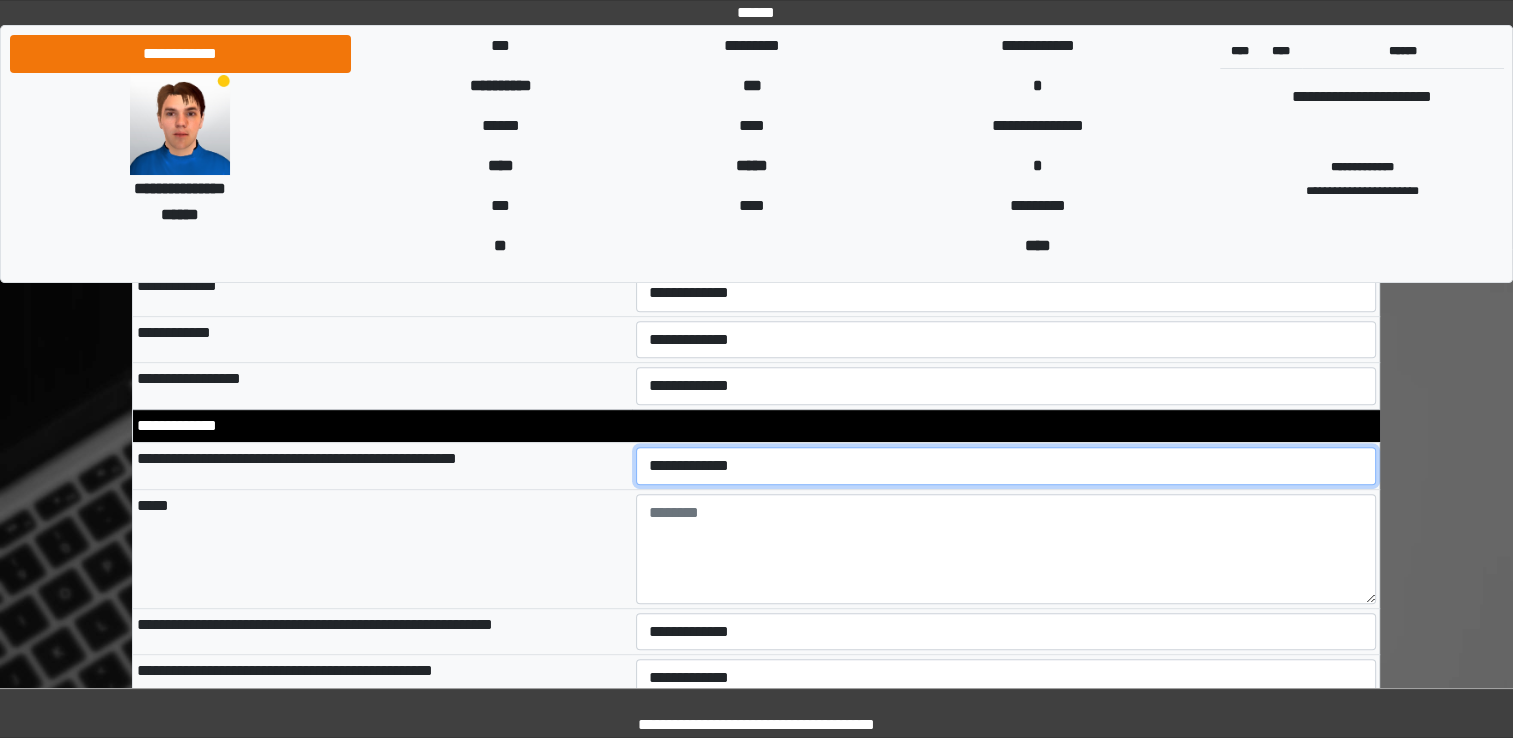 select on "*" 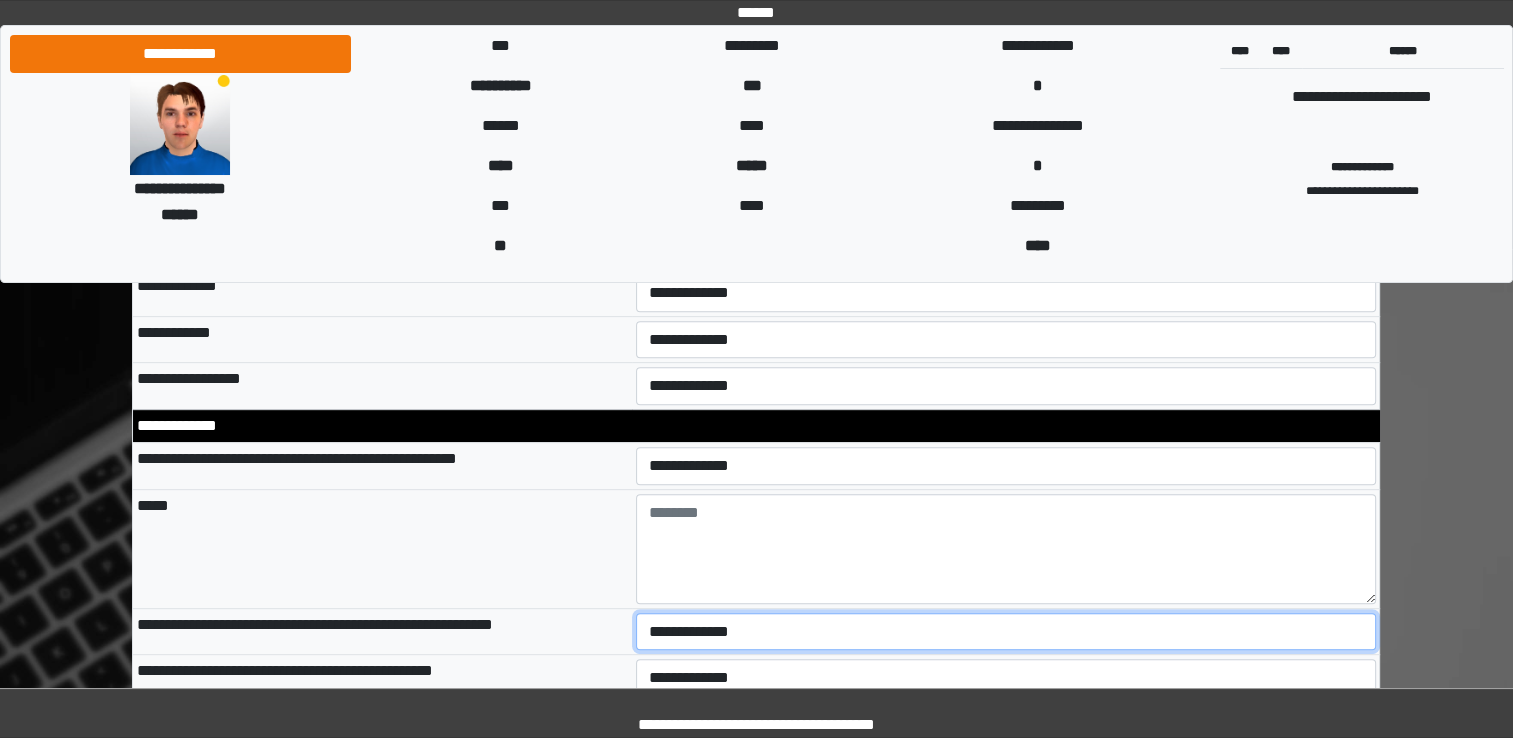 click on "**********" at bounding box center (1006, 632) 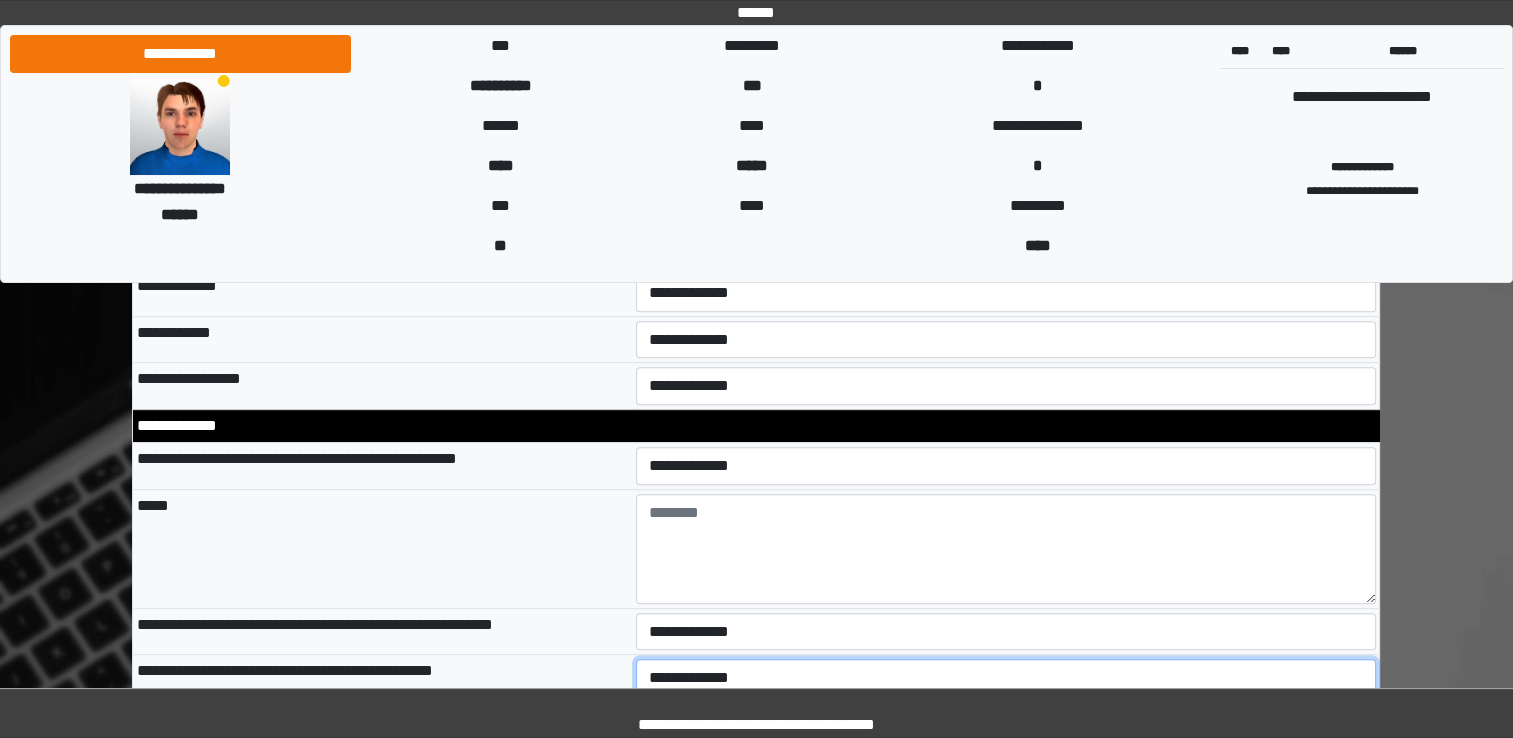 select on "*" 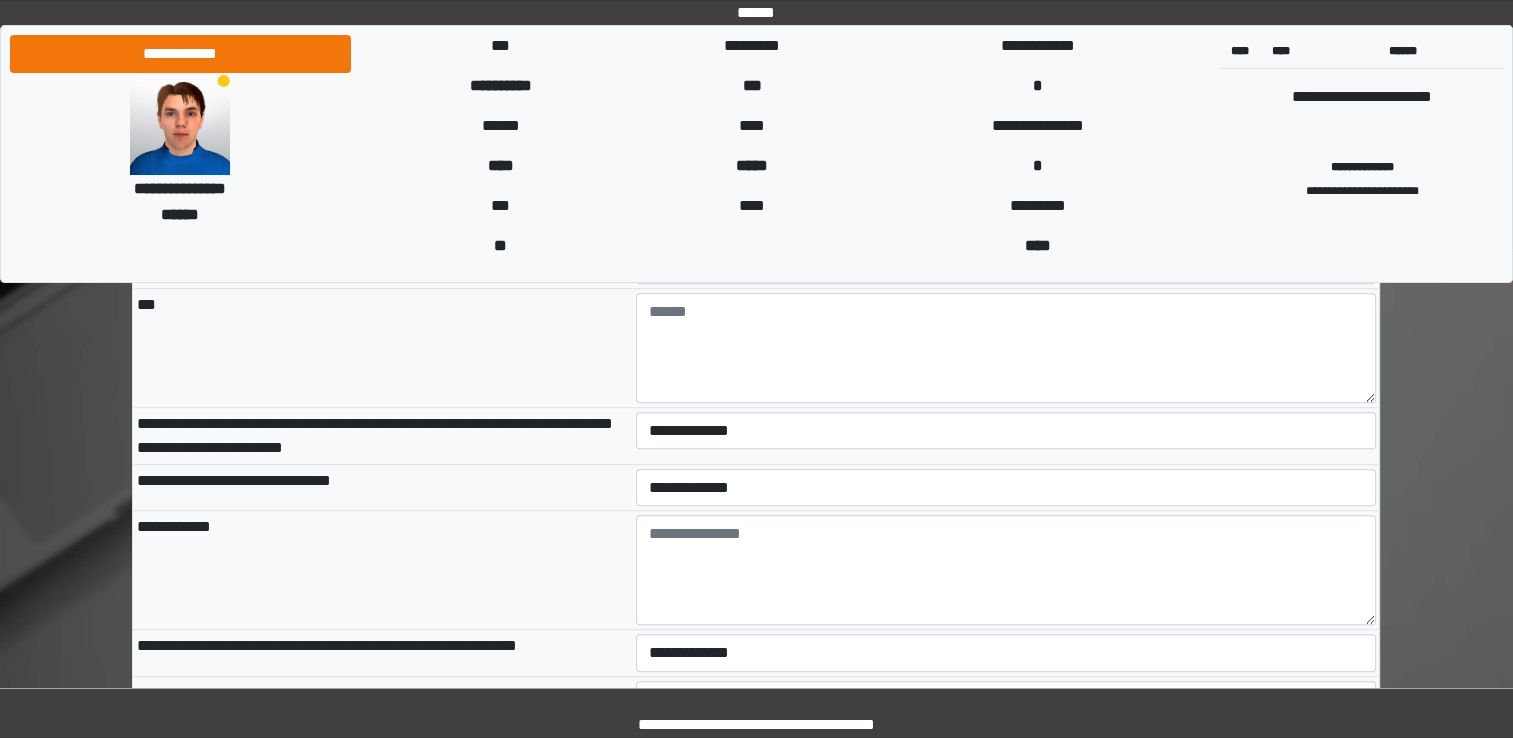 scroll, scrollTop: 8854, scrollLeft: 0, axis: vertical 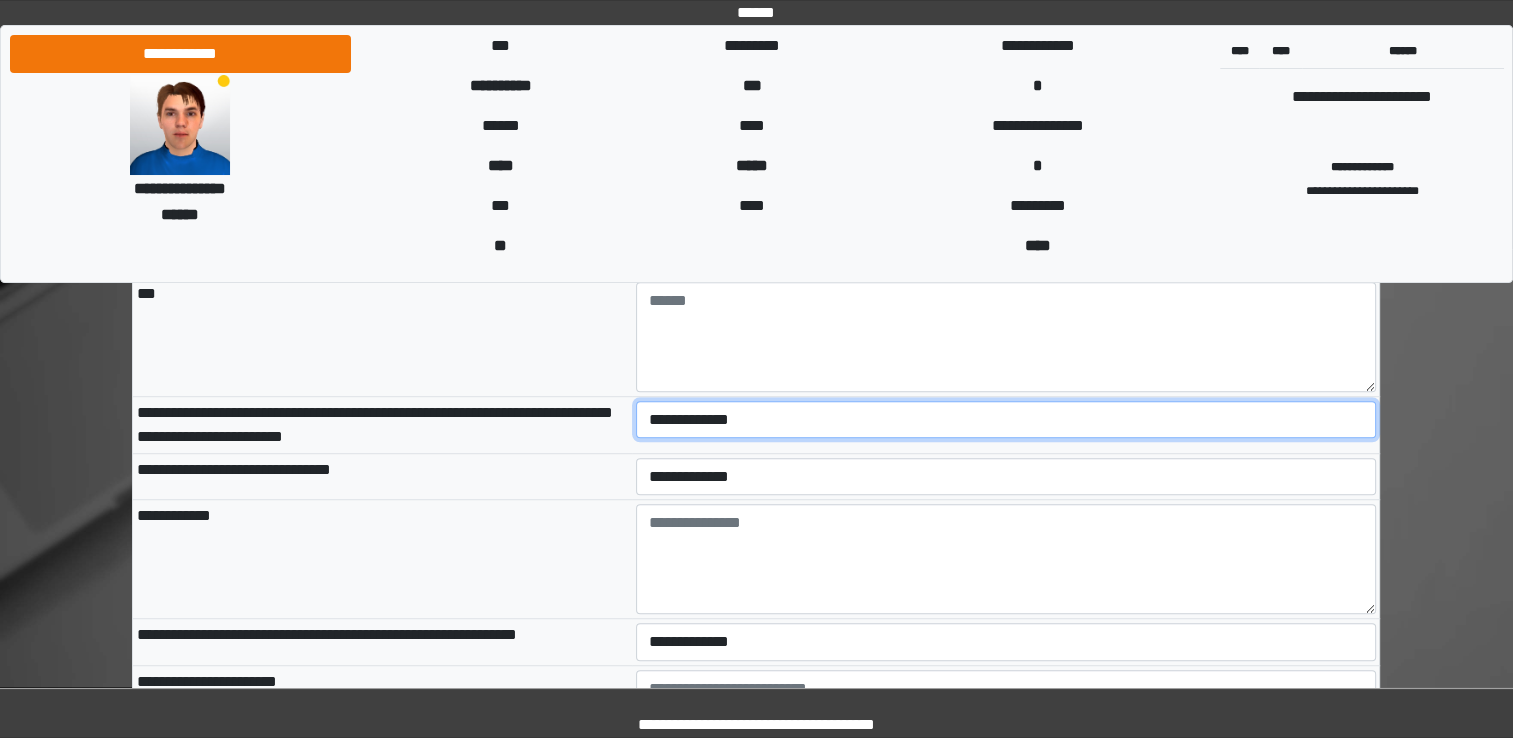 click on "**********" at bounding box center [1006, 420] 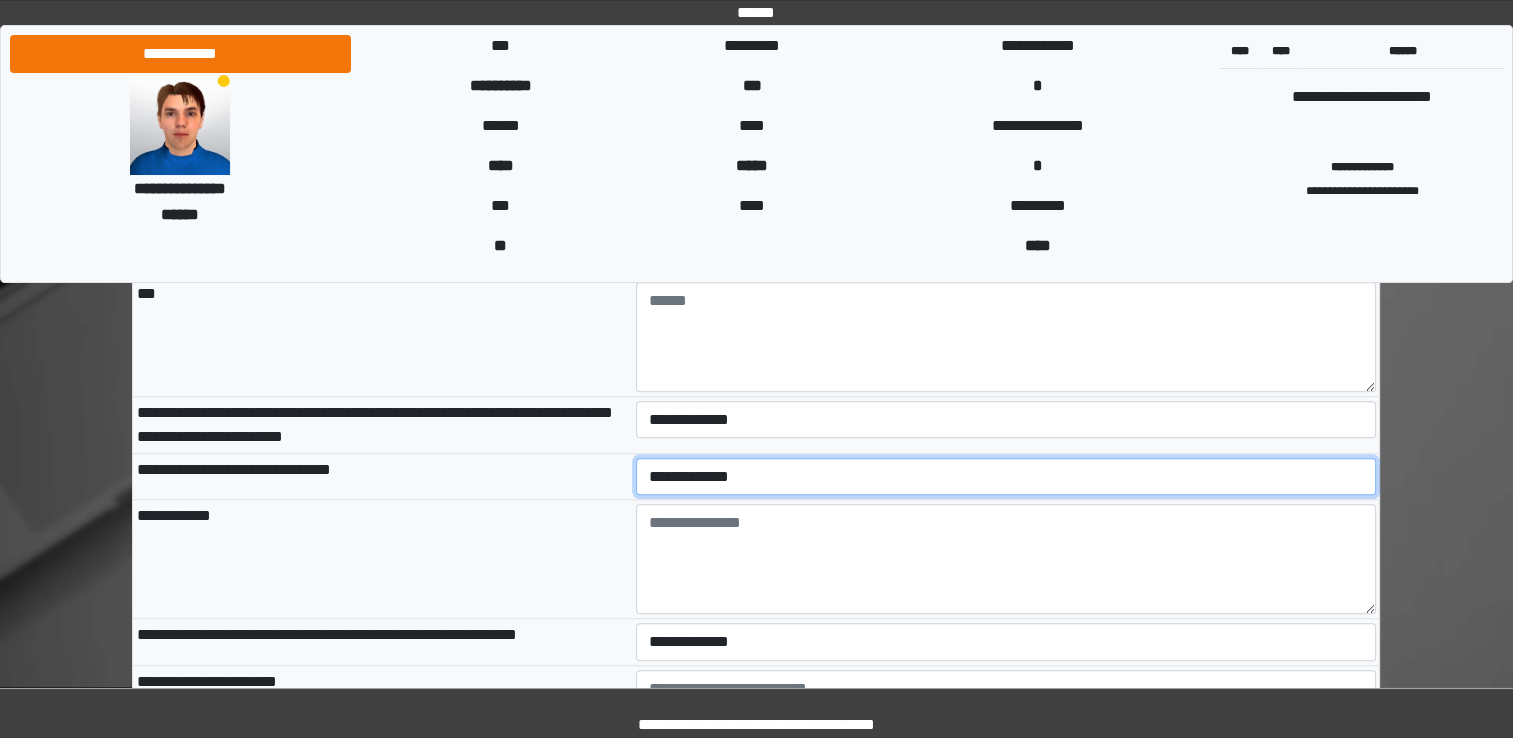 select on "*" 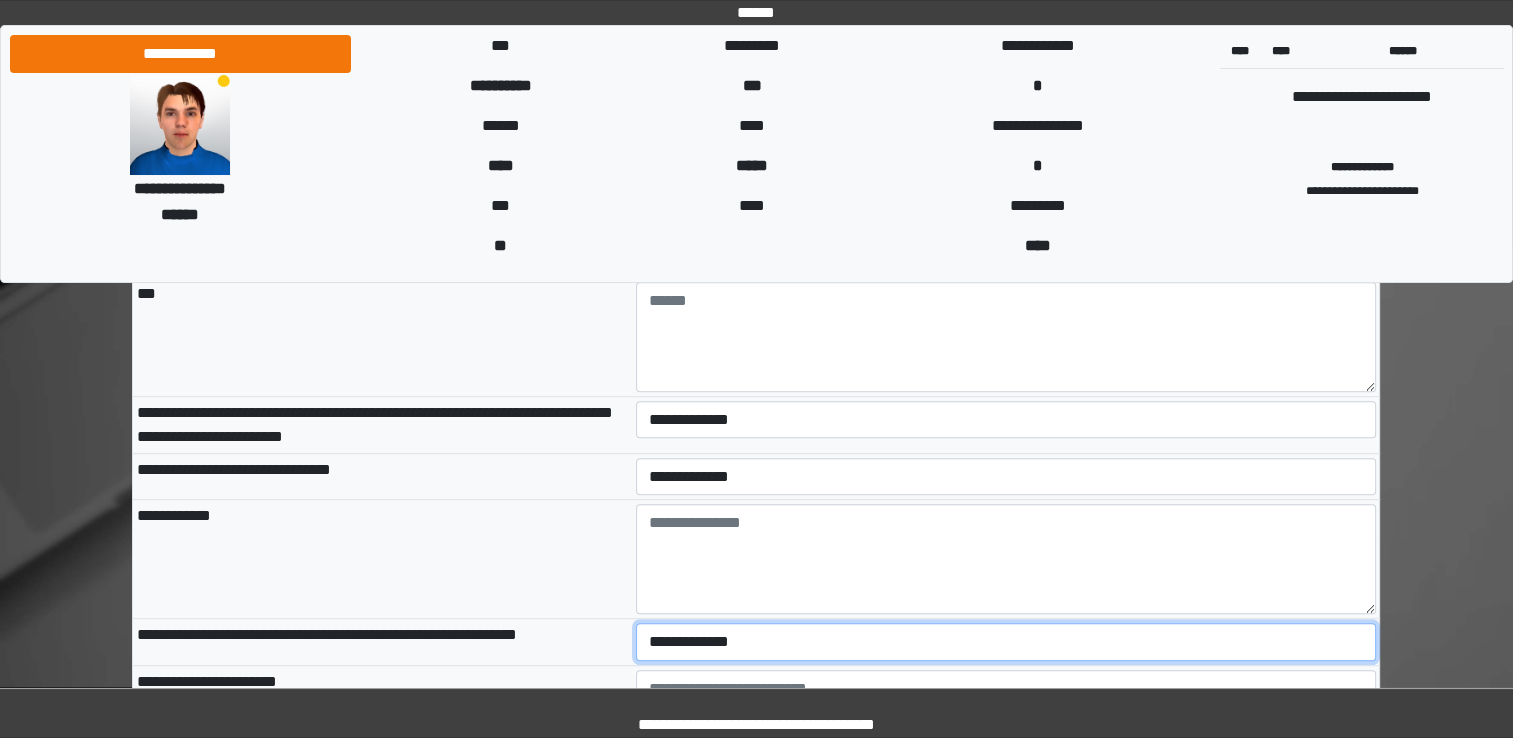 select on "*" 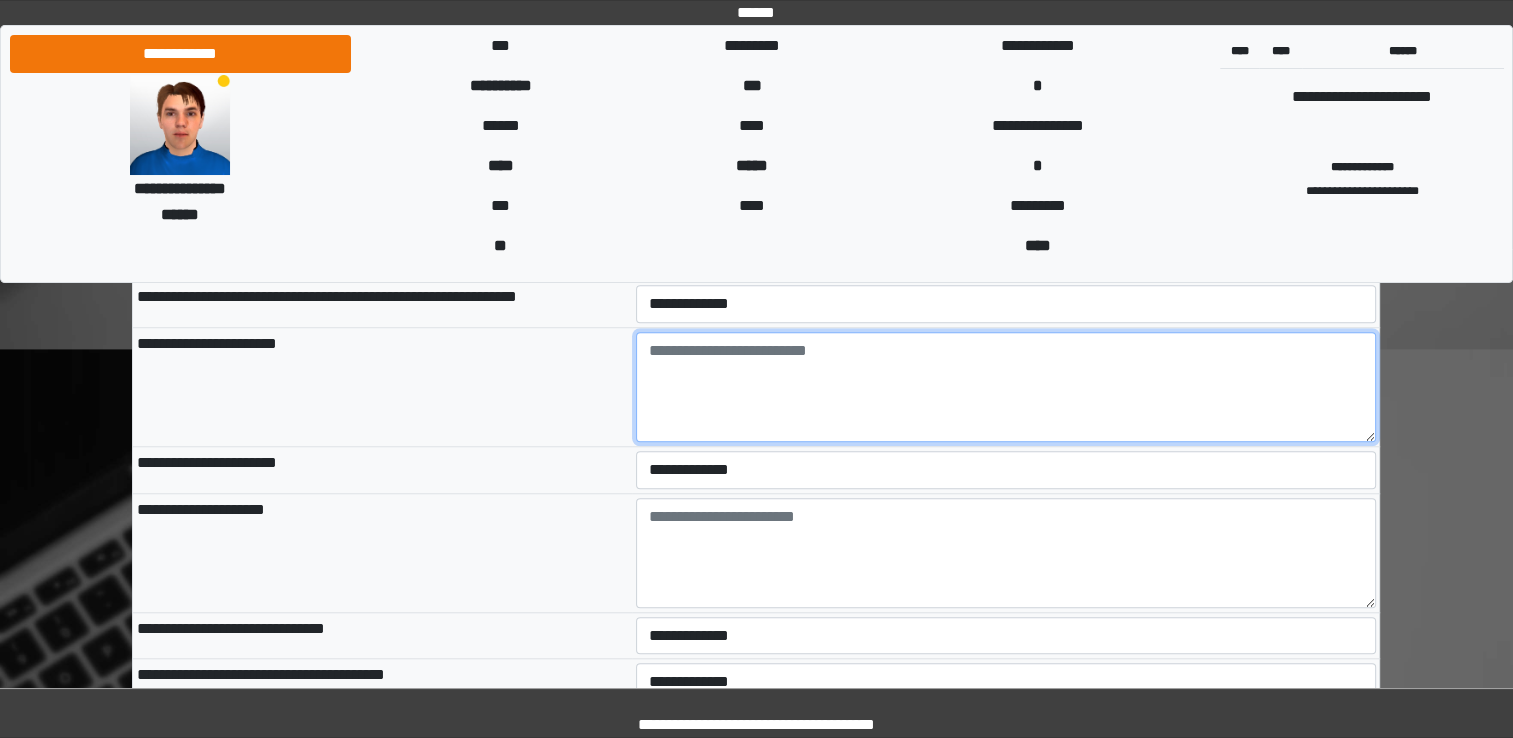 scroll, scrollTop: 9204, scrollLeft: 0, axis: vertical 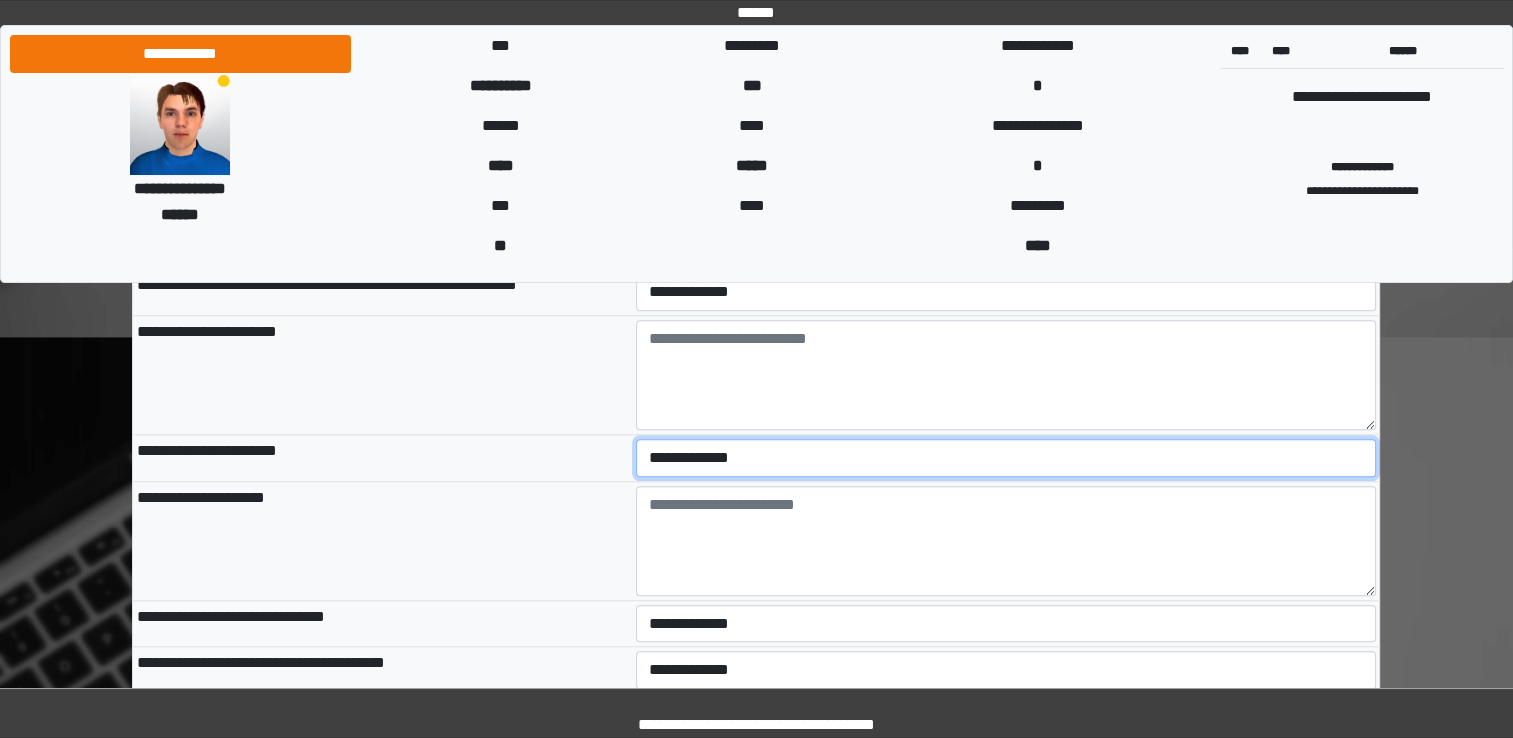 click on "**********" at bounding box center [1006, 458] 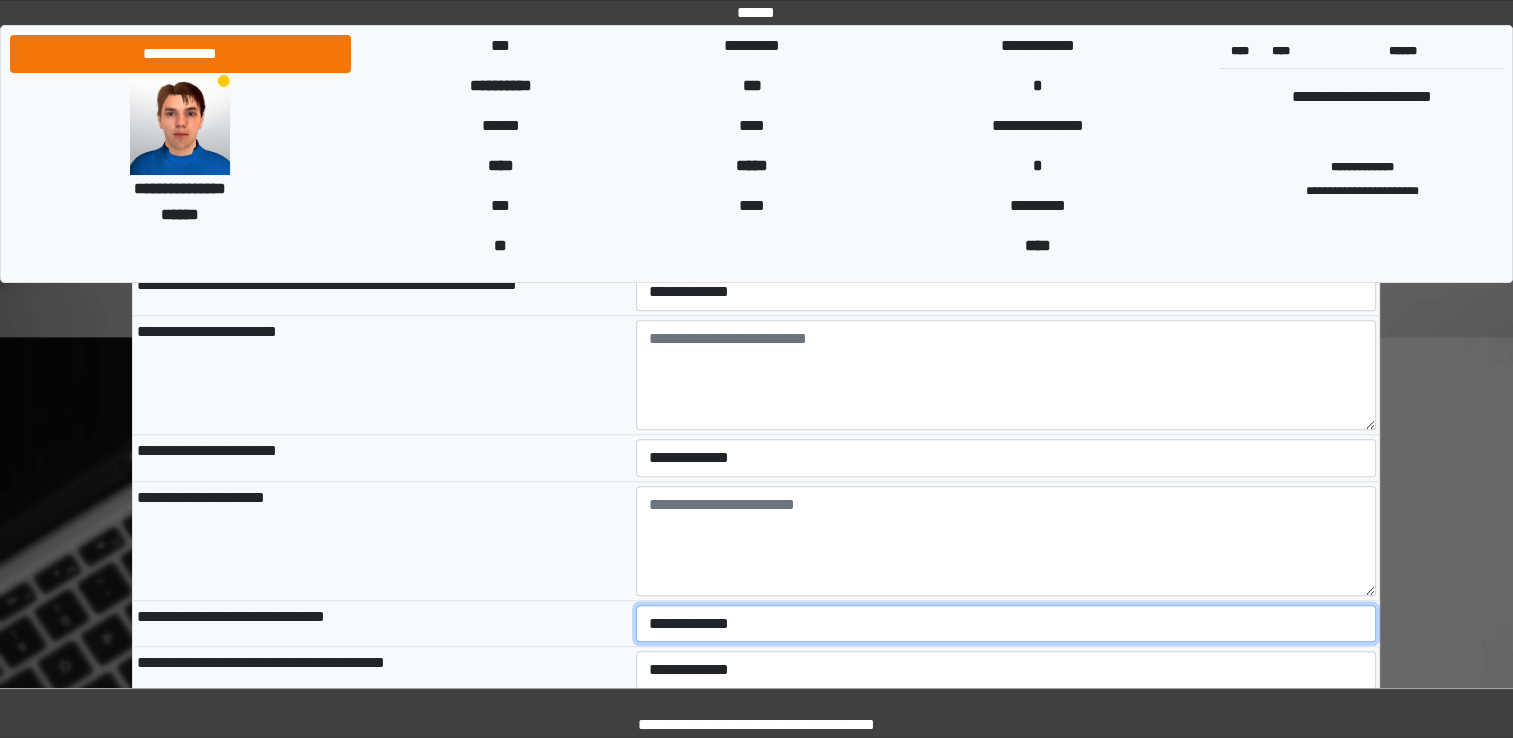 select on "*" 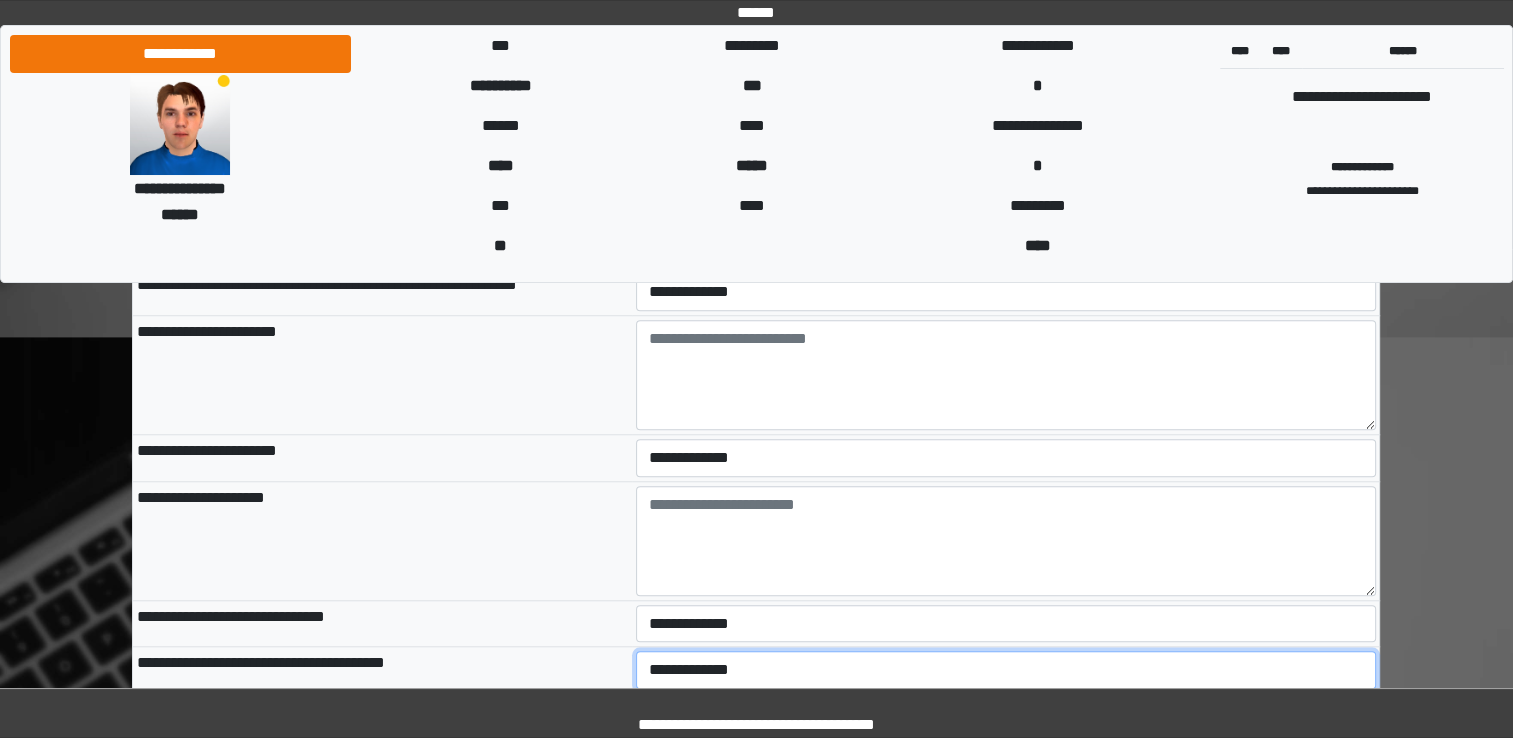 select on "*" 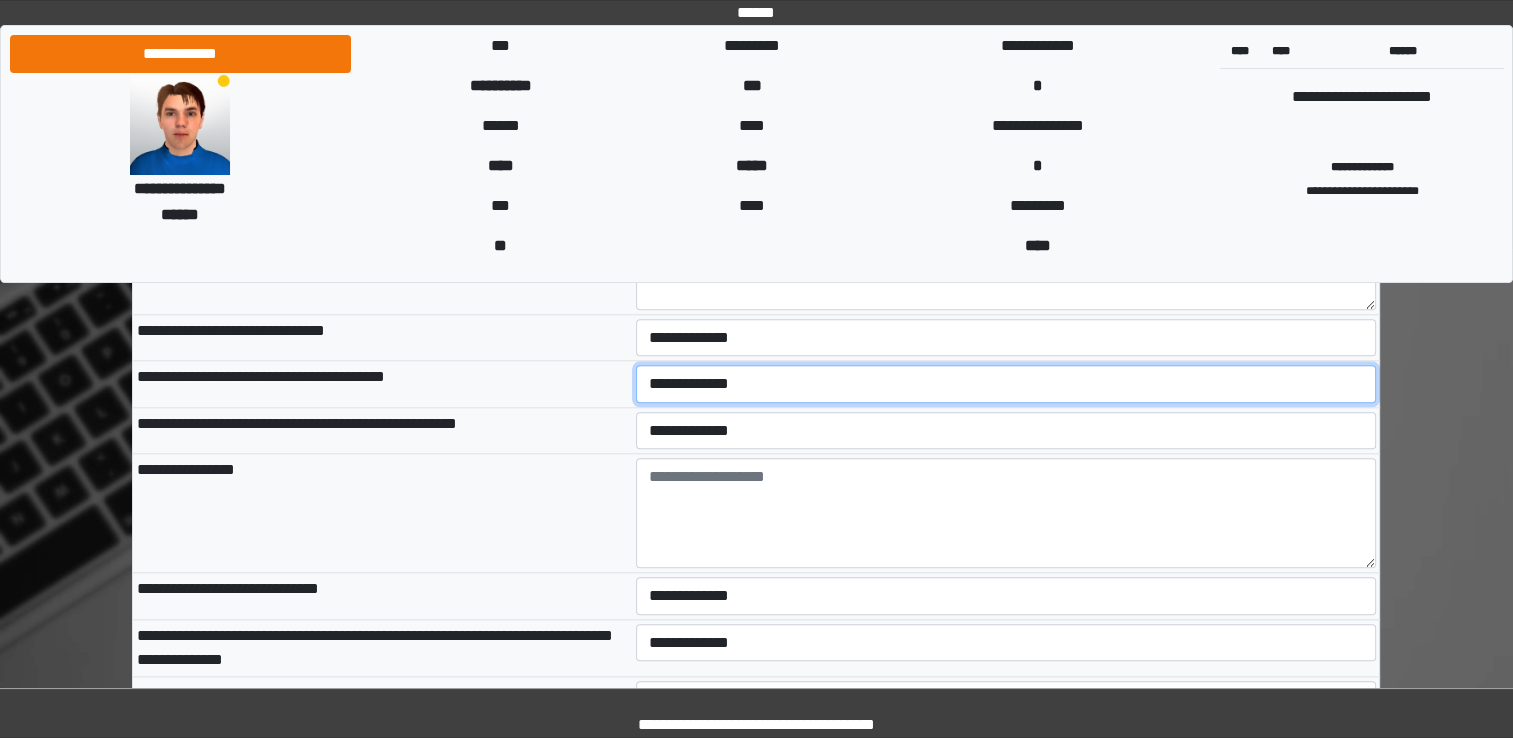 scroll, scrollTop: 9491, scrollLeft: 0, axis: vertical 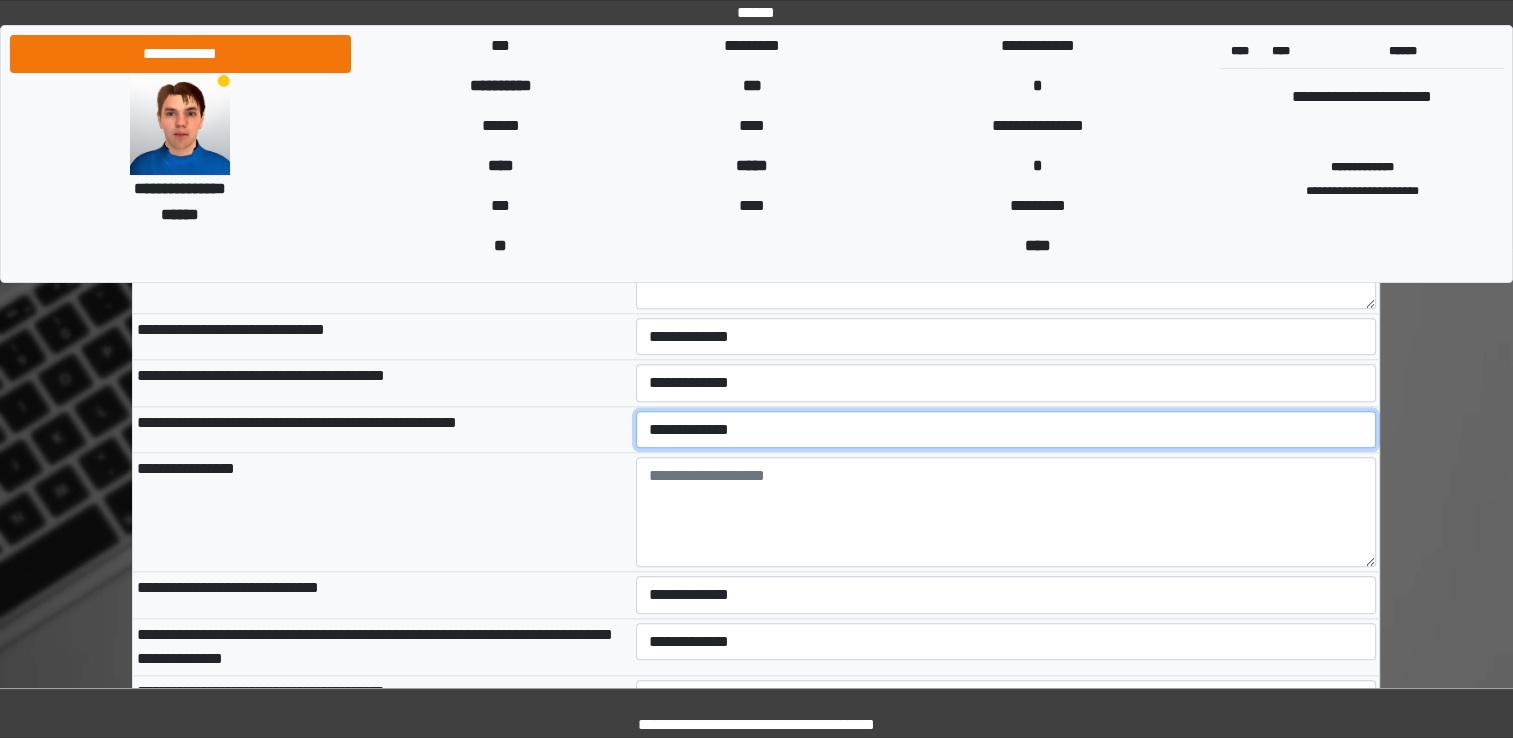select on "*" 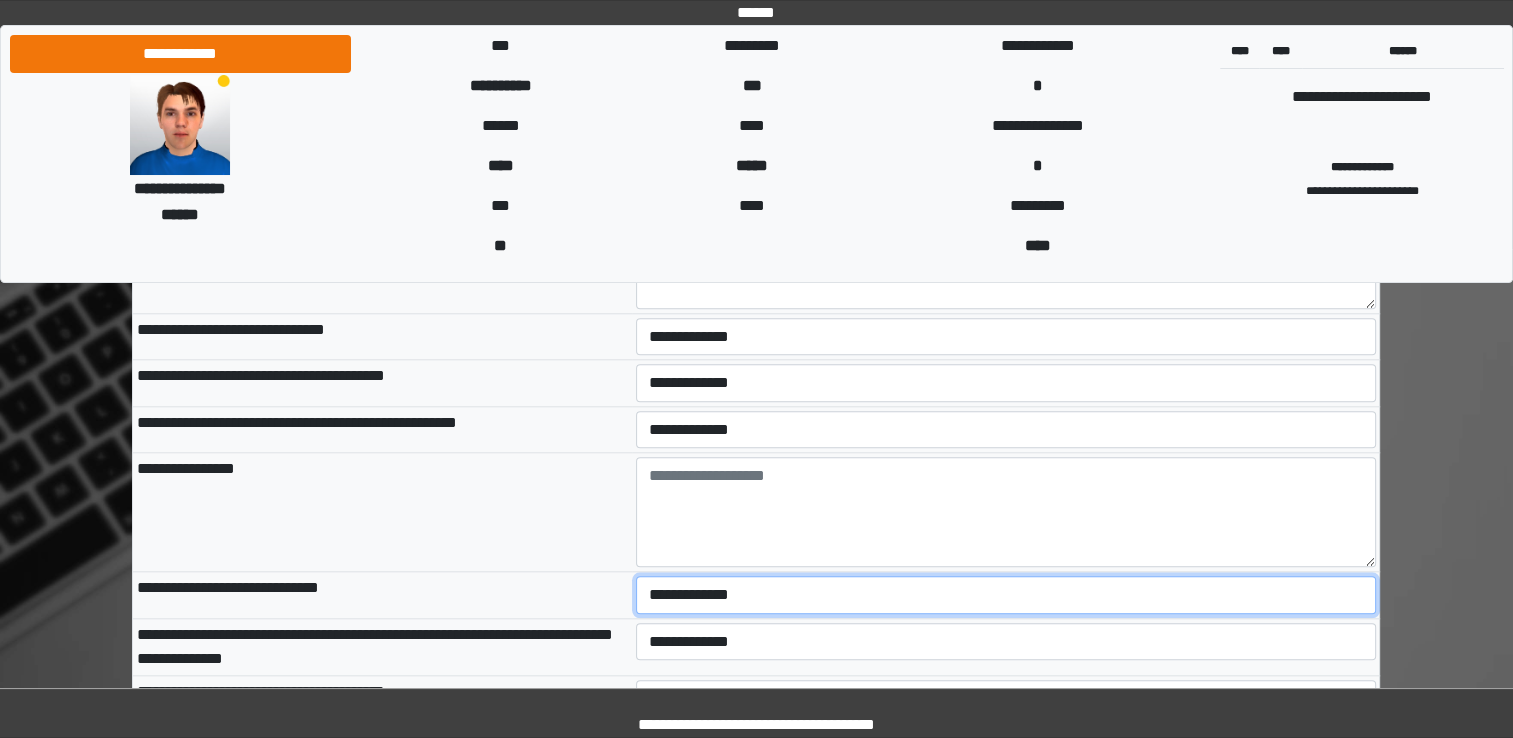 select on "*" 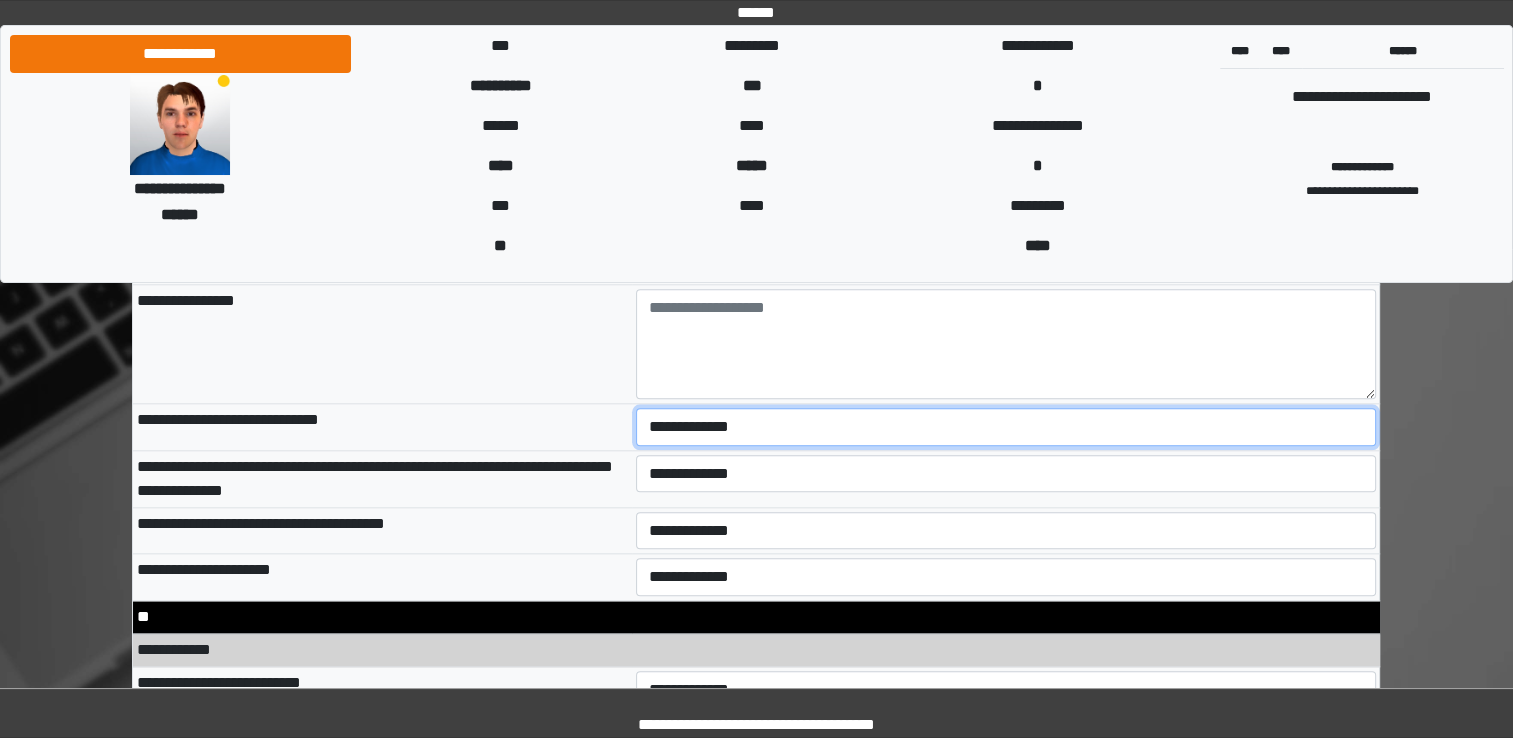 scroll, scrollTop: 9671, scrollLeft: 0, axis: vertical 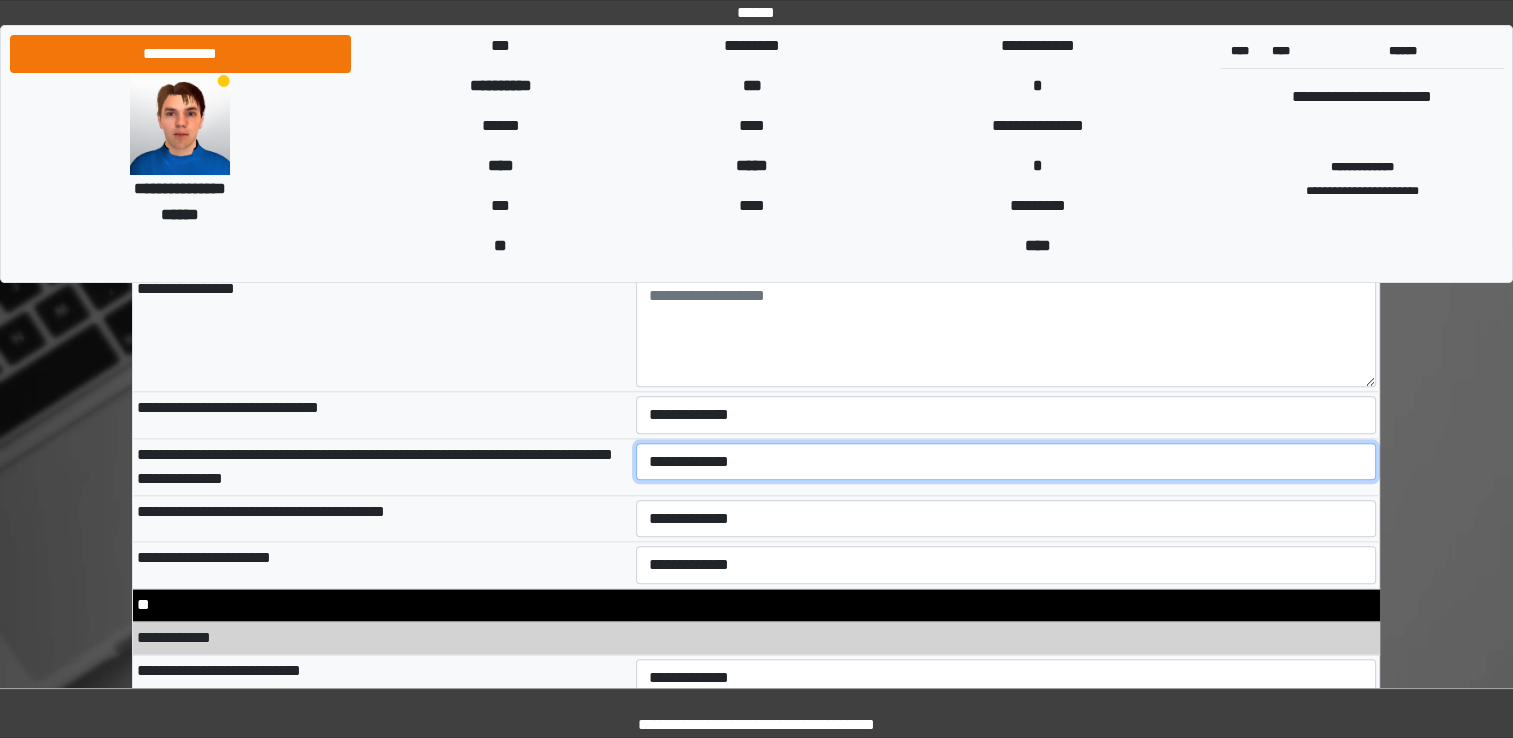 select on "*" 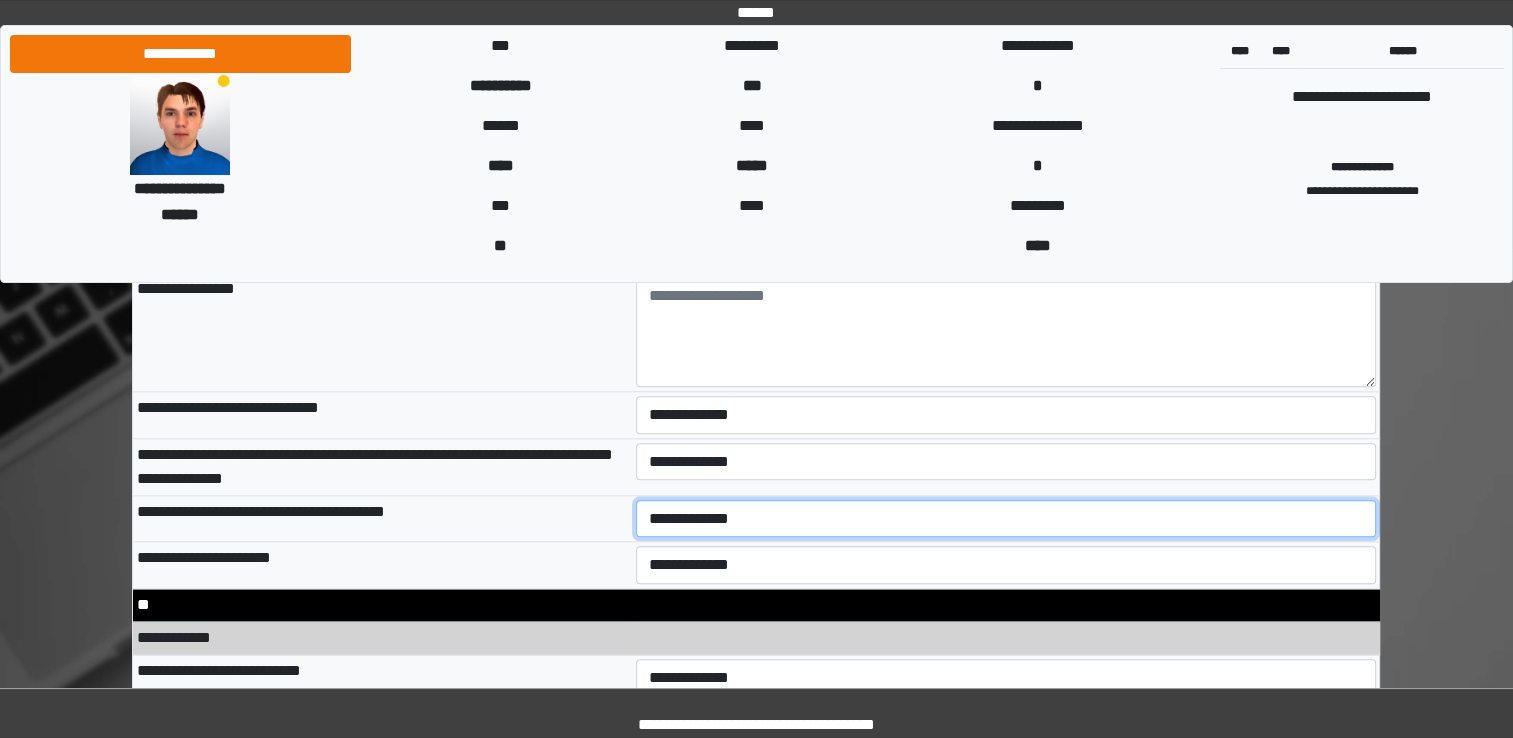 select on "*" 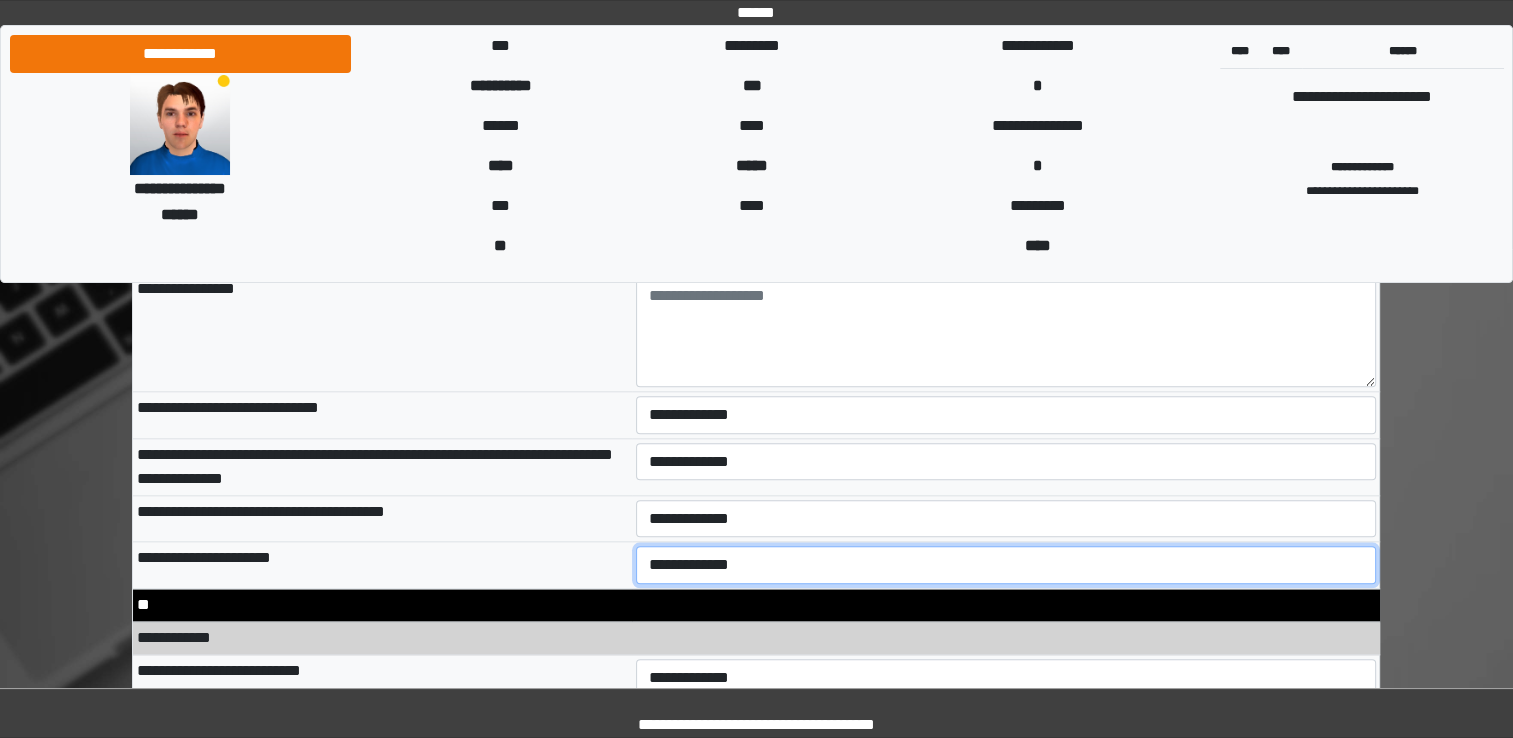 select on "*" 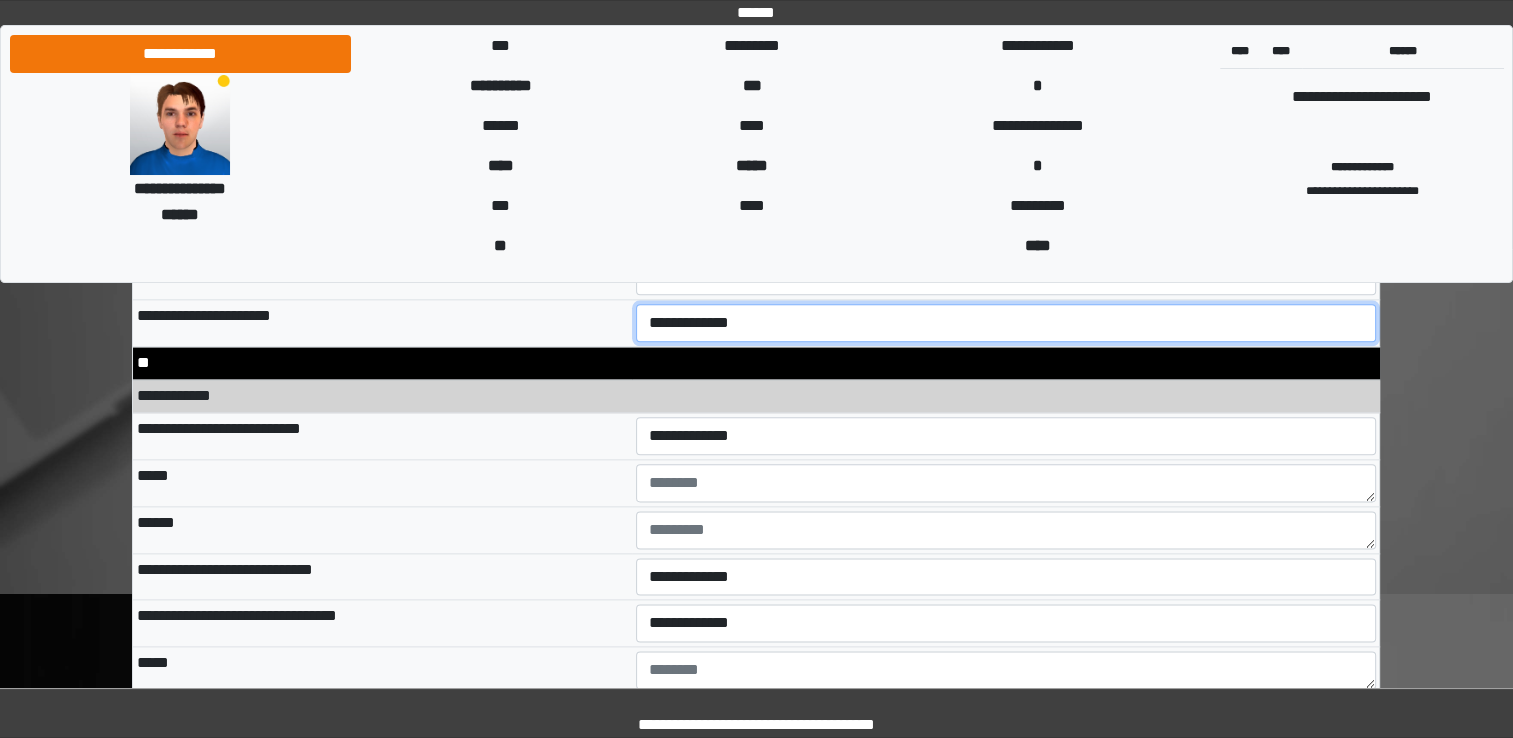 scroll, scrollTop: 9976, scrollLeft: 0, axis: vertical 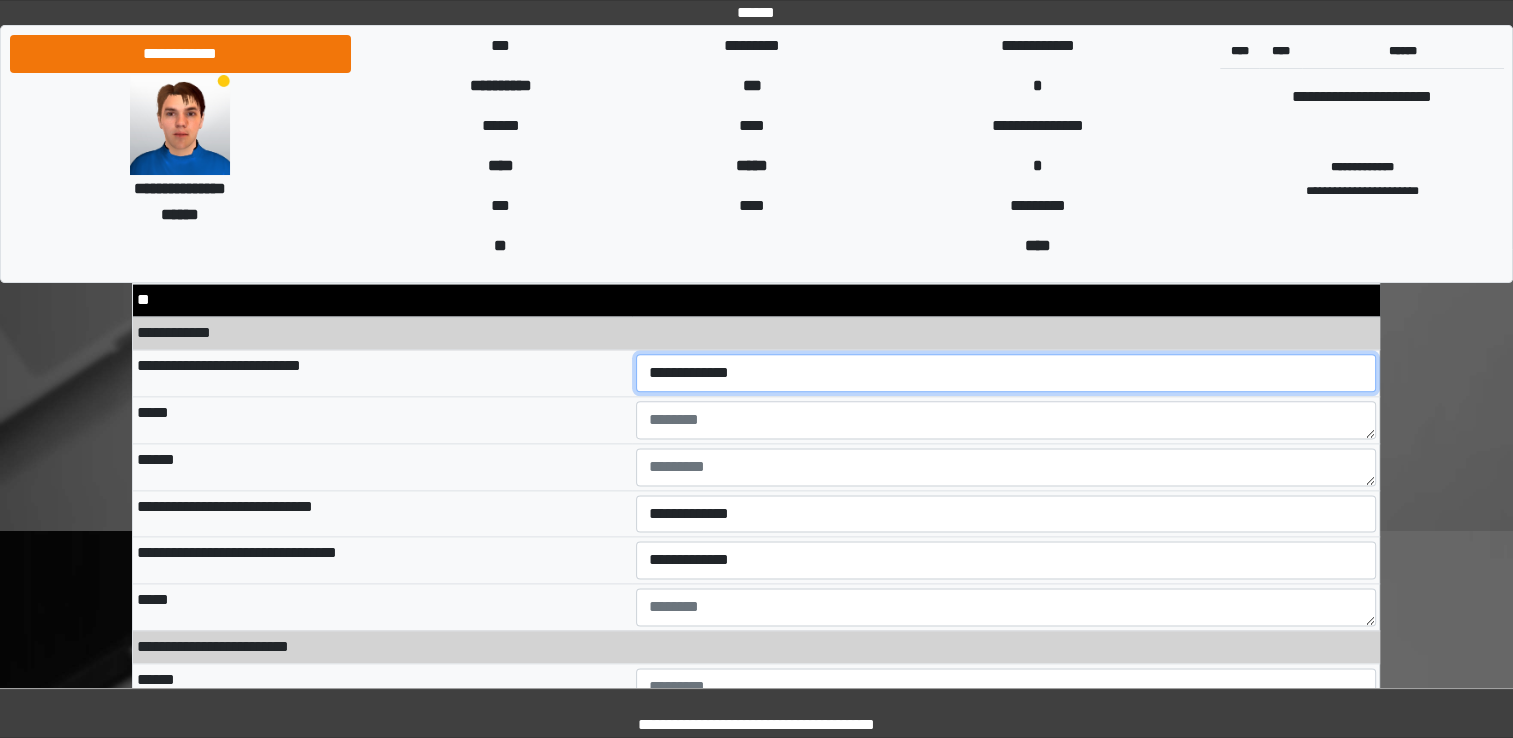 click on "**********" at bounding box center (1006, 373) 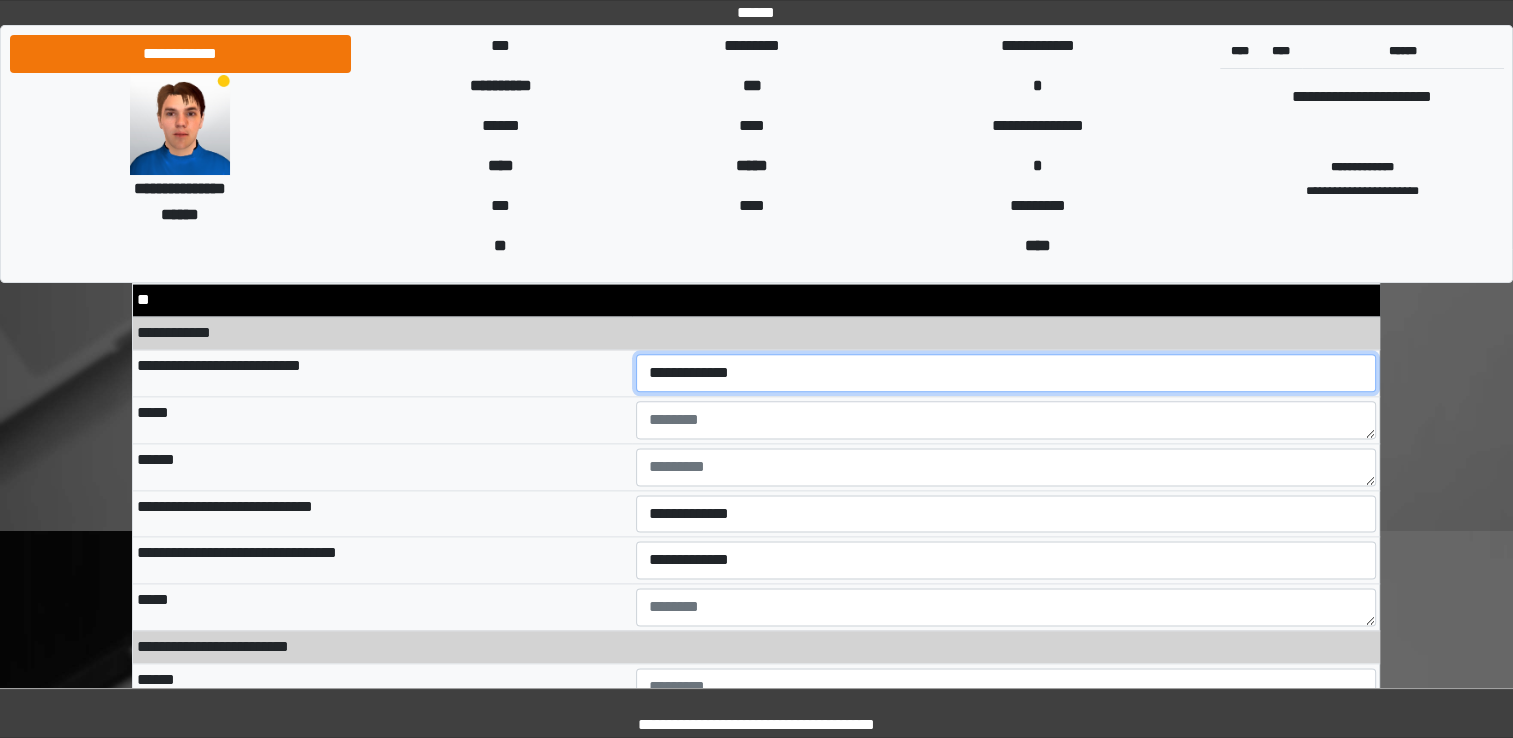 select on "*" 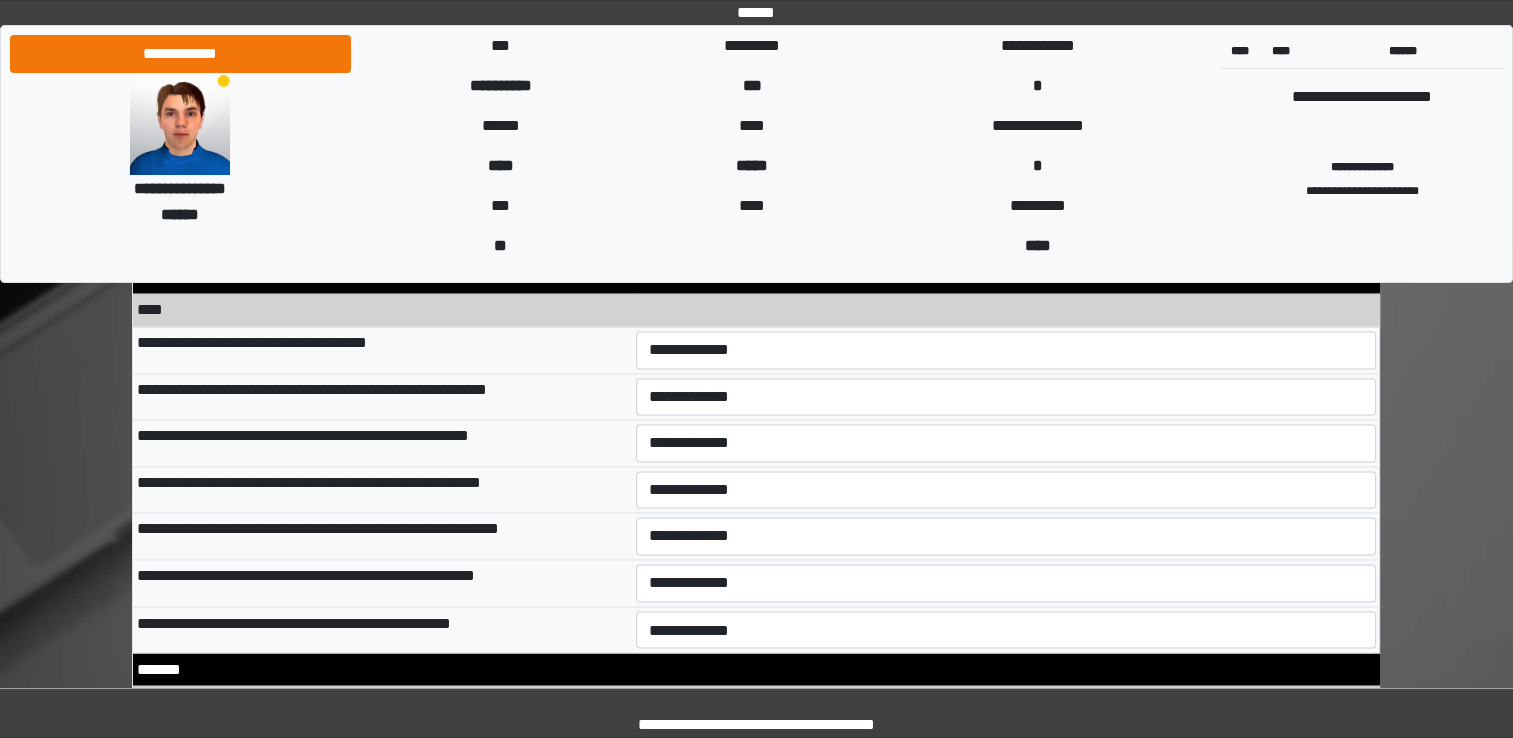 scroll, scrollTop: 10753, scrollLeft: 0, axis: vertical 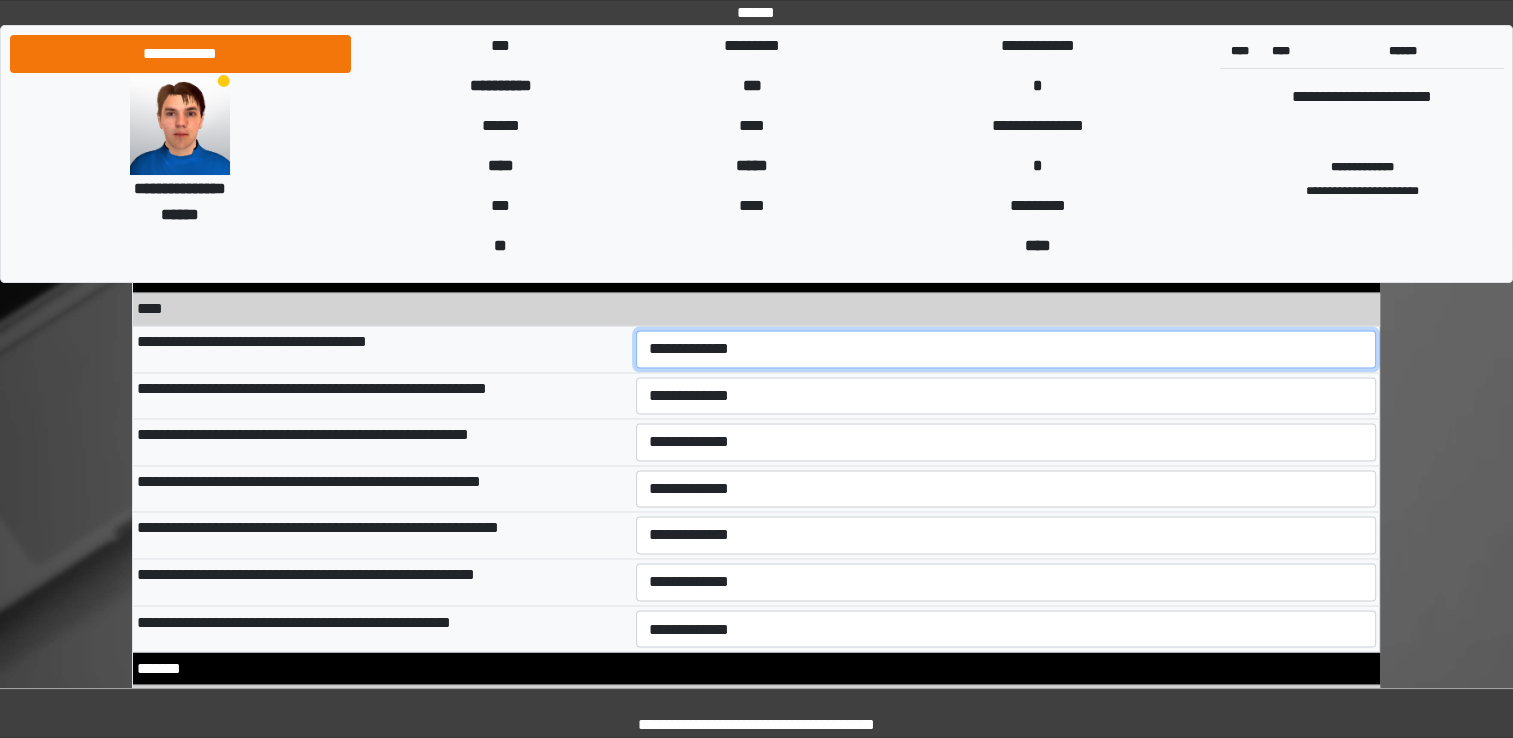 click on "**********" at bounding box center [1006, 349] 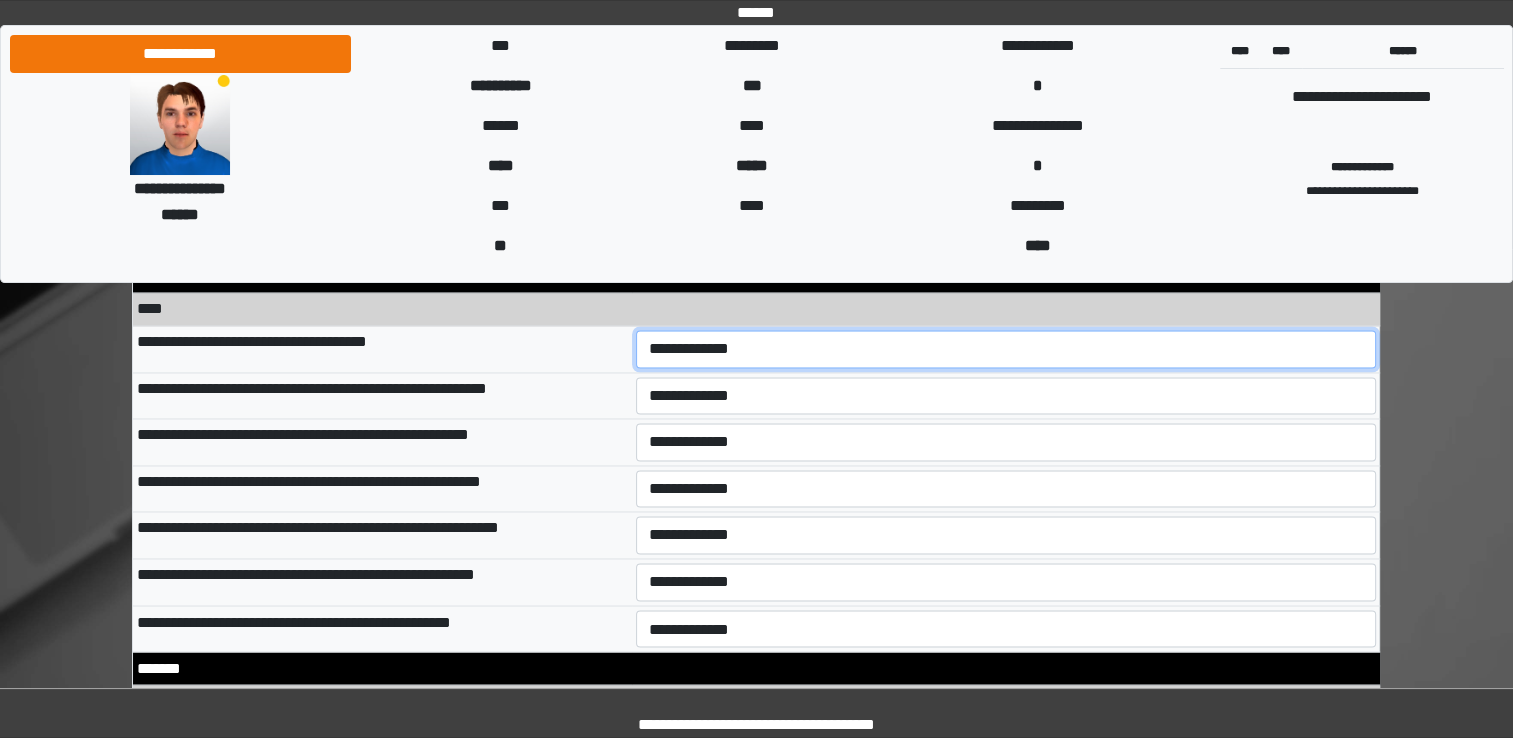click on "**********" at bounding box center [1006, 349] 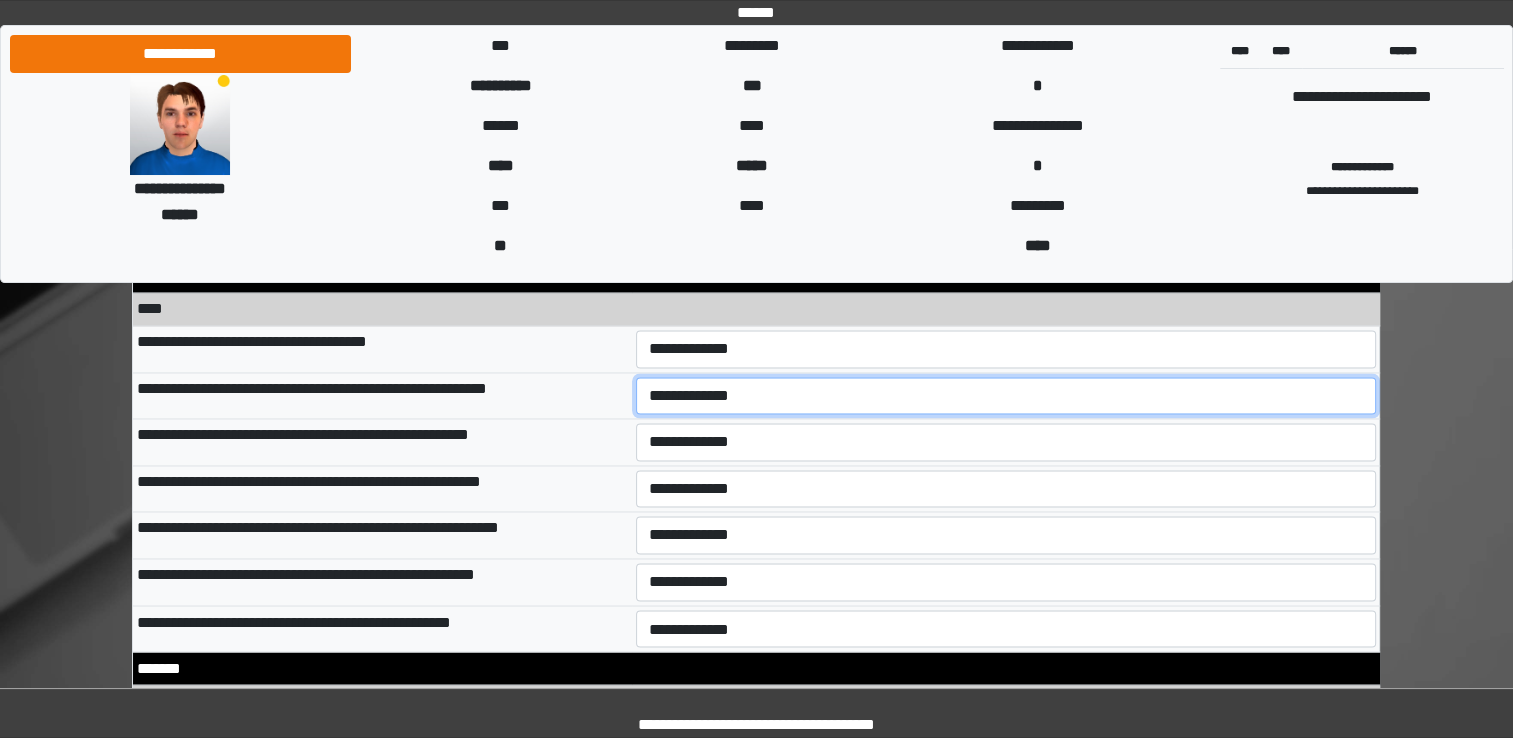click on "**********" at bounding box center [1006, 396] 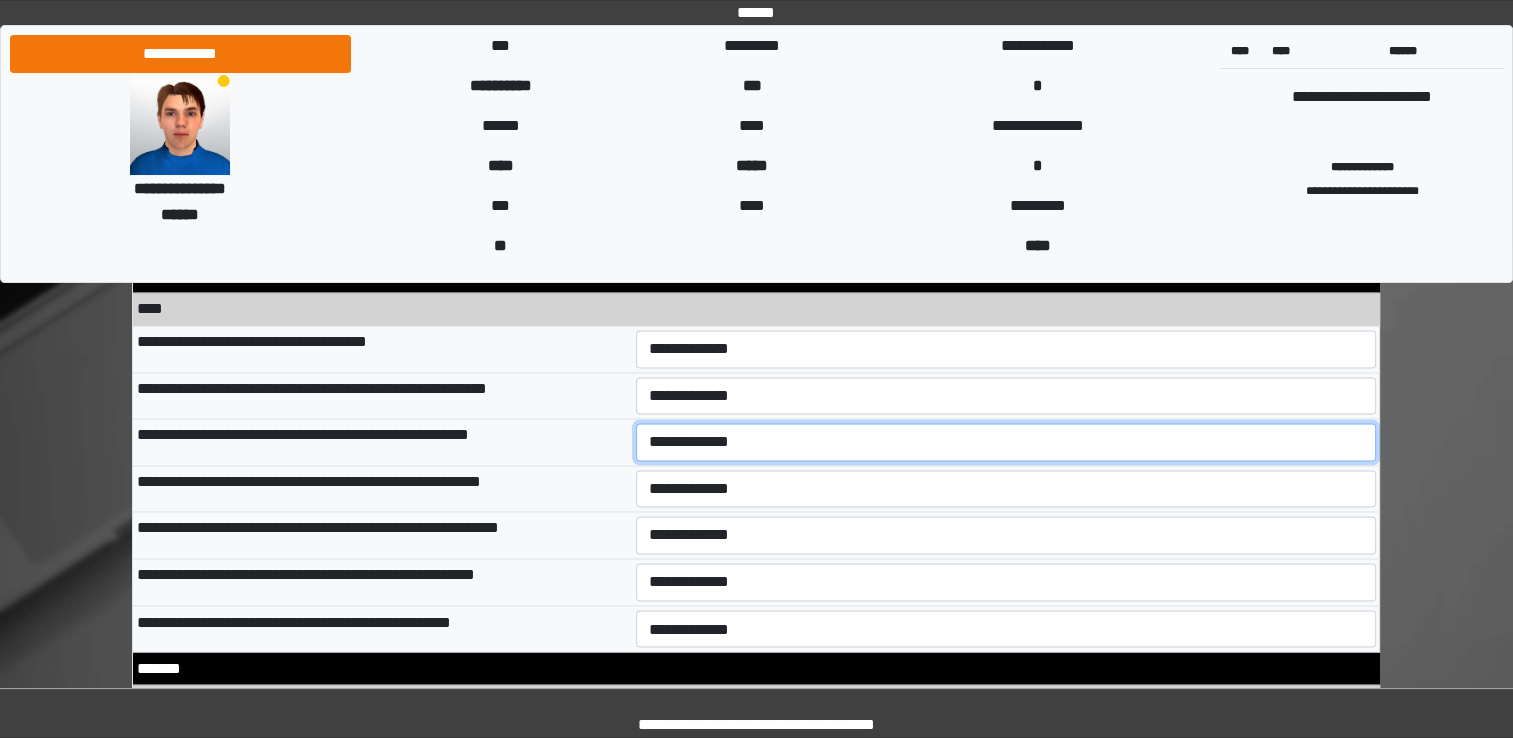 click on "**********" at bounding box center [1006, 442] 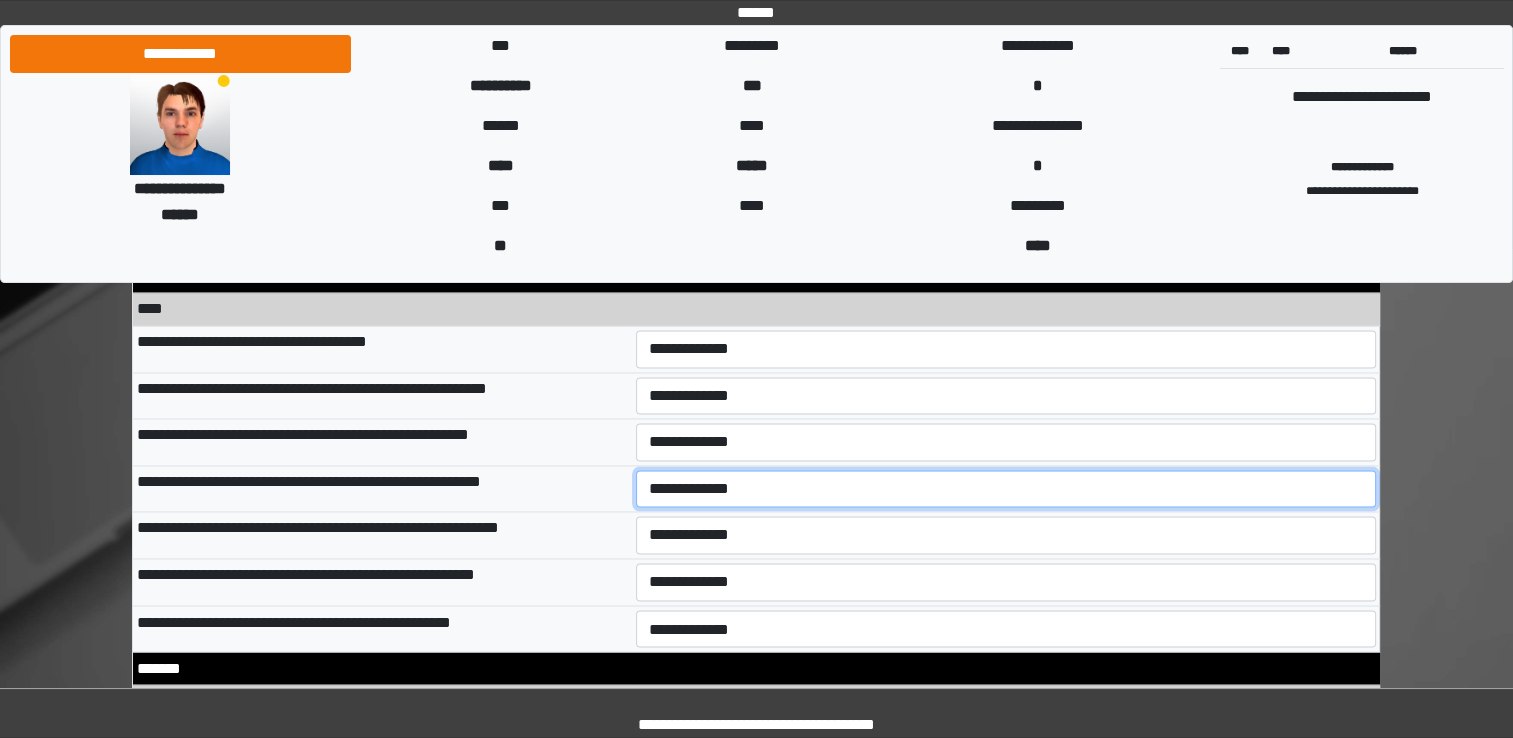 click on "**********" at bounding box center [1006, 489] 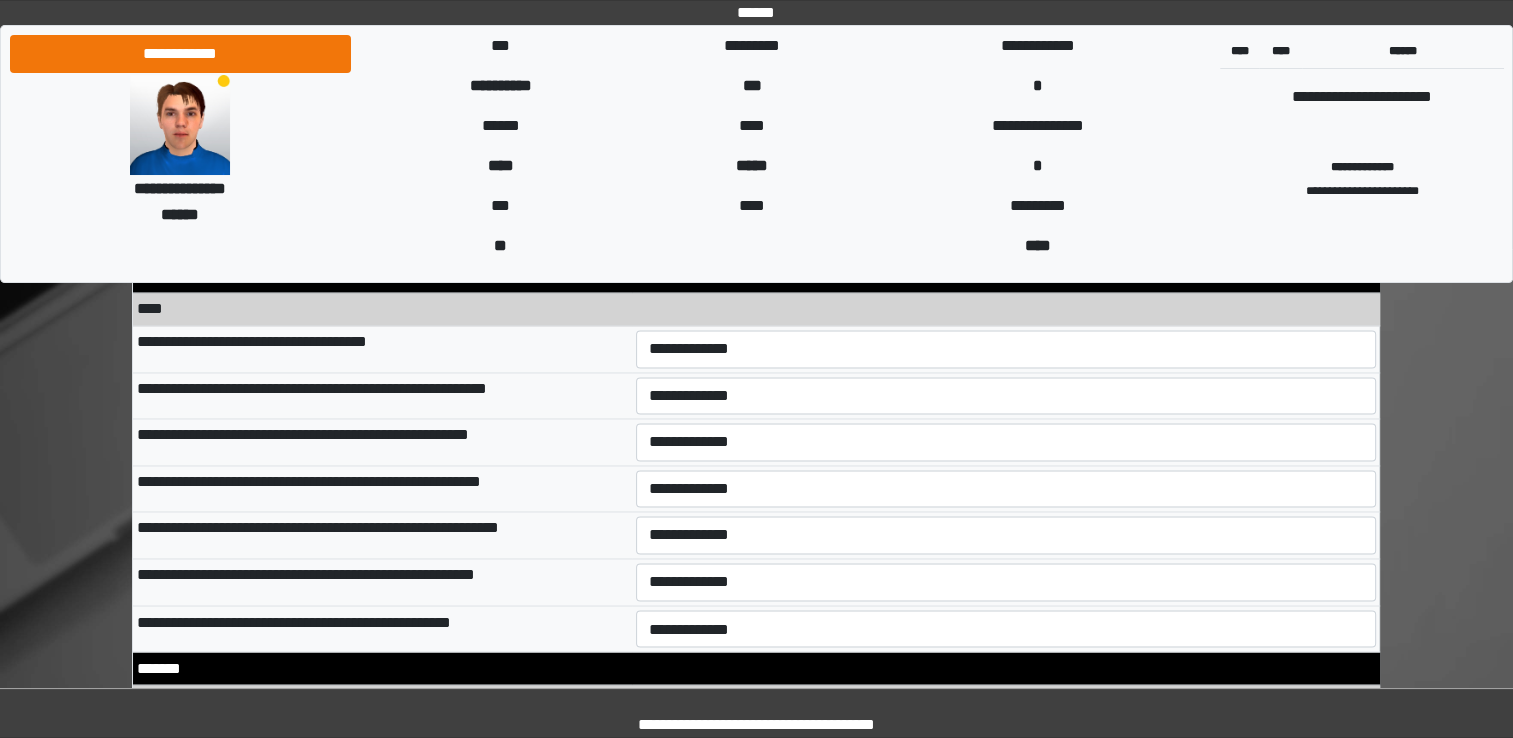 click on "**********" at bounding box center (1006, 488) 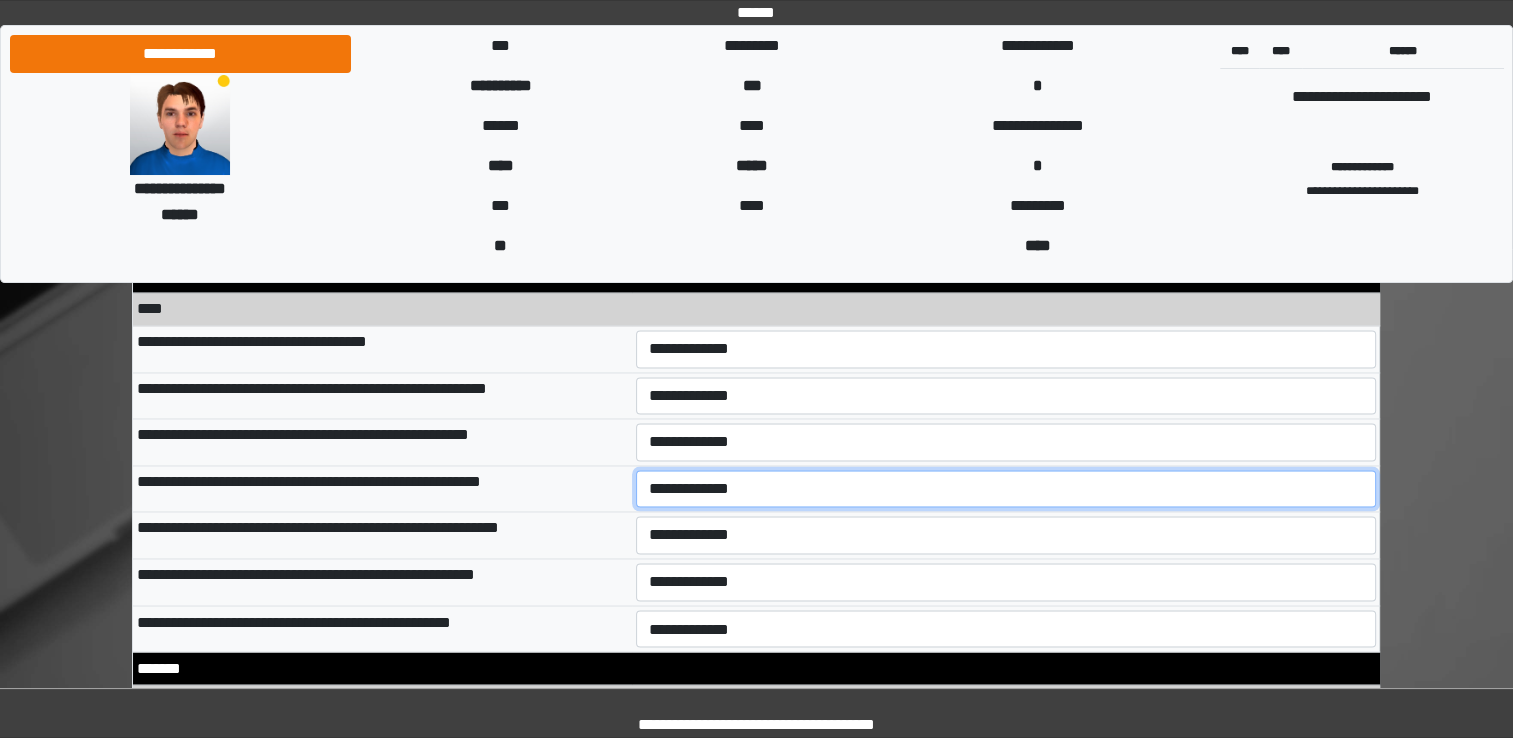 click on "**********" at bounding box center (1006, 489) 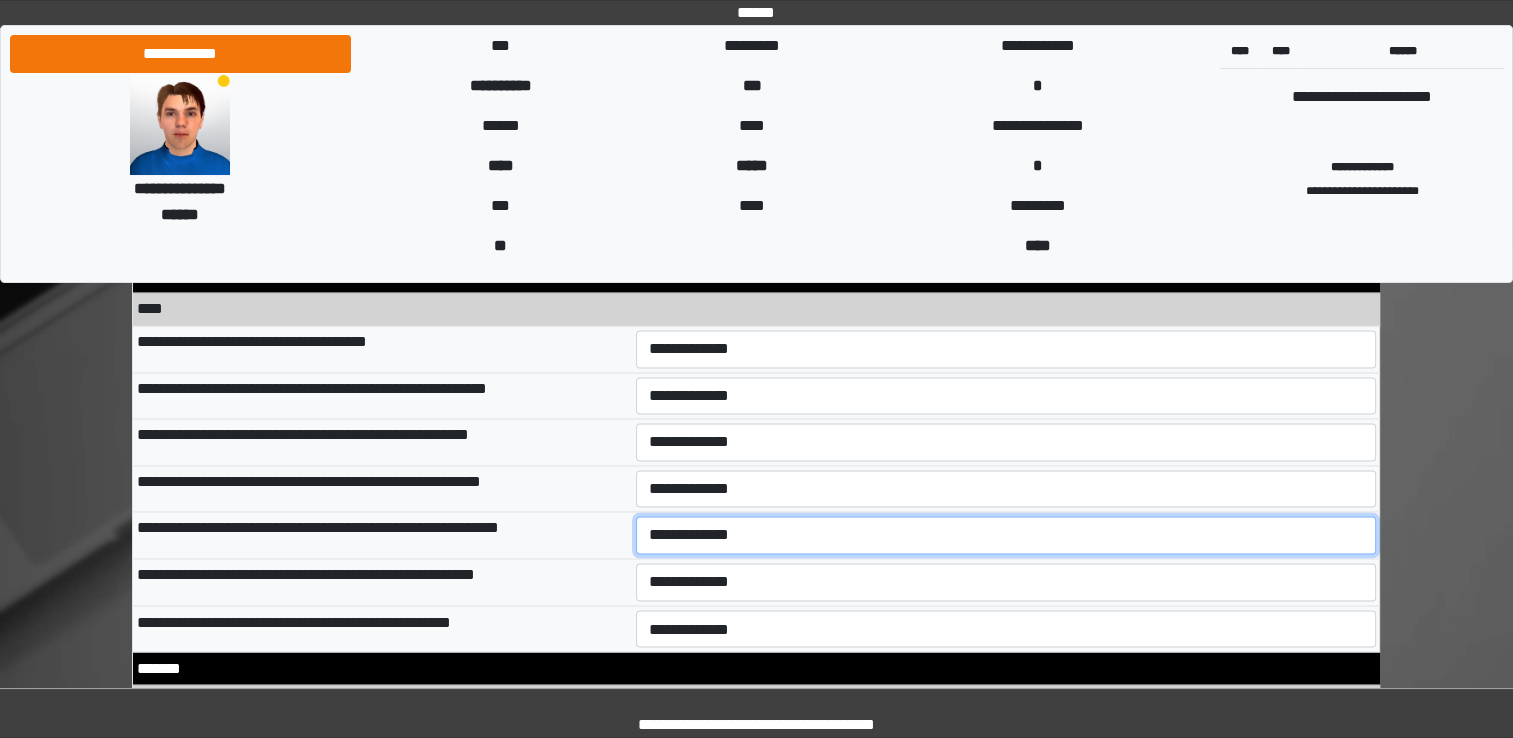 select on "*" 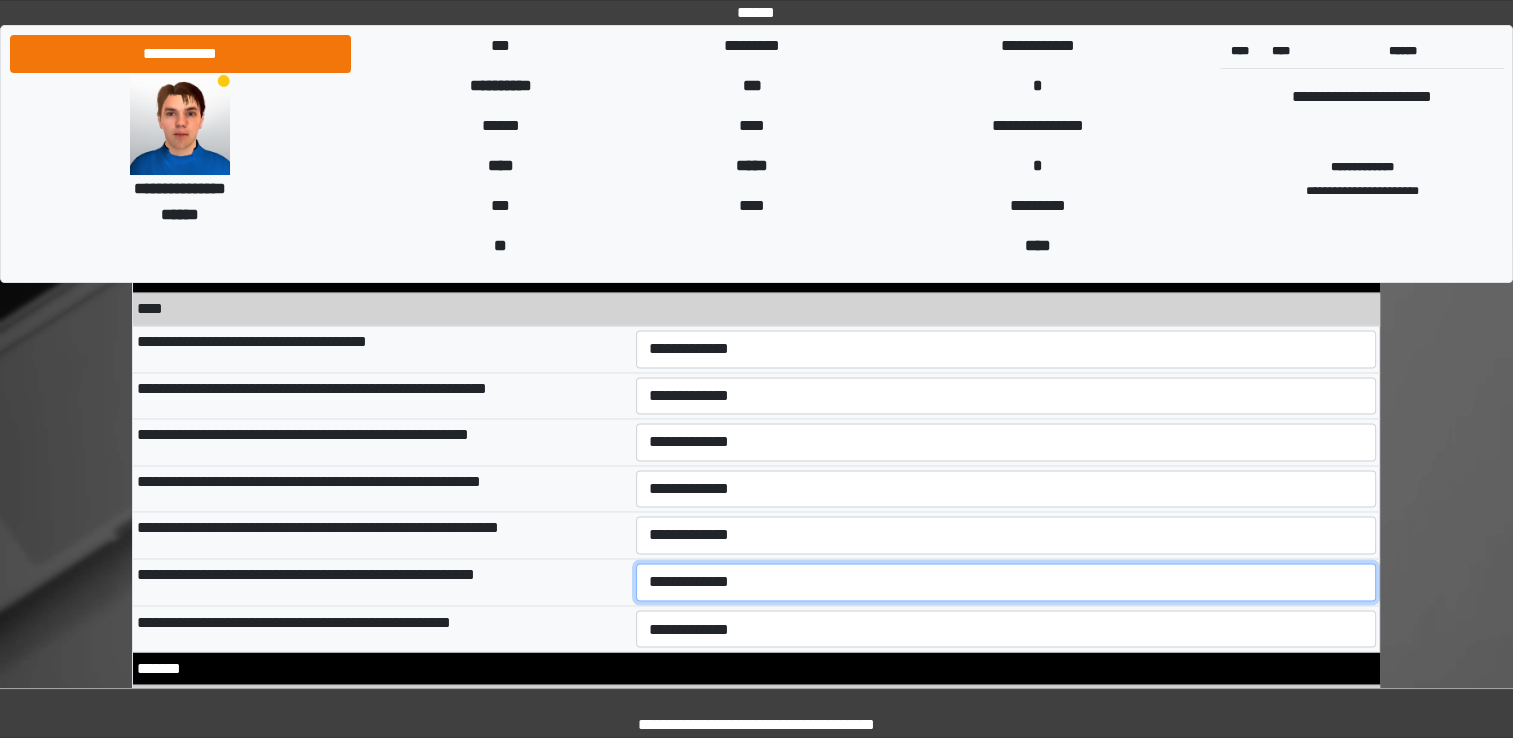 select on "*" 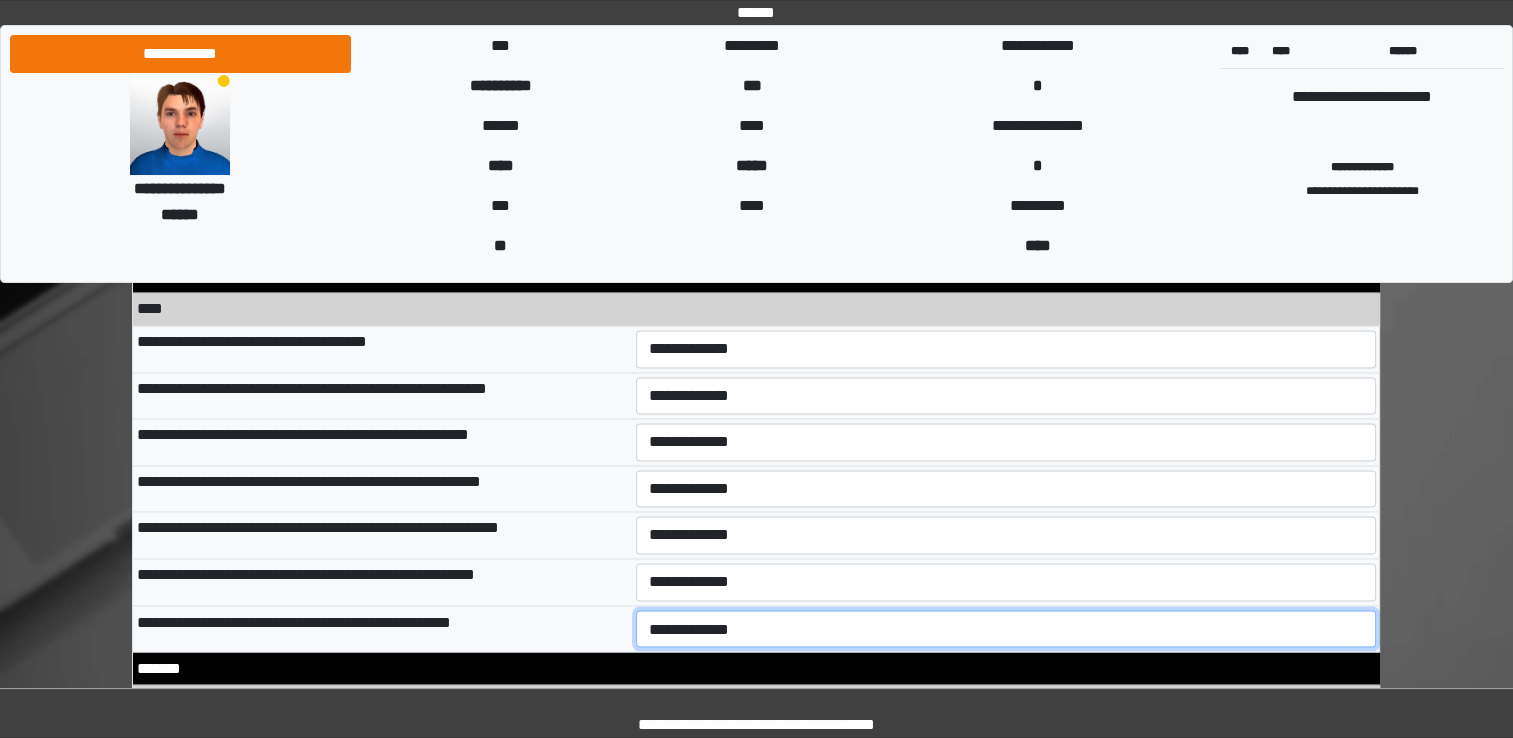 select on "*" 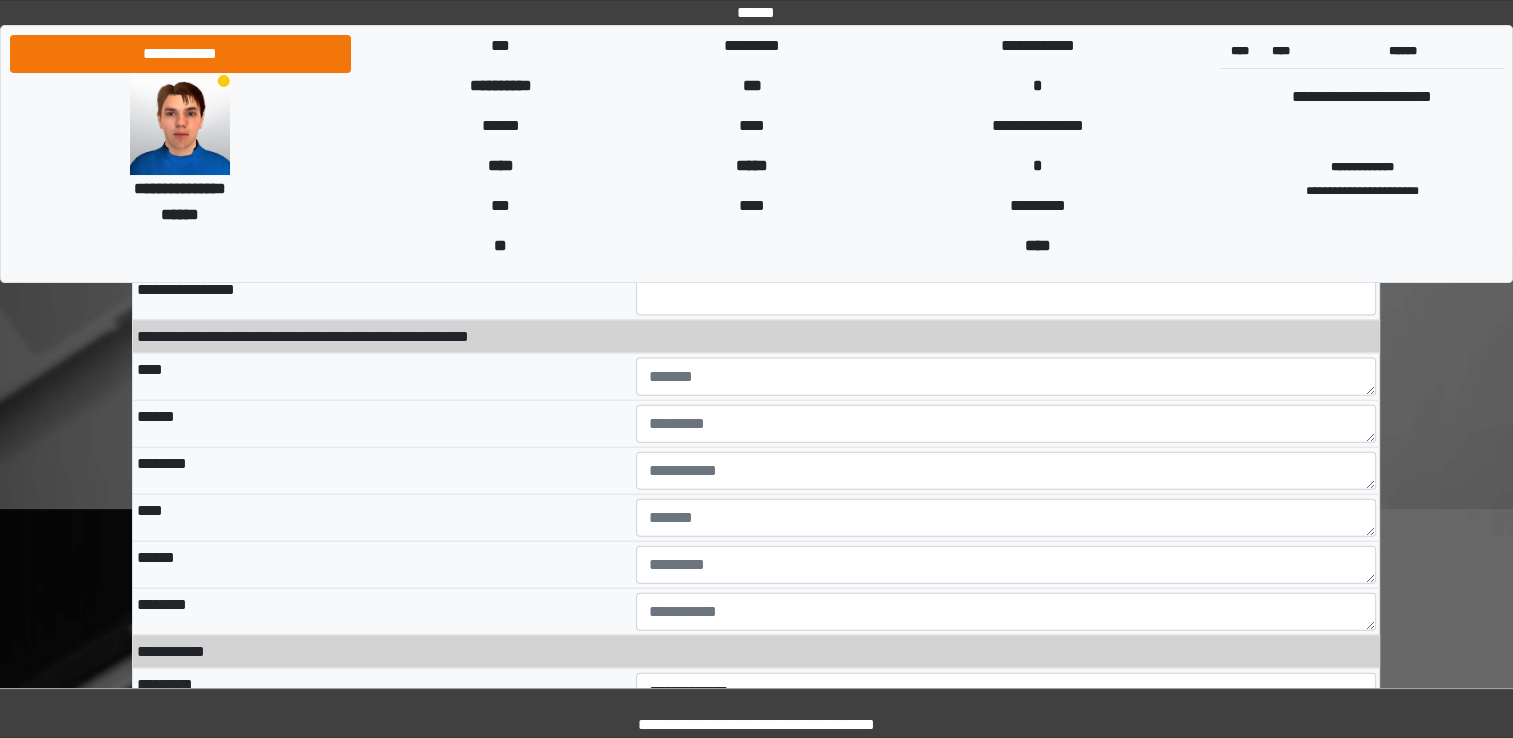 scroll, scrollTop: 11925, scrollLeft: 0, axis: vertical 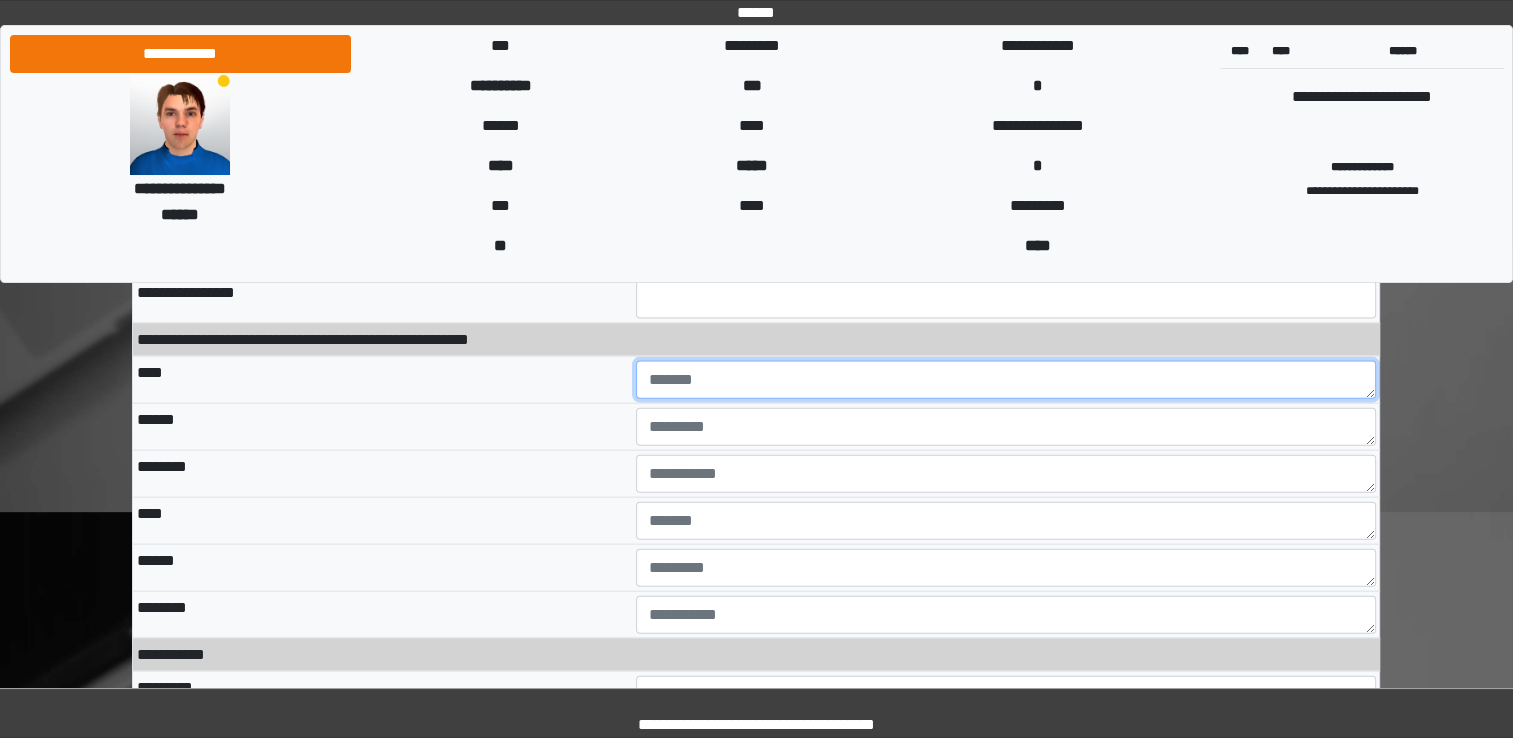 click at bounding box center (1006, 380) 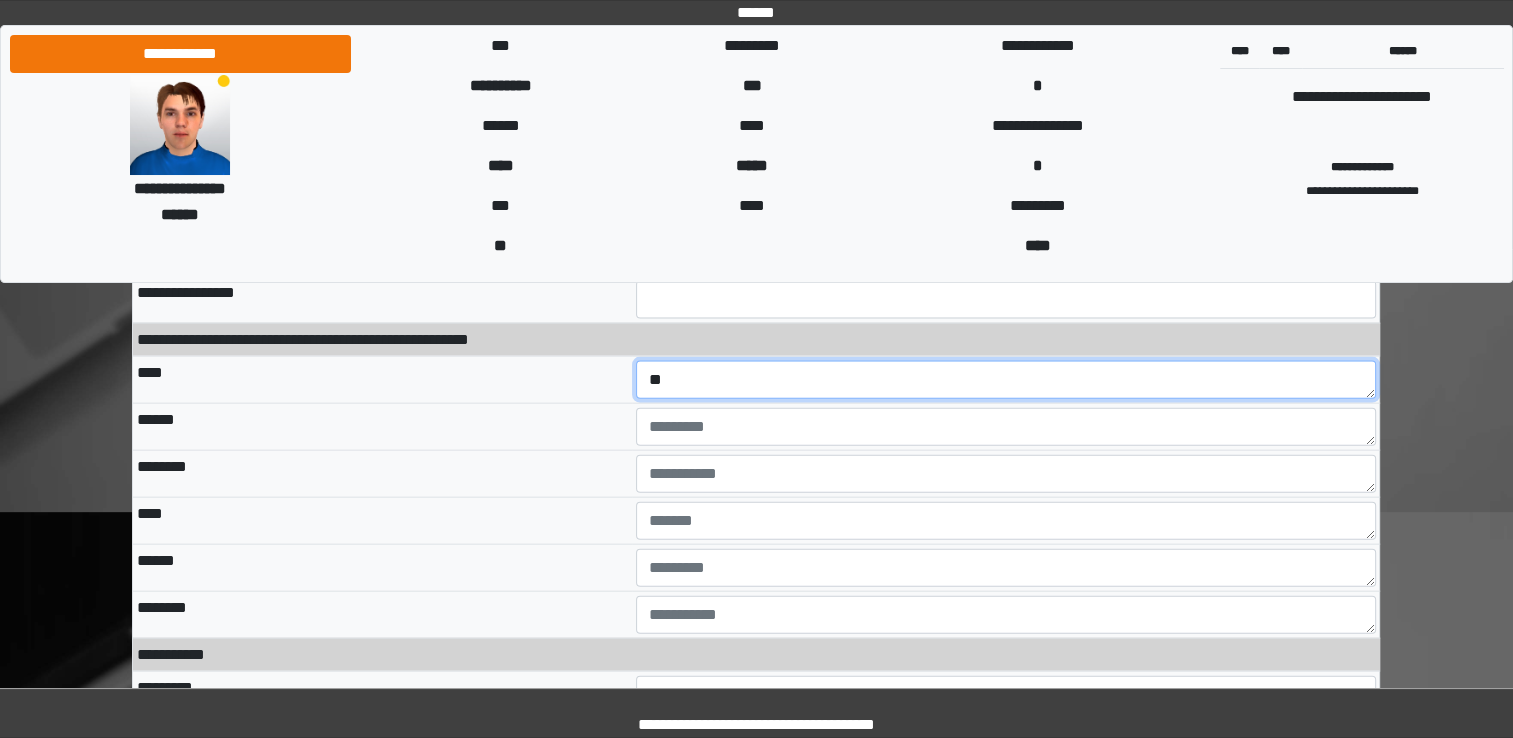 type on "*" 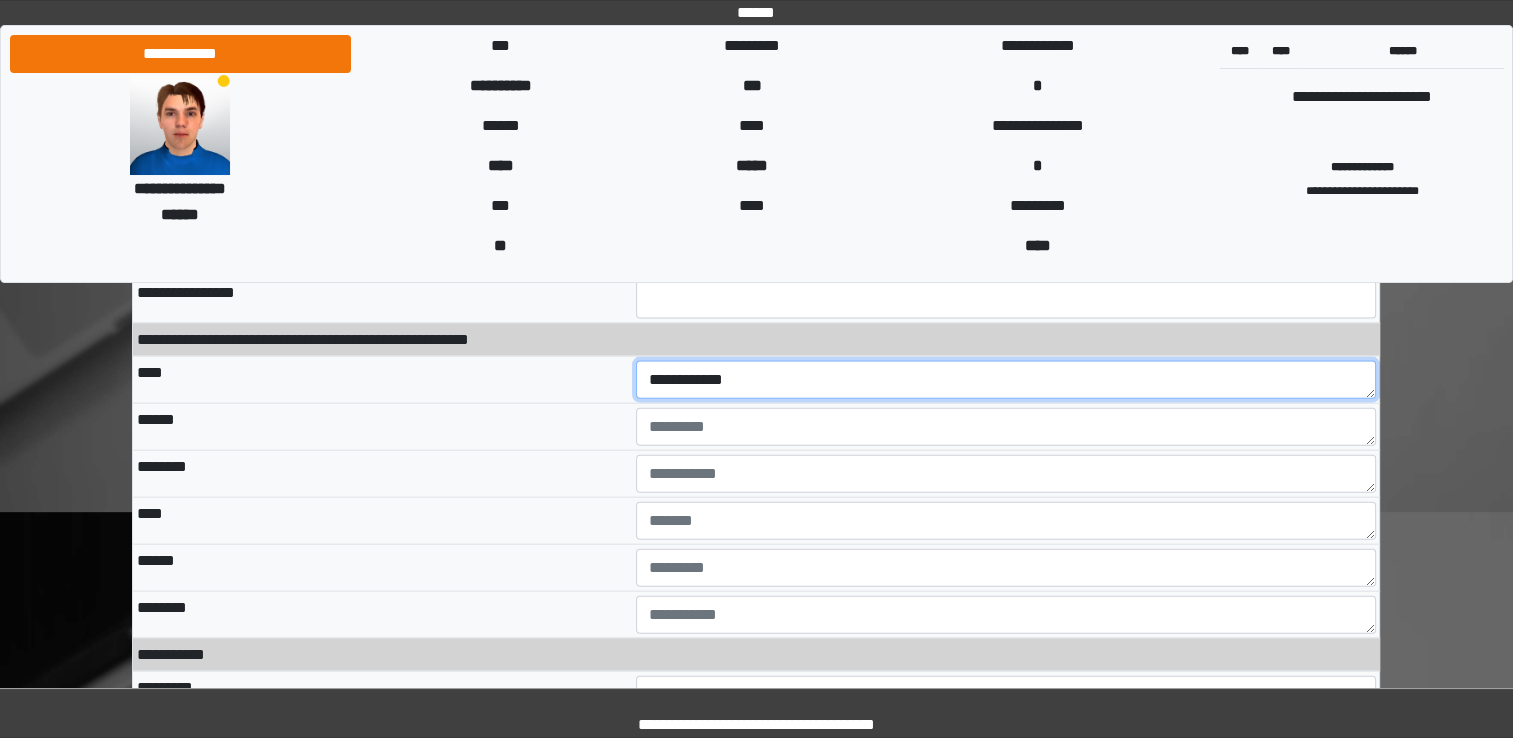 type on "**********" 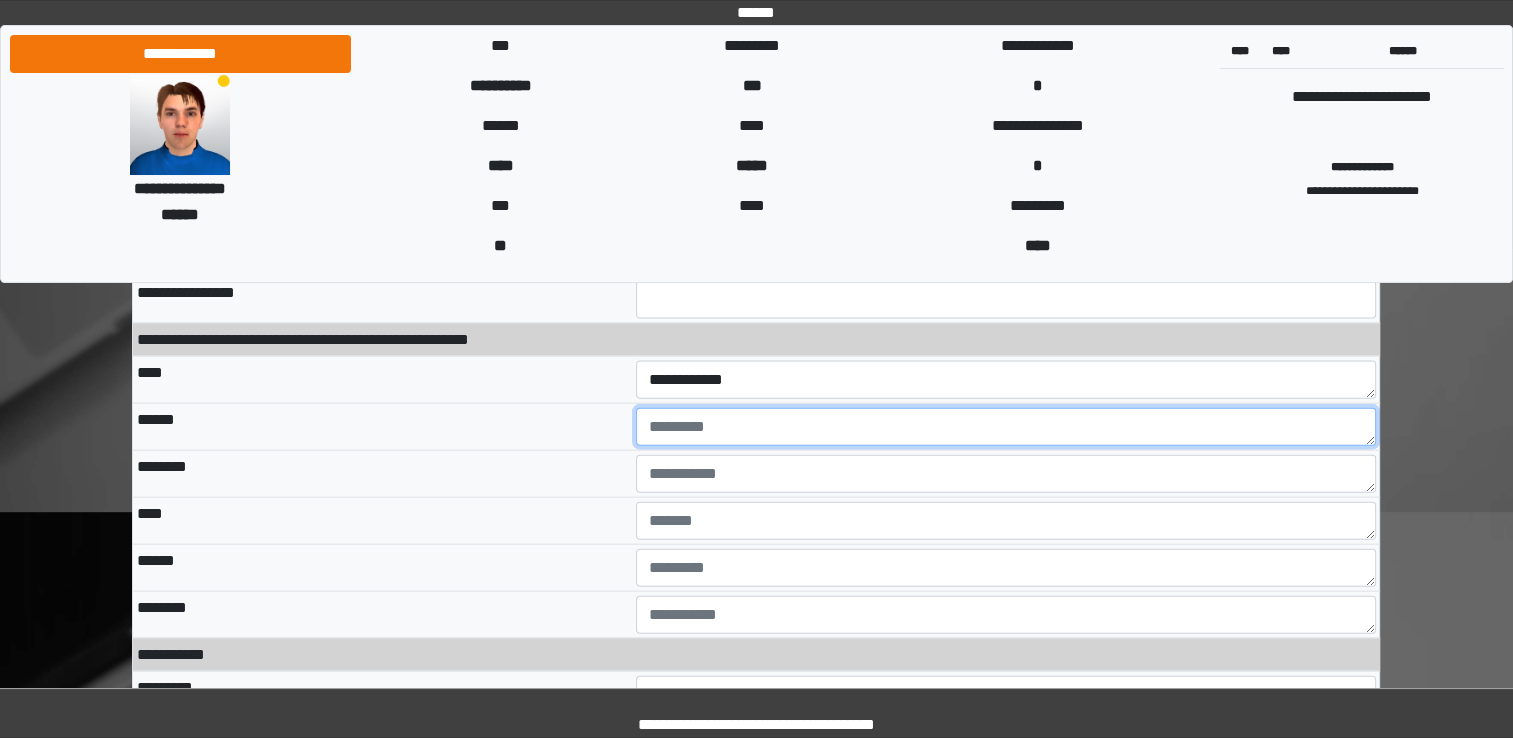 click at bounding box center [1006, 427] 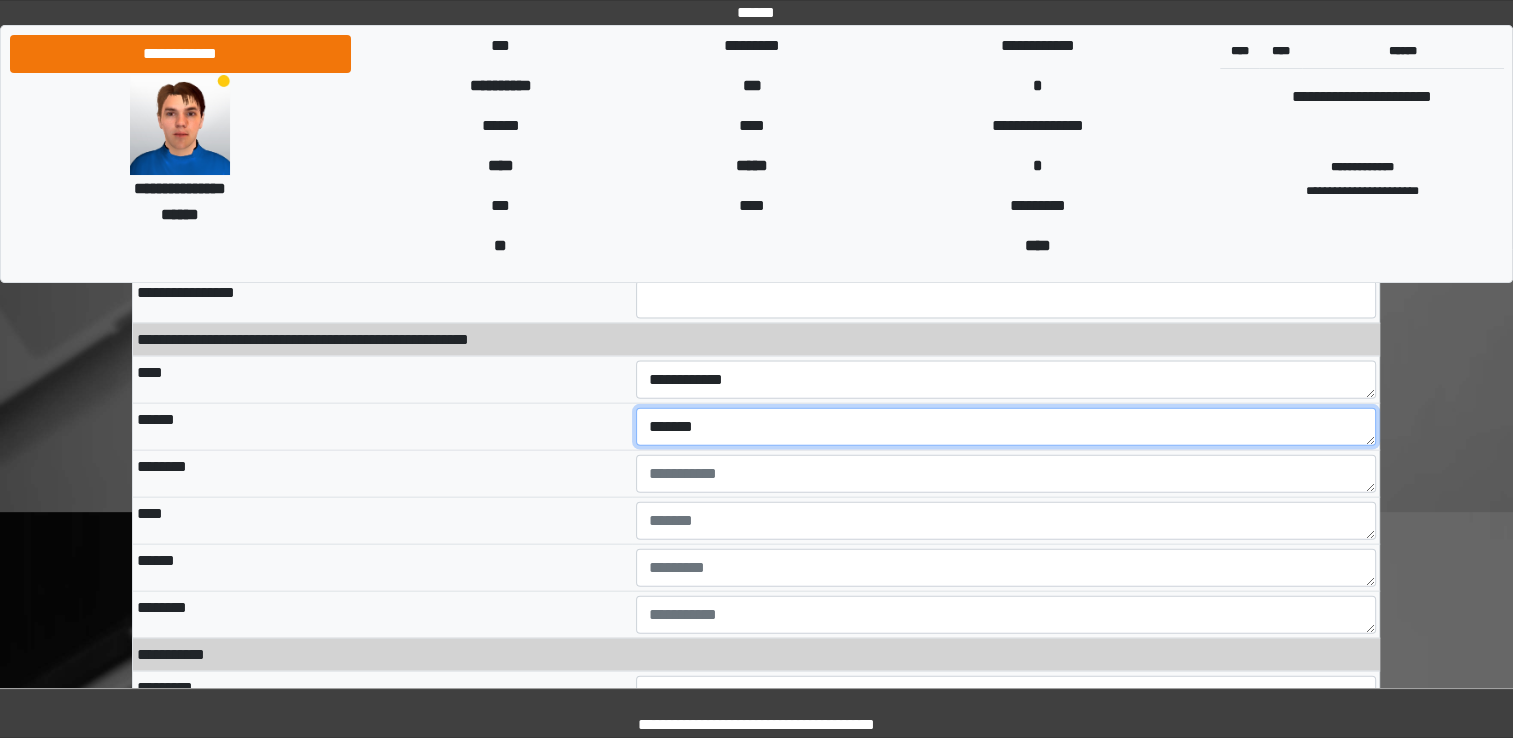 type on "*******" 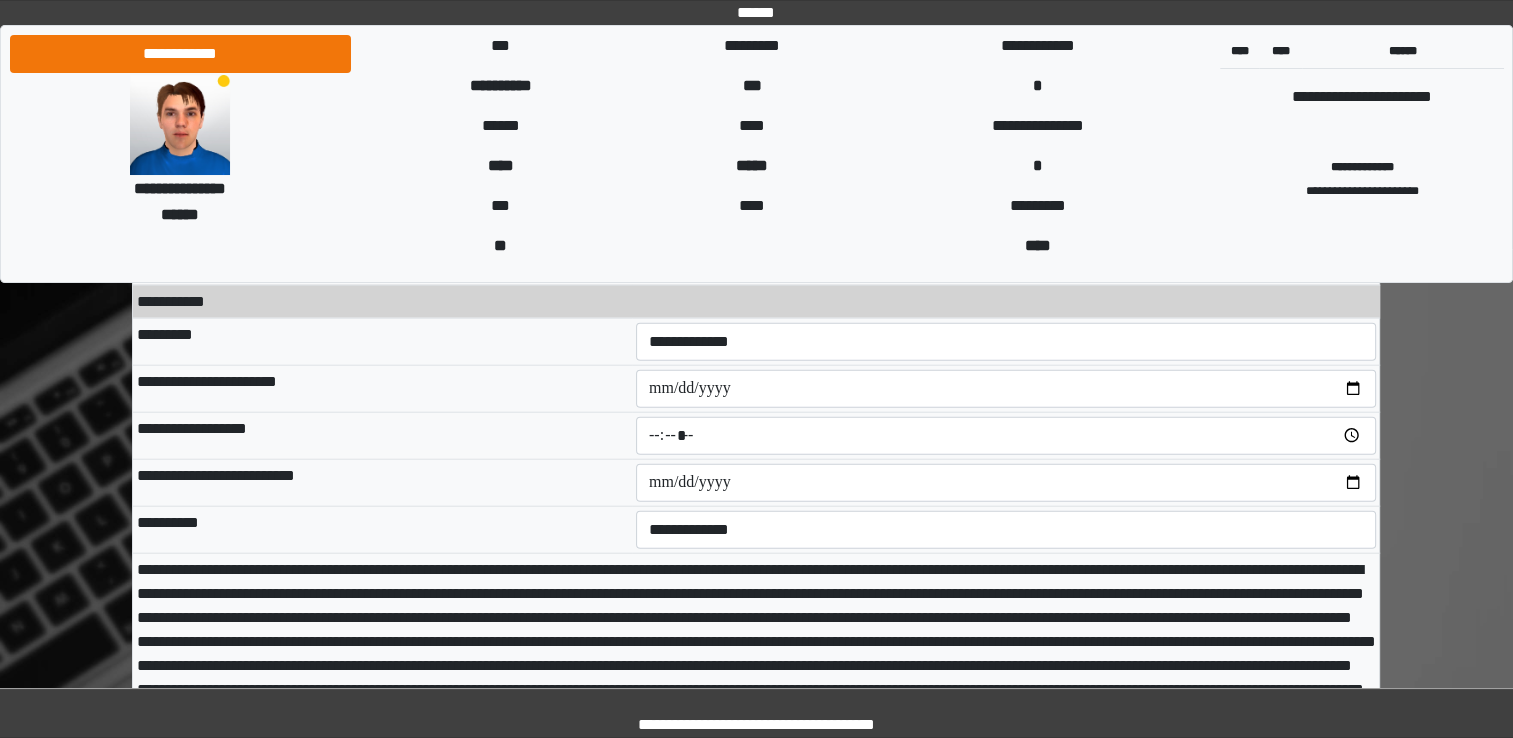 scroll, scrollTop: 12279, scrollLeft: 0, axis: vertical 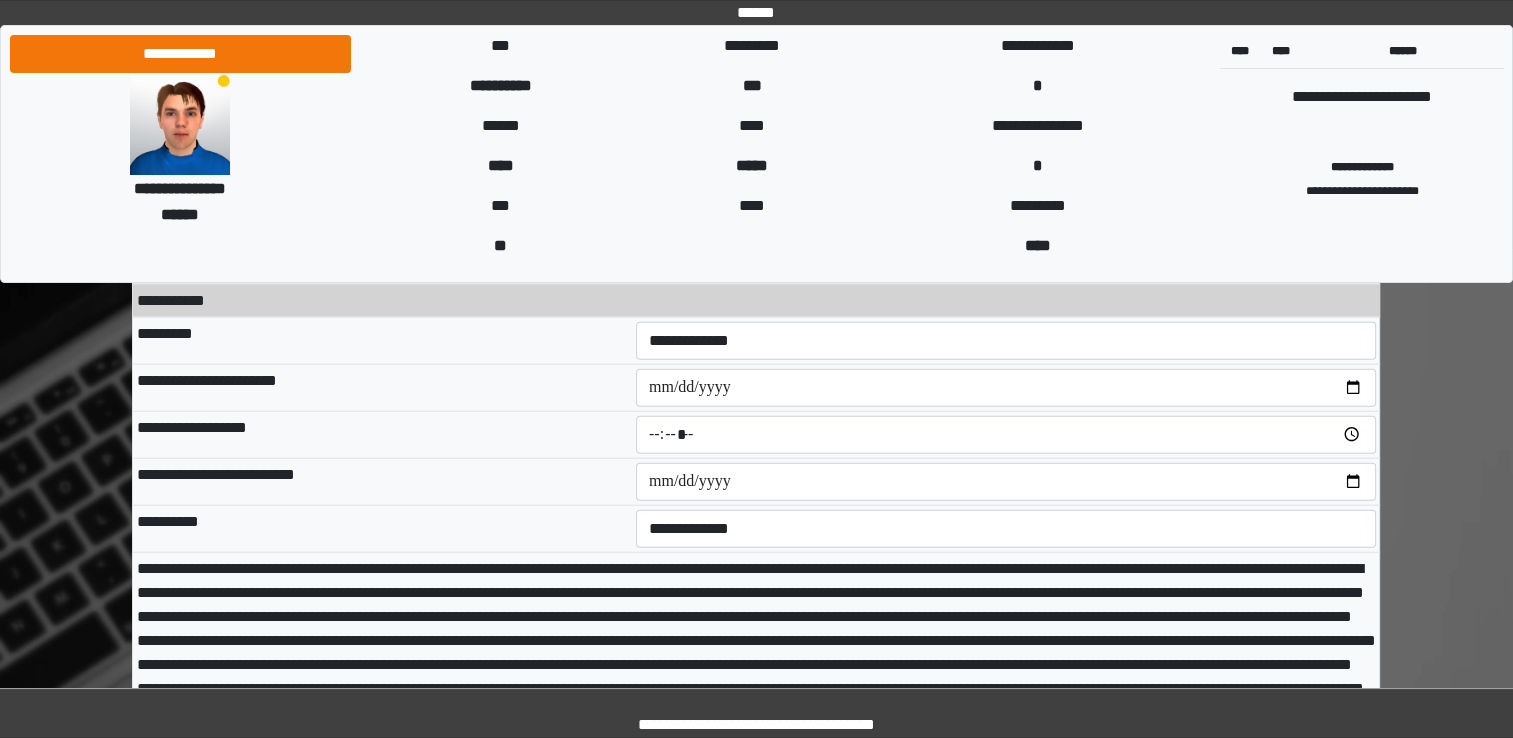 type on "**********" 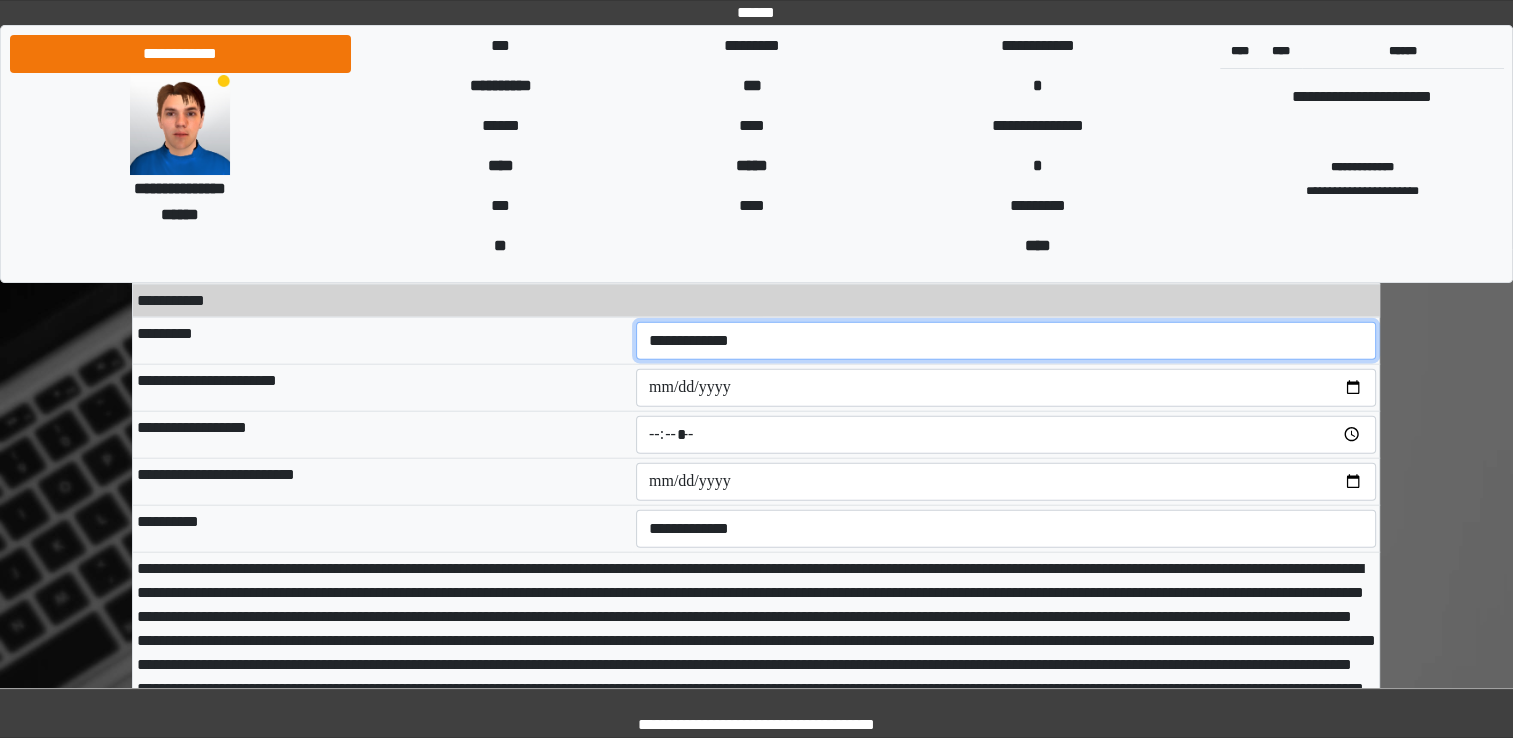 click on "**********" at bounding box center (1006, 341) 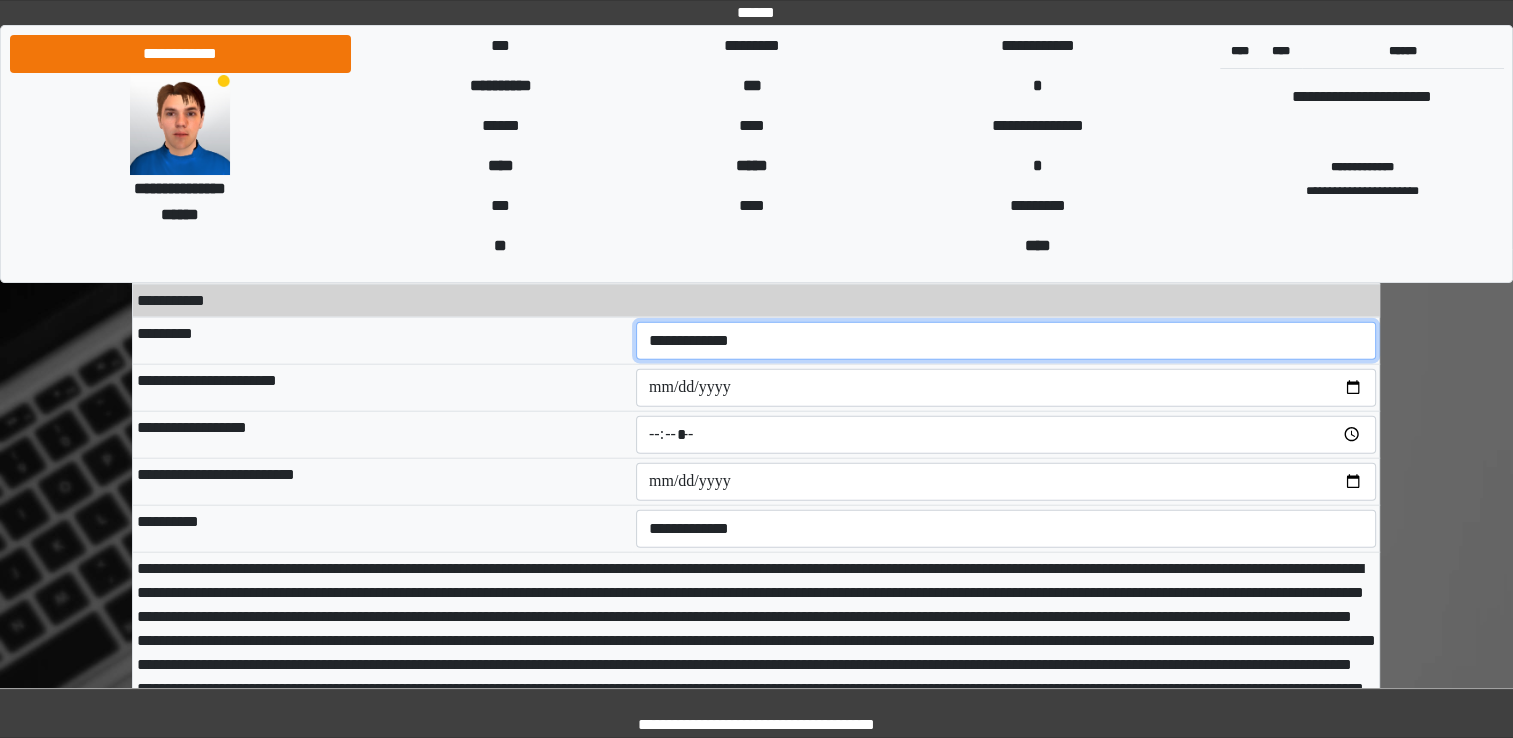 select on "**" 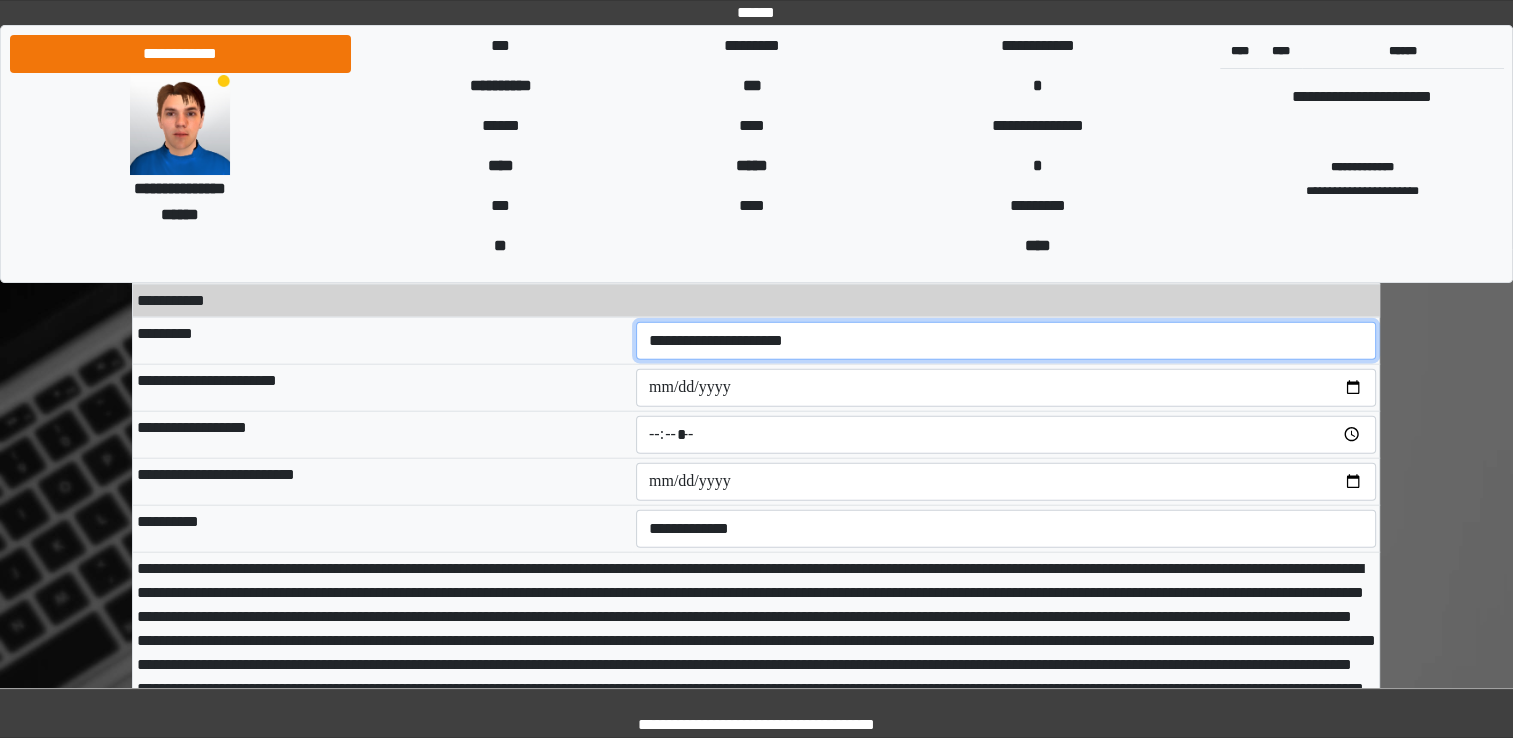 click on "**********" at bounding box center (1006, 341) 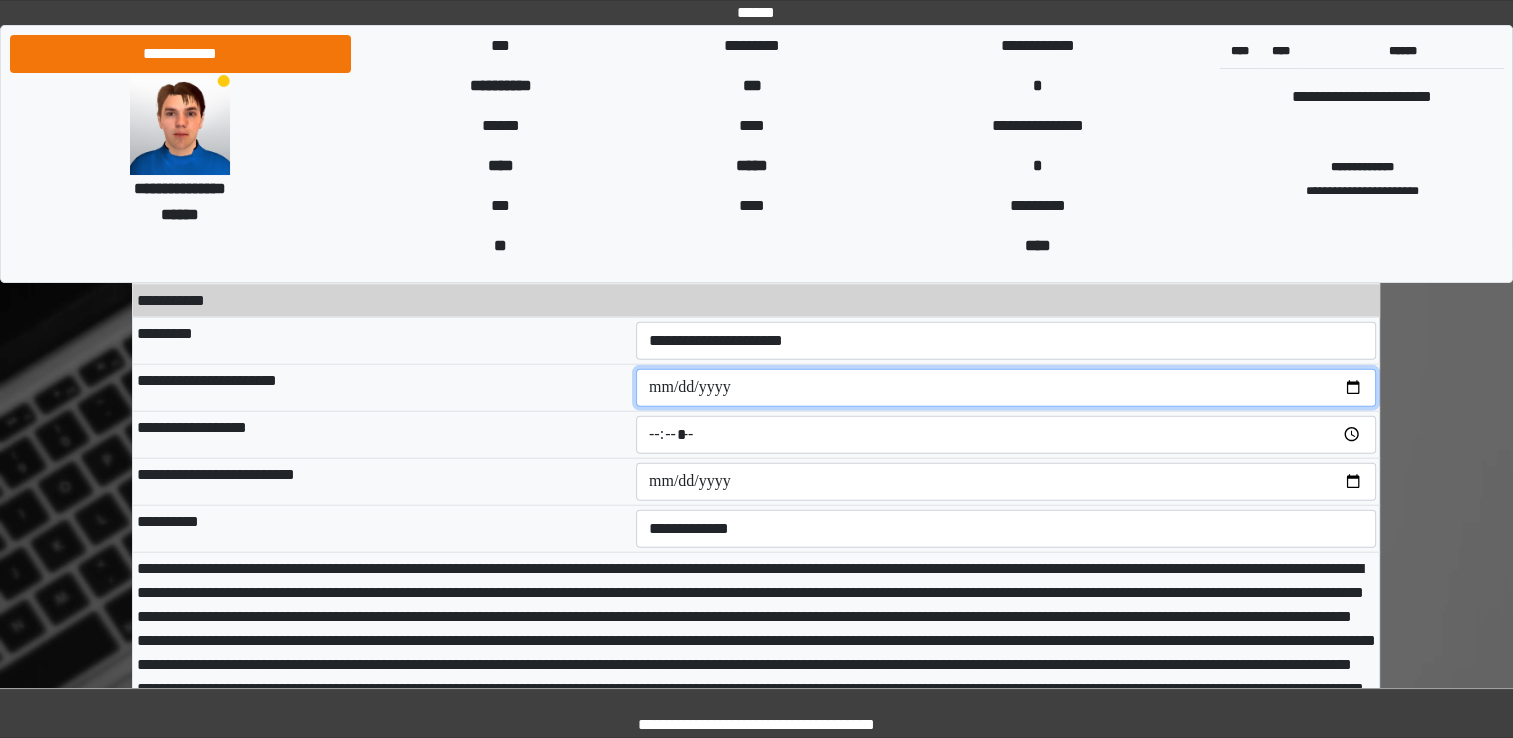 click at bounding box center [1006, 388] 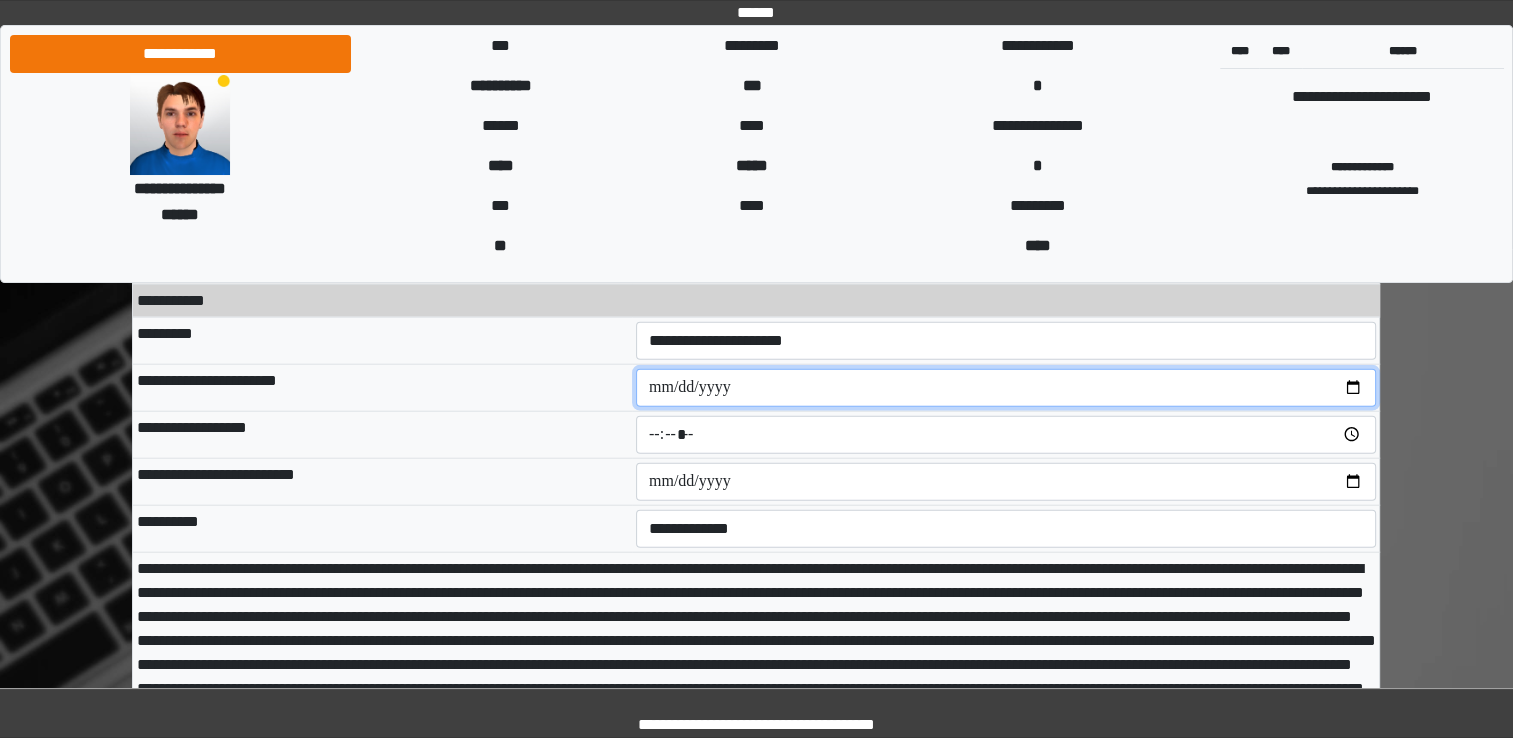 type on "**********" 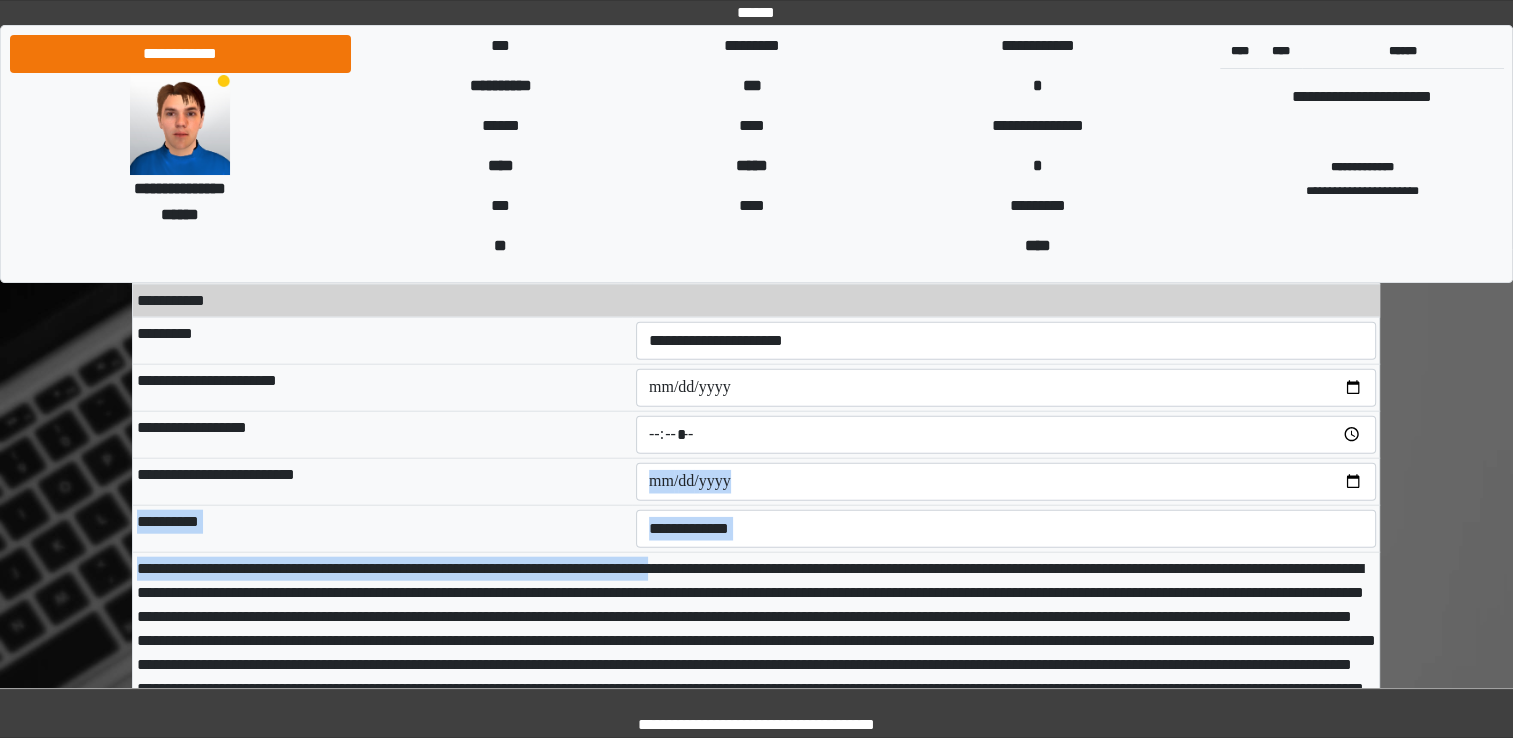 drag, startPoint x: 753, startPoint y: 530, endPoint x: 1026, endPoint y: 434, distance: 289.3873 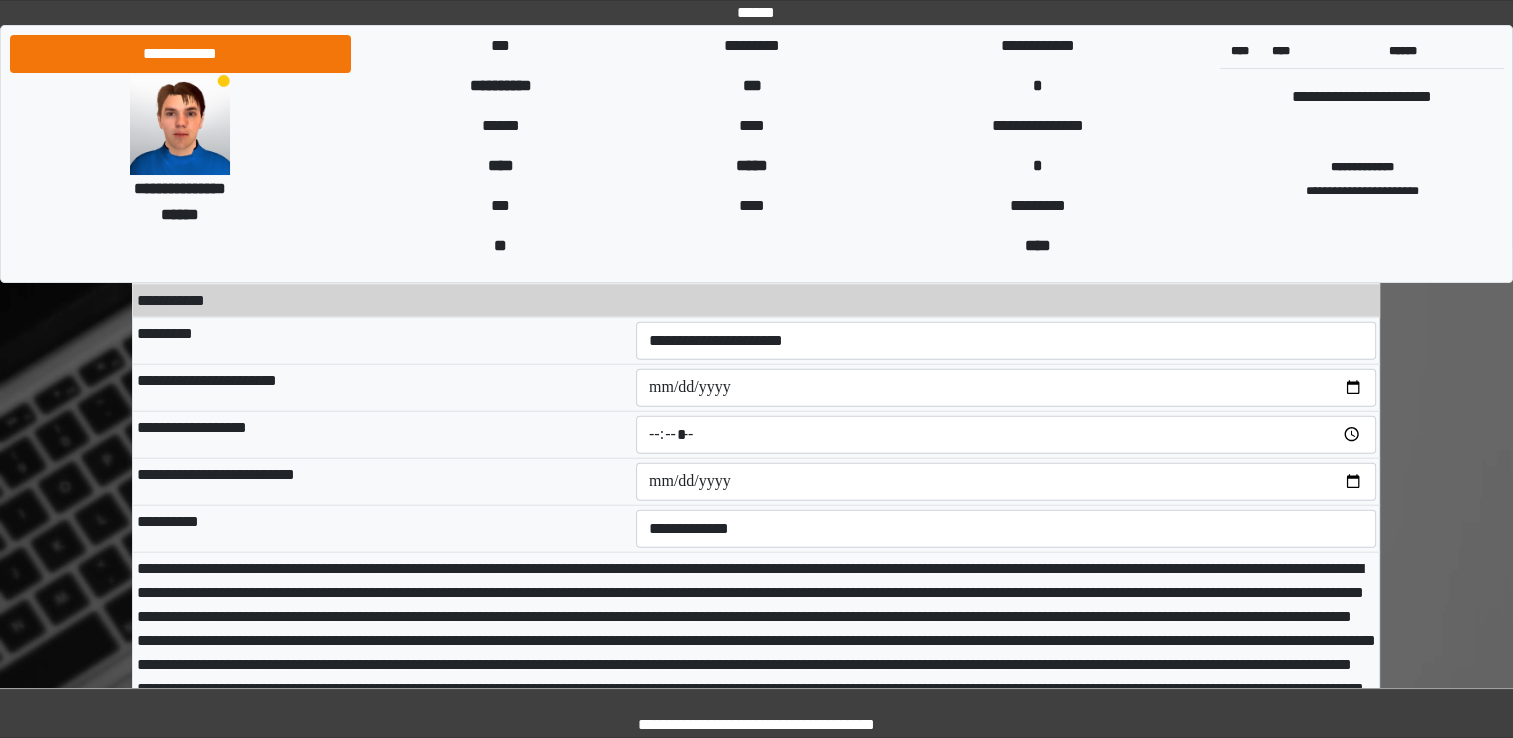 click at bounding box center [1006, 481] 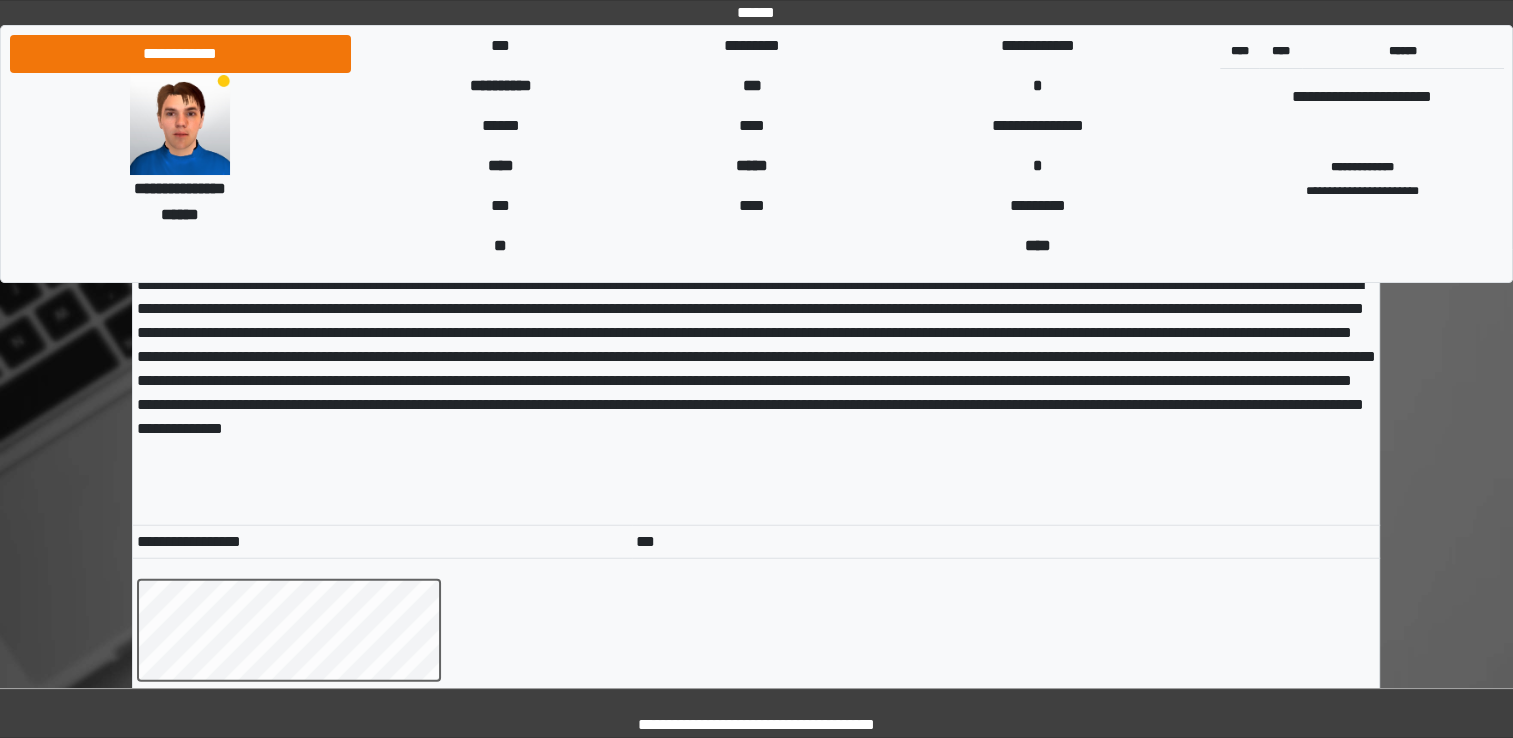 scroll, scrollTop: 12716, scrollLeft: 0, axis: vertical 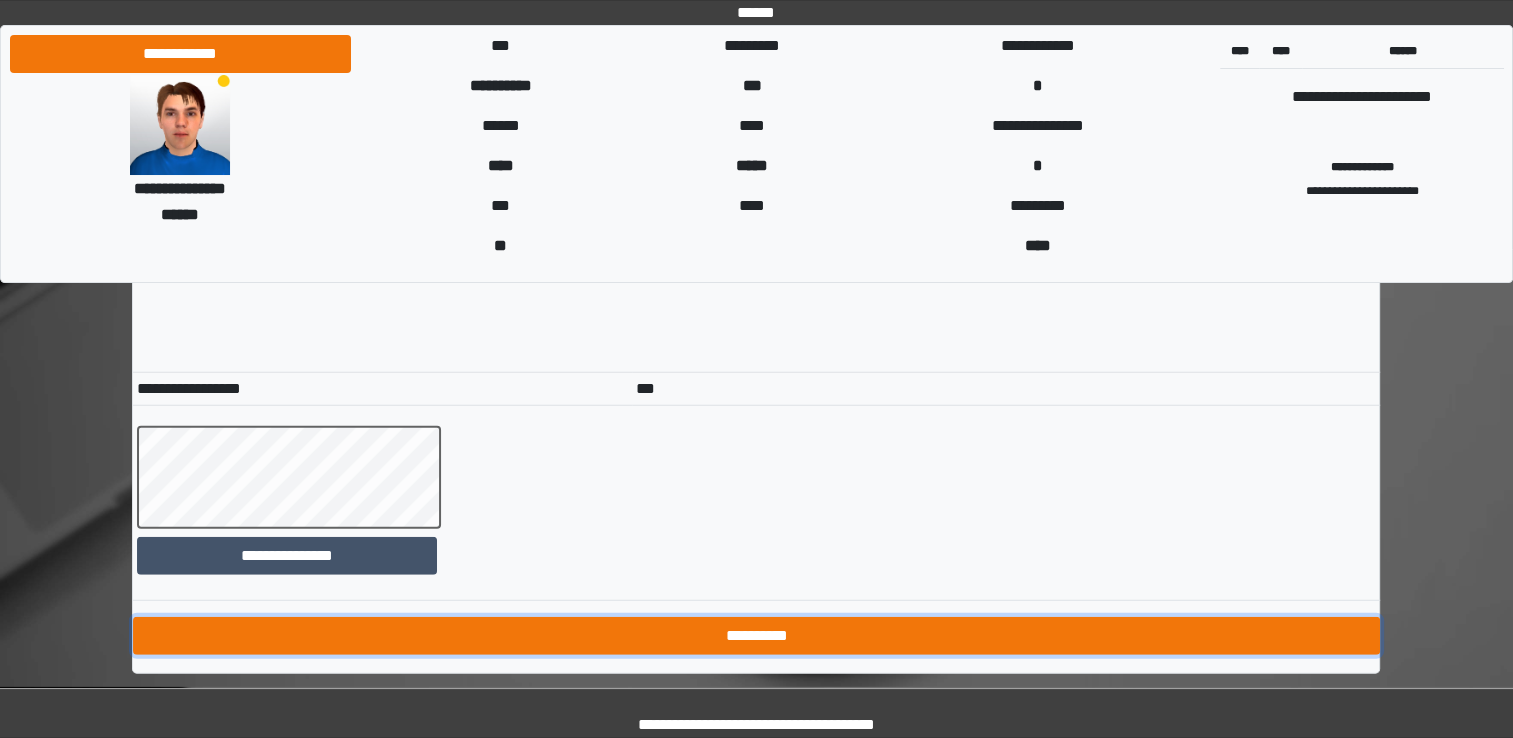 click on "**********" at bounding box center [756, 636] 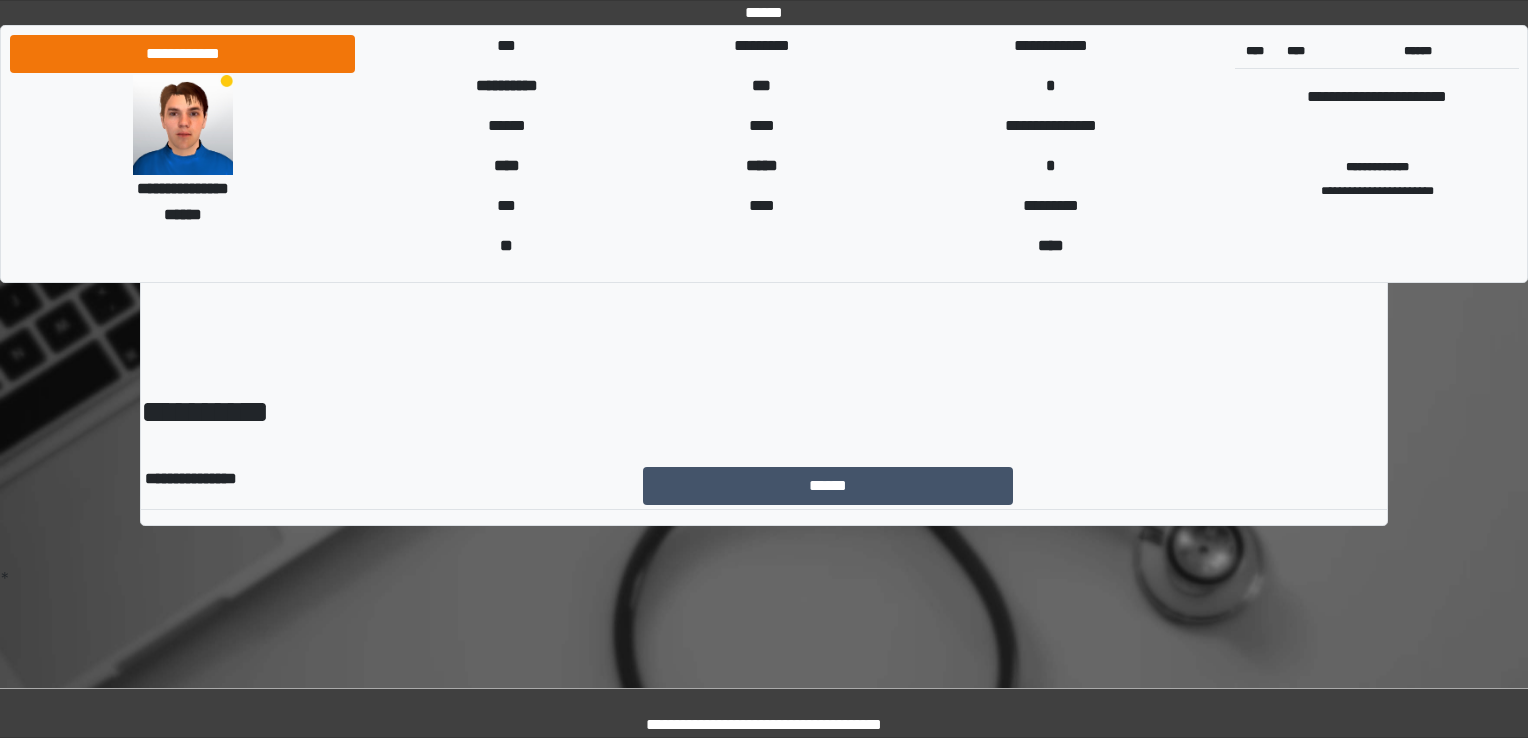 scroll, scrollTop: 0, scrollLeft: 0, axis: both 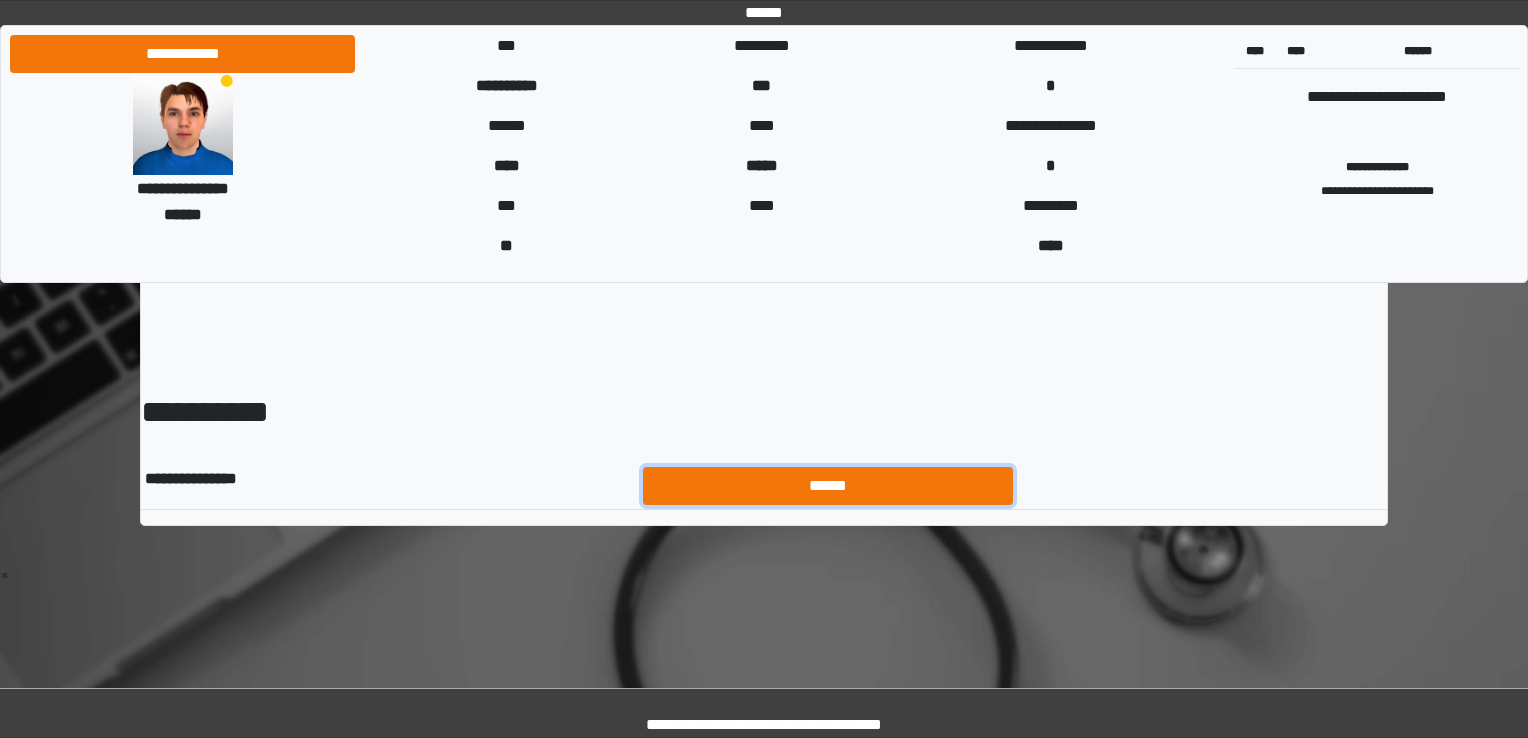 click on "******" at bounding box center [828, 486] 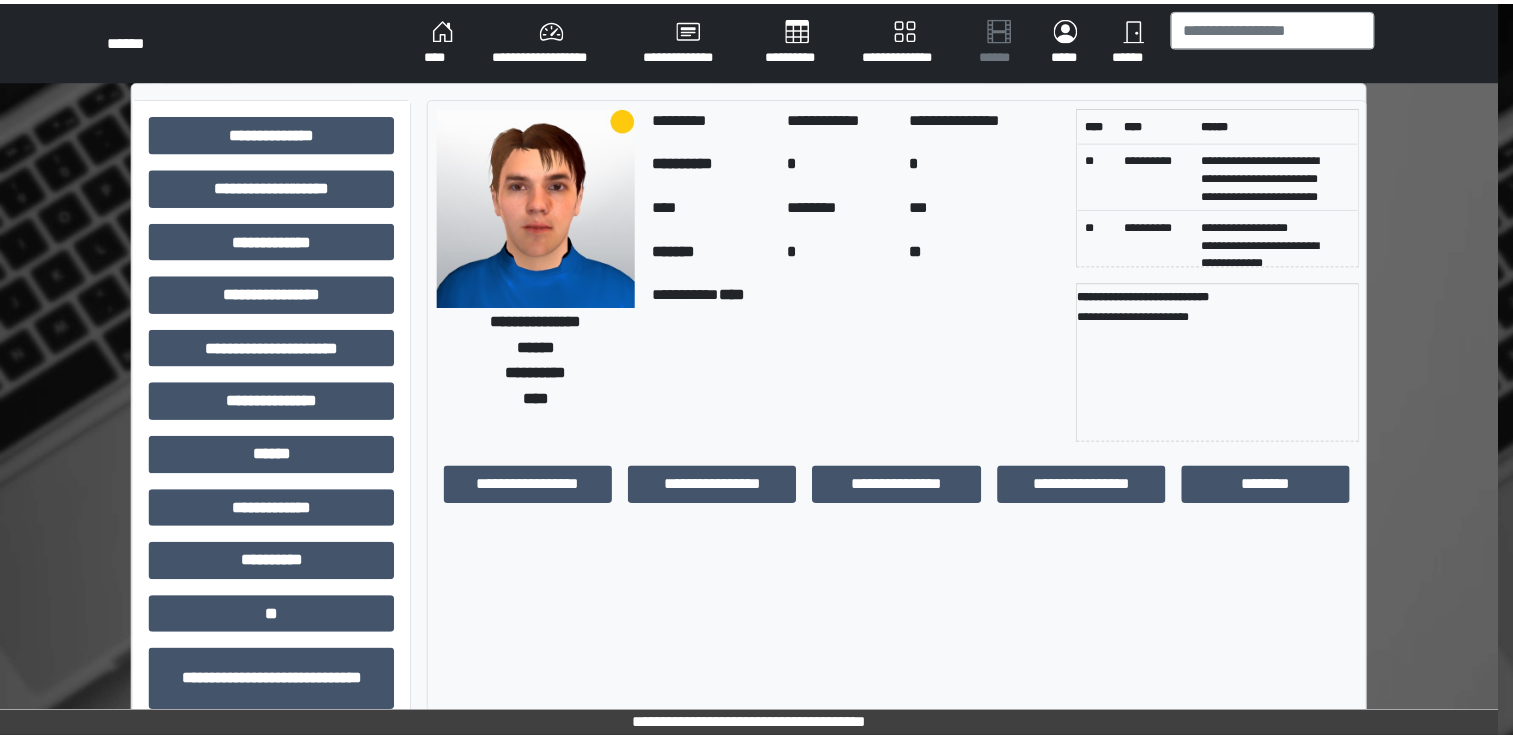 scroll, scrollTop: 0, scrollLeft: 0, axis: both 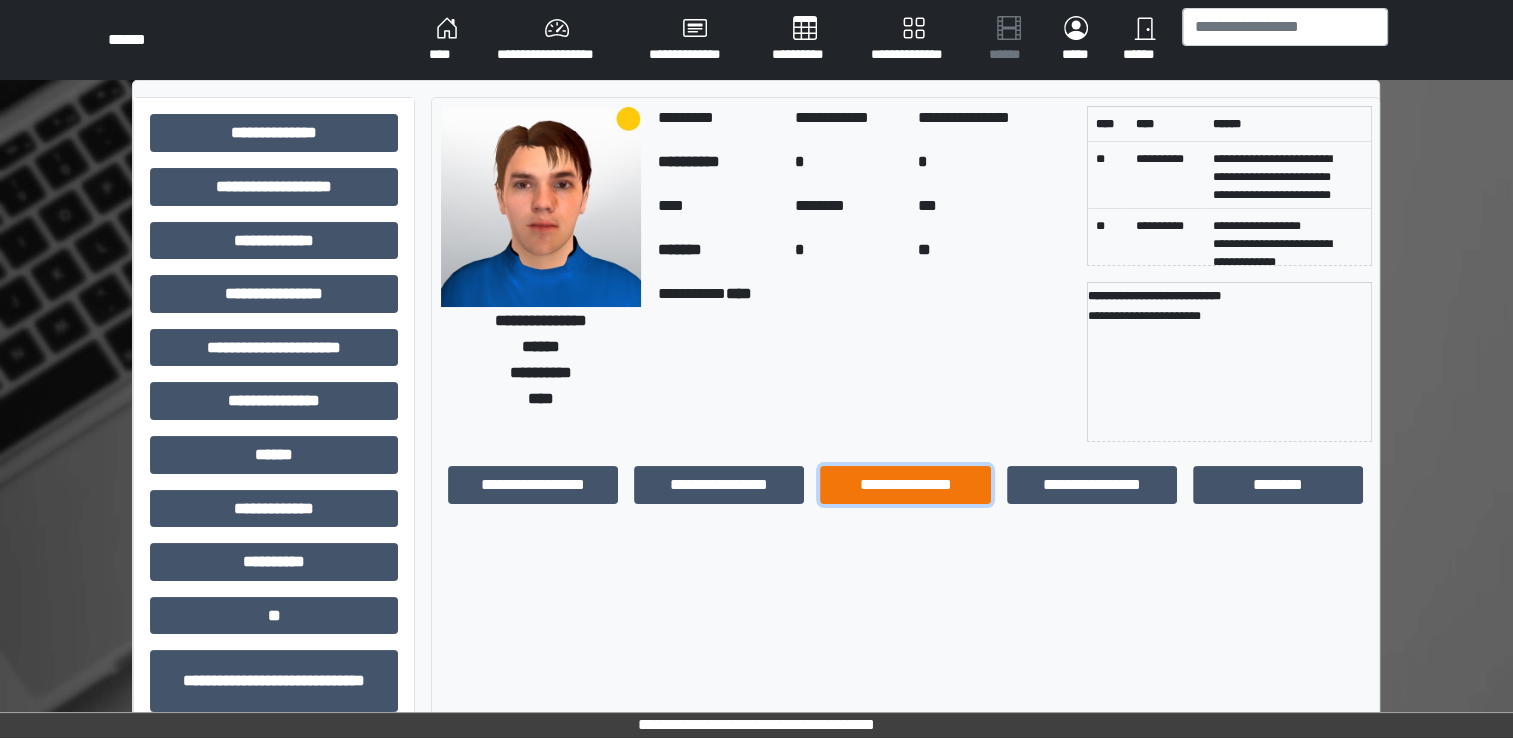 click on "**********" at bounding box center [905, 485] 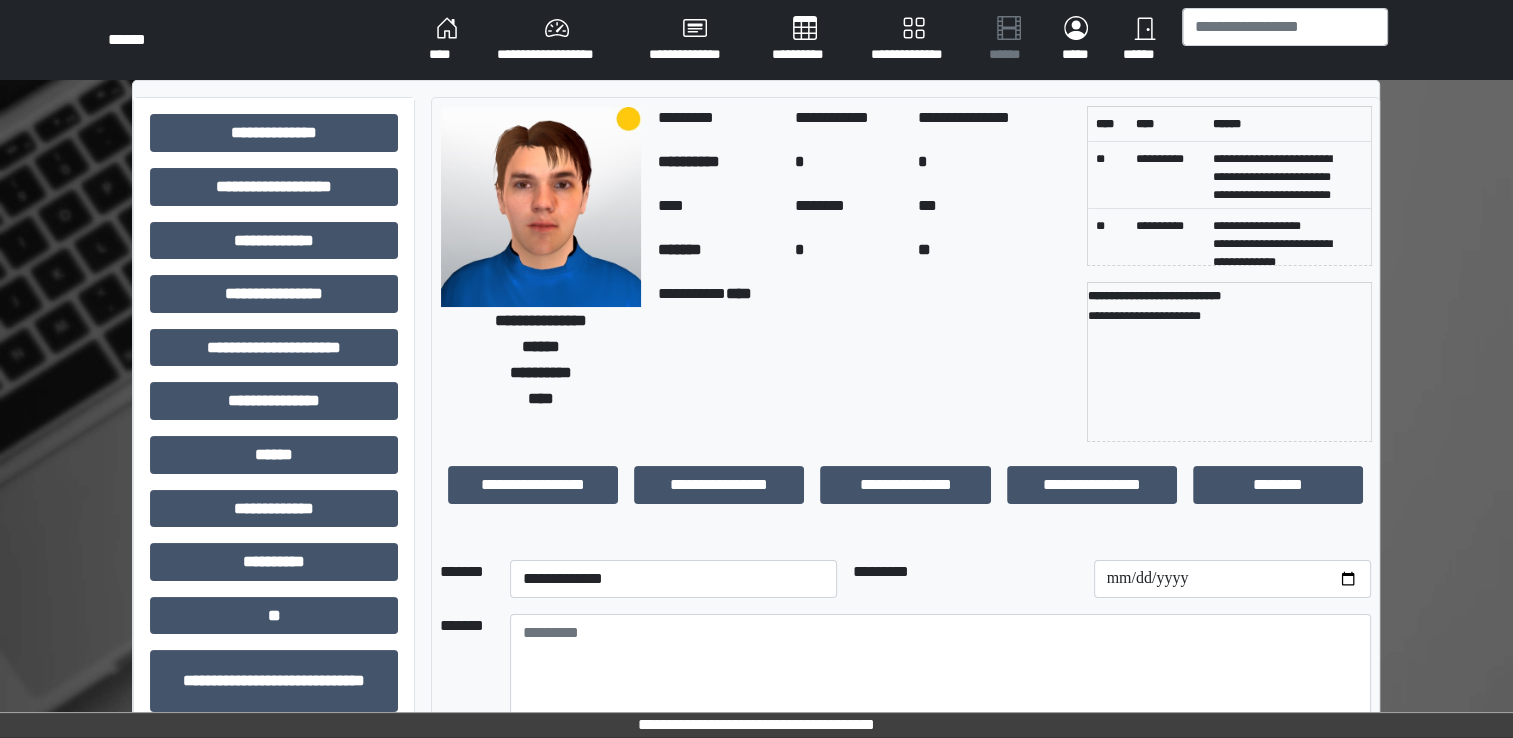 click on "****" at bounding box center (447, 40) 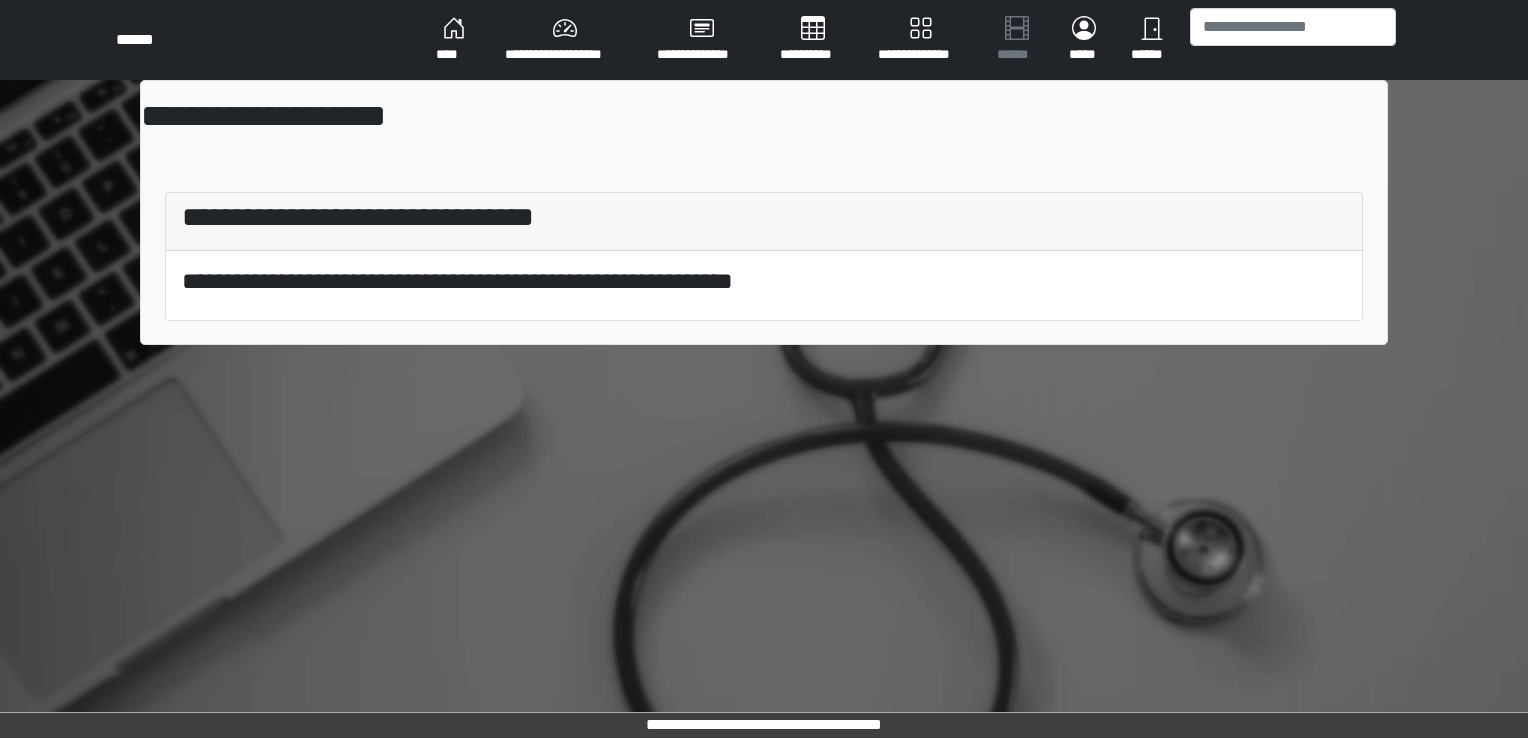 click on "****" at bounding box center [454, 40] 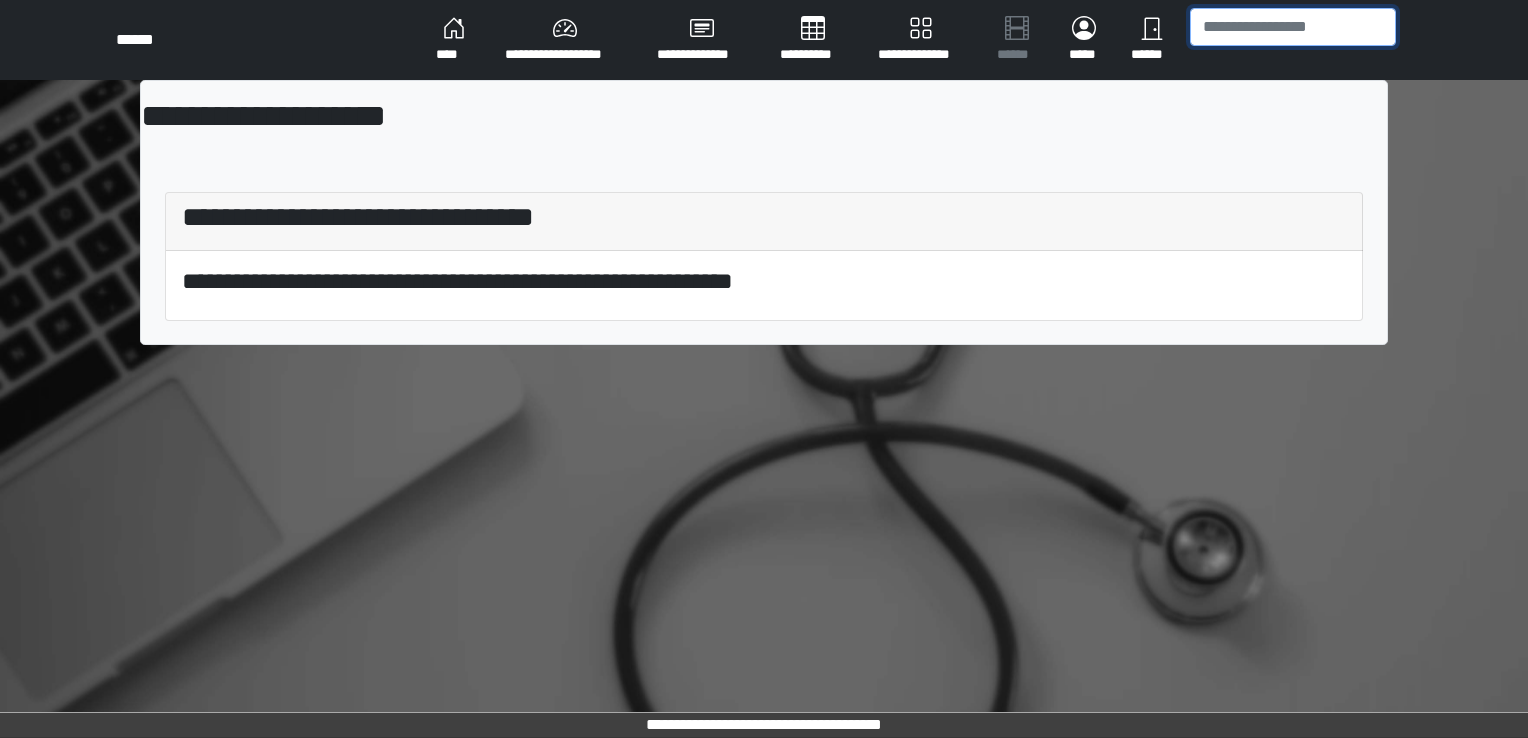 click at bounding box center (1293, 27) 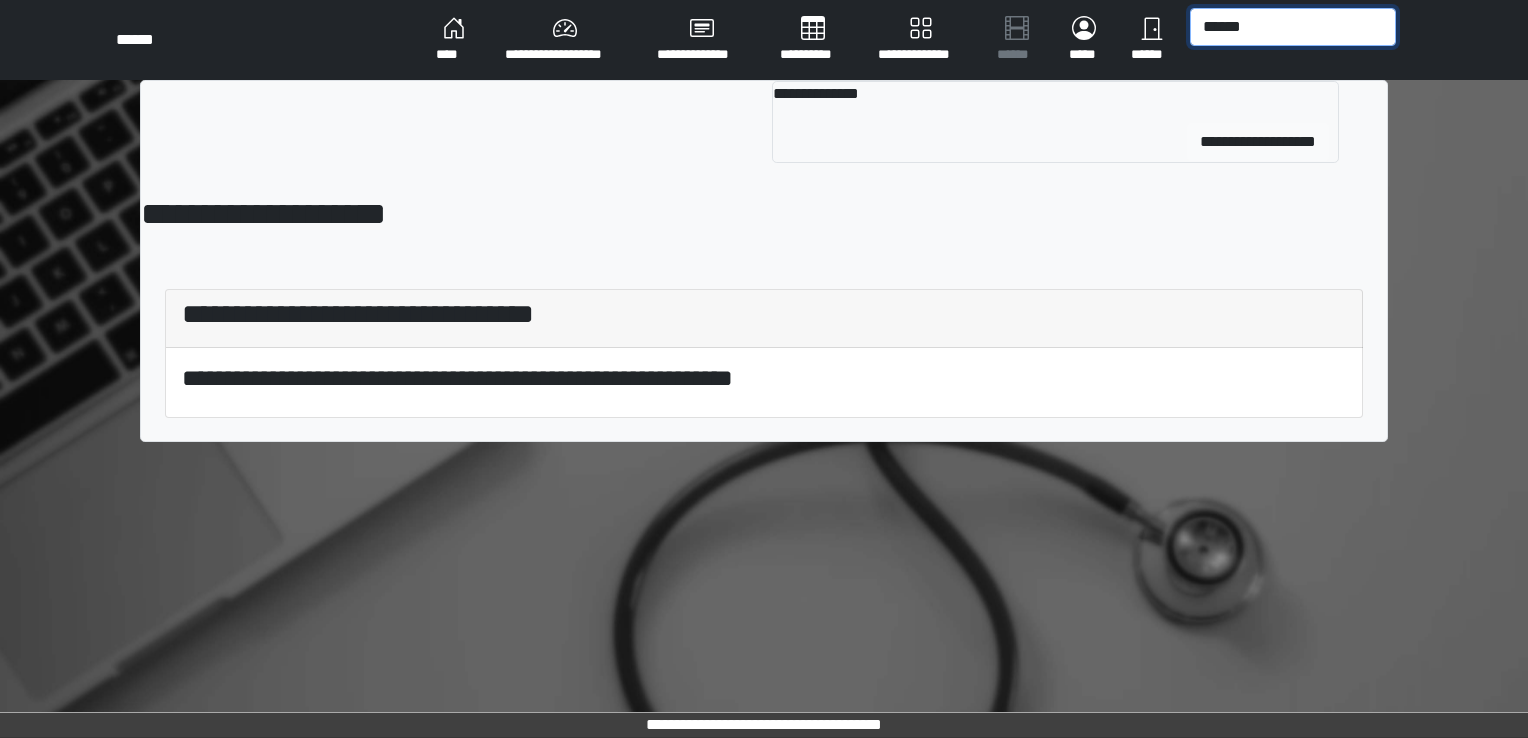 type on "******" 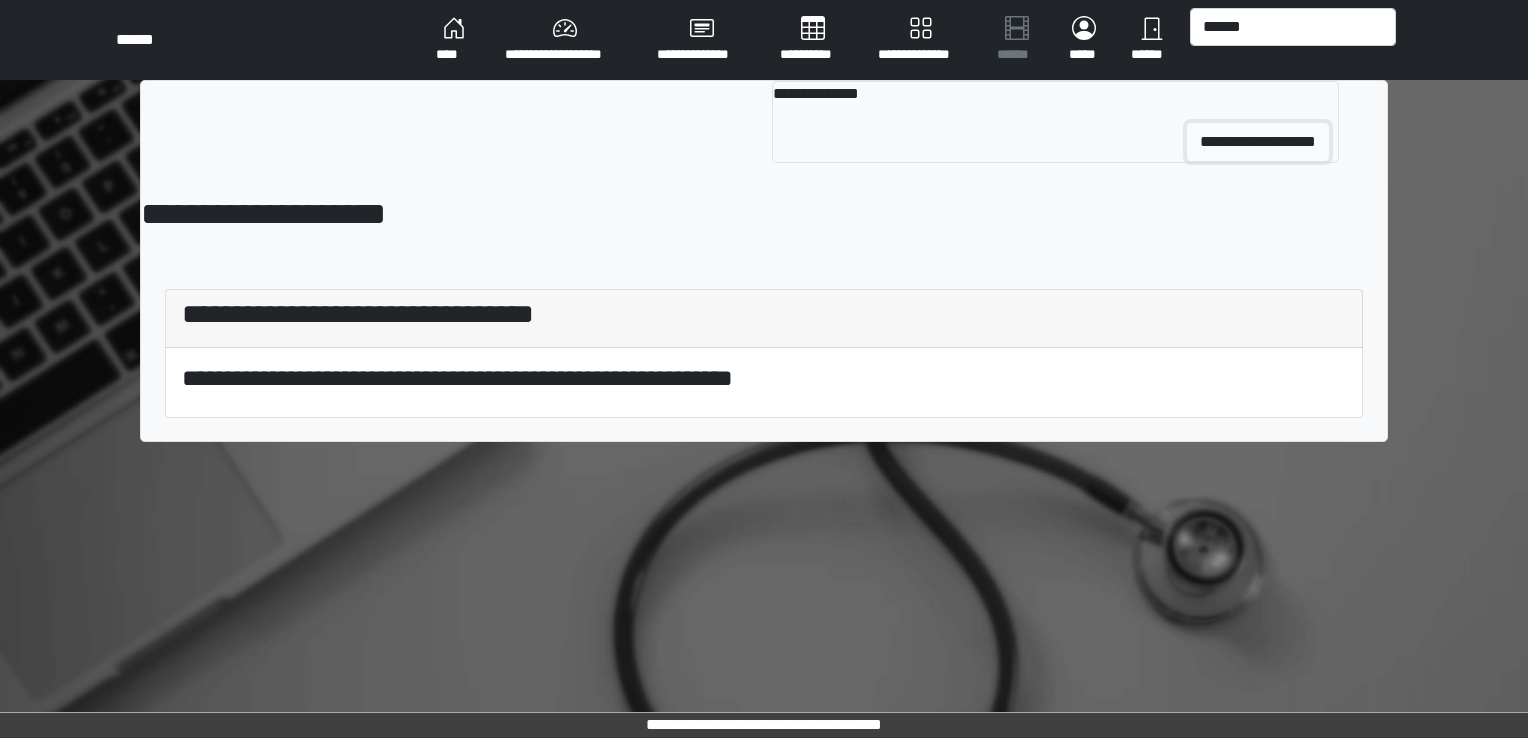 click on "**********" at bounding box center (1258, 142) 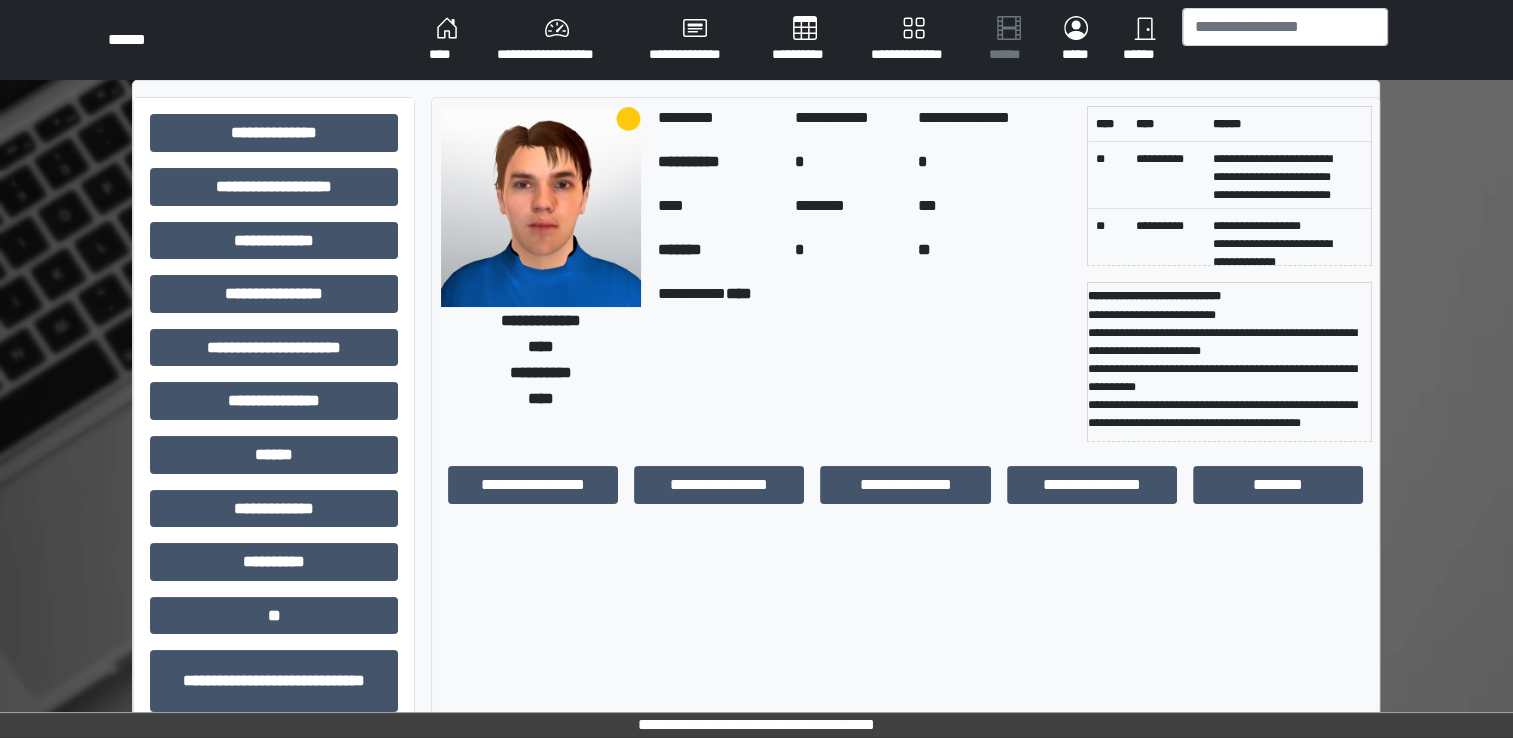 scroll, scrollTop: 144, scrollLeft: 0, axis: vertical 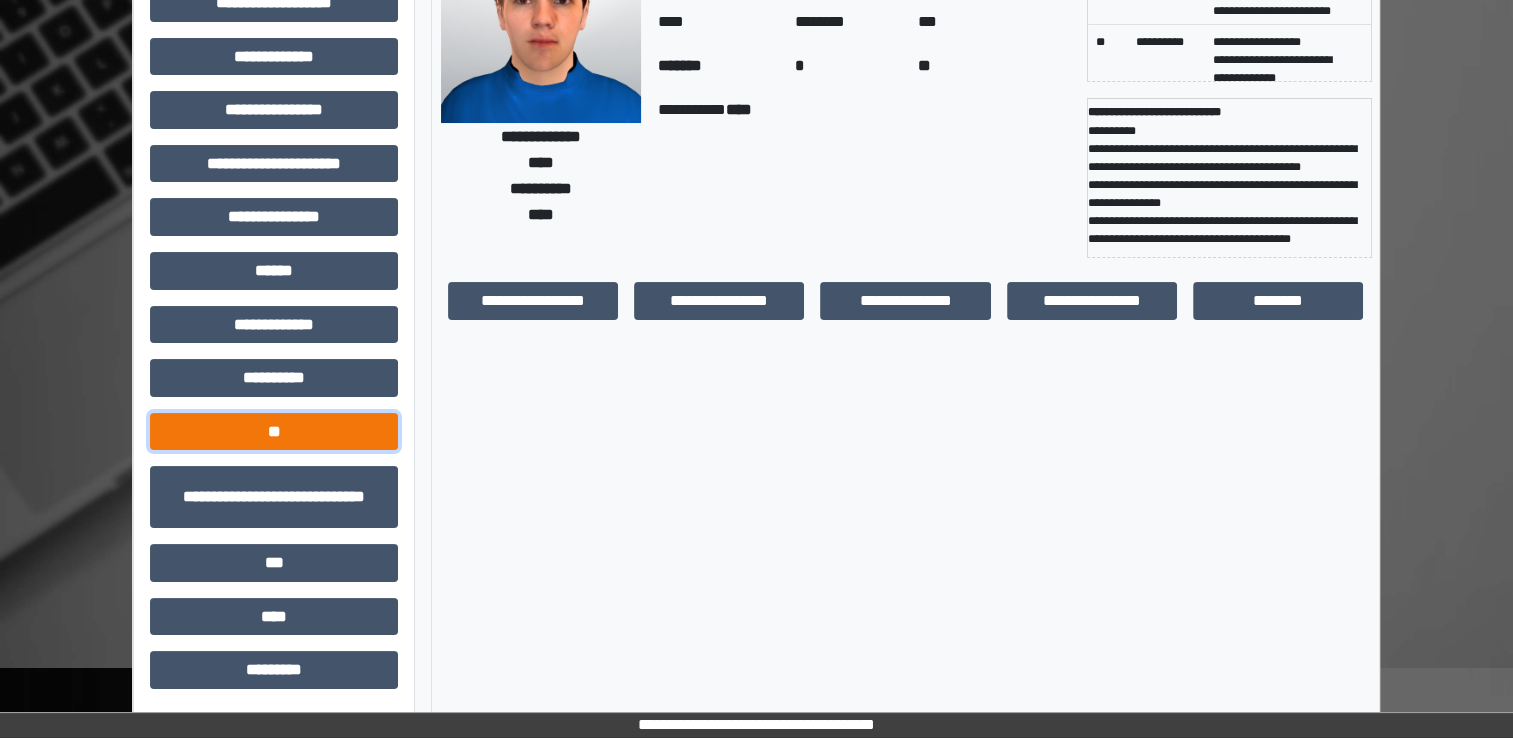 click on "**" at bounding box center (274, 432) 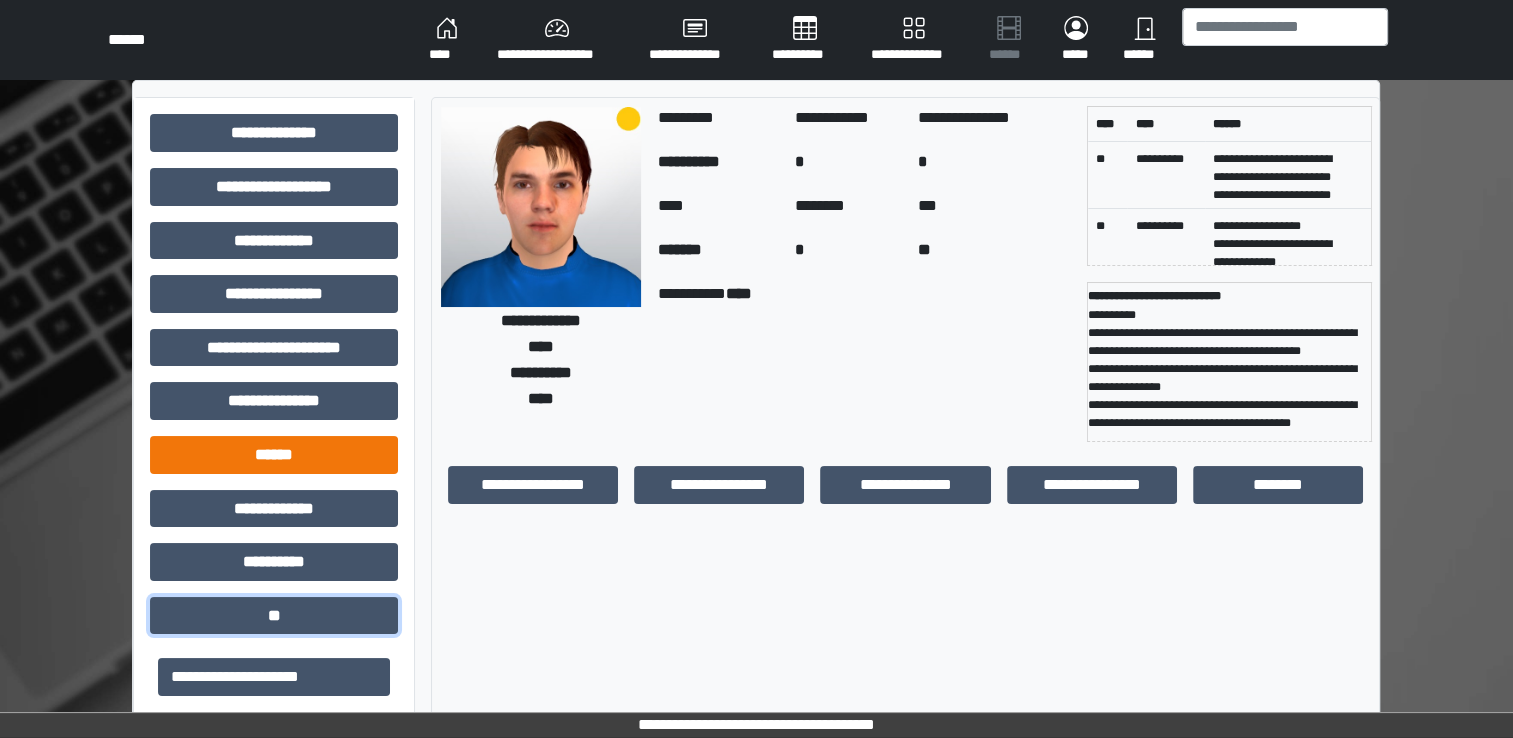 scroll, scrollTop: 307, scrollLeft: 0, axis: vertical 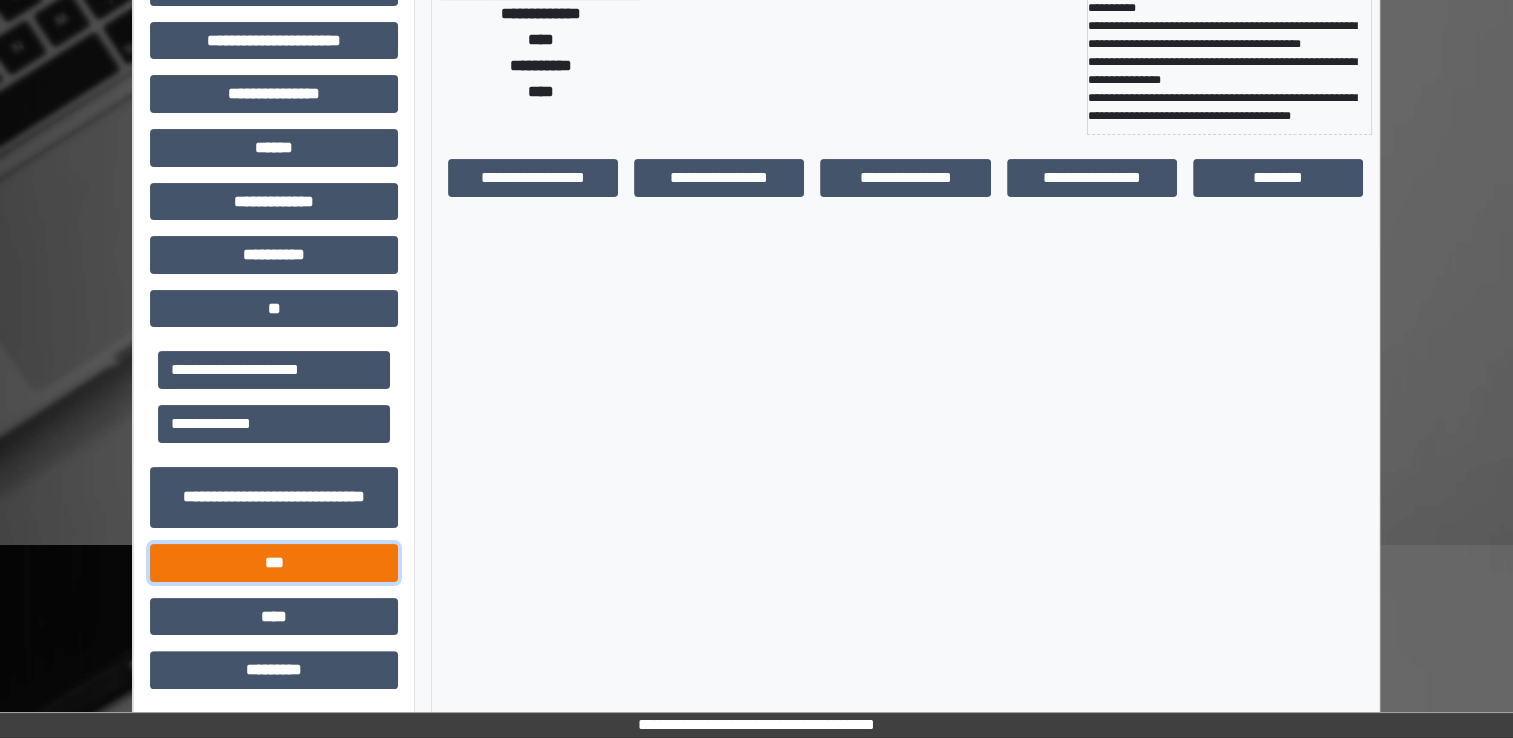 click on "***" at bounding box center [274, 563] 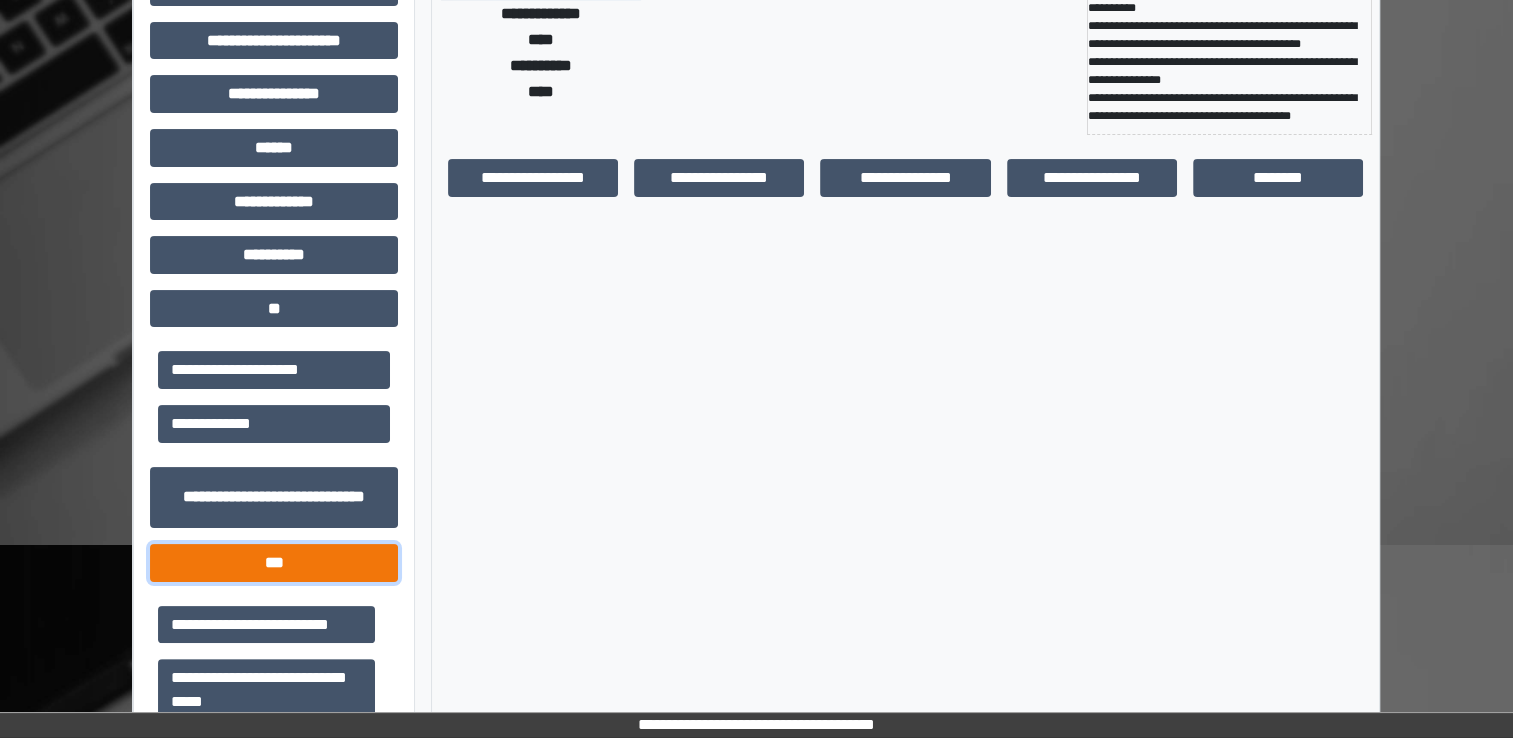 click on "***" at bounding box center (274, 563) 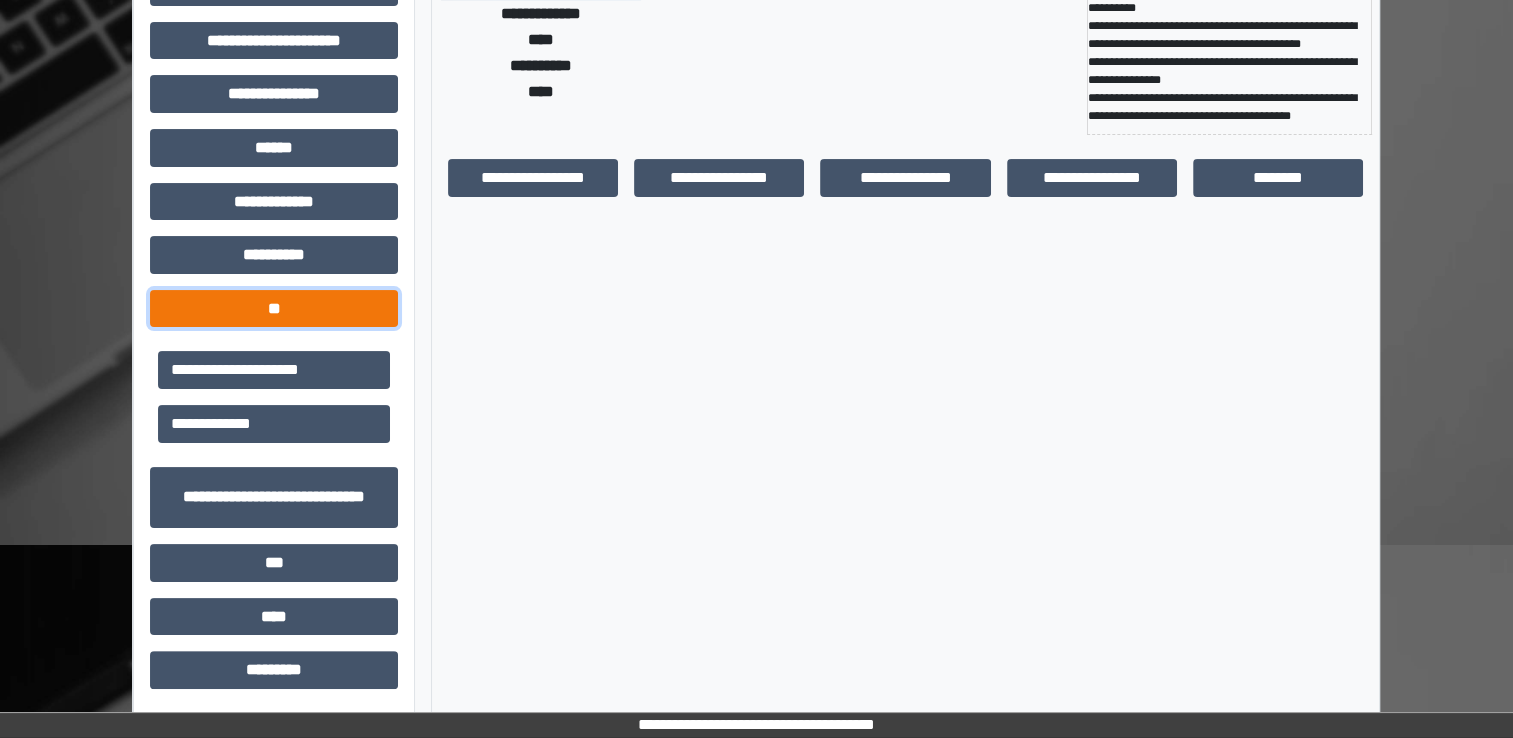 click on "**" at bounding box center (274, 309) 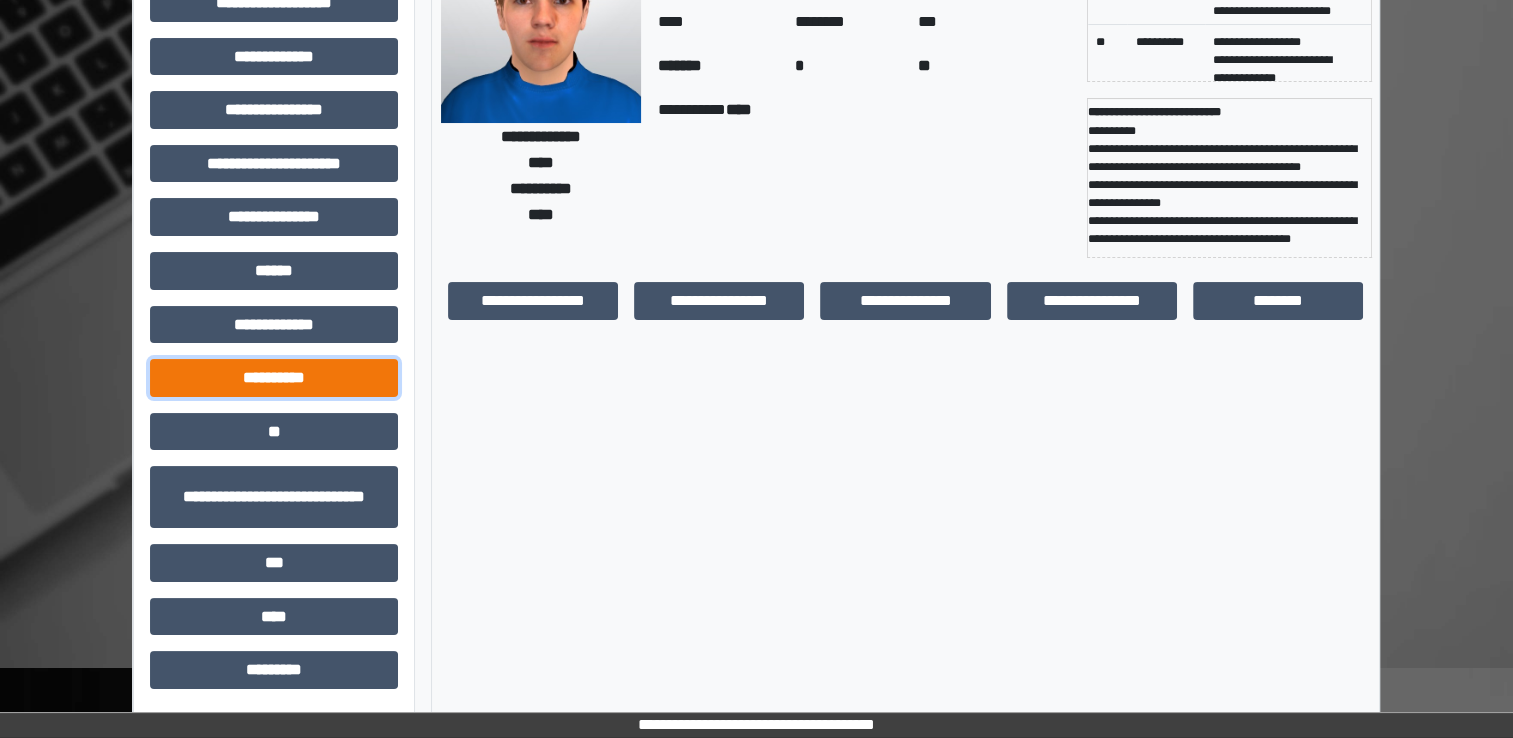 click on "**********" at bounding box center [274, 378] 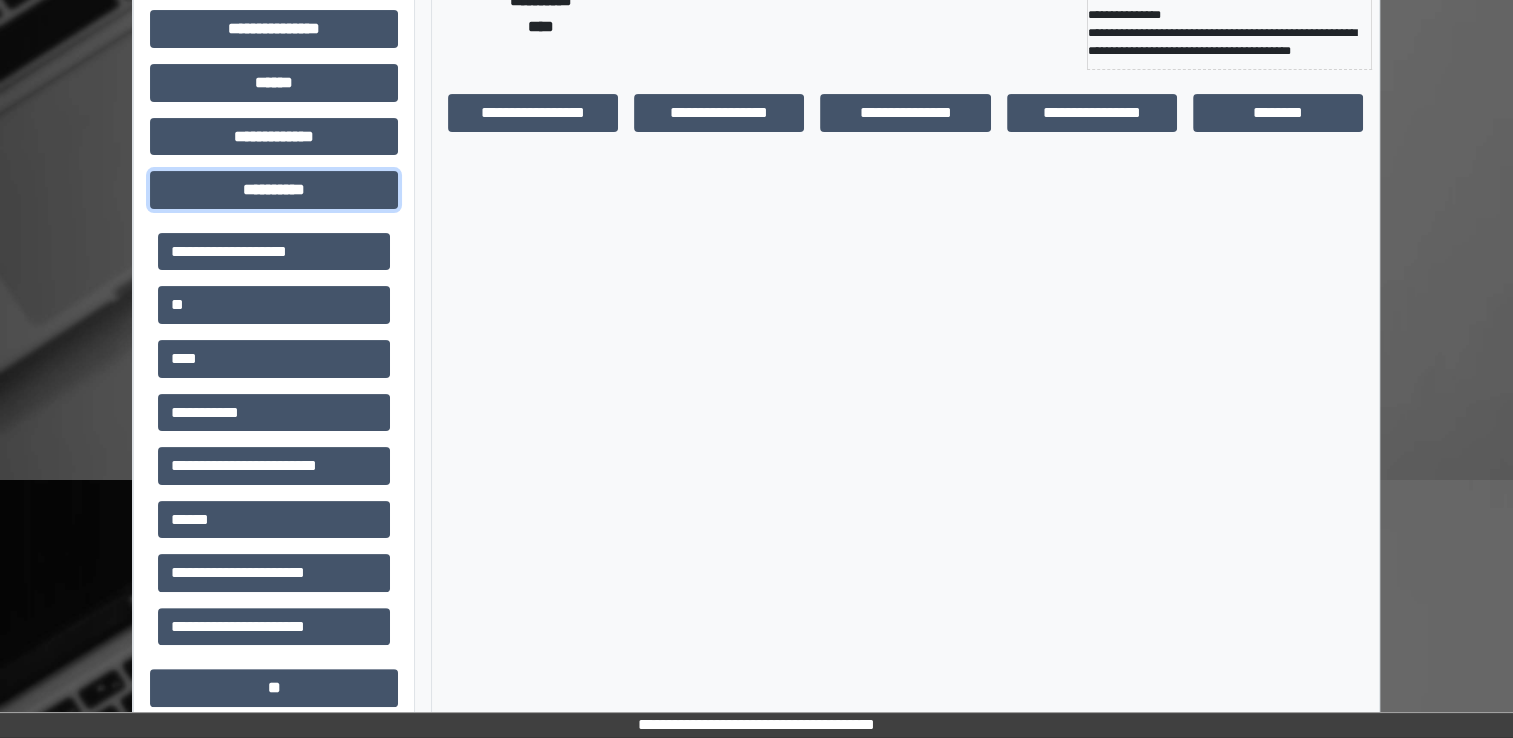 scroll, scrollTop: 380, scrollLeft: 0, axis: vertical 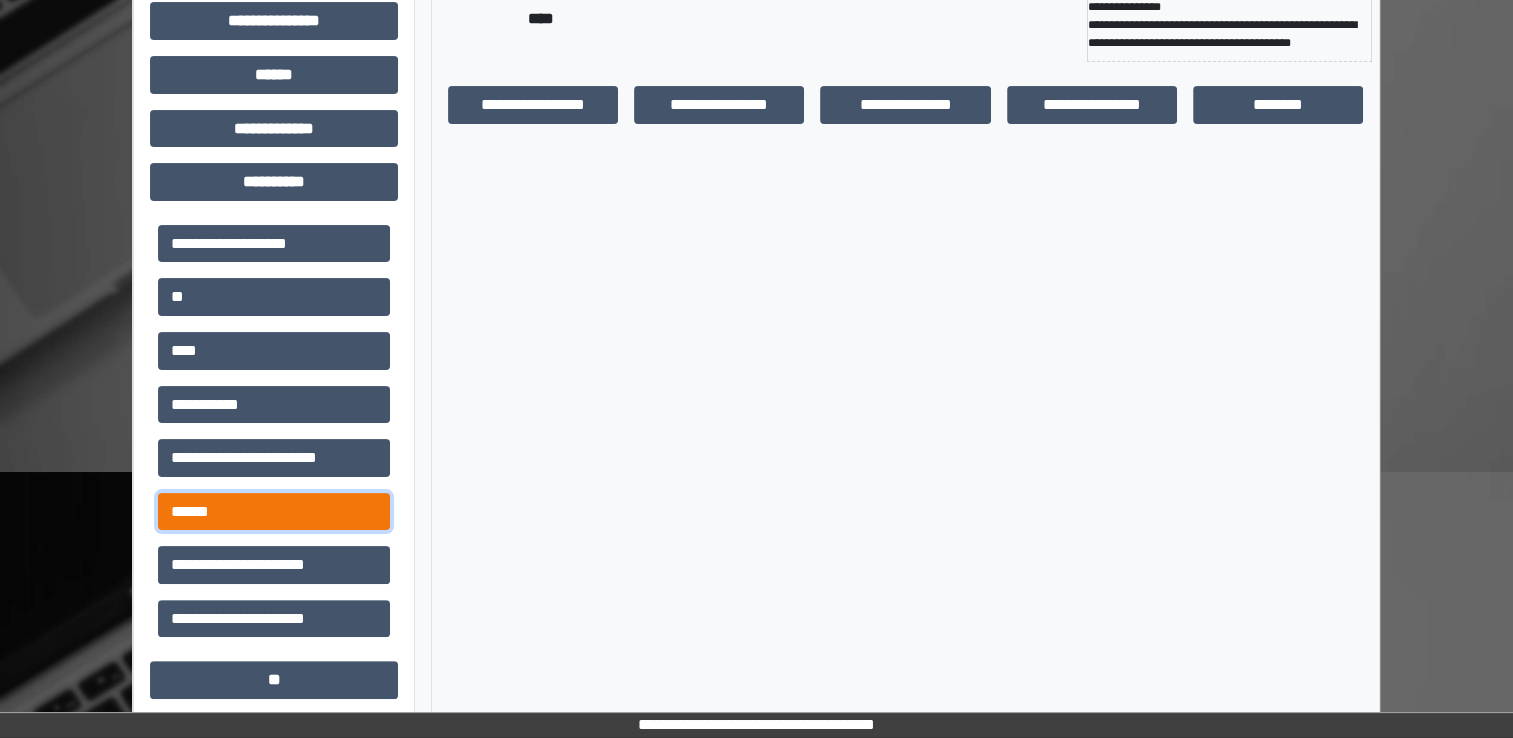 click on "******" at bounding box center (274, 512) 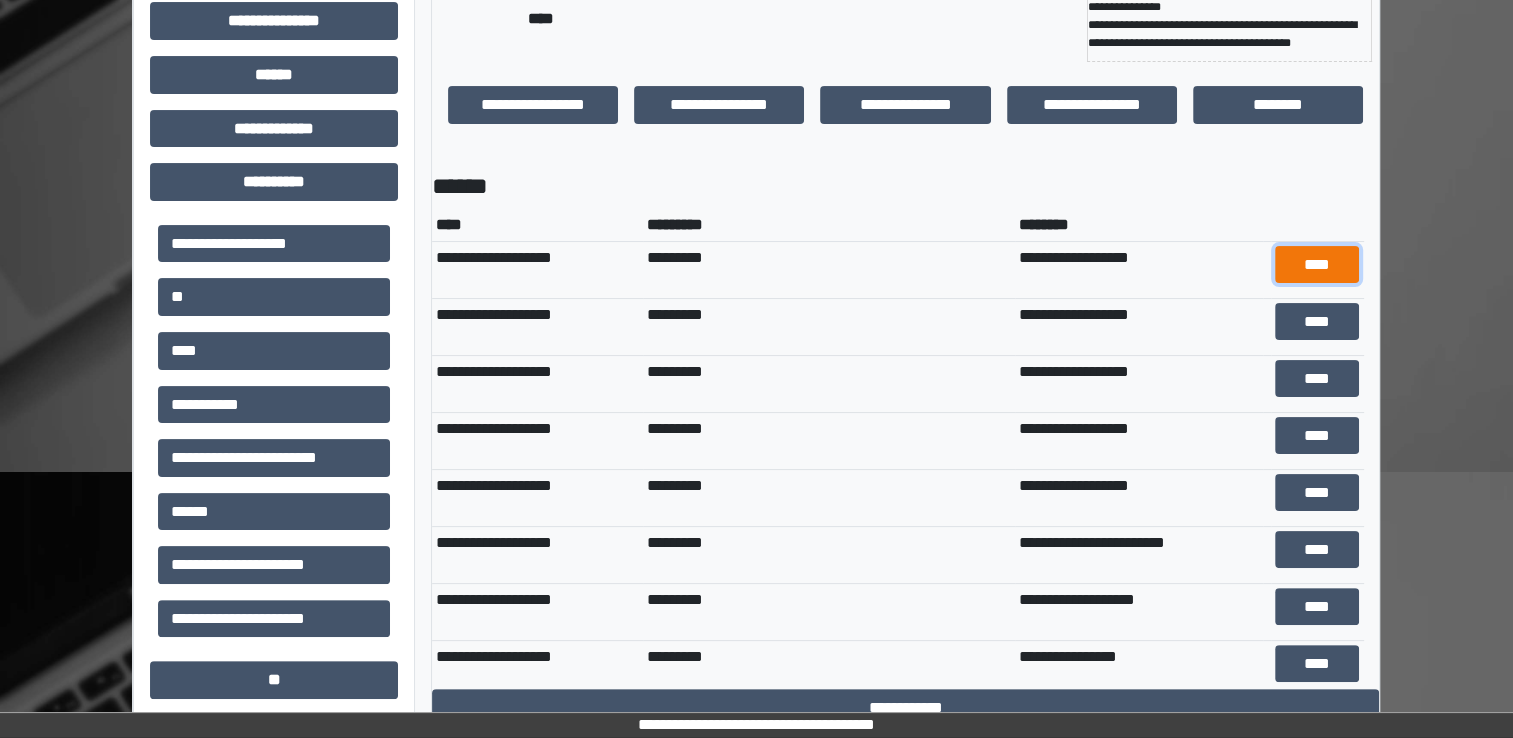 click on "****" at bounding box center (1317, 265) 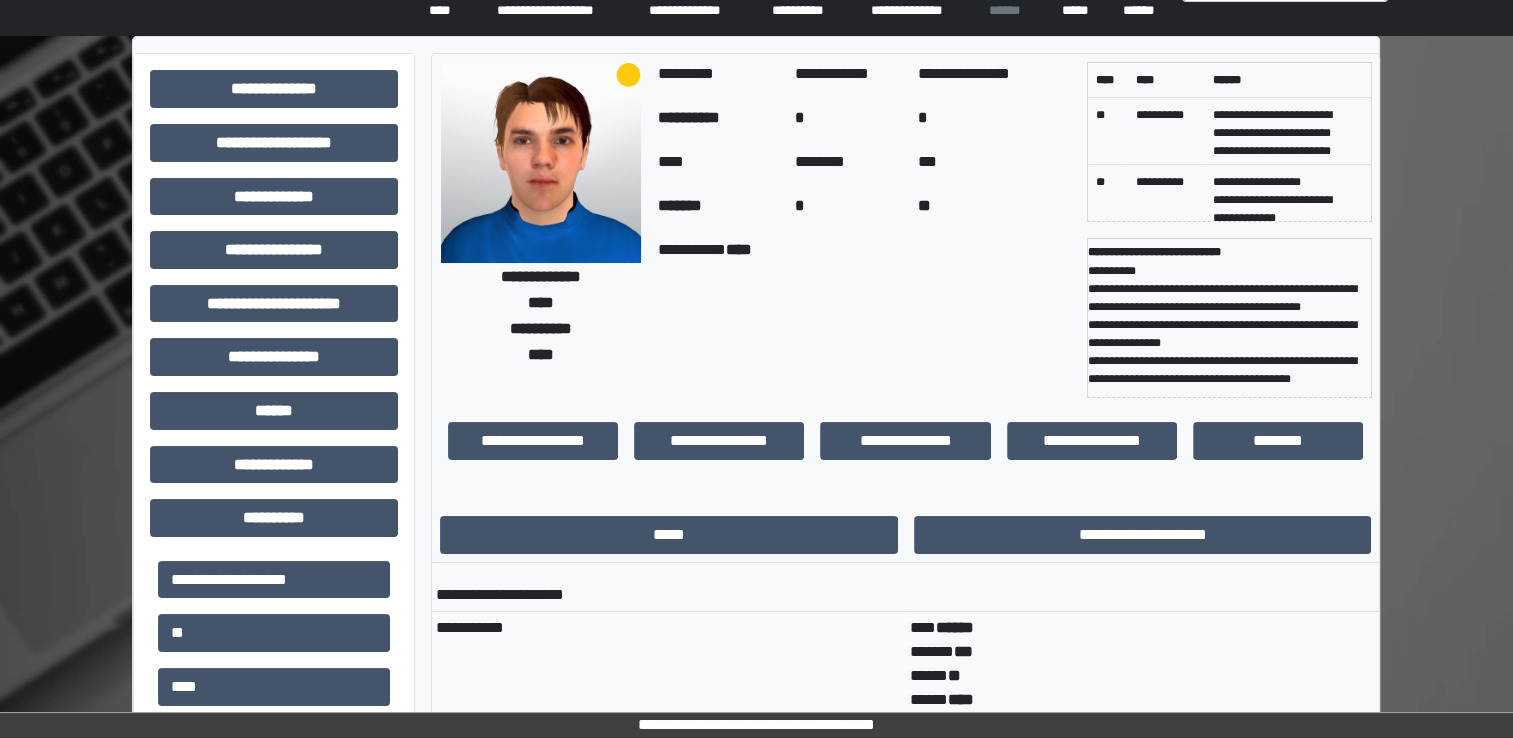 scroll, scrollTop: 0, scrollLeft: 0, axis: both 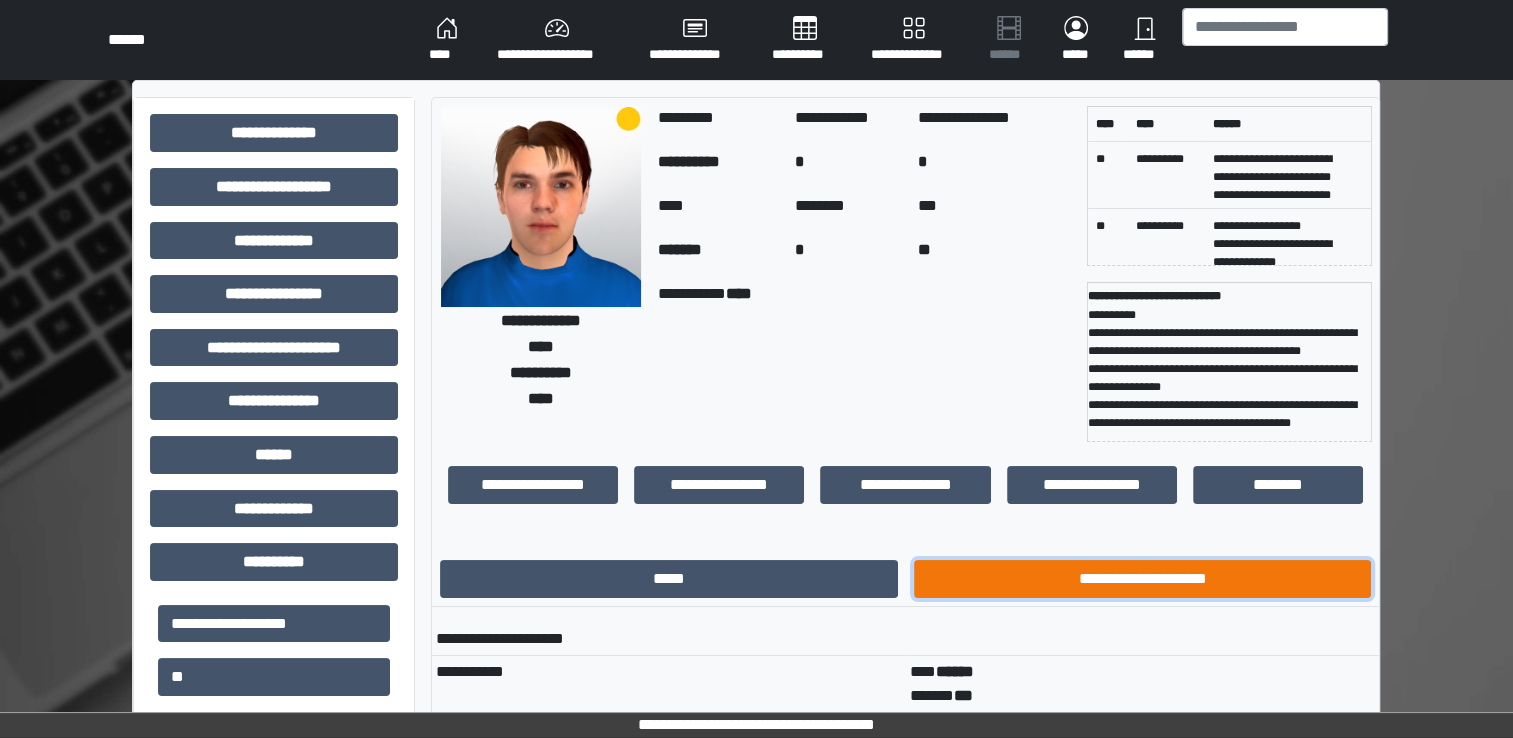 click on "**********" at bounding box center [1143, 579] 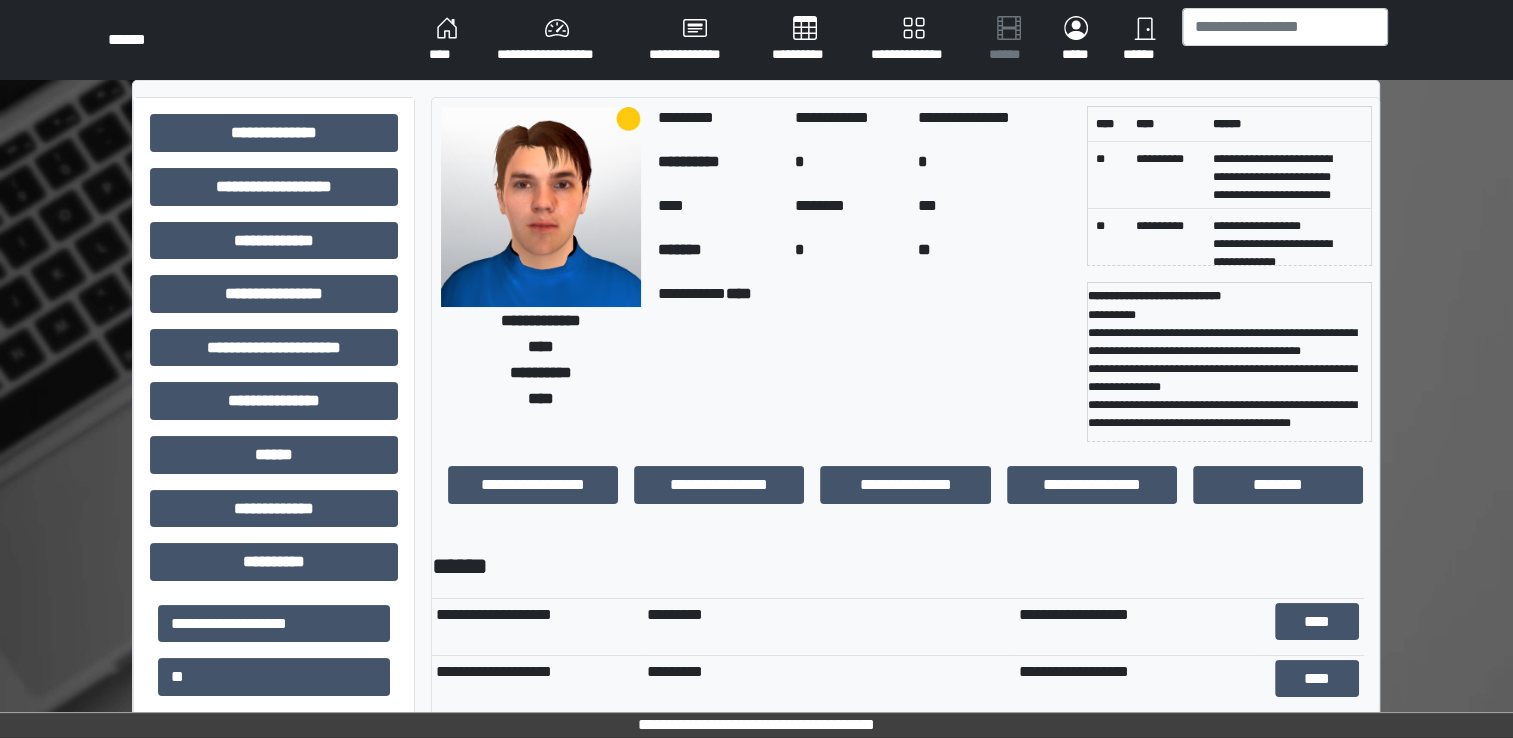 scroll, scrollTop: 0, scrollLeft: 0, axis: both 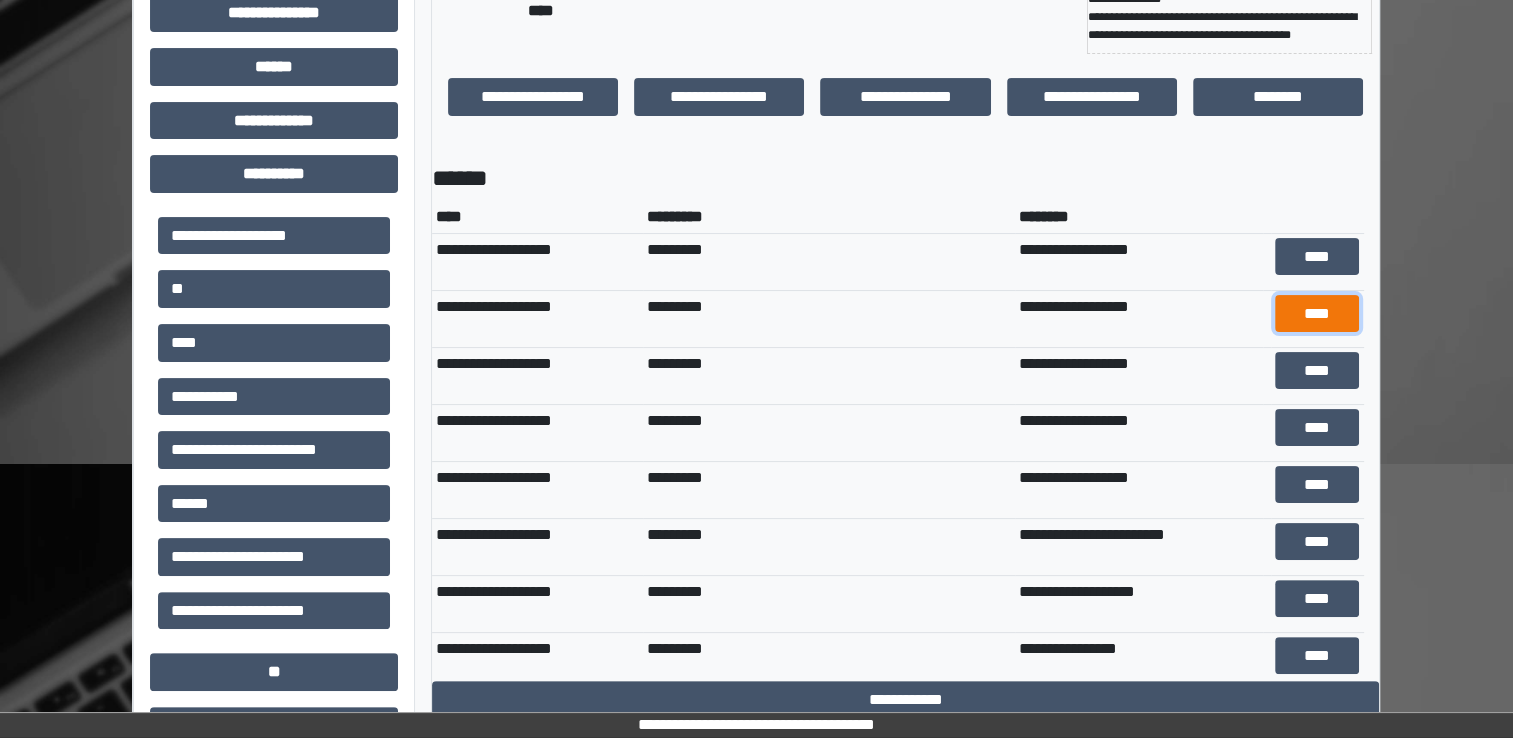 click on "****" at bounding box center (1317, 314) 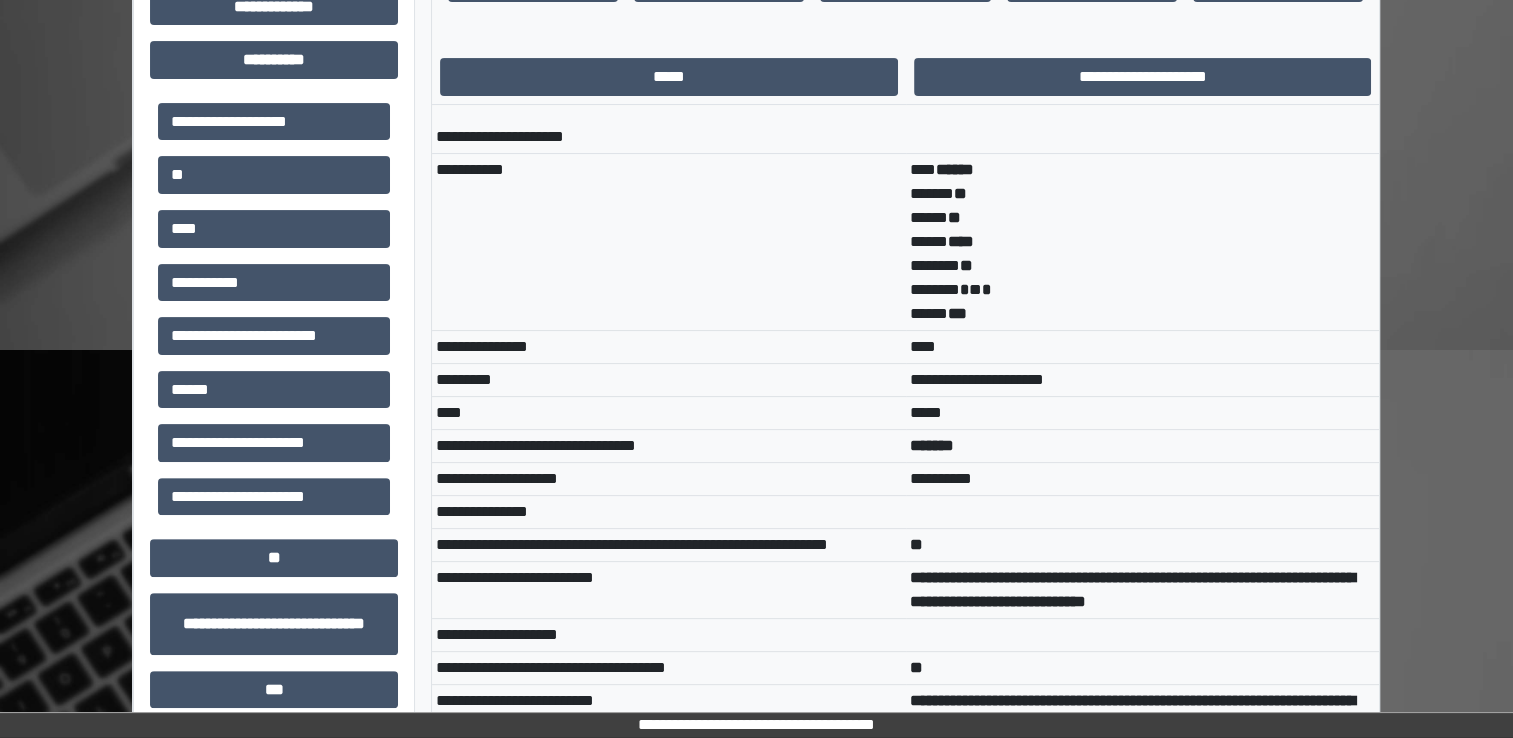 scroll, scrollTop: 0, scrollLeft: 0, axis: both 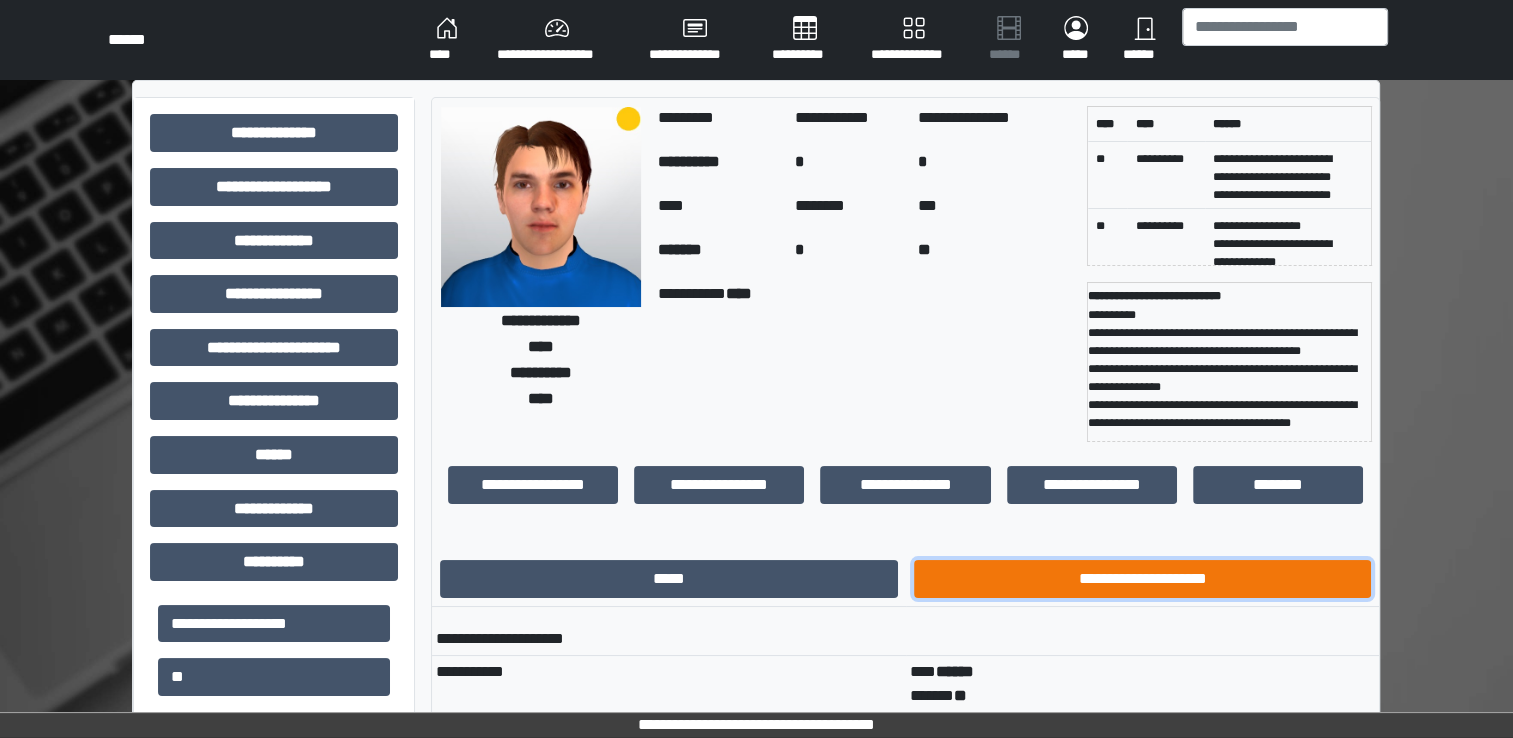 click on "**********" at bounding box center [1143, 579] 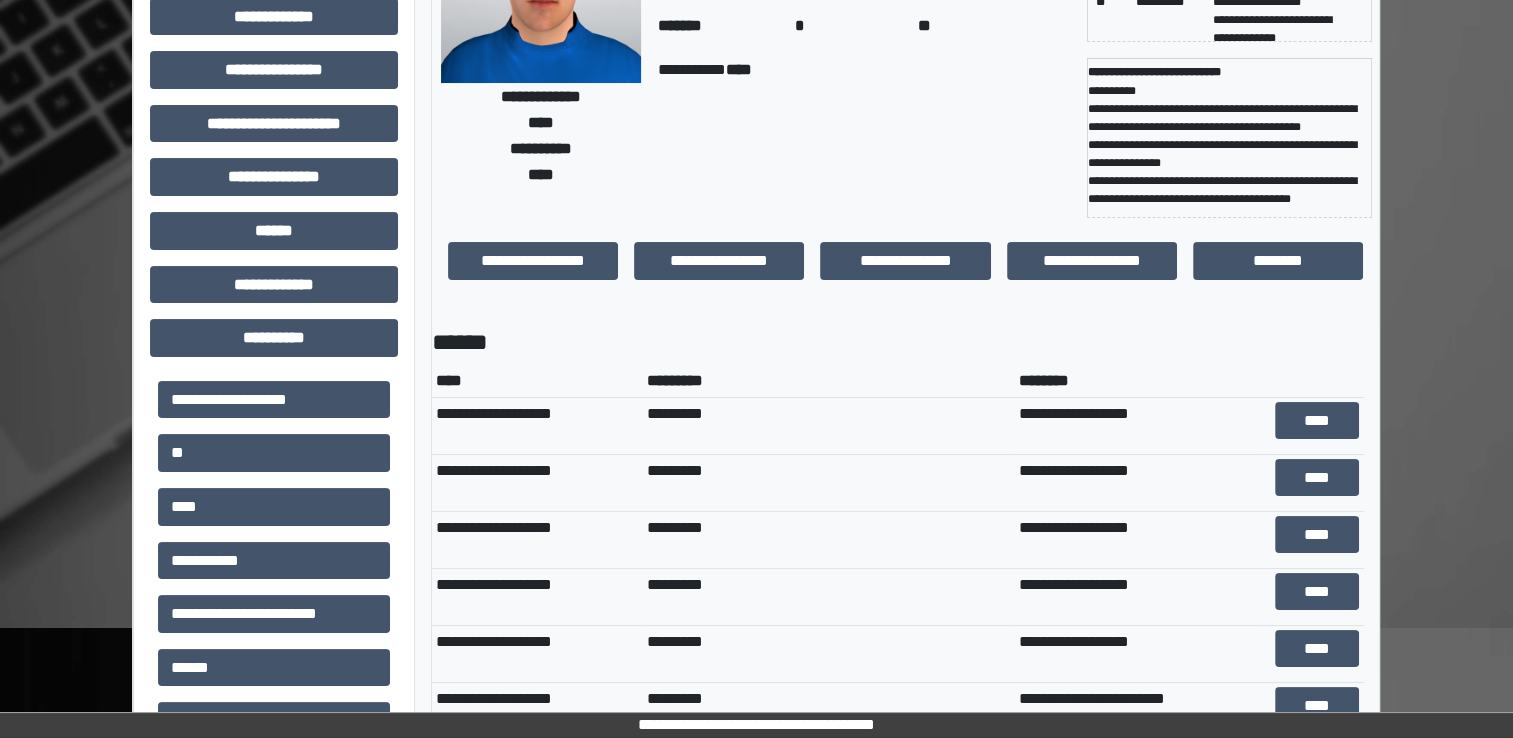 scroll, scrollTop: 236, scrollLeft: 0, axis: vertical 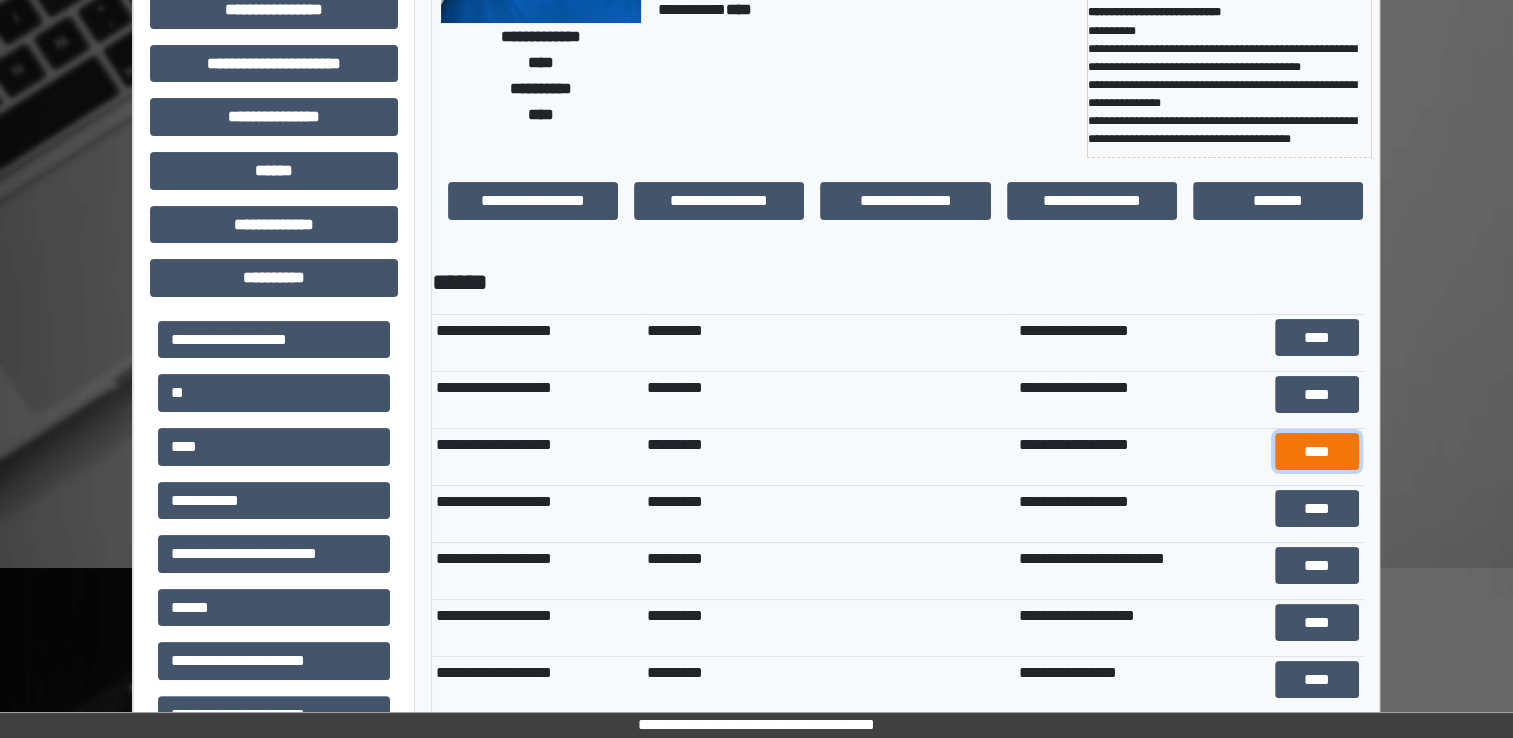 click on "****" at bounding box center (1317, 452) 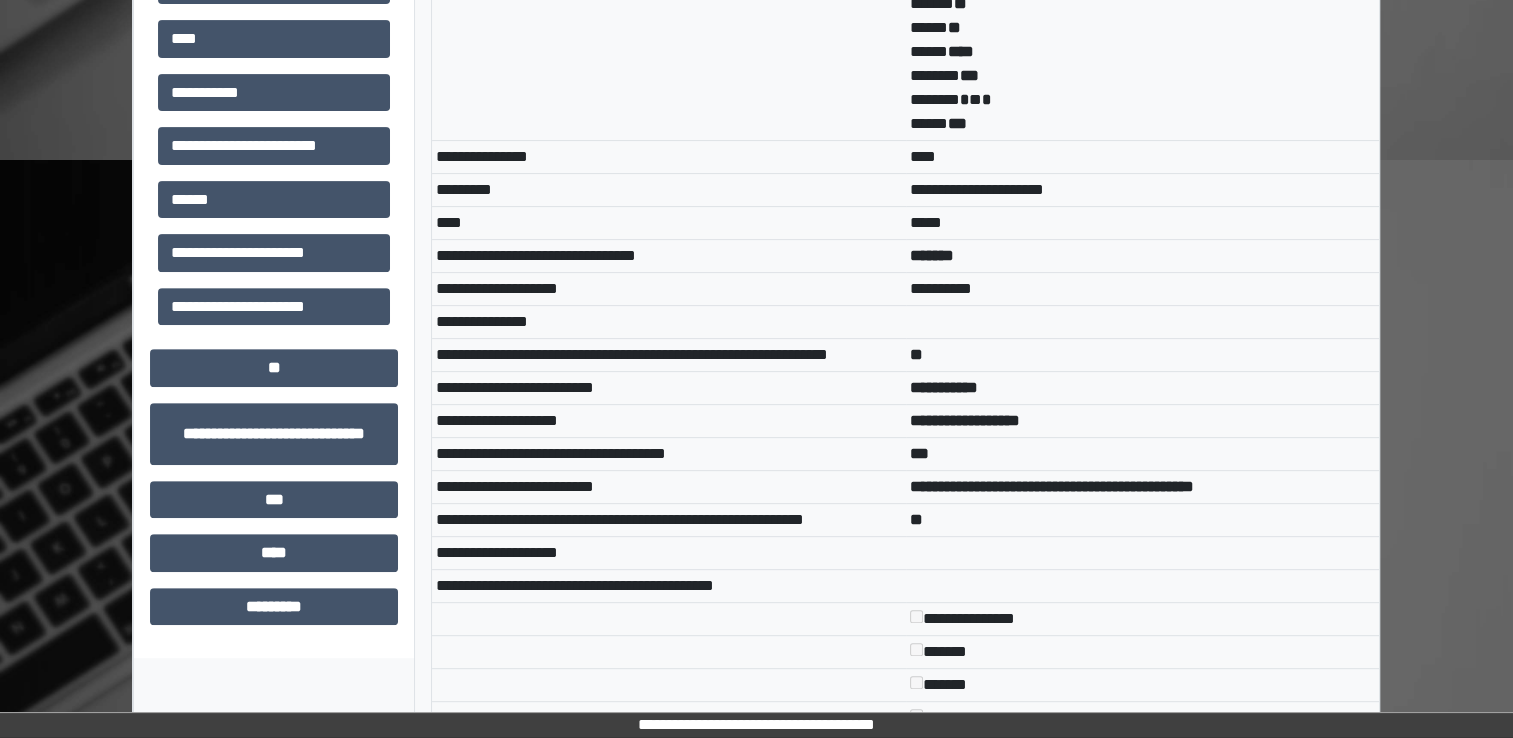 scroll, scrollTop: 0, scrollLeft: 0, axis: both 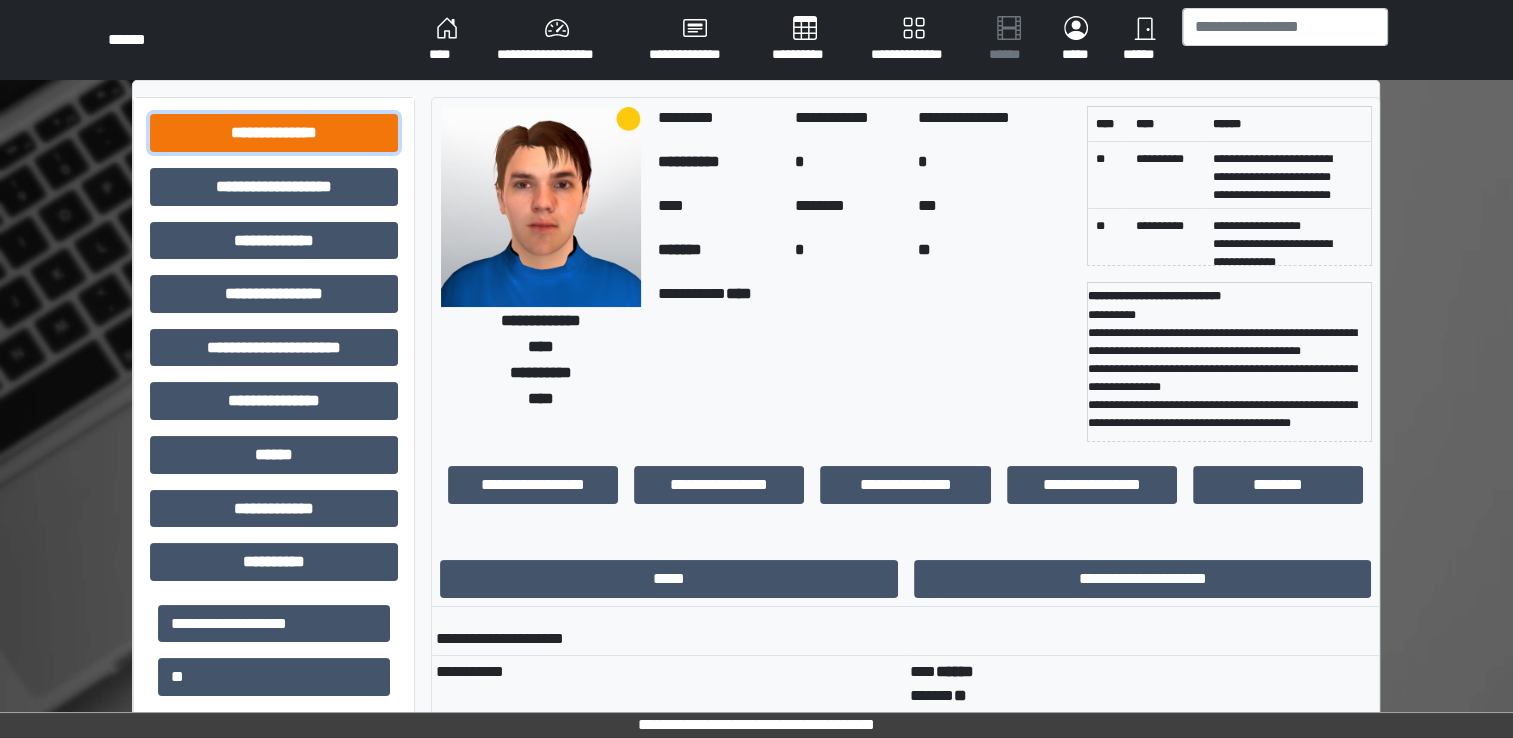 drag, startPoint x: 266, startPoint y: 132, endPoint x: 276, endPoint y: 145, distance: 16.40122 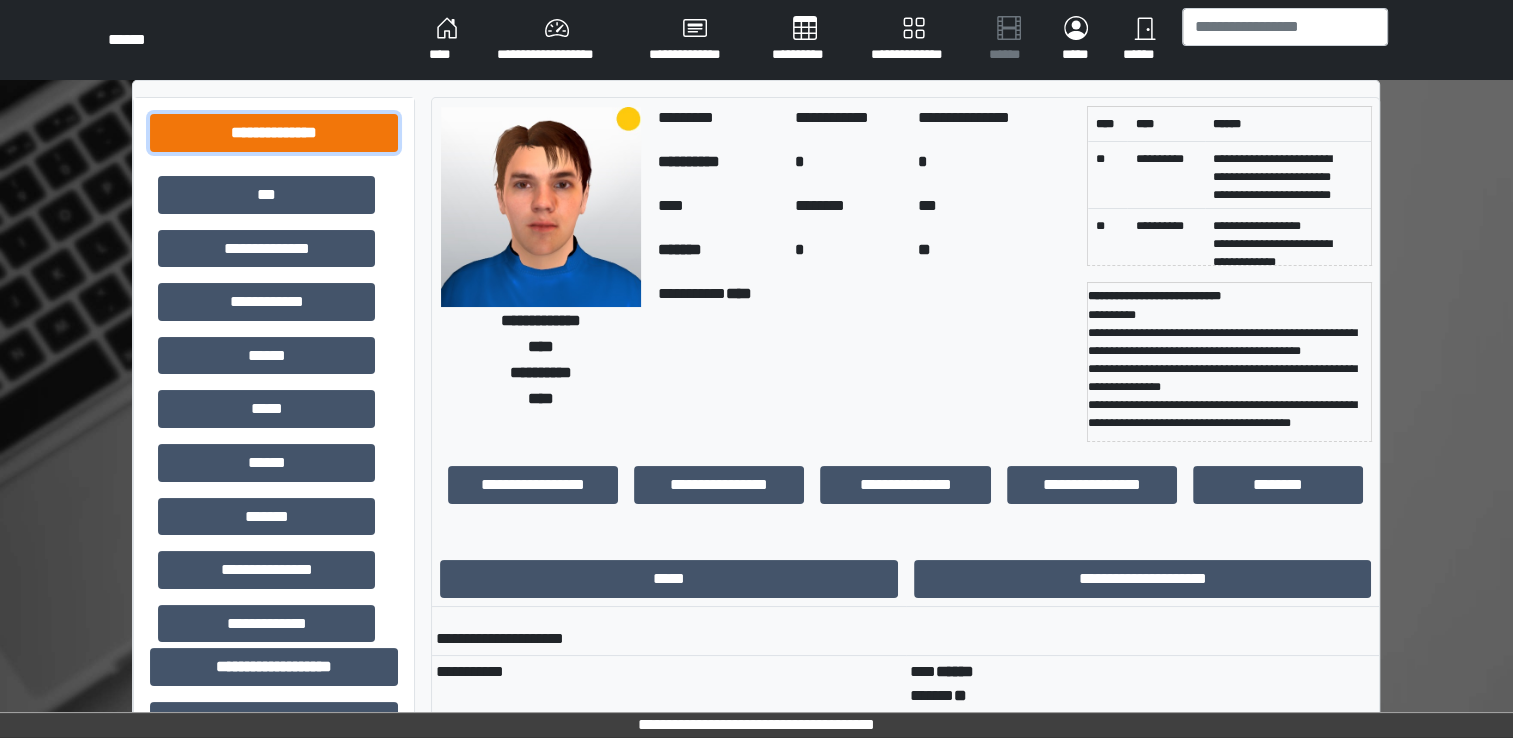 click on "**********" at bounding box center [274, 133] 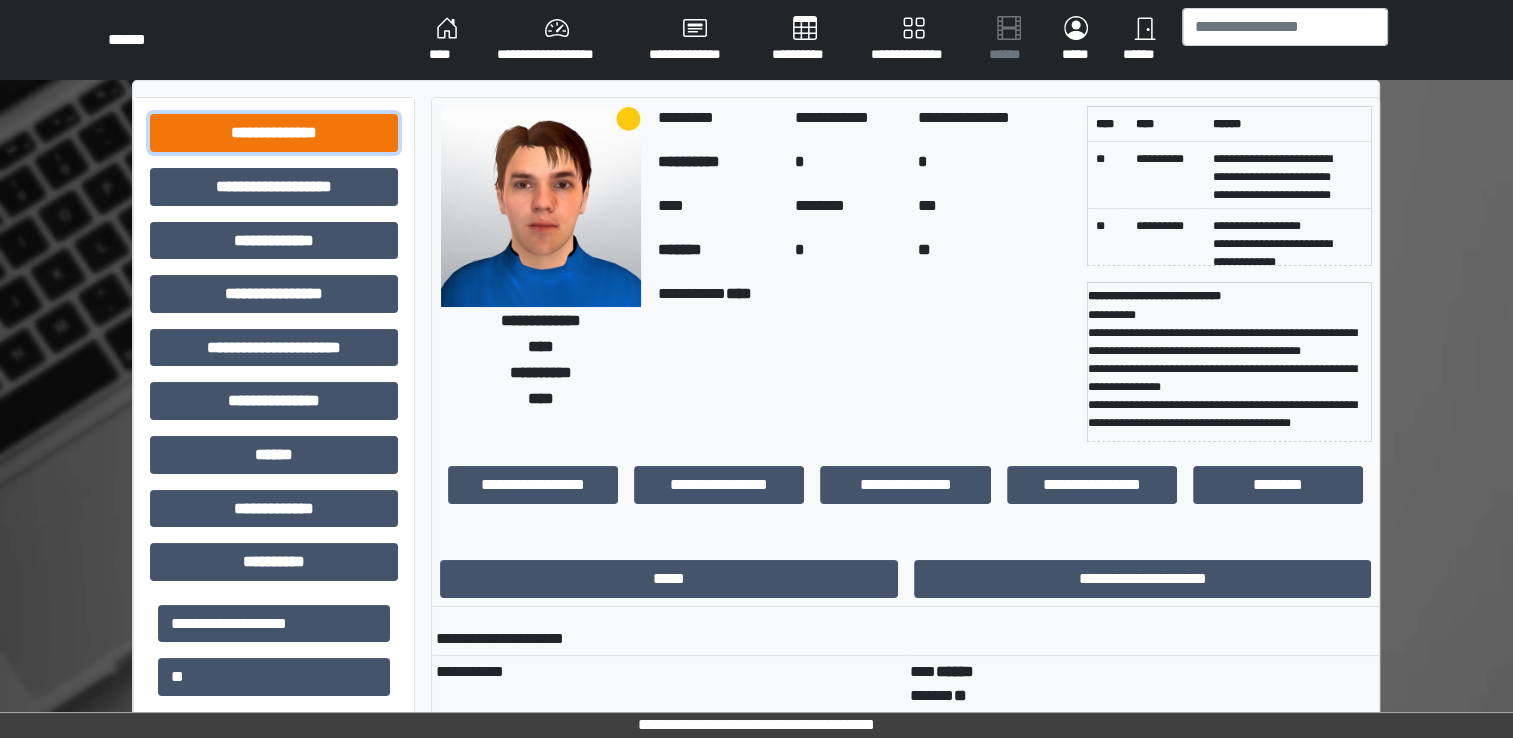 click on "**********" at bounding box center [274, 133] 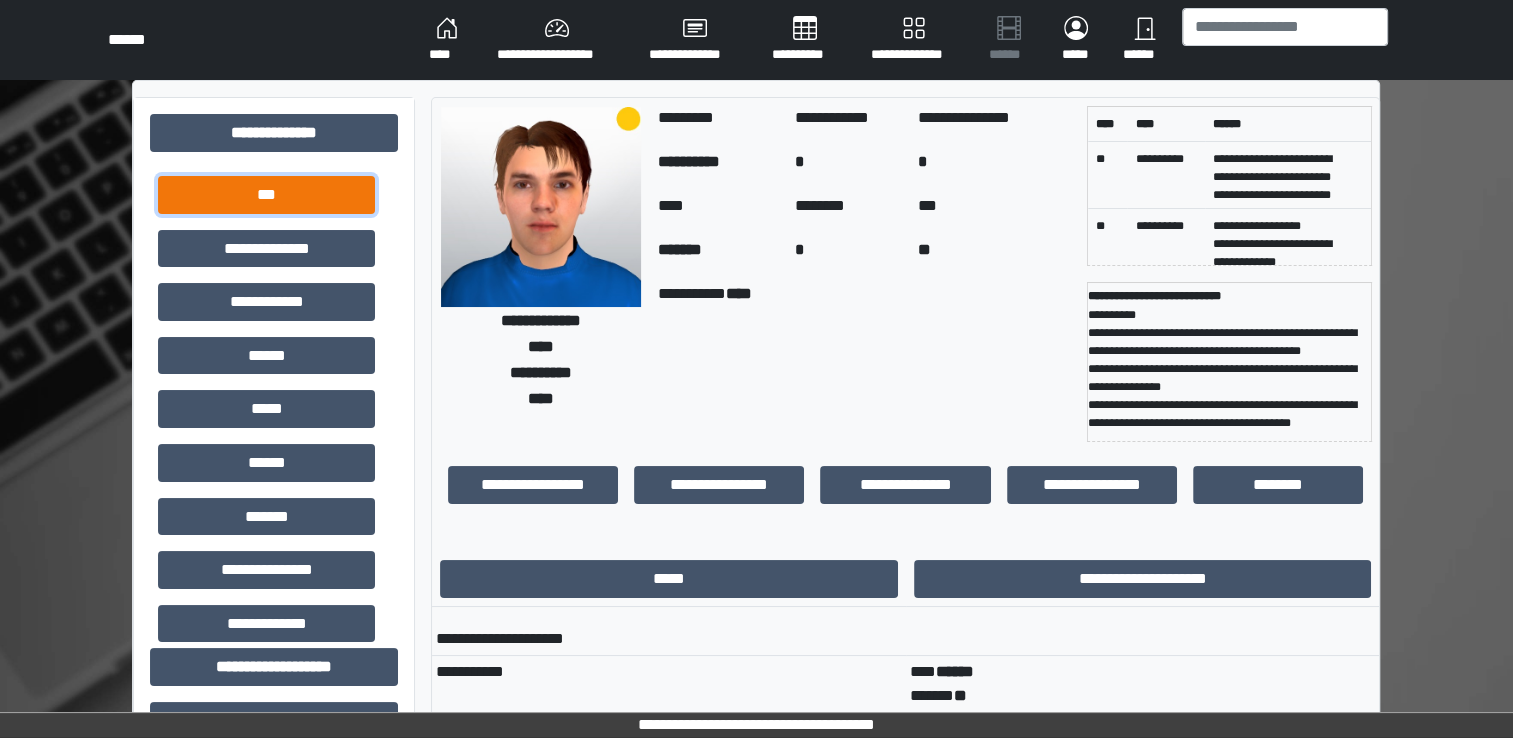 click on "***" at bounding box center [266, 195] 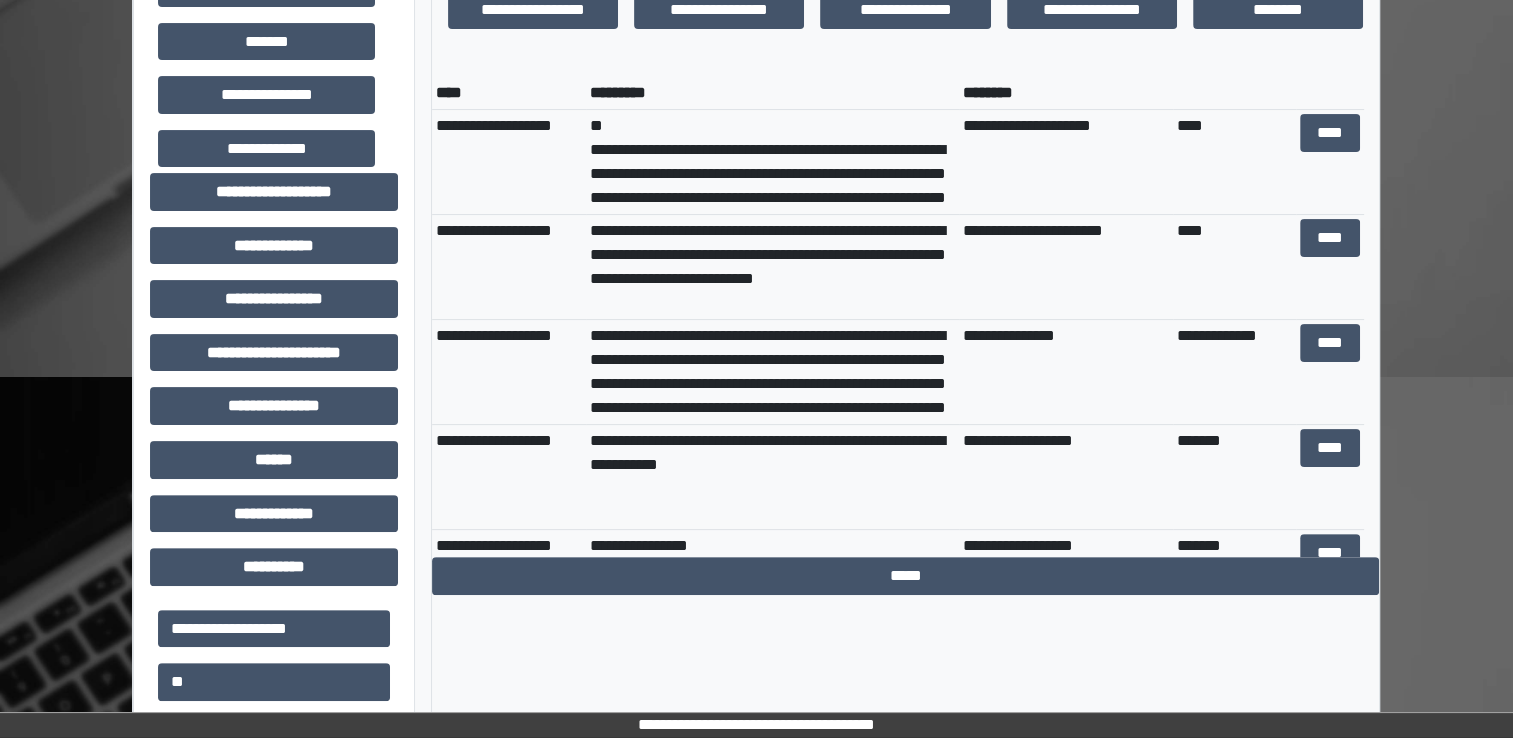 scroll, scrollTop: 476, scrollLeft: 0, axis: vertical 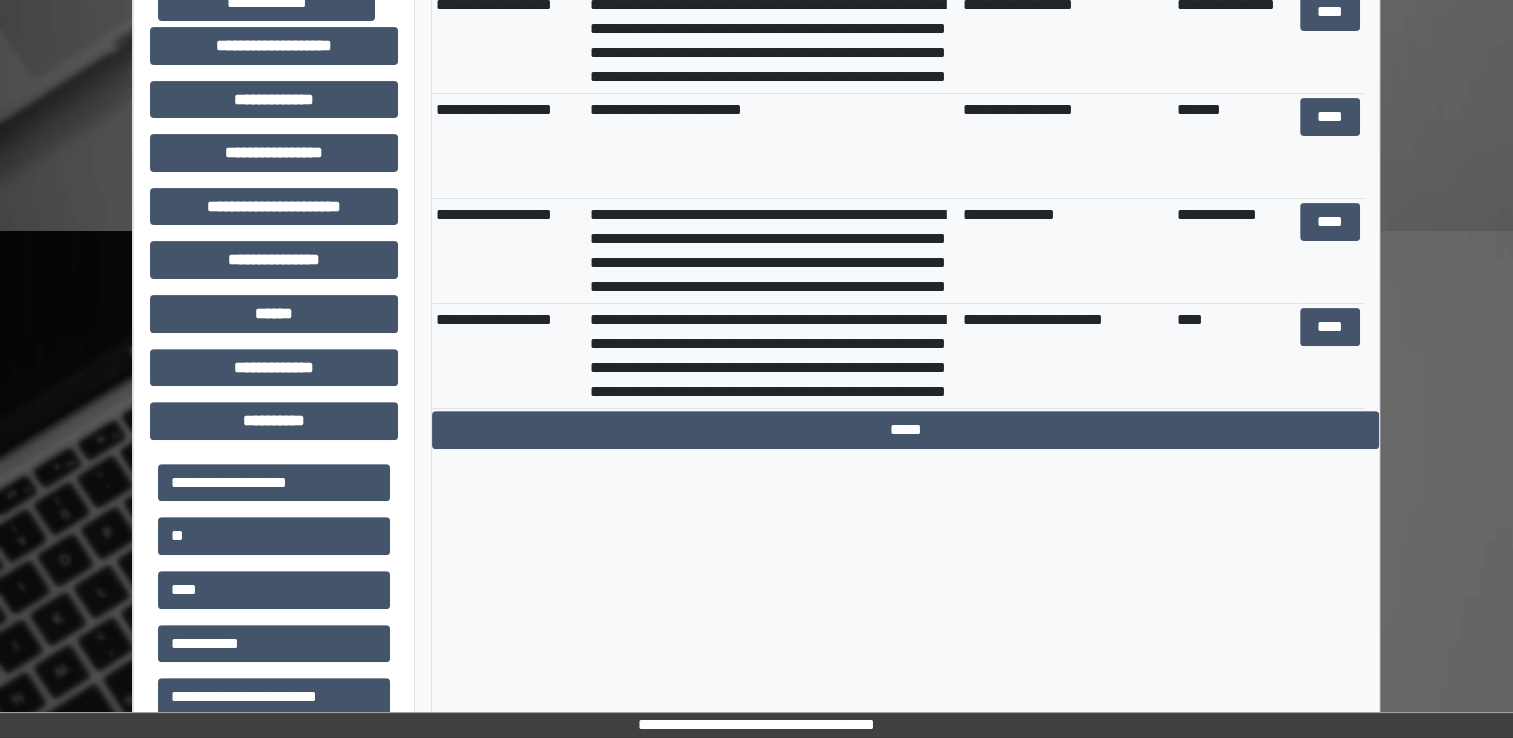 click on "**********" at bounding box center (772, 251) 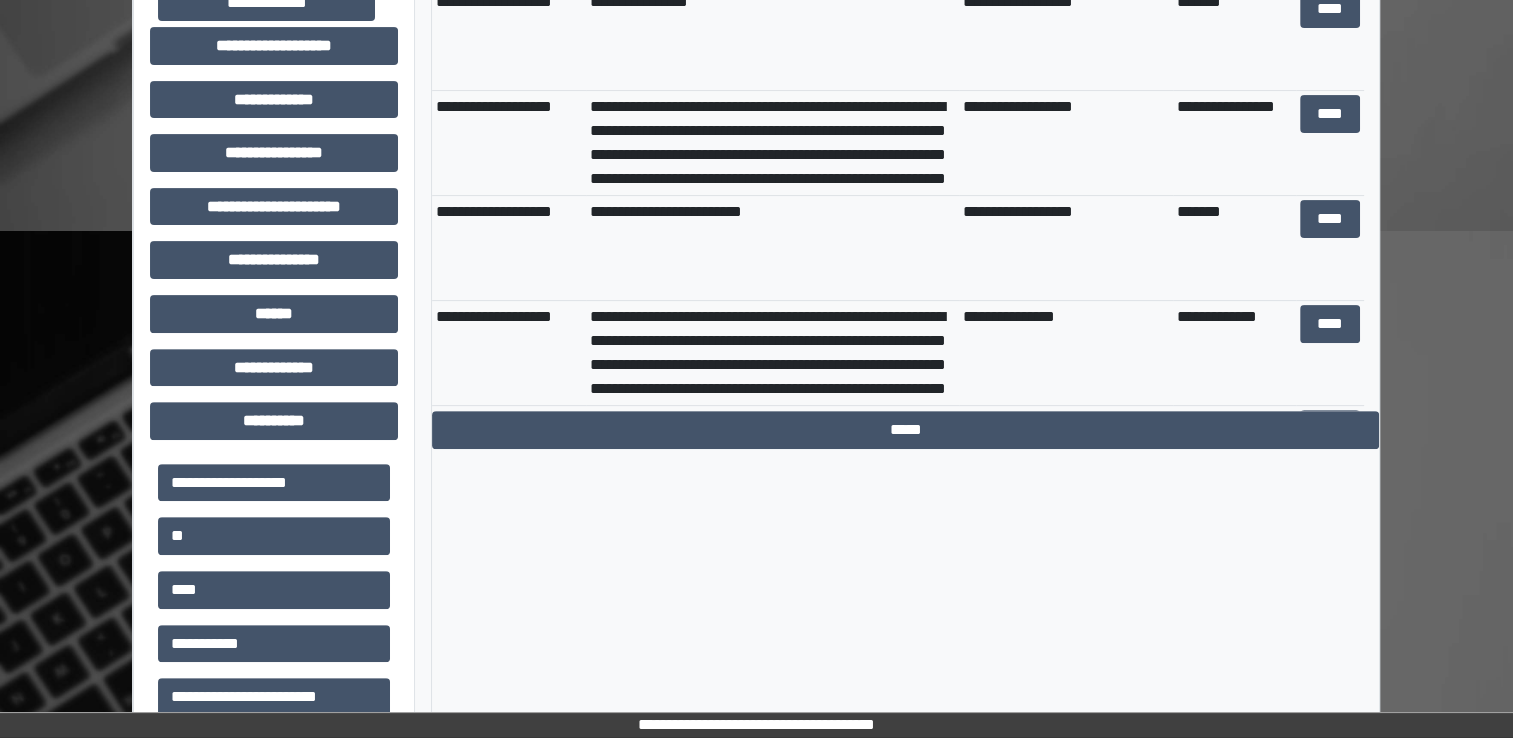 scroll, scrollTop: 379, scrollLeft: 0, axis: vertical 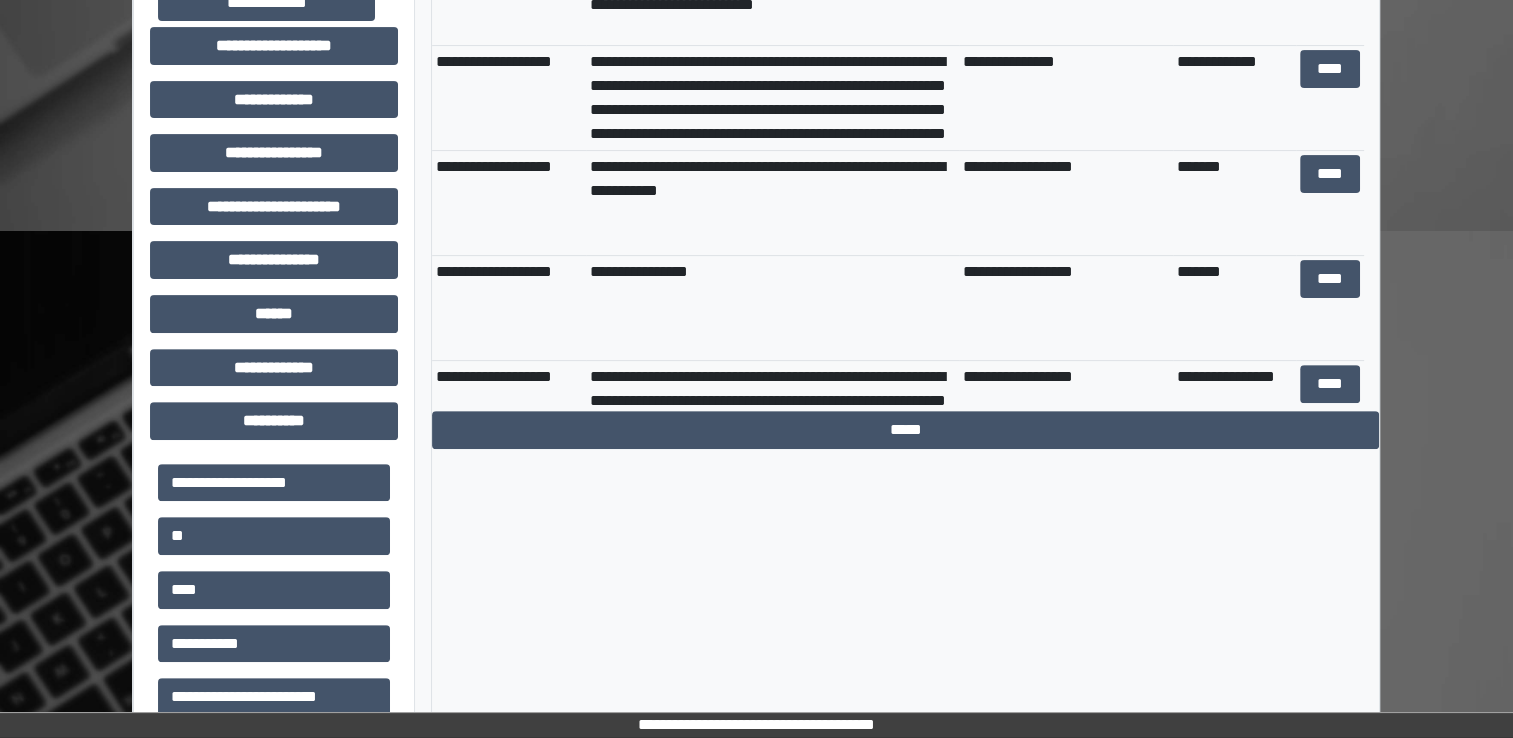 click on "**********" at bounding box center (772, 98) 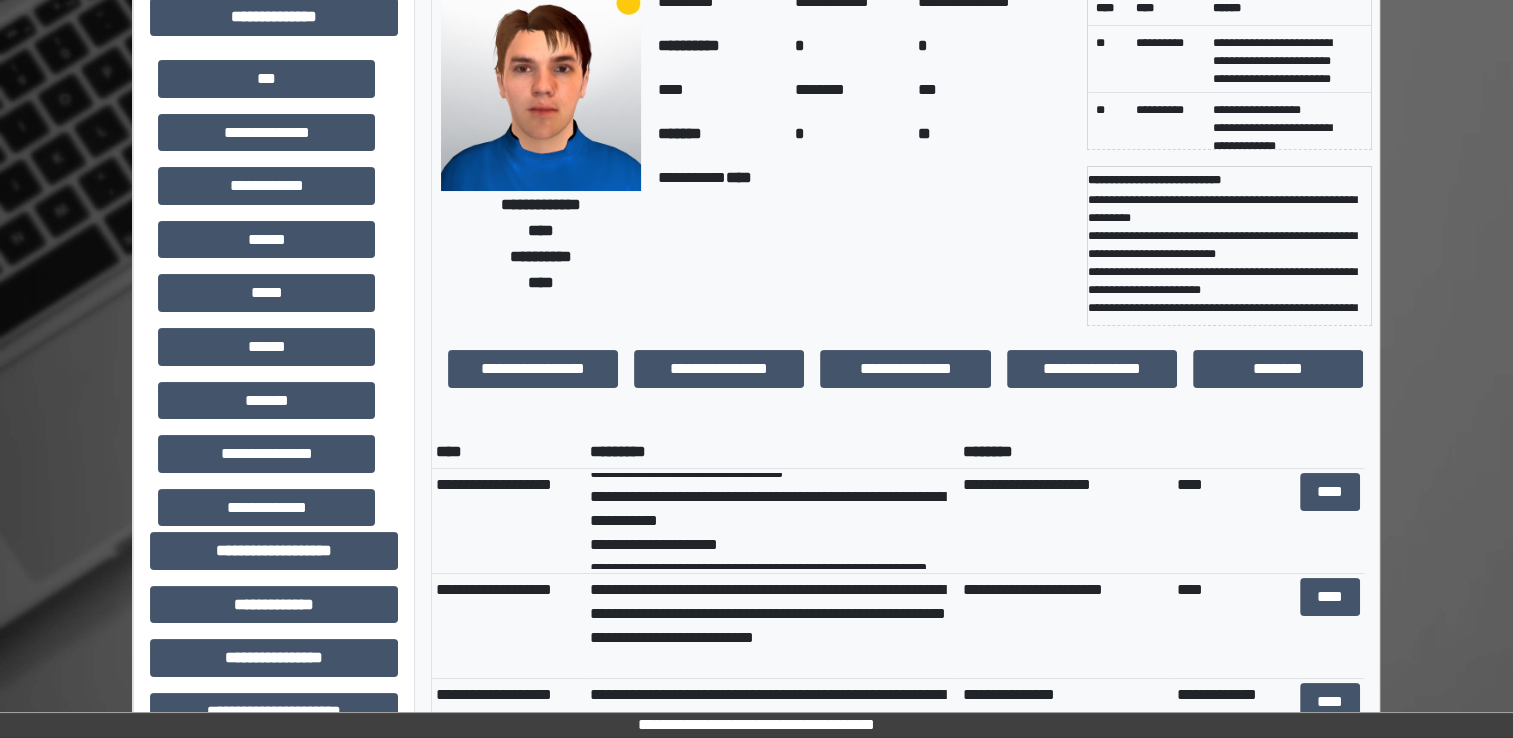 scroll, scrollTop: 0, scrollLeft: 0, axis: both 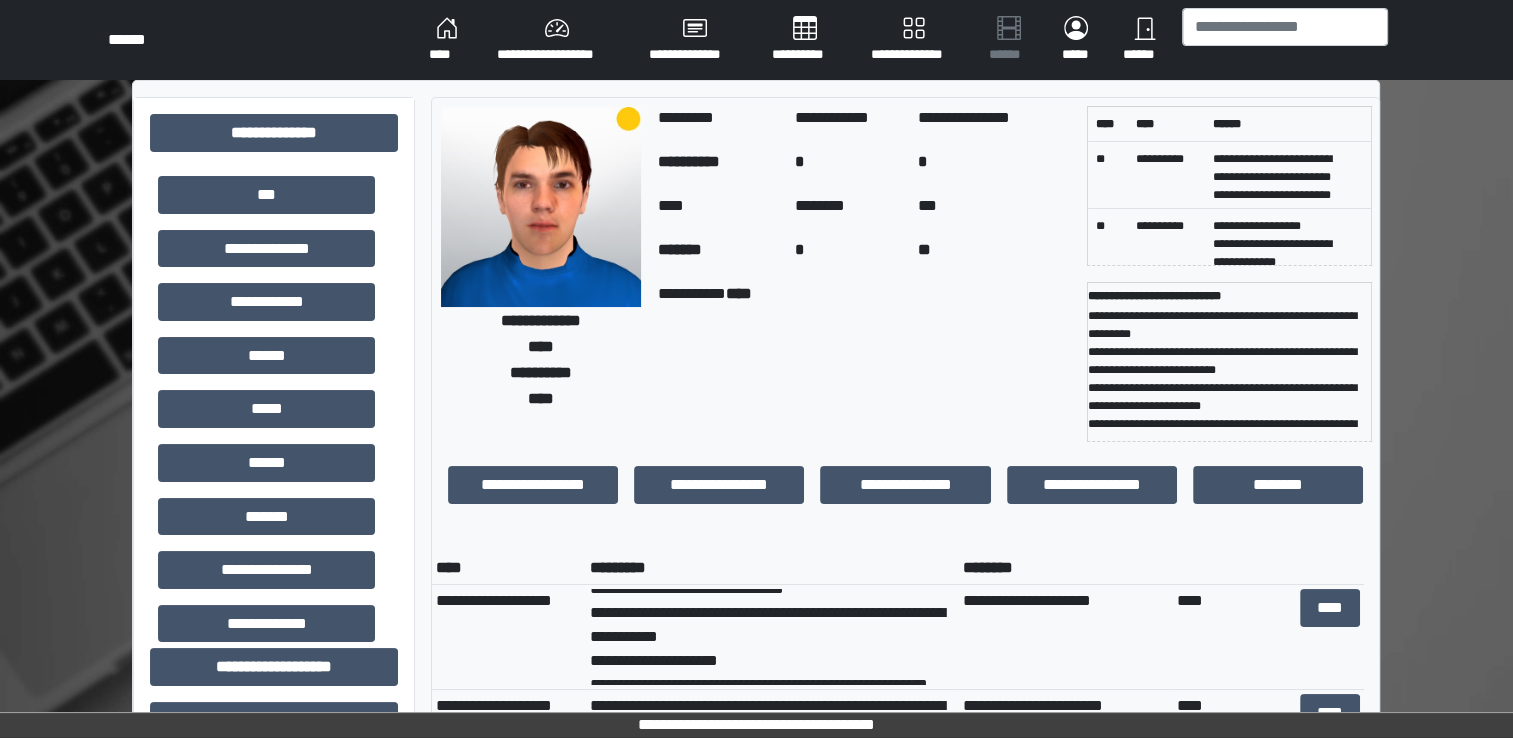 click on "****" at bounding box center [447, 40] 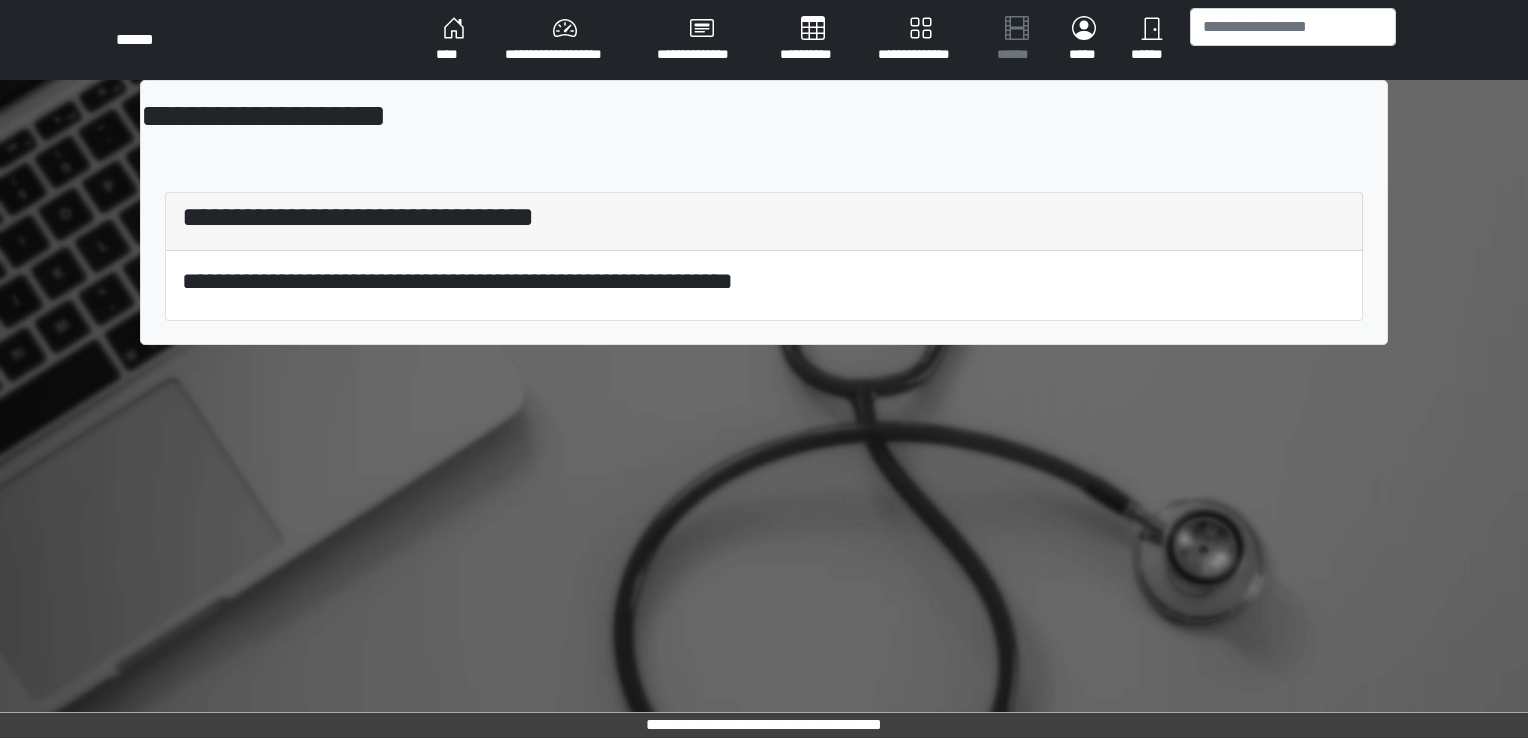 click on "****" at bounding box center (454, 40) 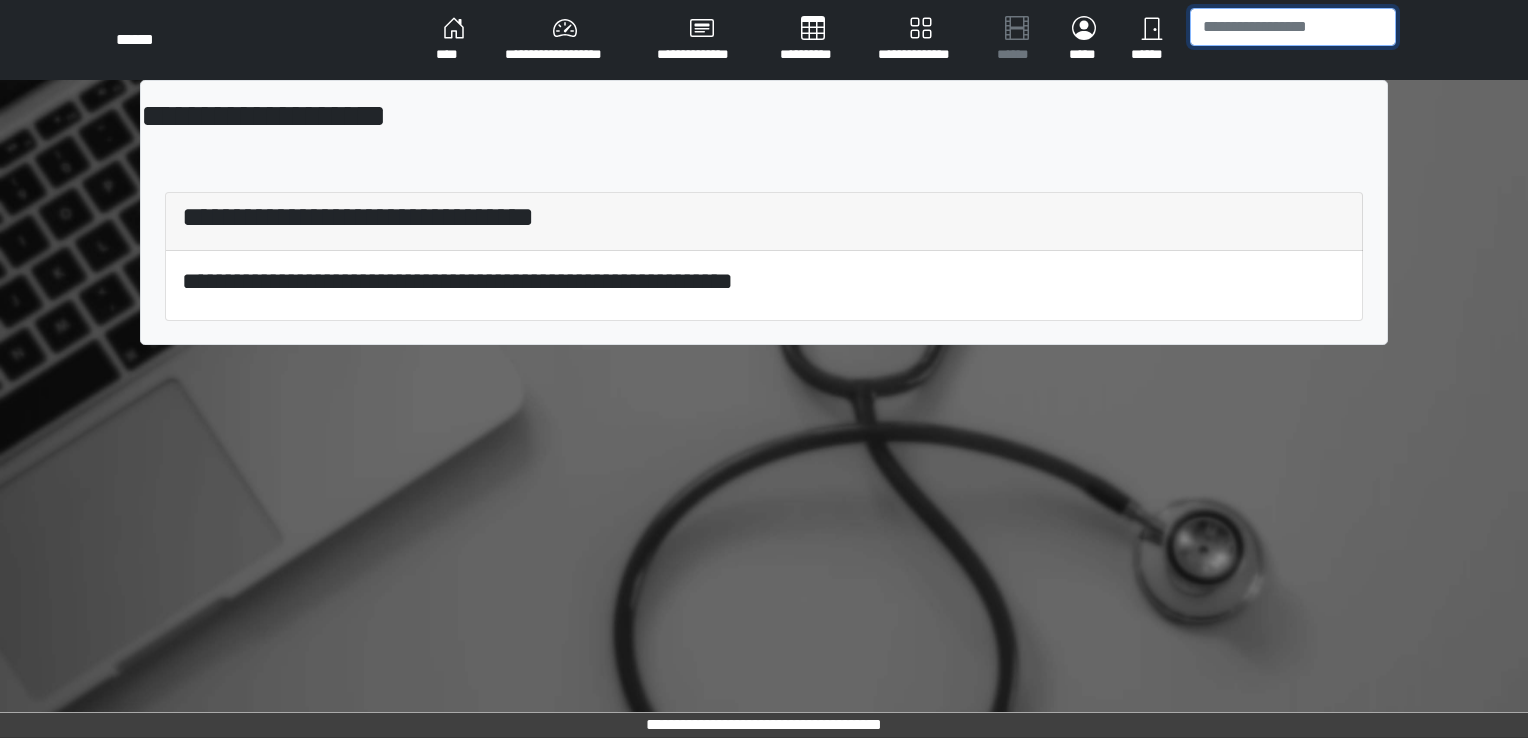 click at bounding box center [1293, 27] 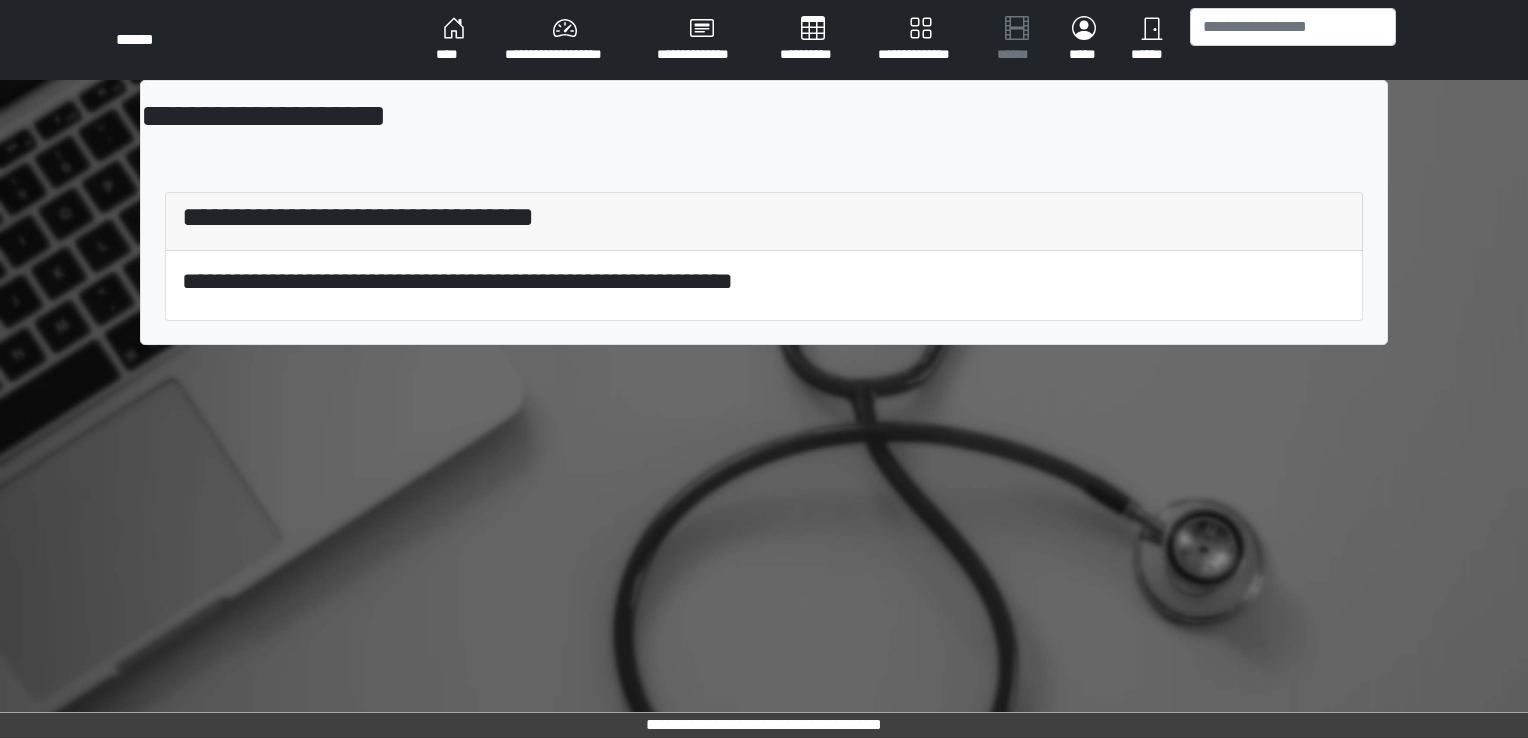 click on "****" at bounding box center [454, 40] 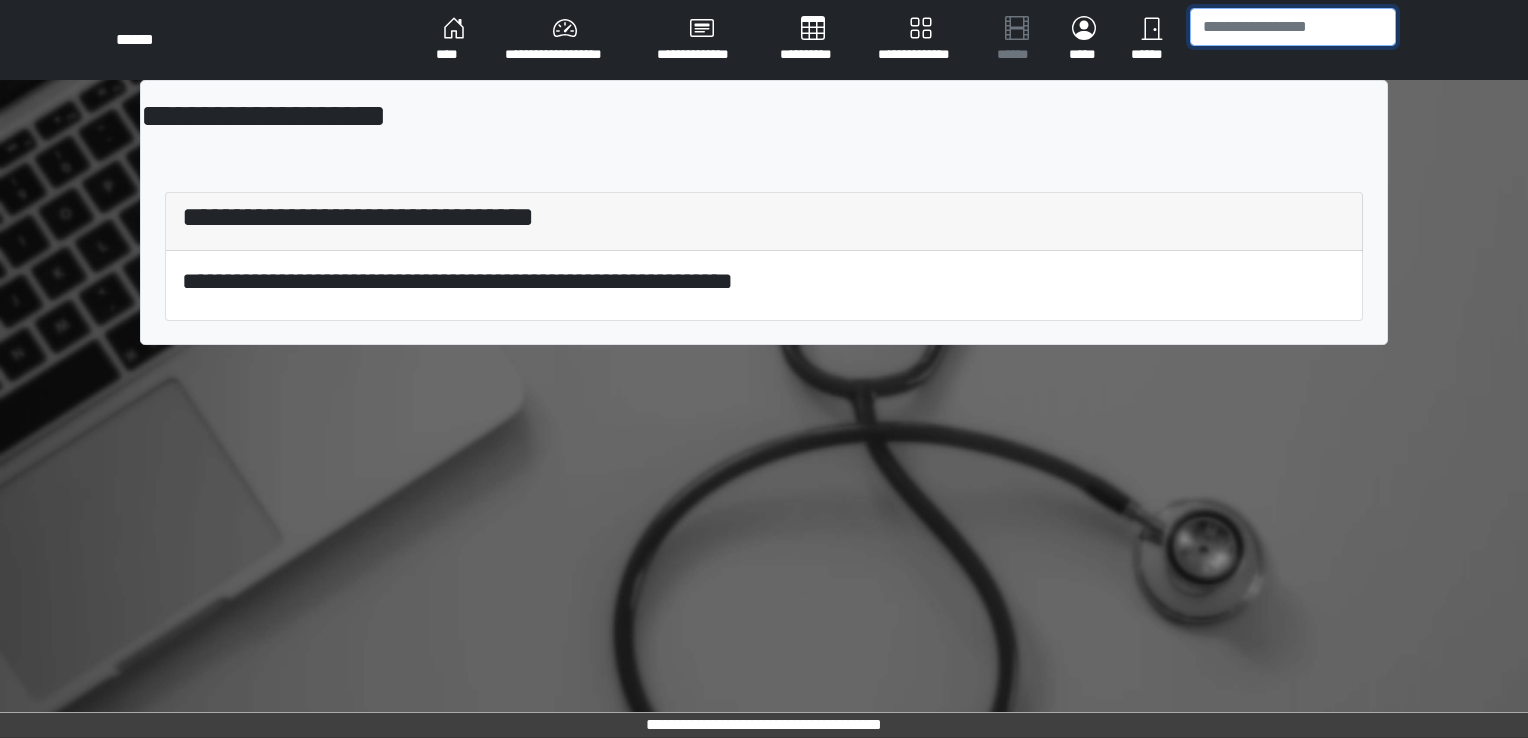 click at bounding box center [1293, 27] 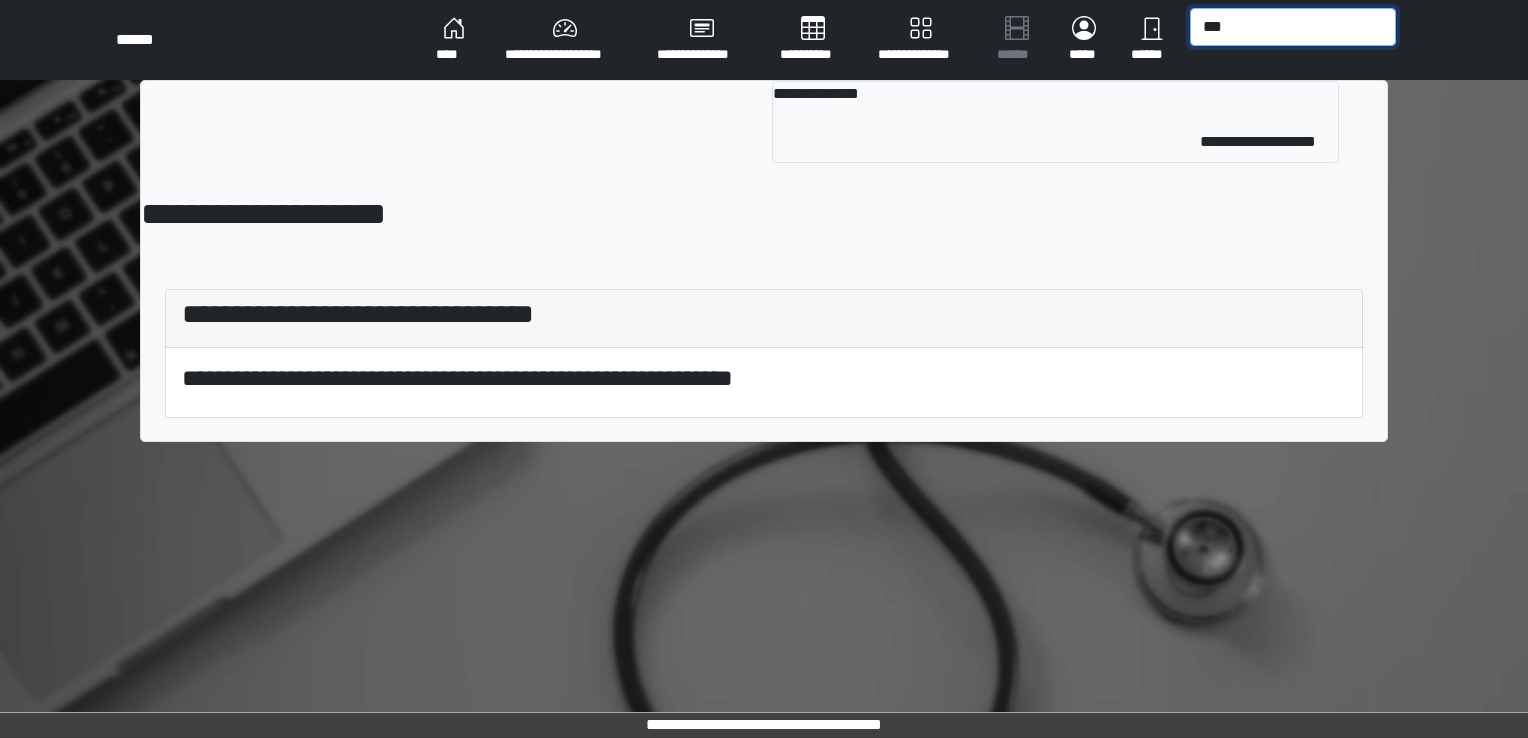 type on "***" 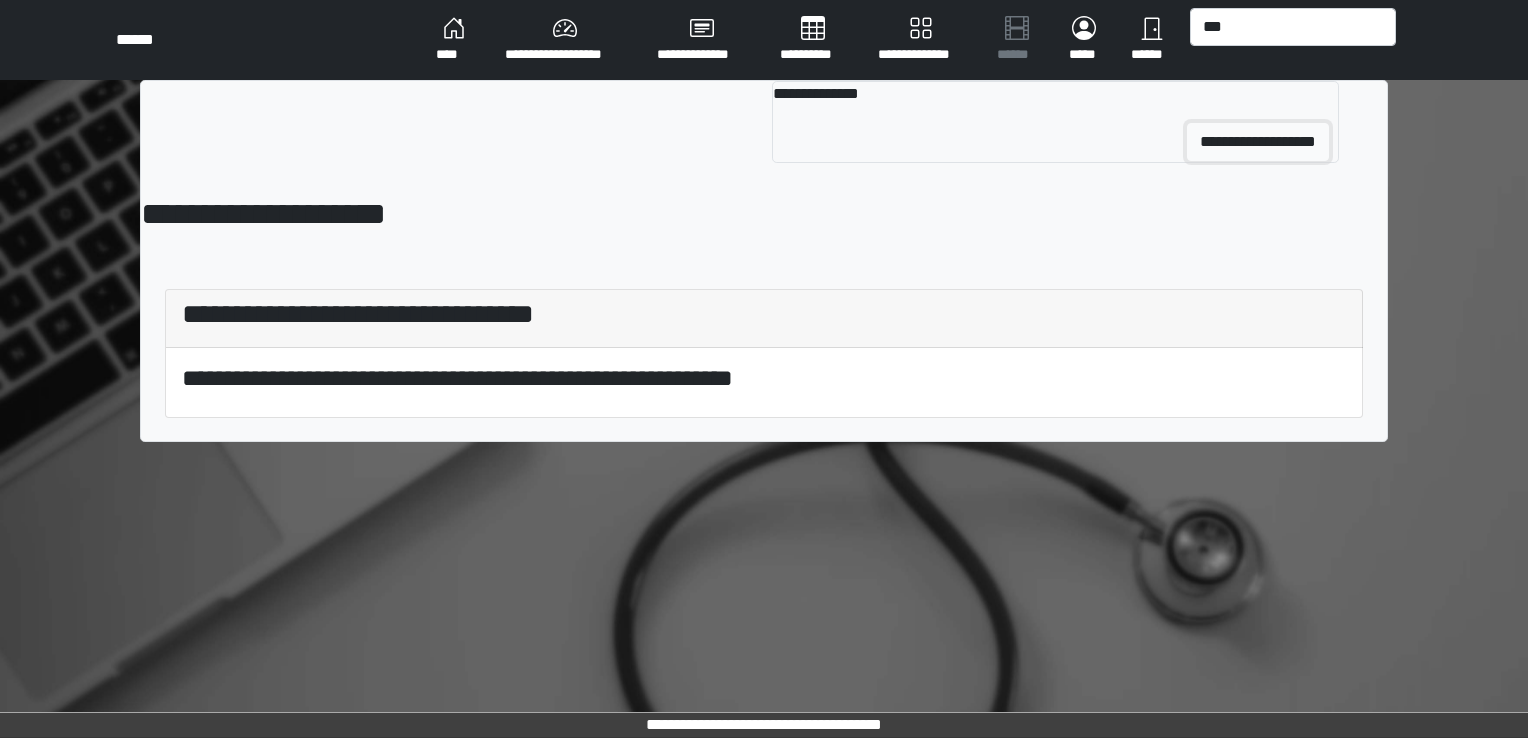 click on "**********" at bounding box center [1258, 142] 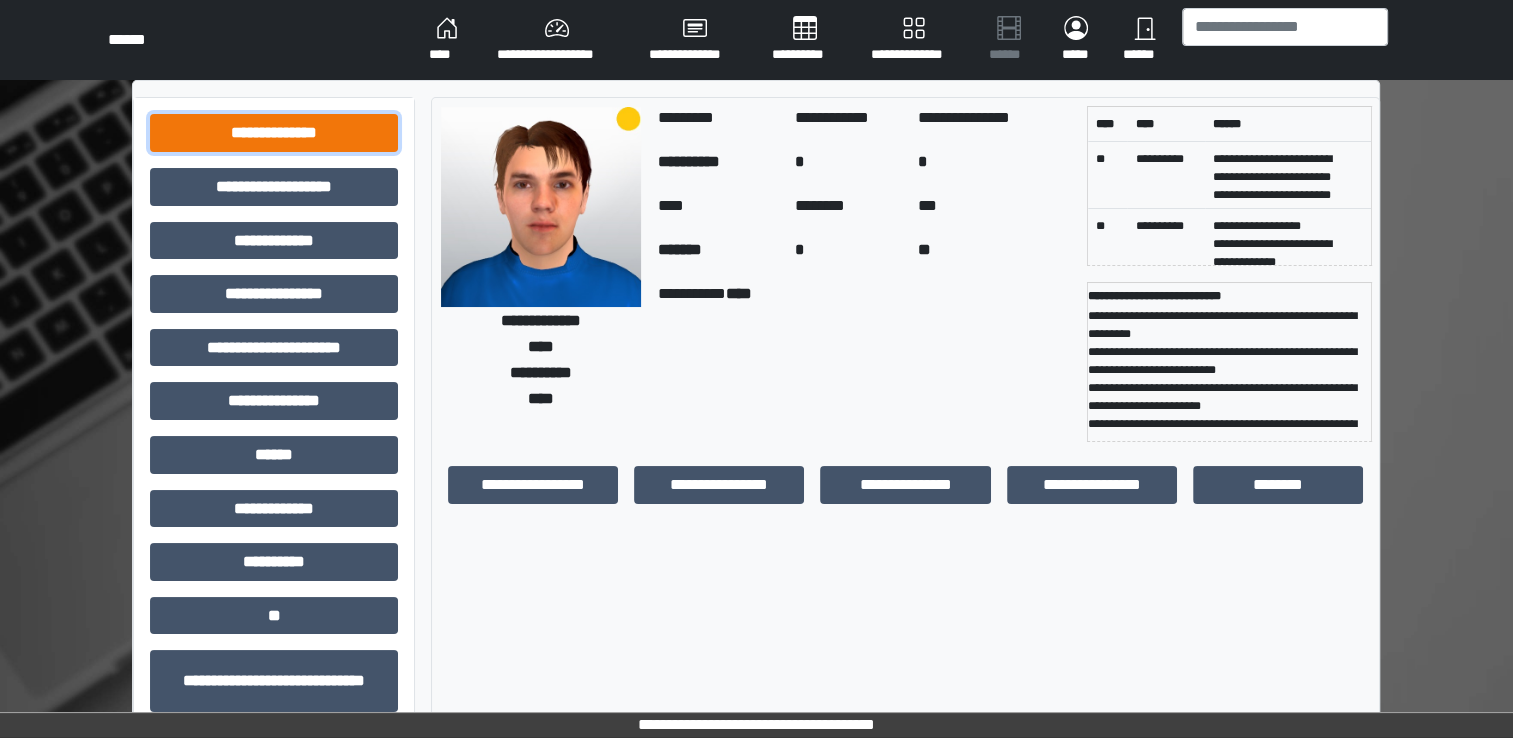 click on "**********" at bounding box center (274, 133) 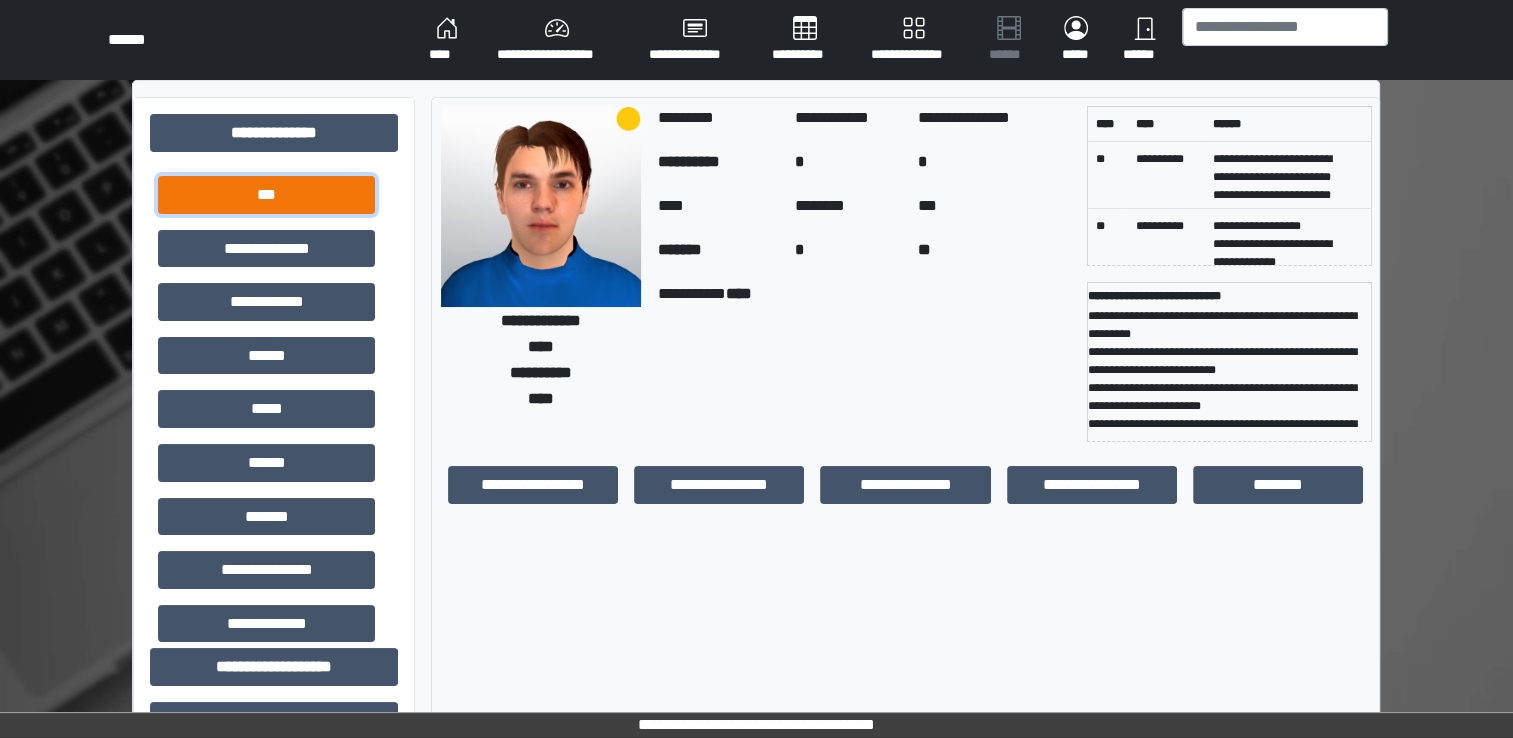 click on "***" at bounding box center (266, 195) 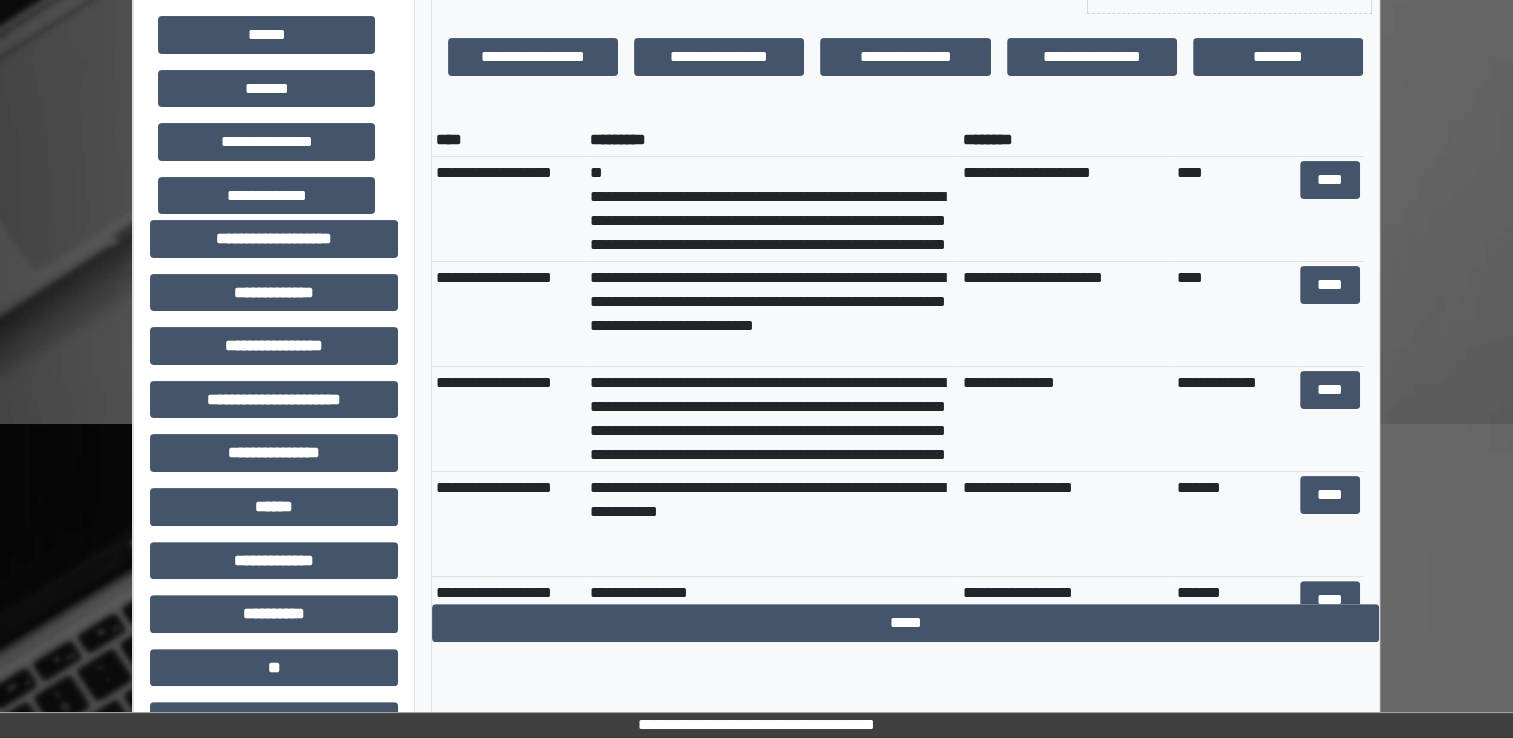 scroll, scrollTop: 432, scrollLeft: 0, axis: vertical 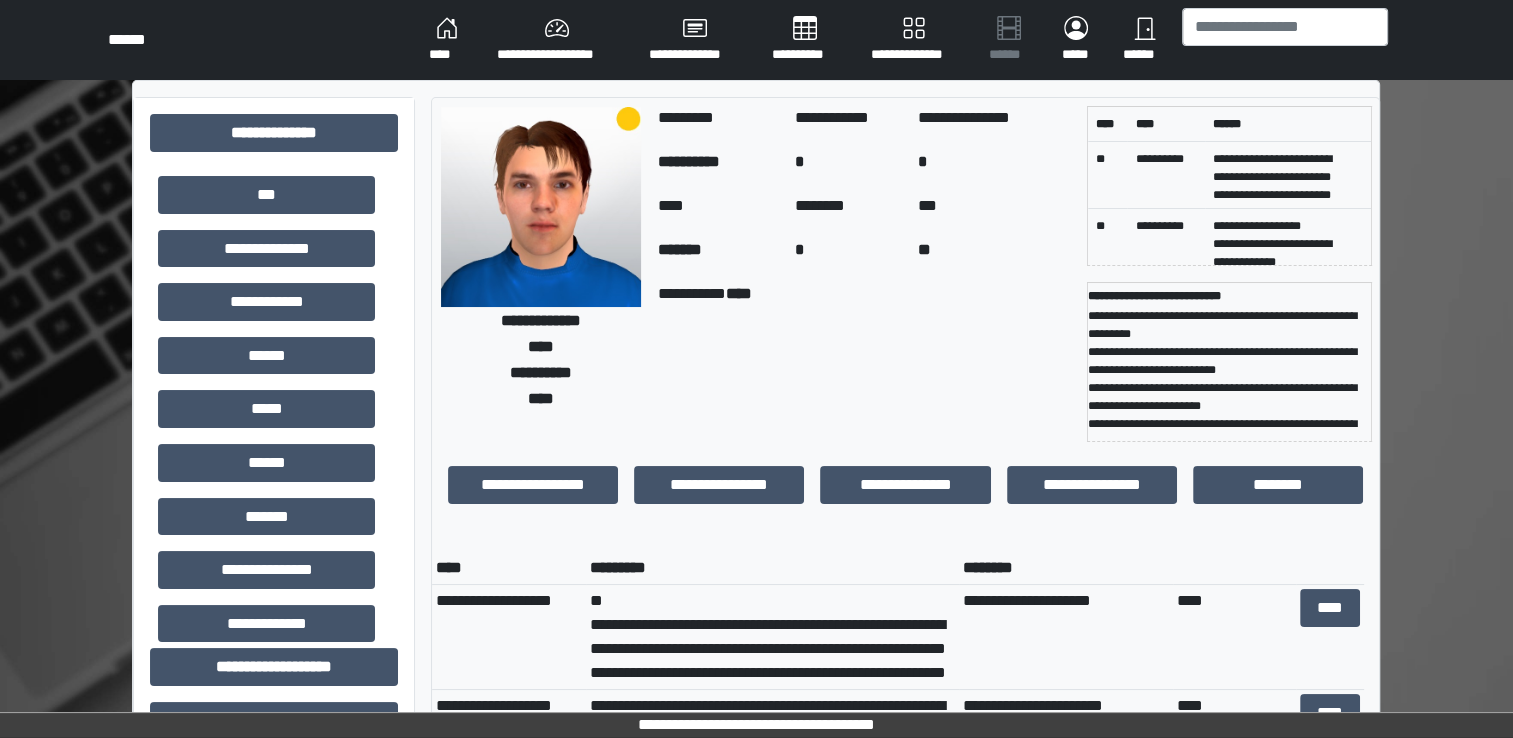 click on "****" at bounding box center (447, 40) 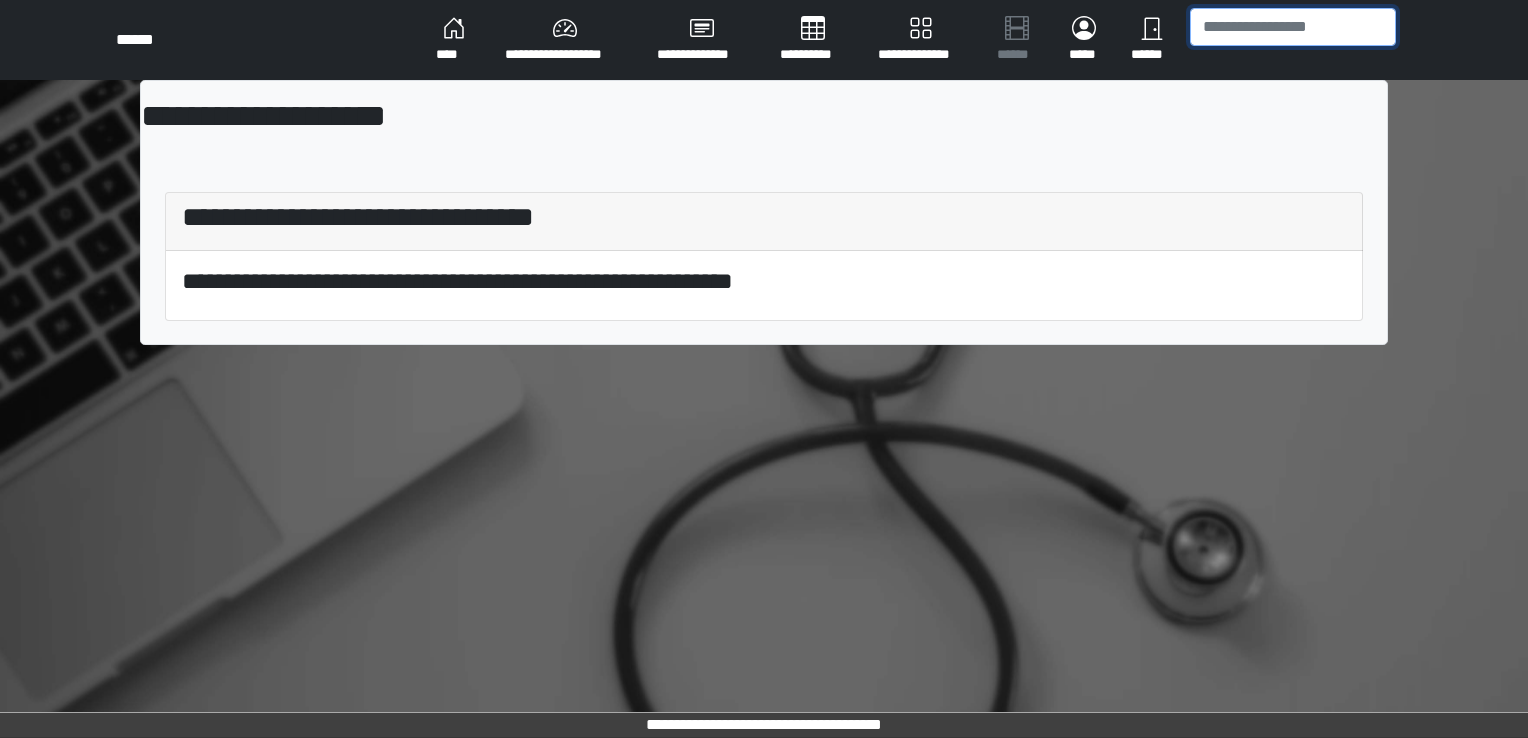 click at bounding box center [1293, 27] 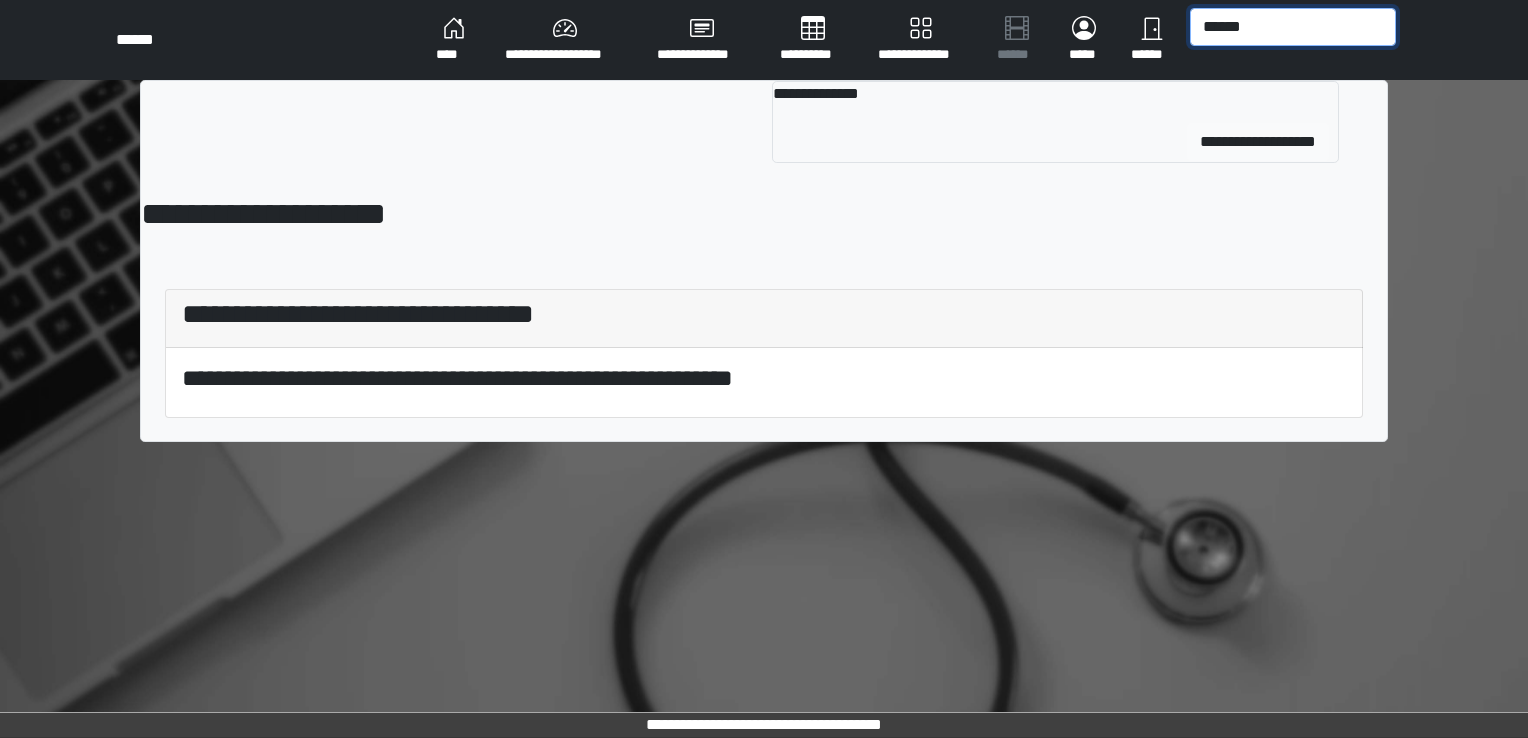 type on "******" 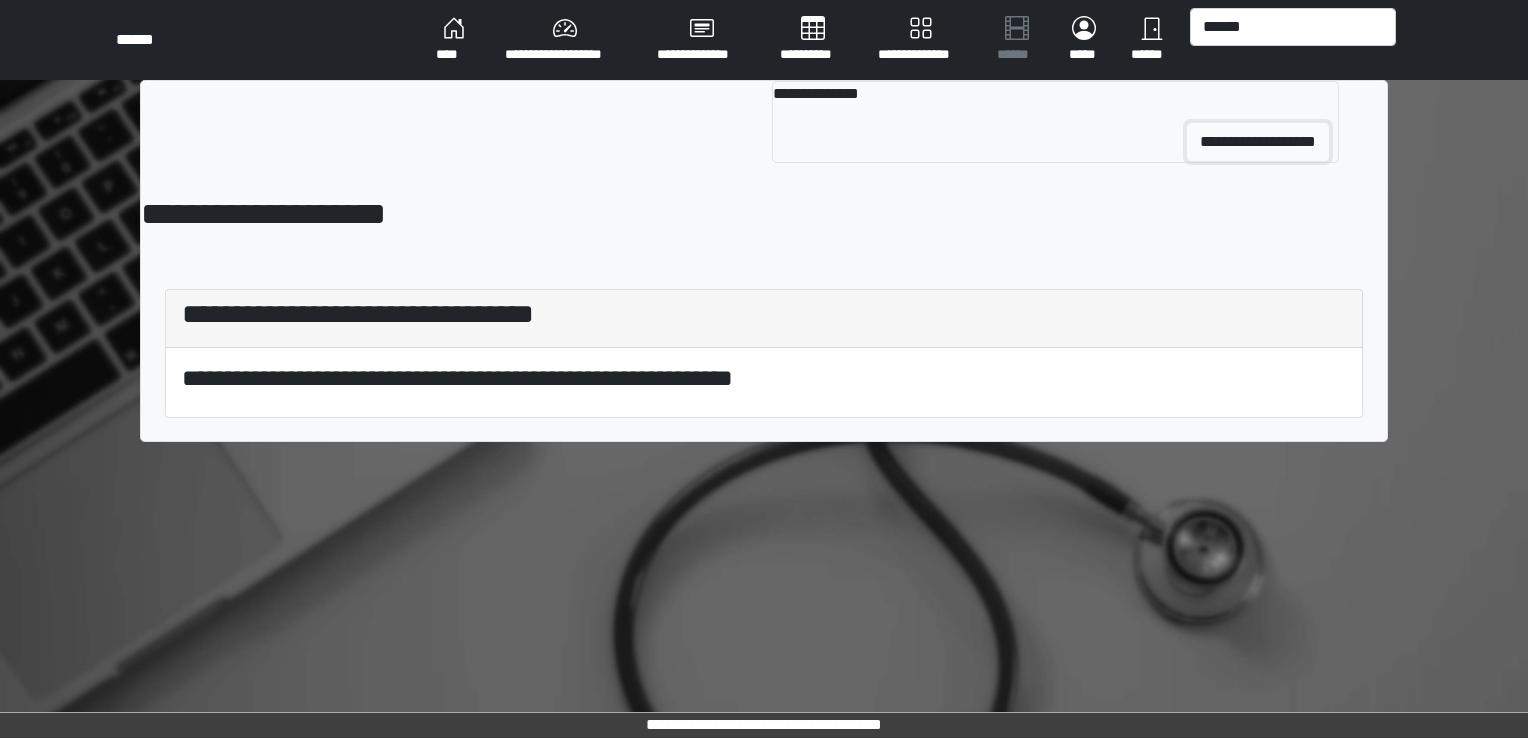 click on "**********" at bounding box center (1258, 142) 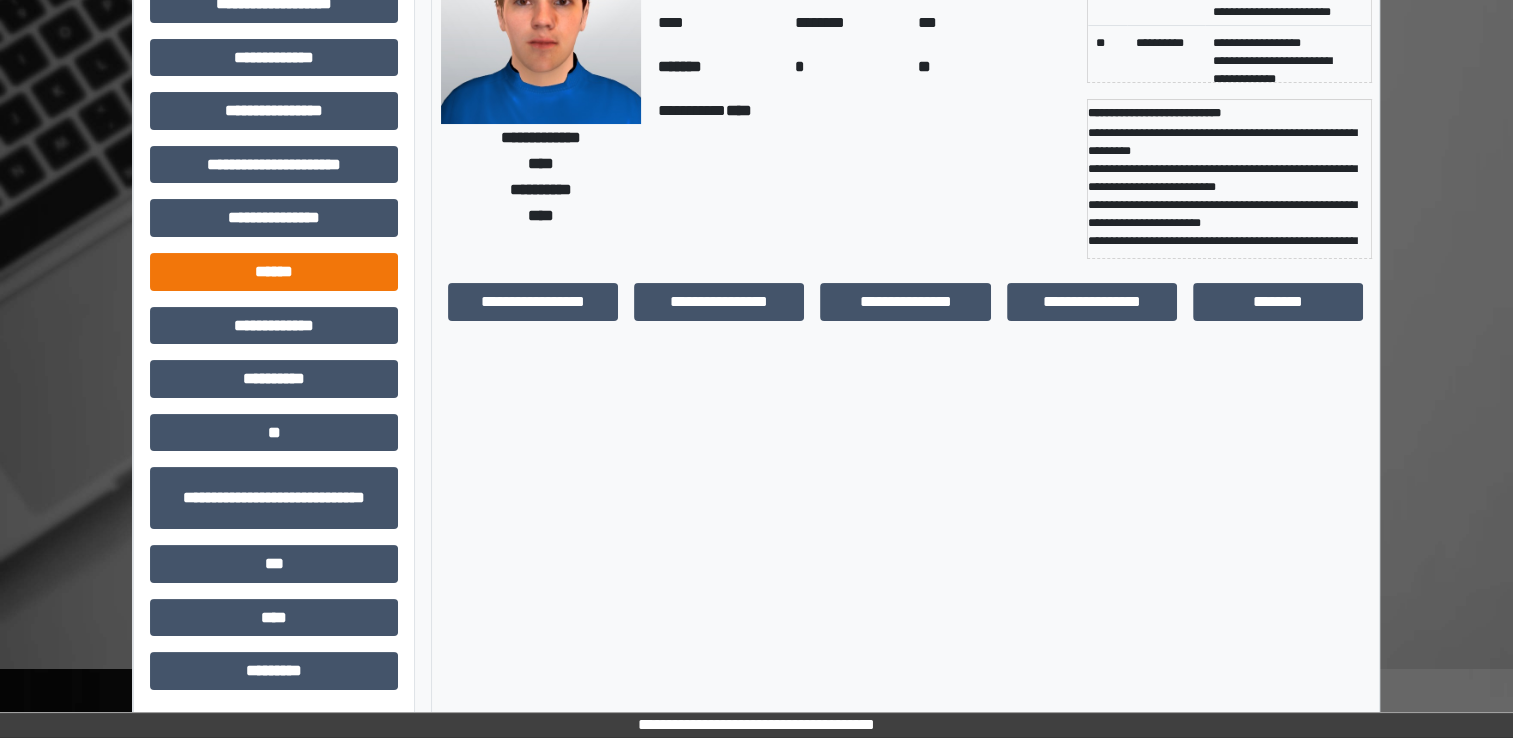 scroll, scrollTop: 184, scrollLeft: 0, axis: vertical 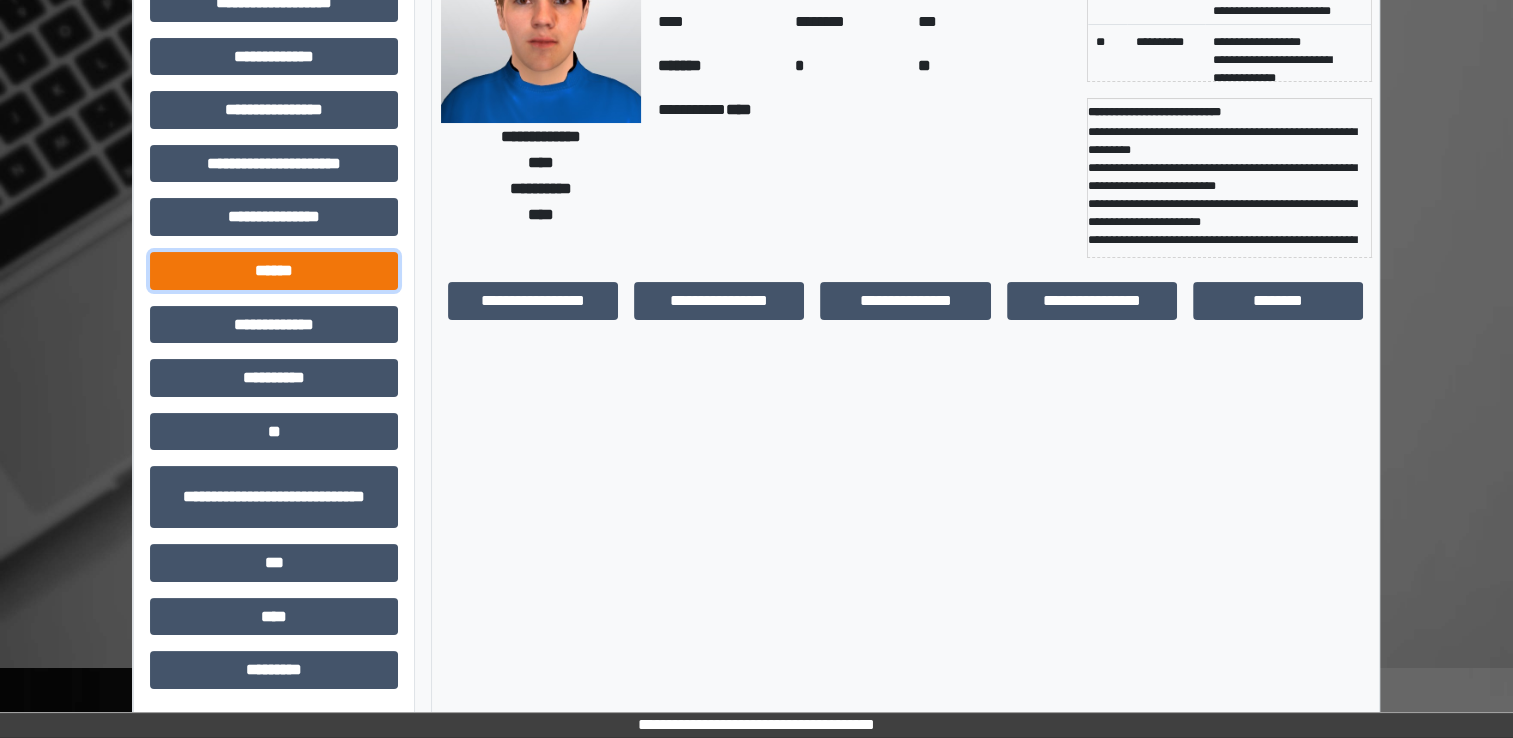 click on "******" at bounding box center [274, 271] 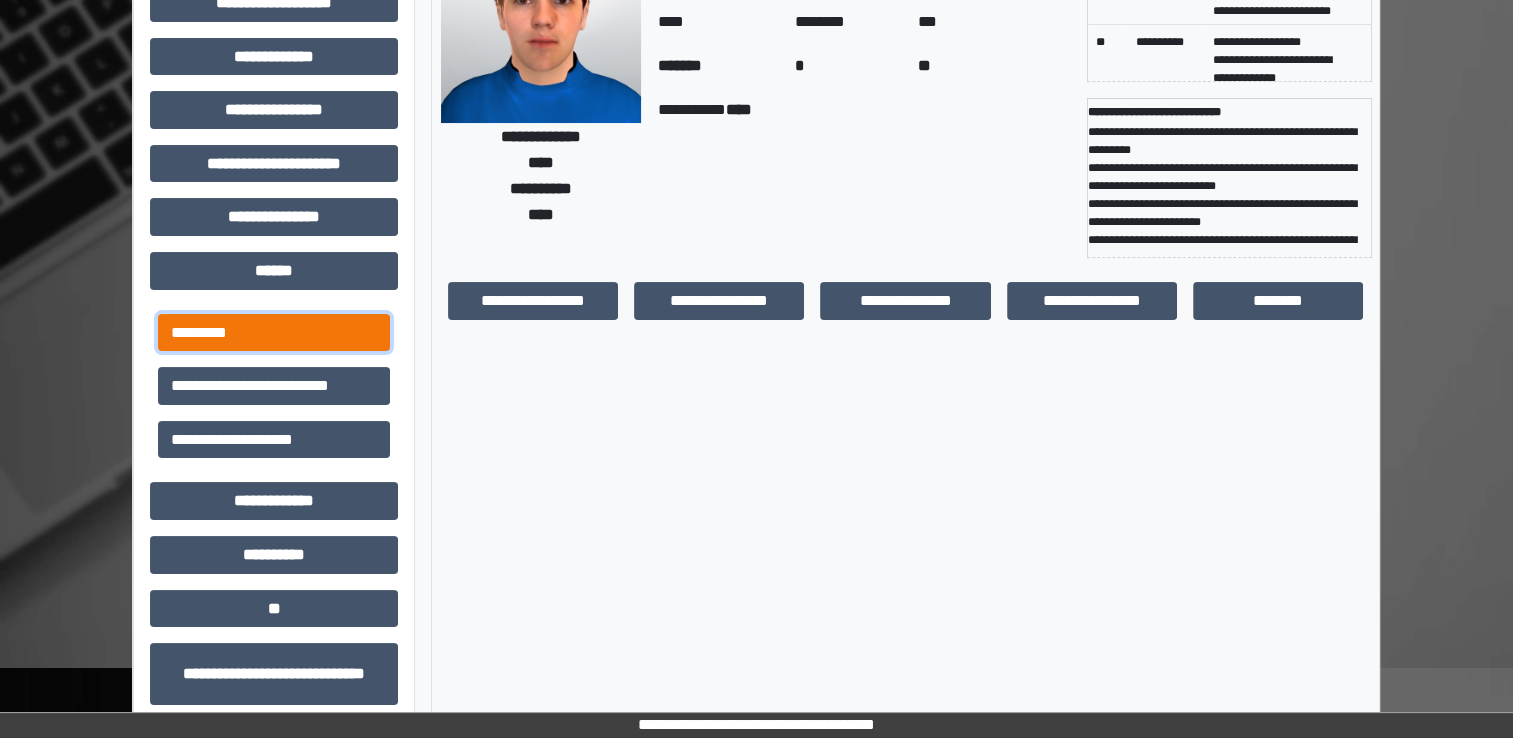 click on "*********" at bounding box center (274, 333) 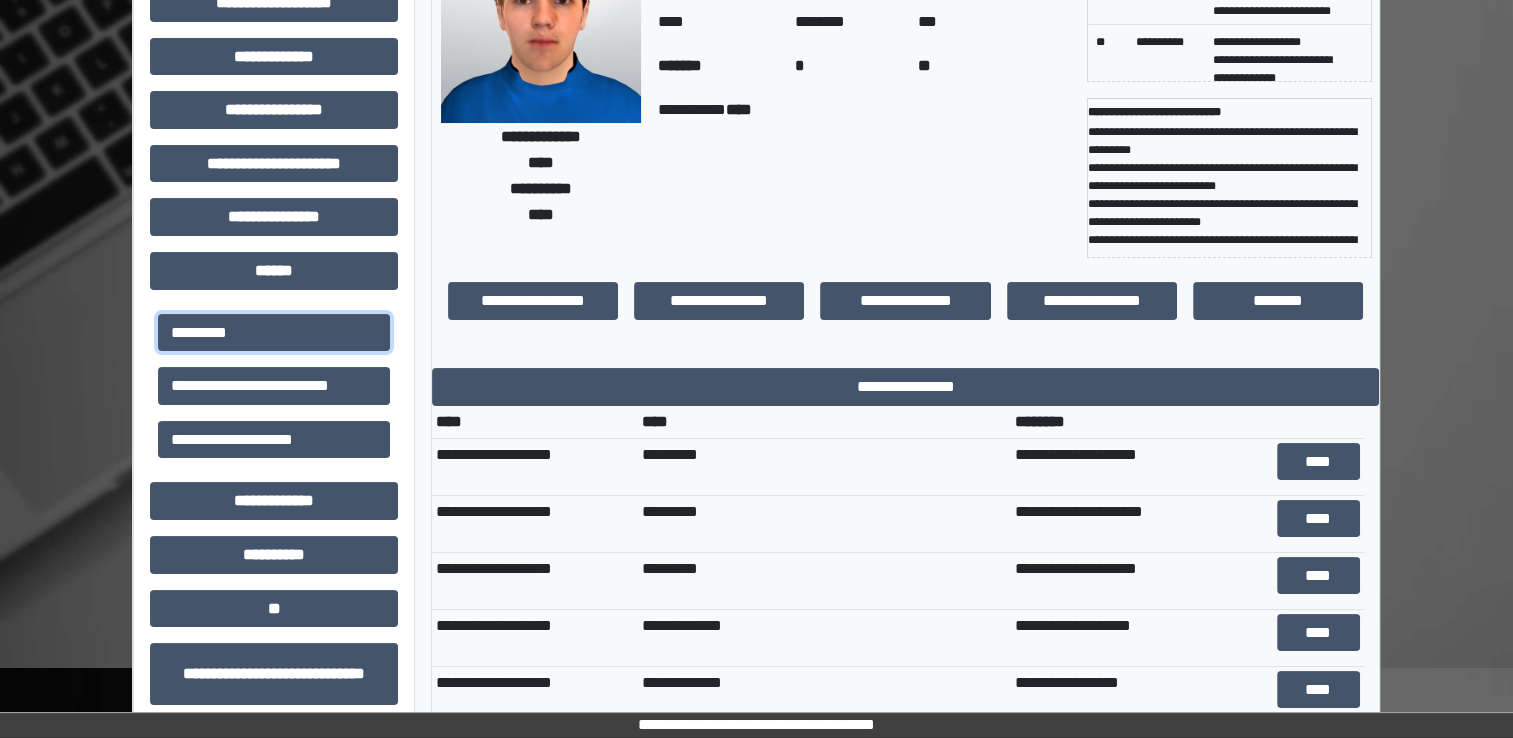scroll, scrollTop: 386, scrollLeft: 0, axis: vertical 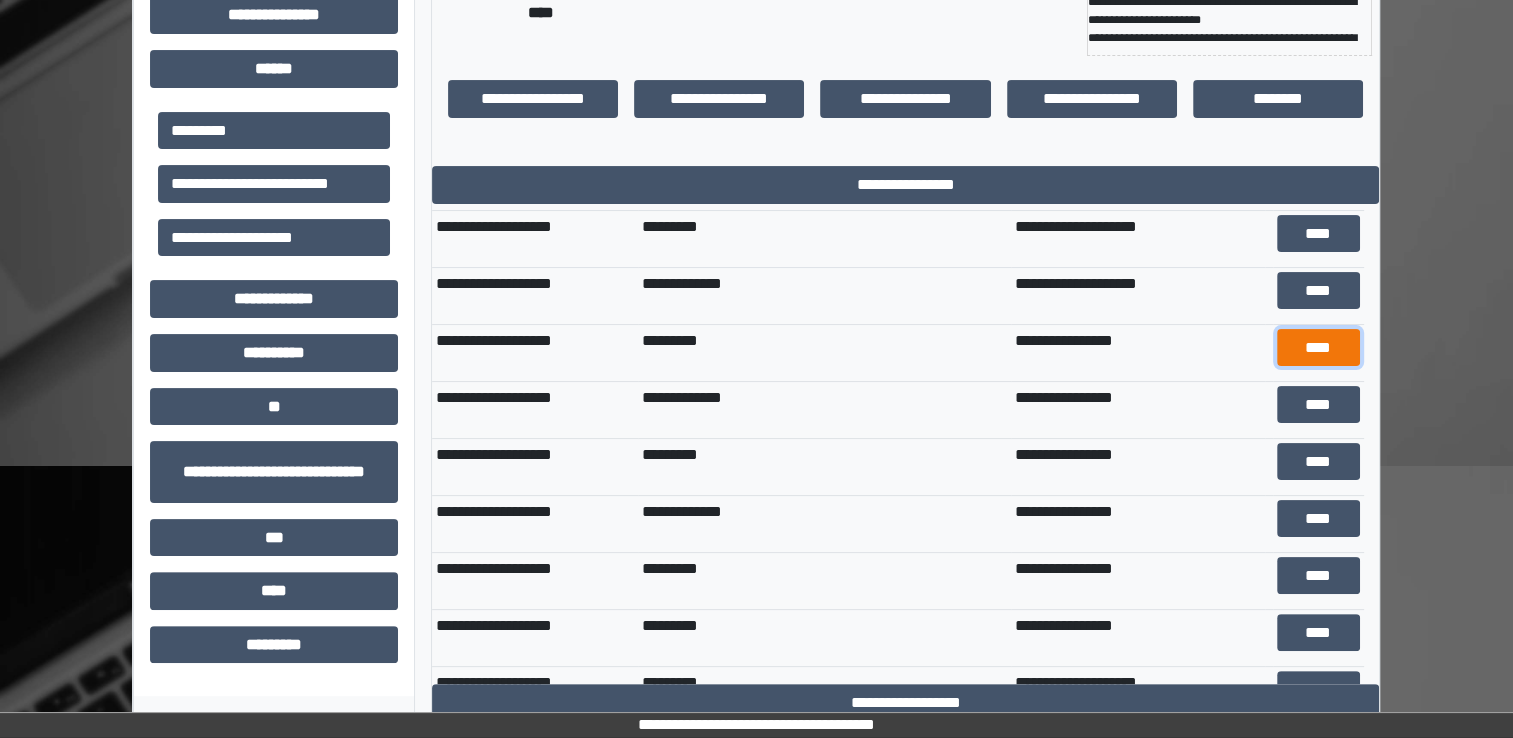 click on "****" at bounding box center (1318, 348) 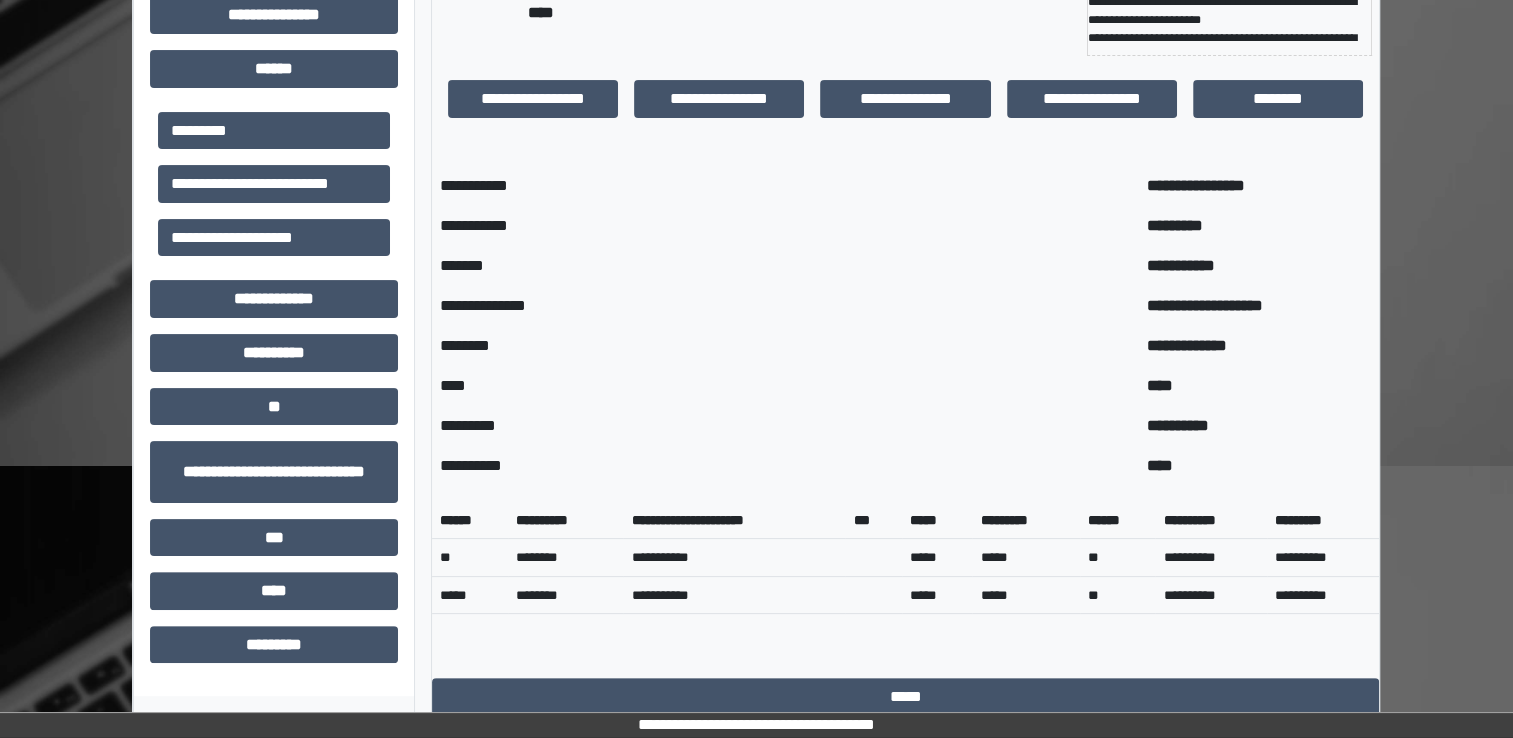 scroll, scrollTop: 489, scrollLeft: 0, axis: vertical 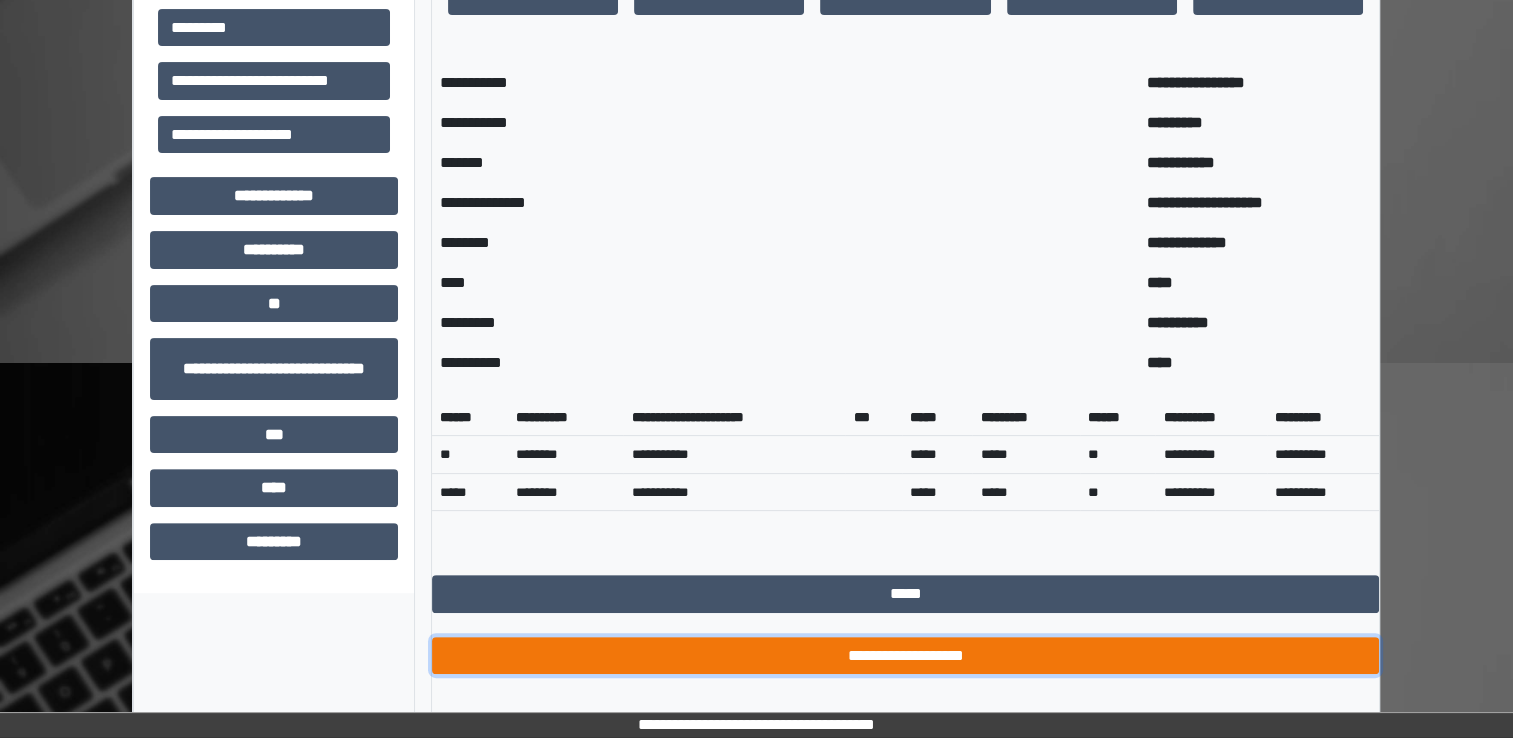 click on "**********" at bounding box center (905, 656) 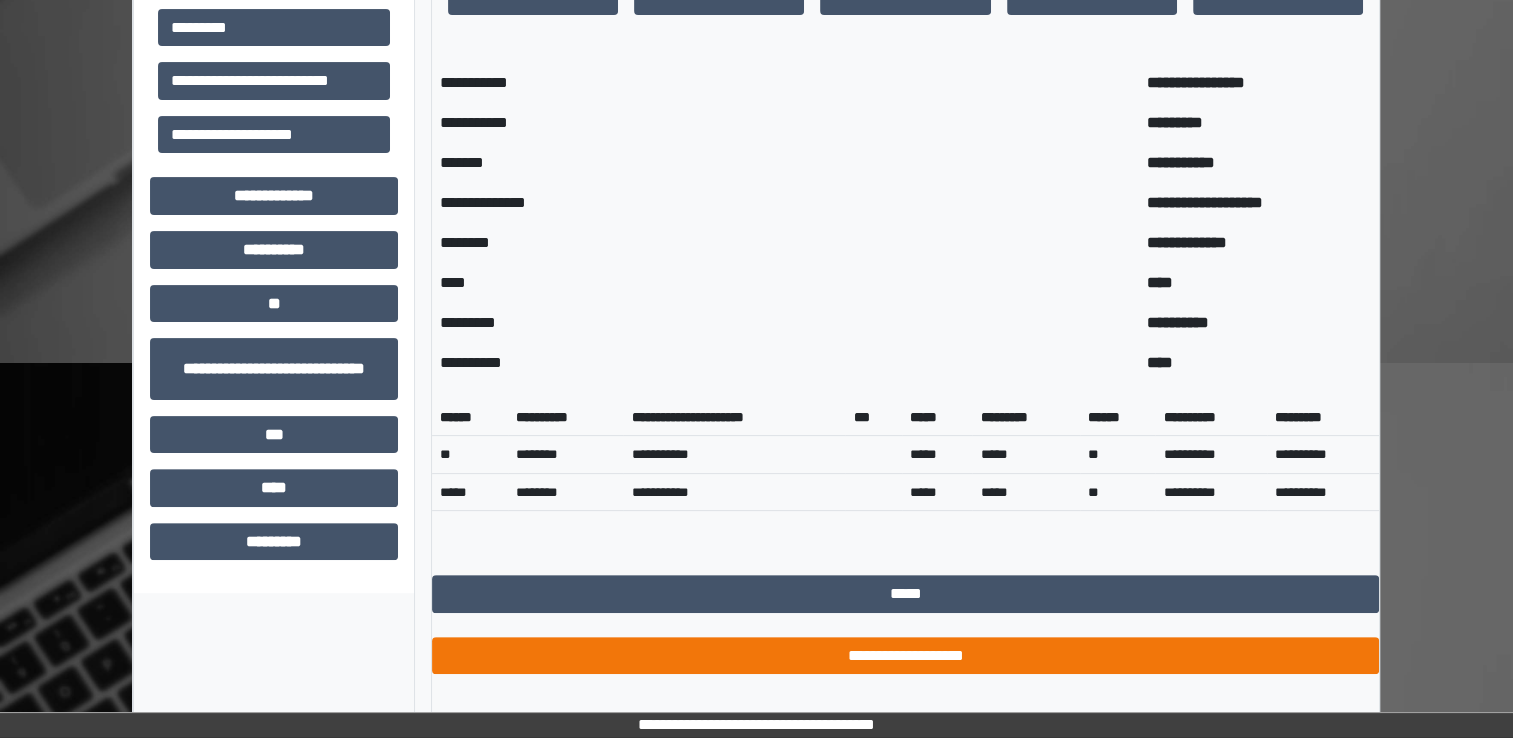 scroll, scrollTop: 386, scrollLeft: 0, axis: vertical 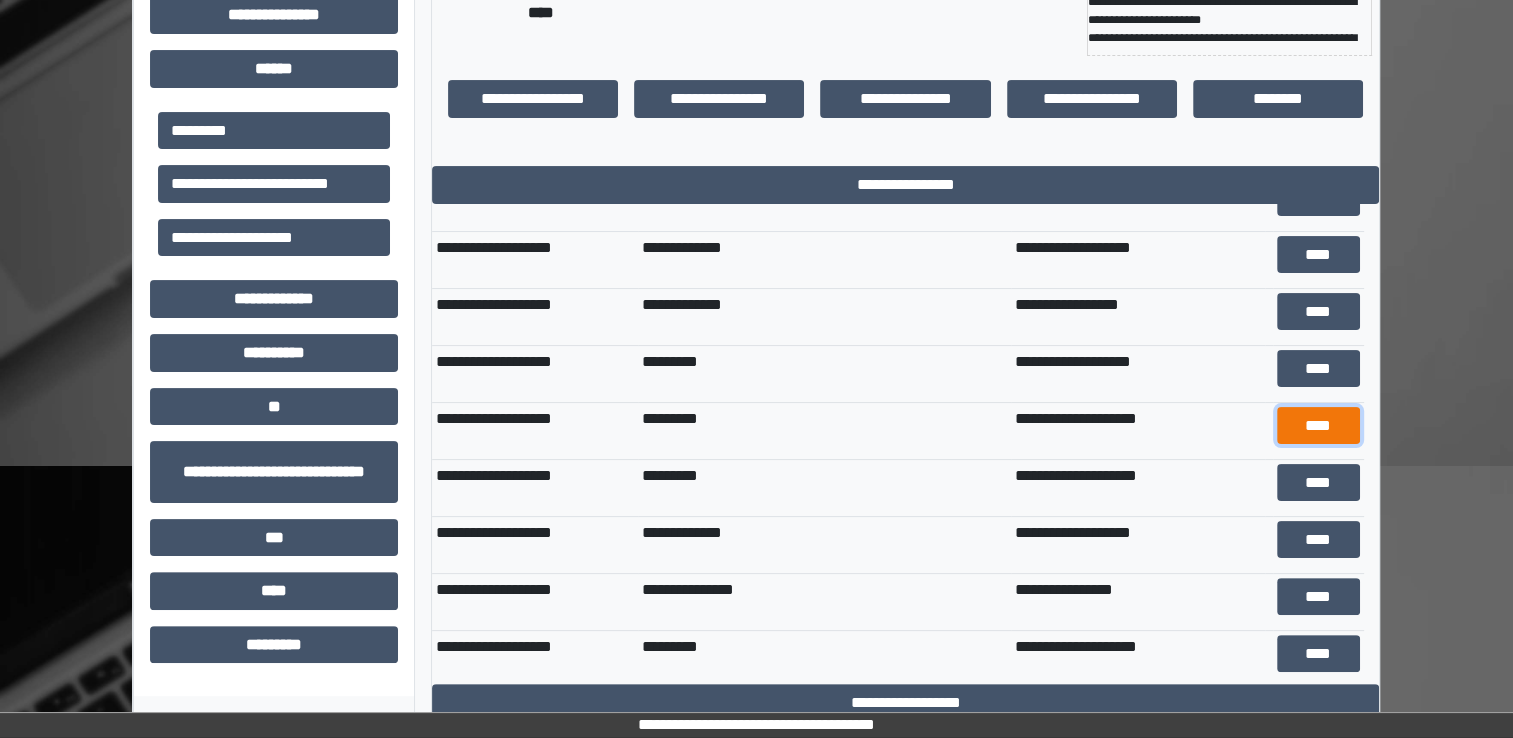 click on "****" at bounding box center [1318, 426] 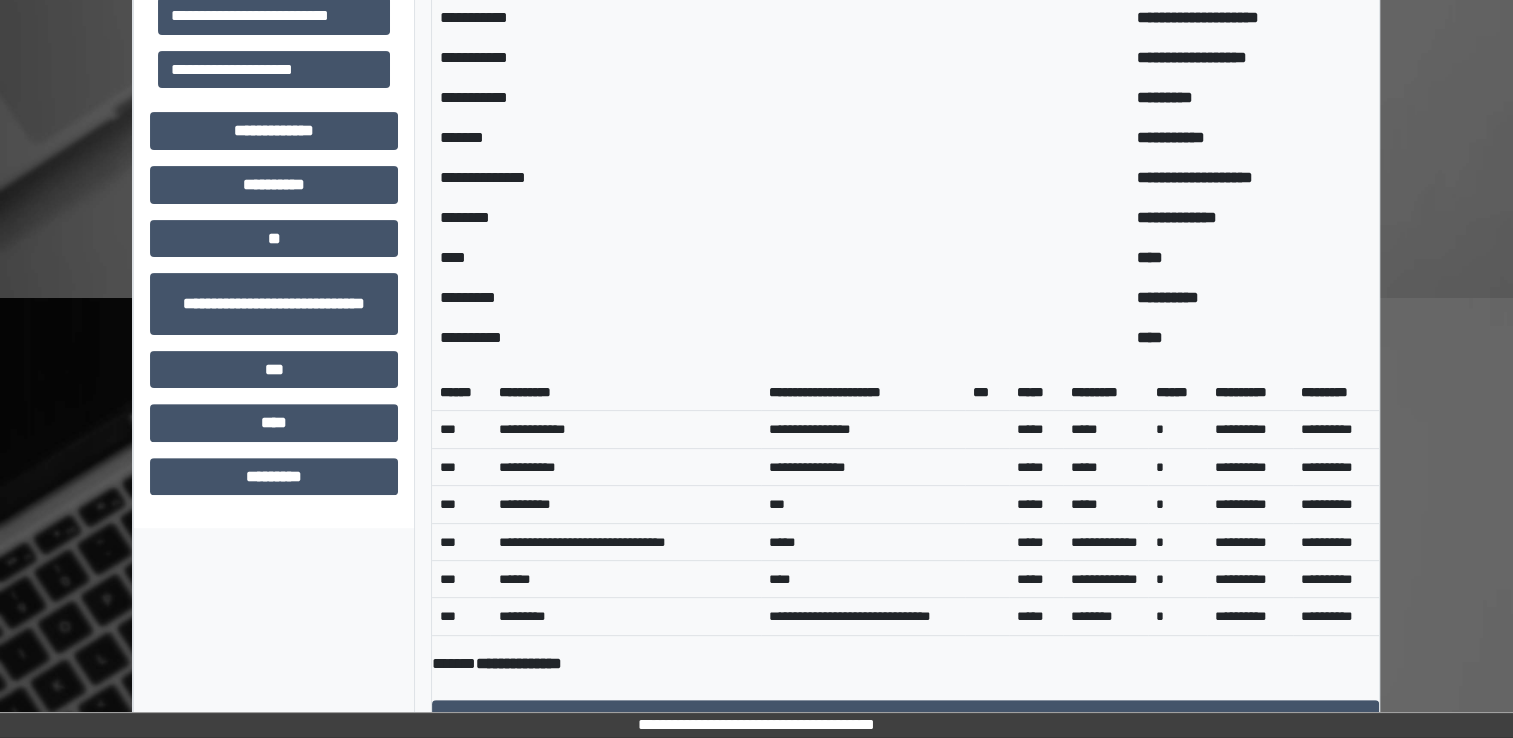 scroll, scrollTop: 678, scrollLeft: 0, axis: vertical 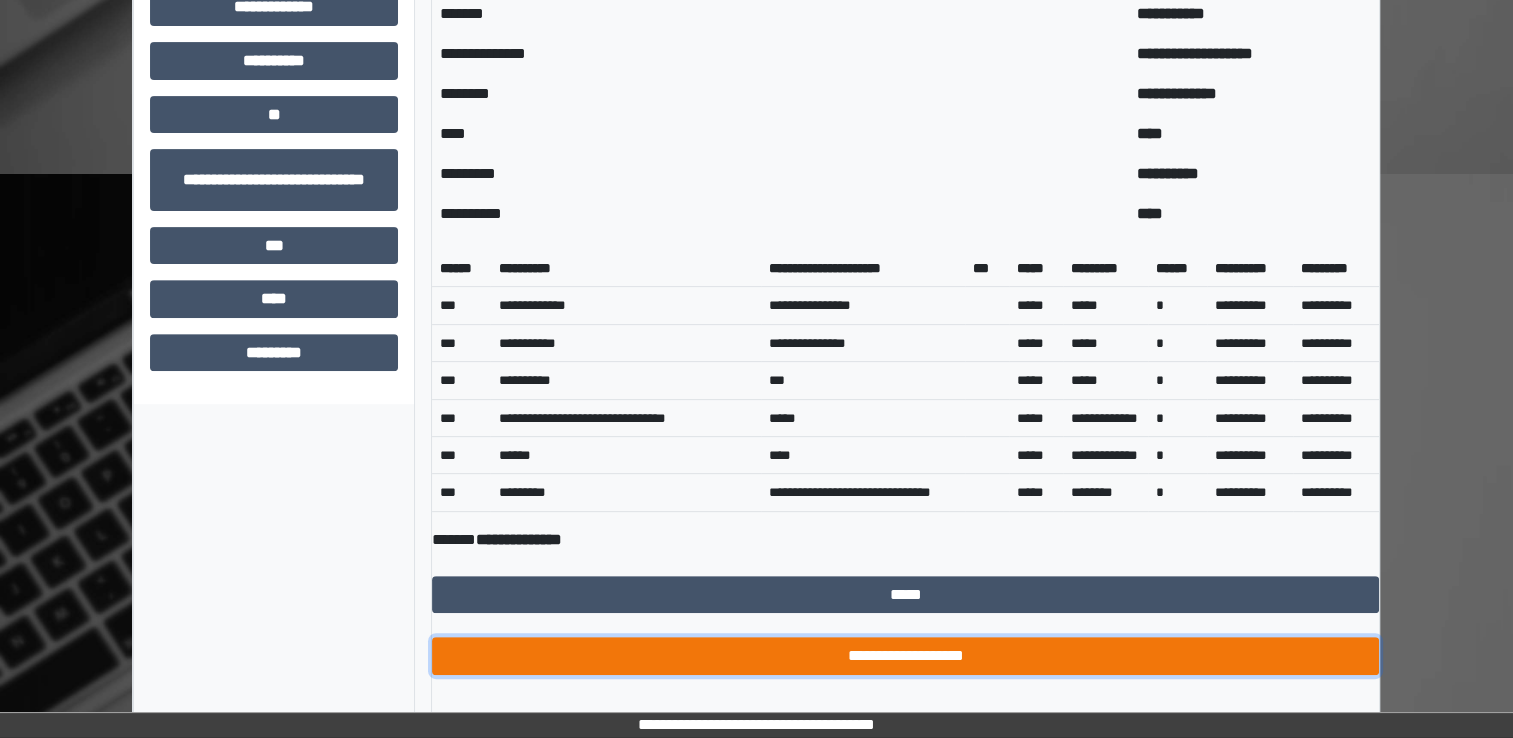 click on "**********" at bounding box center [905, 656] 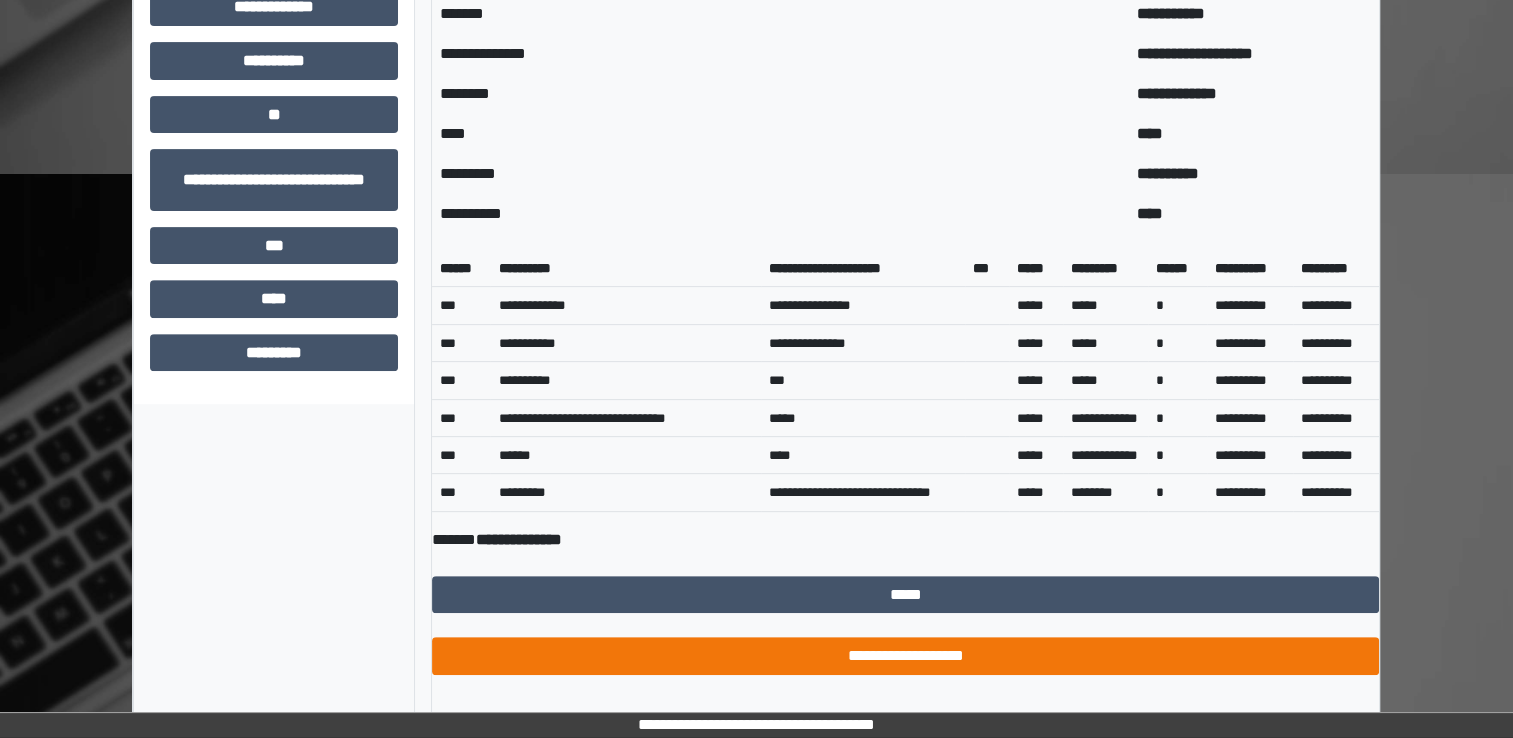 scroll, scrollTop: 386, scrollLeft: 0, axis: vertical 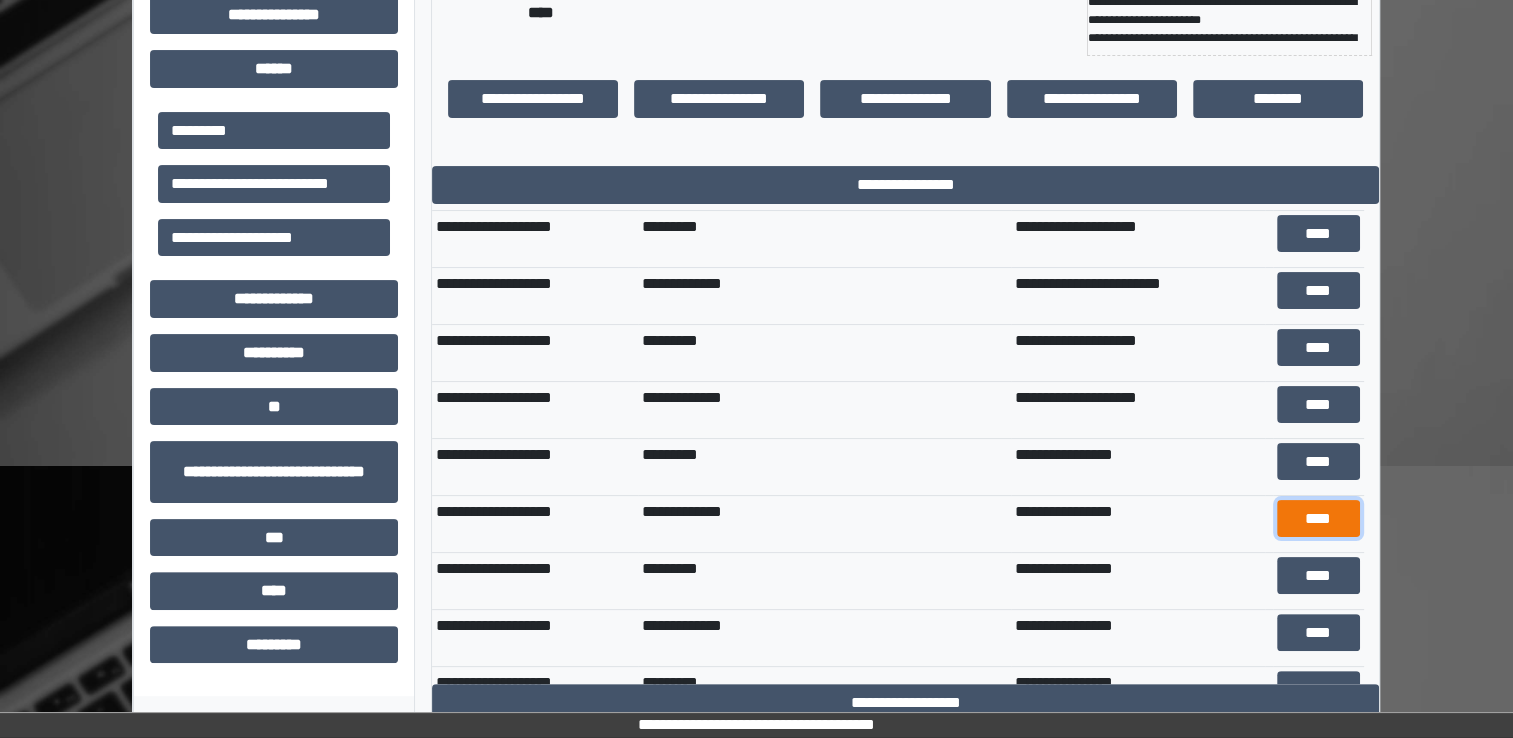 click on "****" at bounding box center (1318, 519) 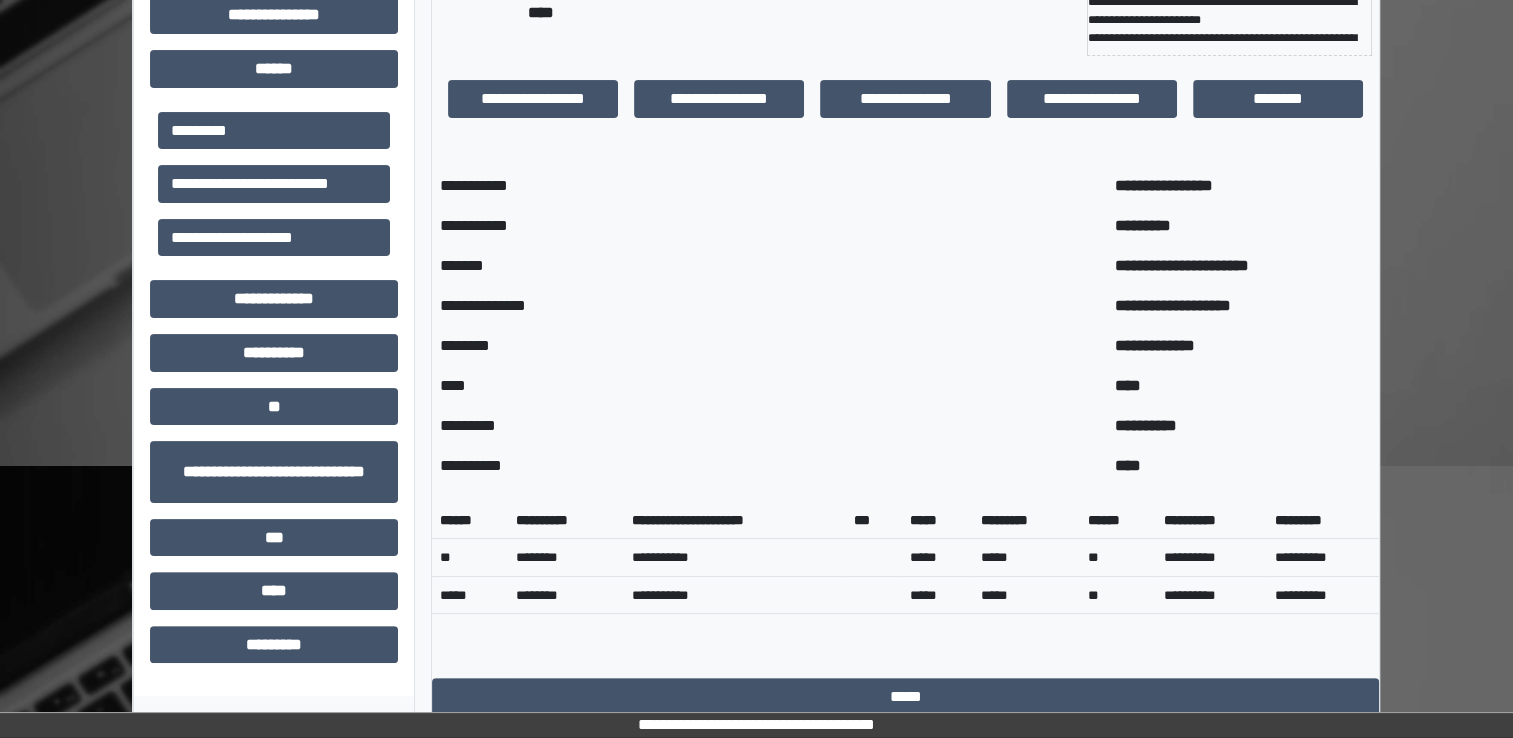 scroll, scrollTop: 489, scrollLeft: 0, axis: vertical 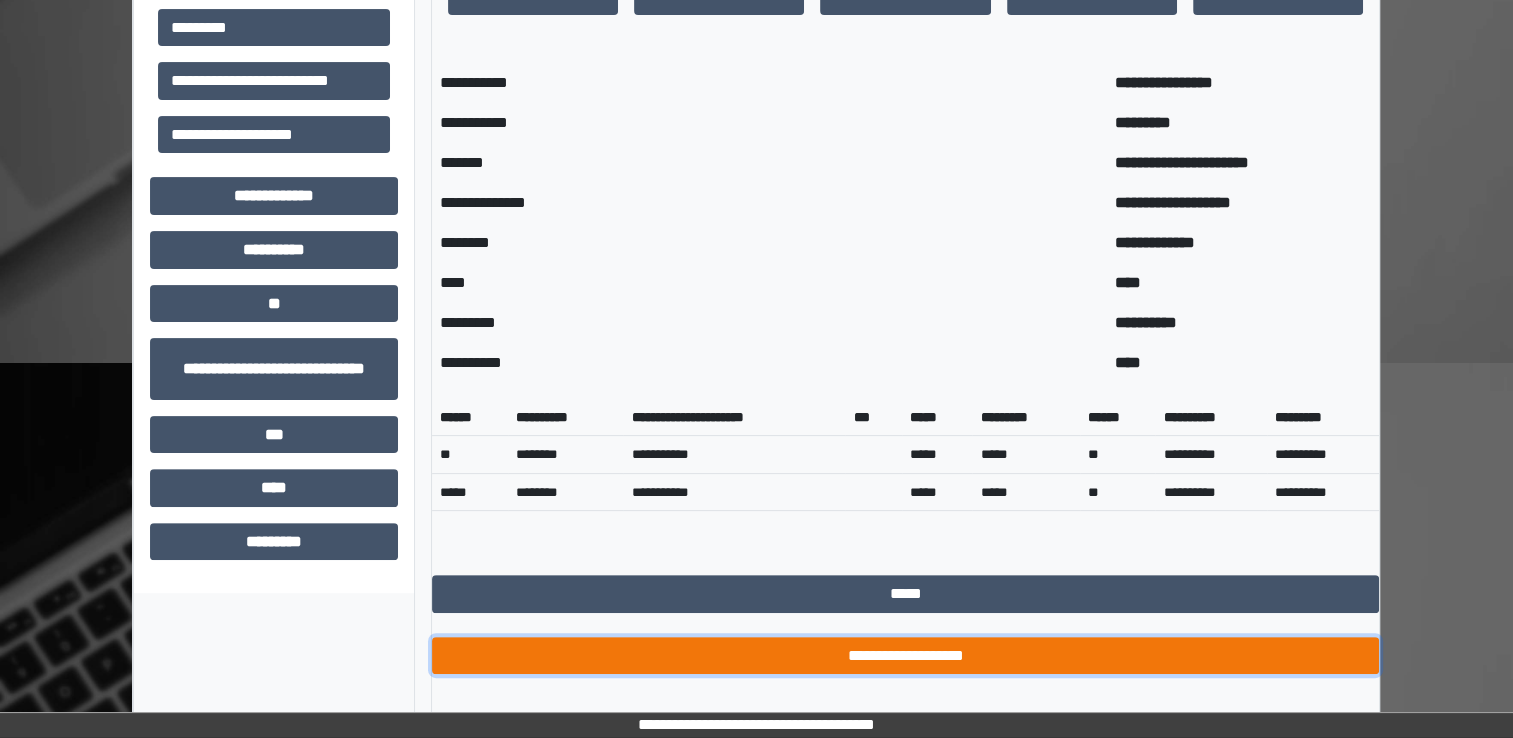 click on "**********" at bounding box center (905, 656) 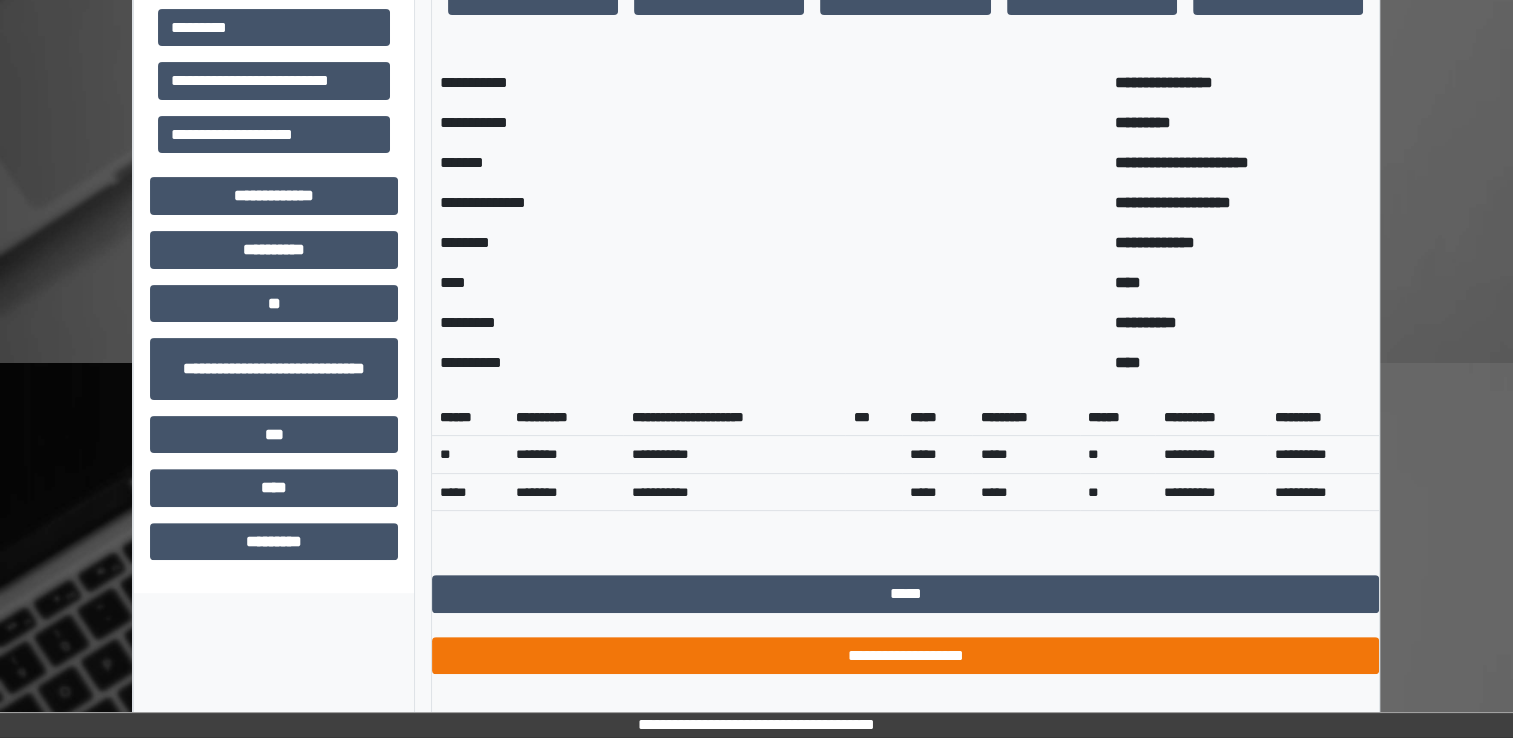 scroll, scrollTop: 386, scrollLeft: 0, axis: vertical 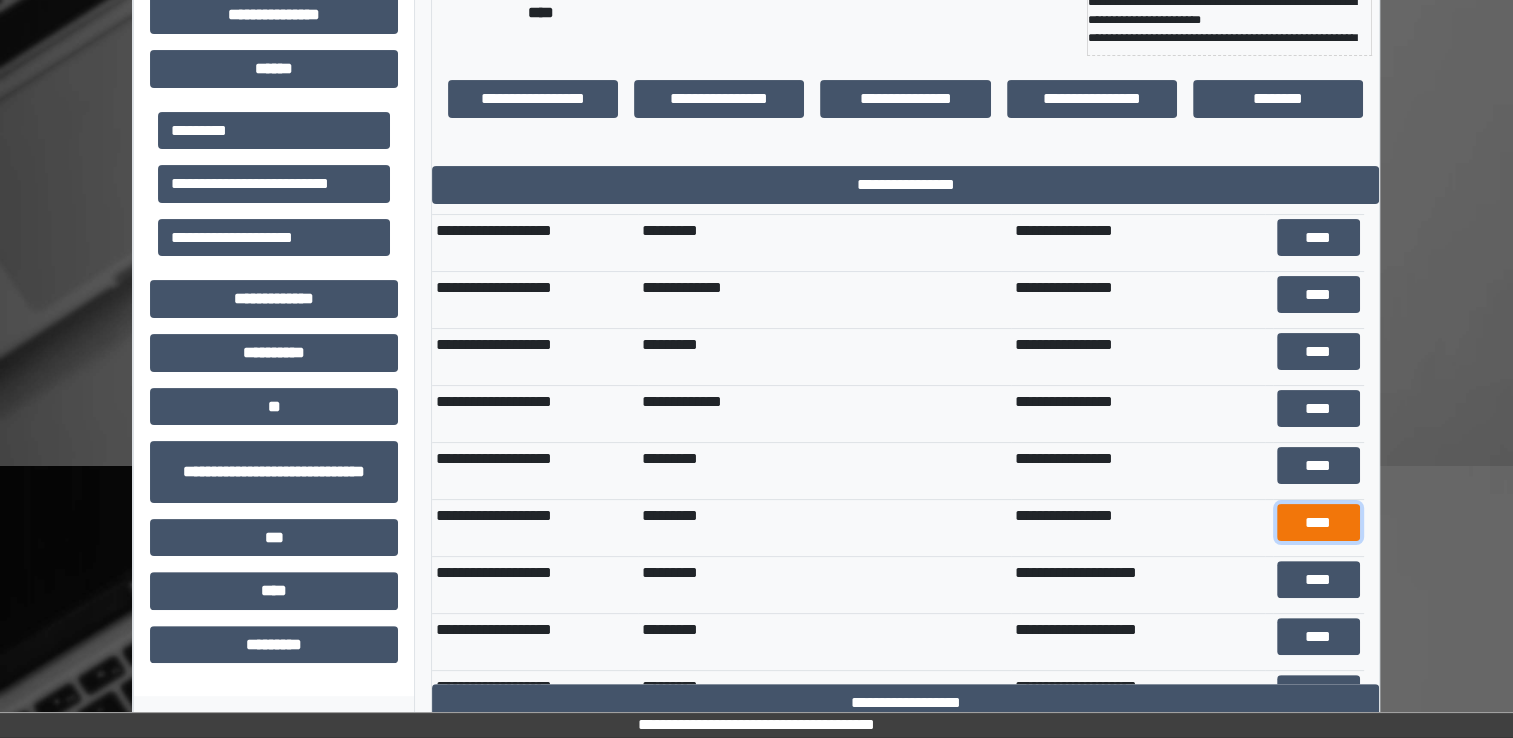 click on "****" at bounding box center (1318, 523) 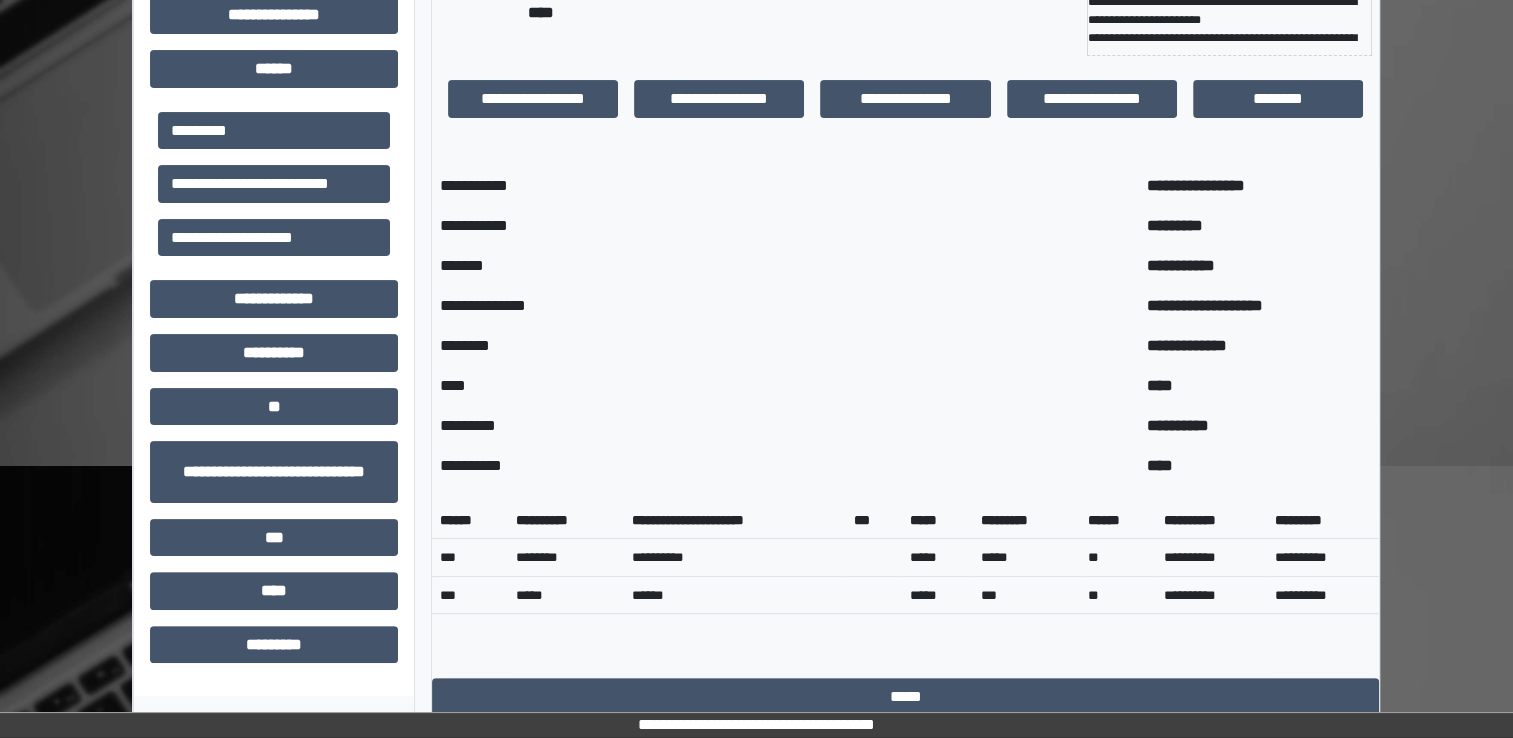 scroll, scrollTop: 489, scrollLeft: 0, axis: vertical 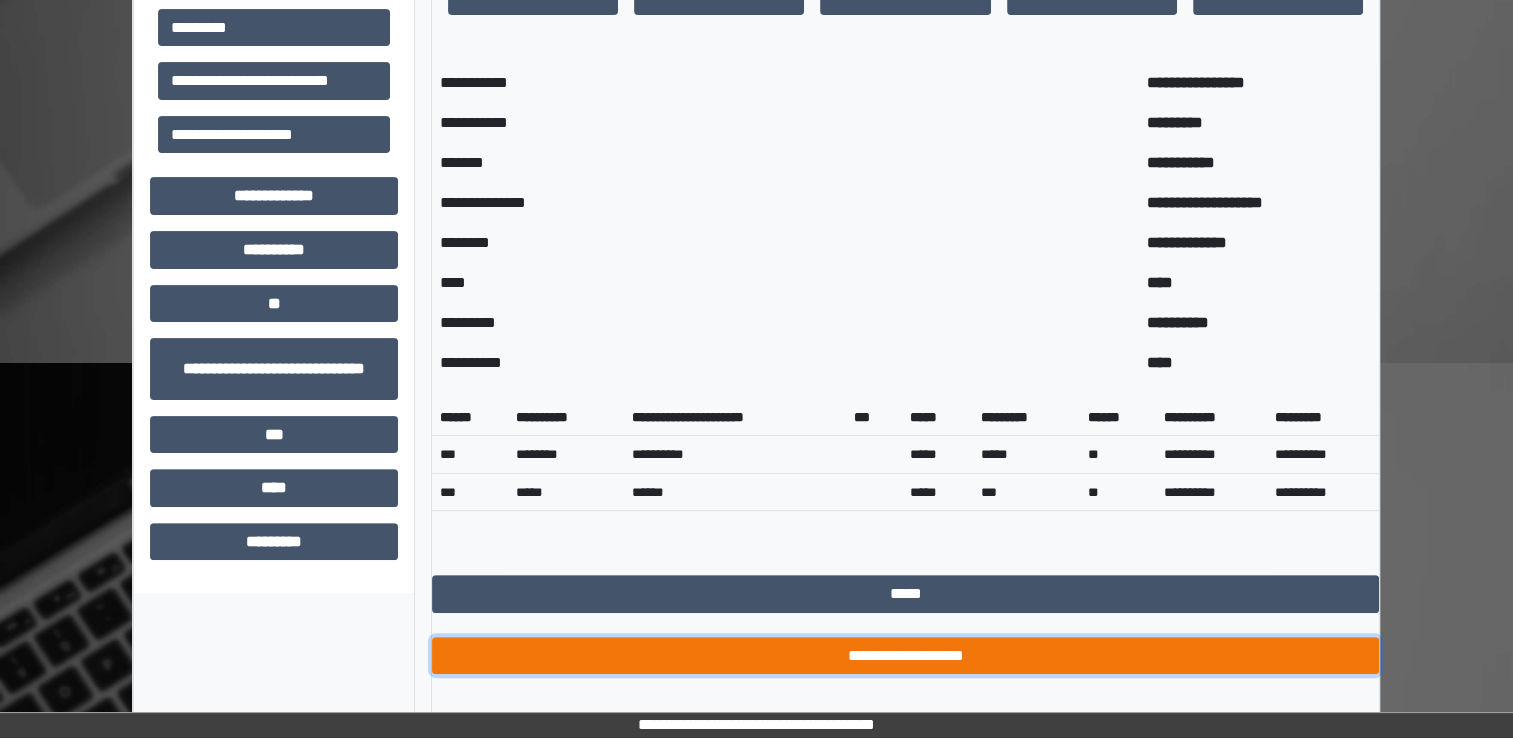 click on "**********" at bounding box center (905, 656) 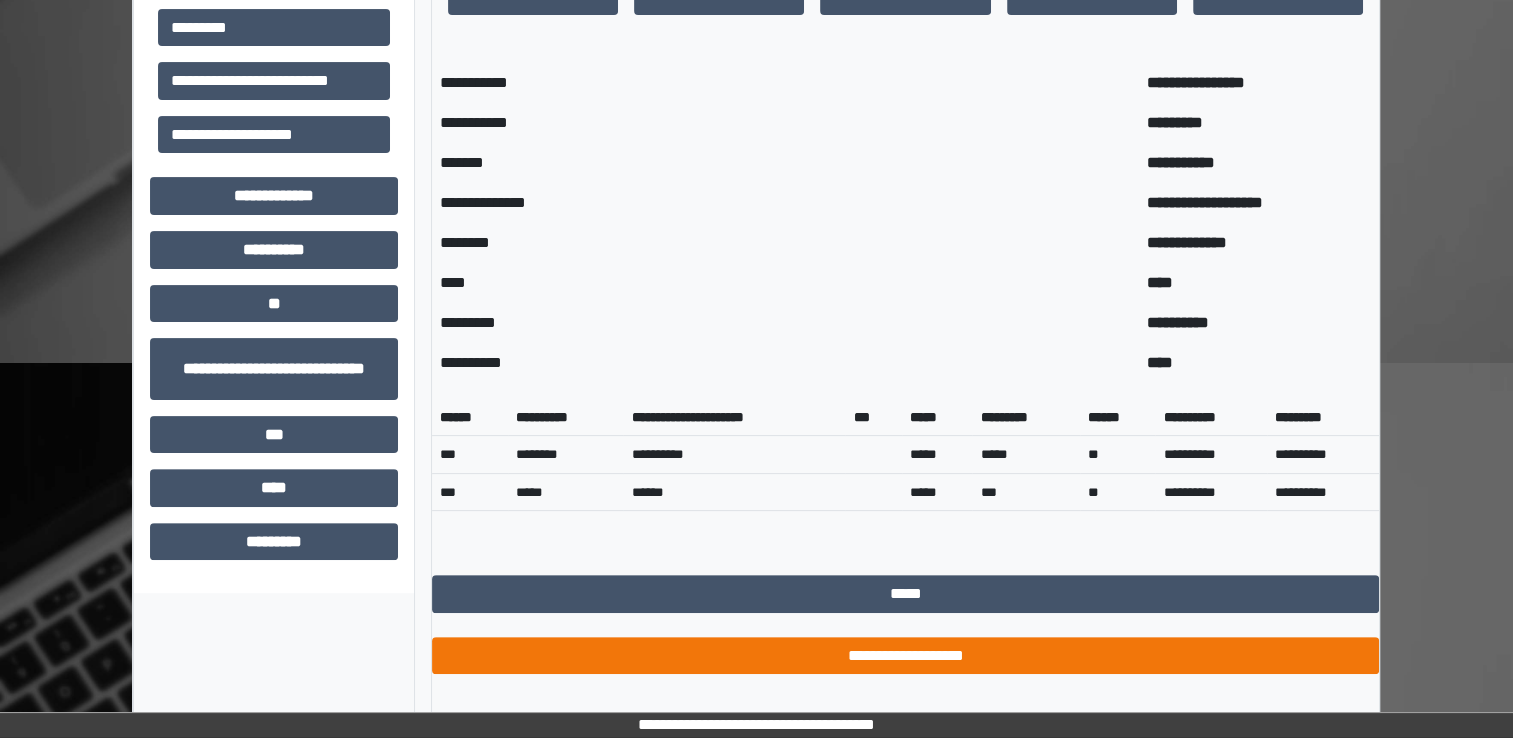 scroll, scrollTop: 386, scrollLeft: 0, axis: vertical 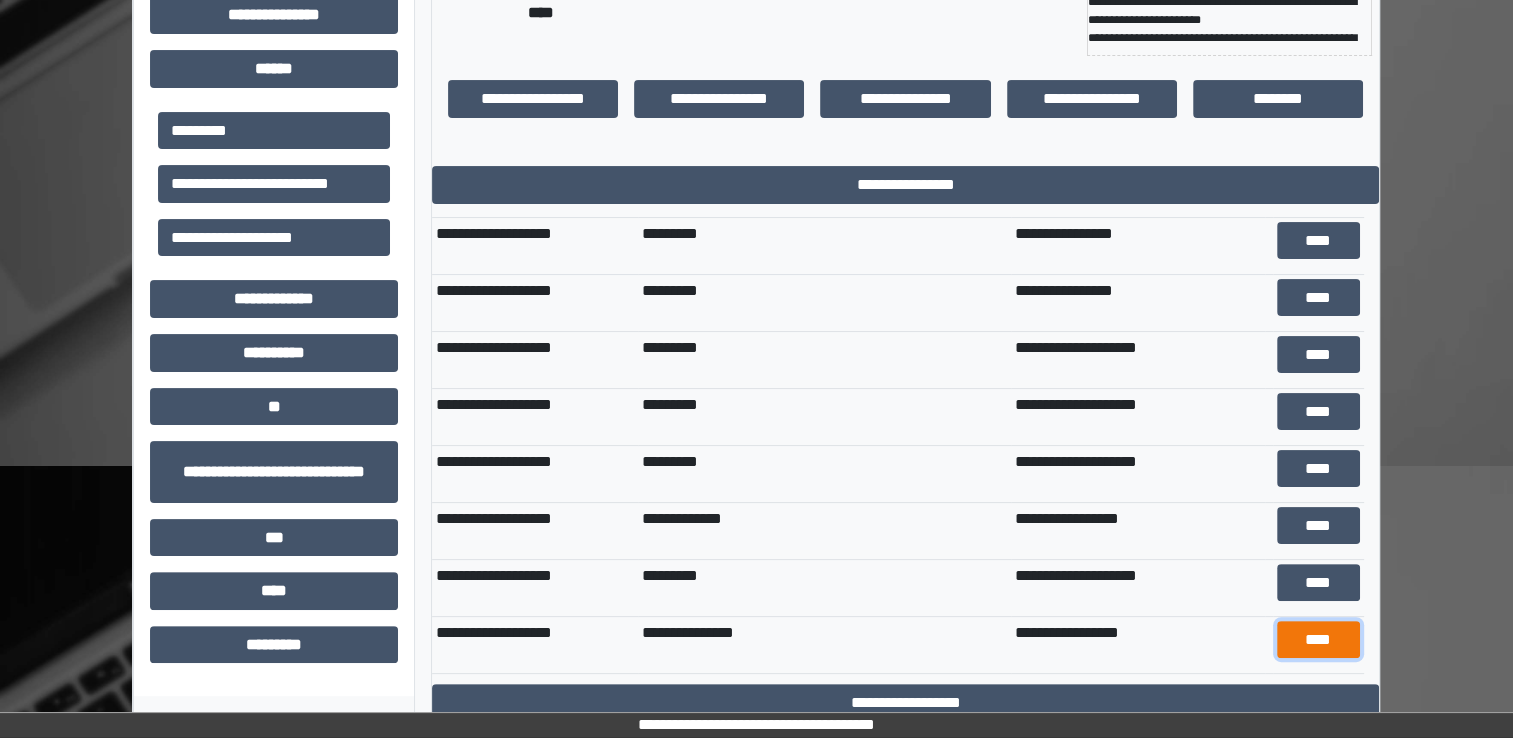 click on "****" at bounding box center (1318, 640) 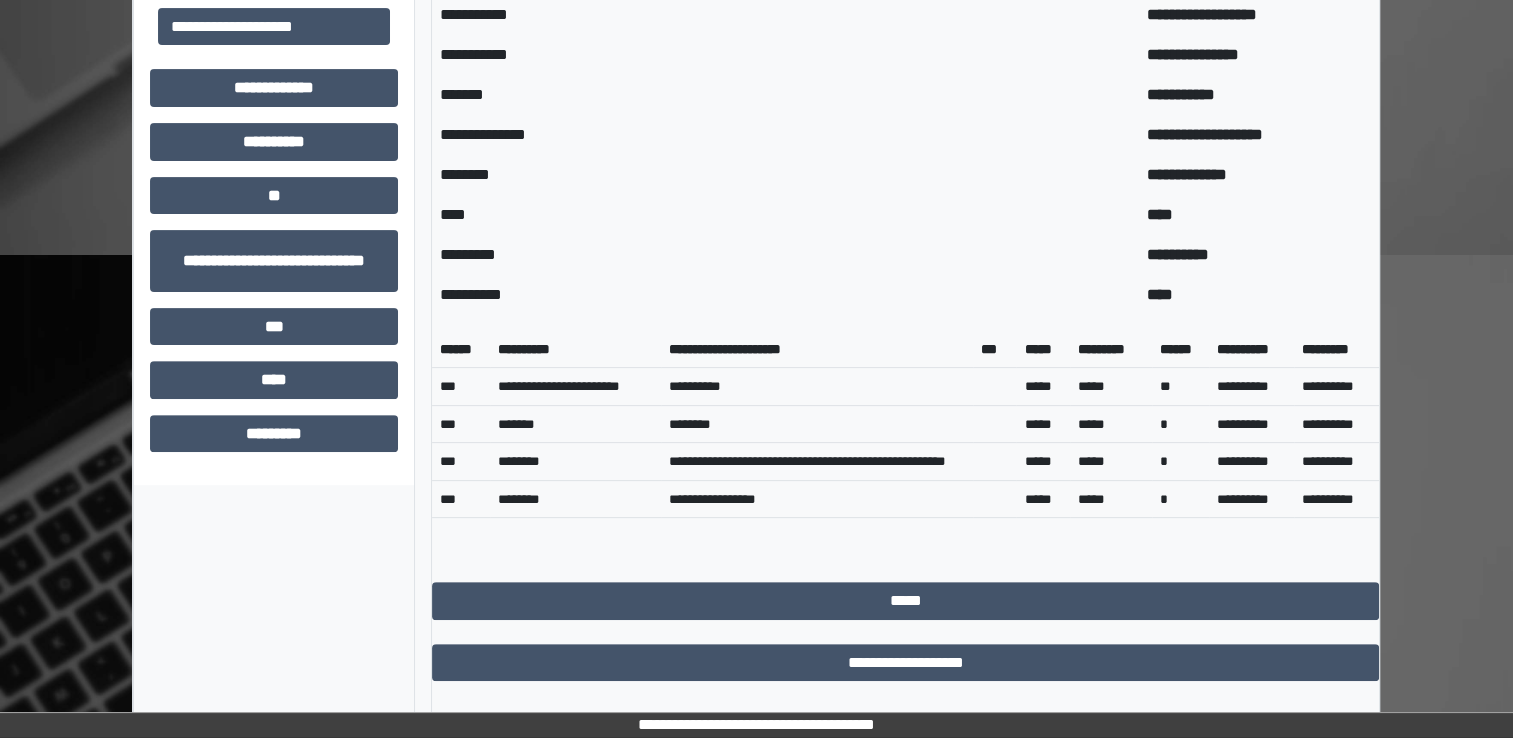 scroll, scrollTop: 665, scrollLeft: 0, axis: vertical 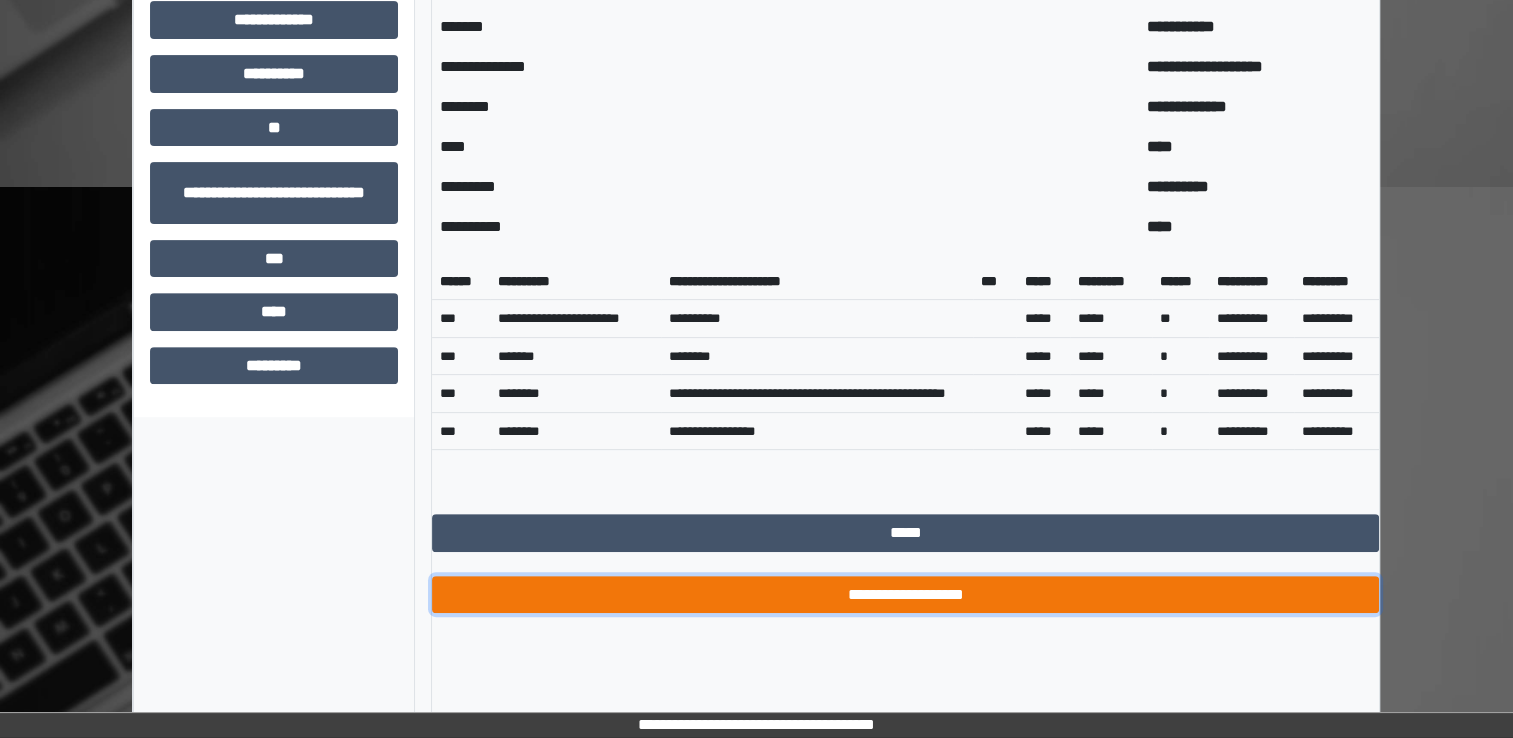 click on "**********" at bounding box center (905, 595) 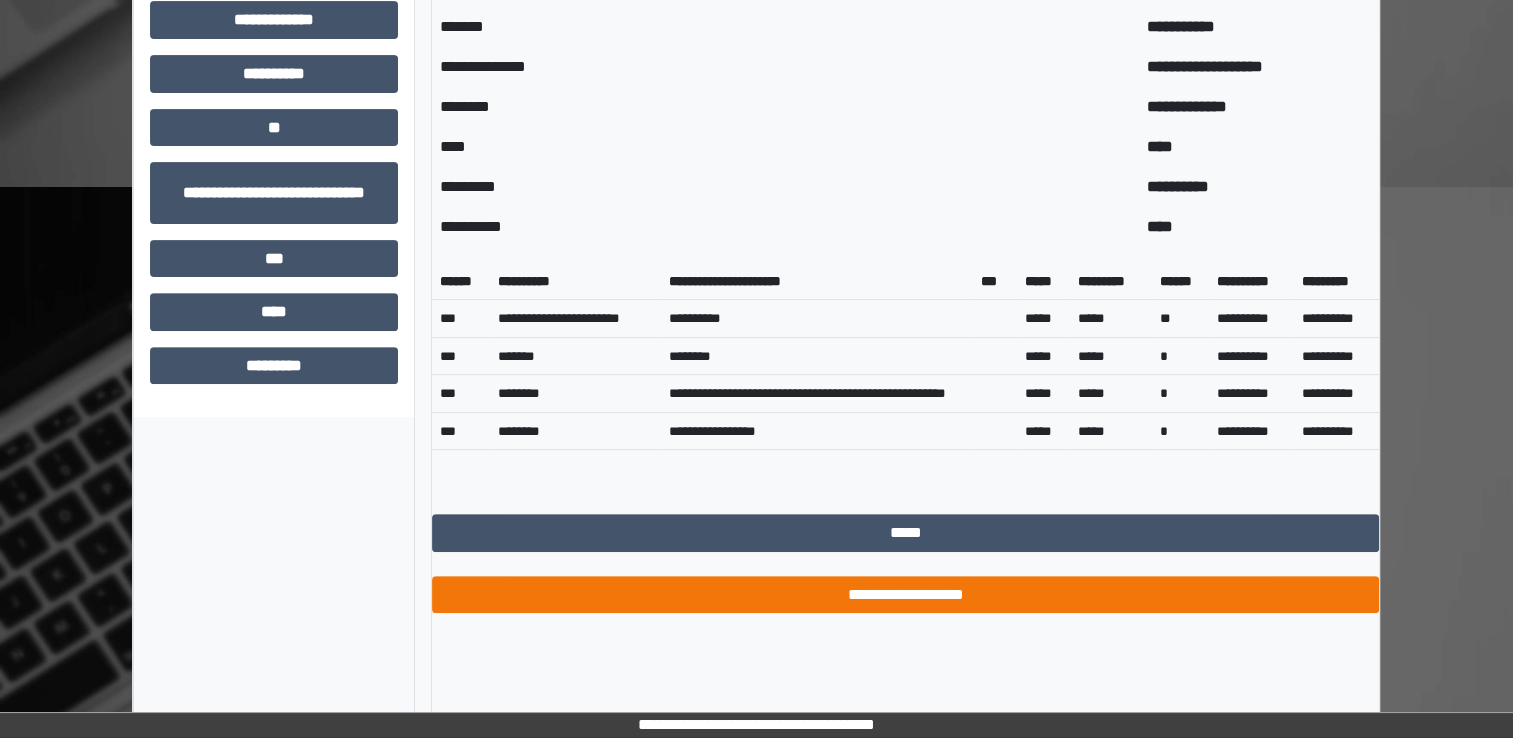 scroll, scrollTop: 386, scrollLeft: 0, axis: vertical 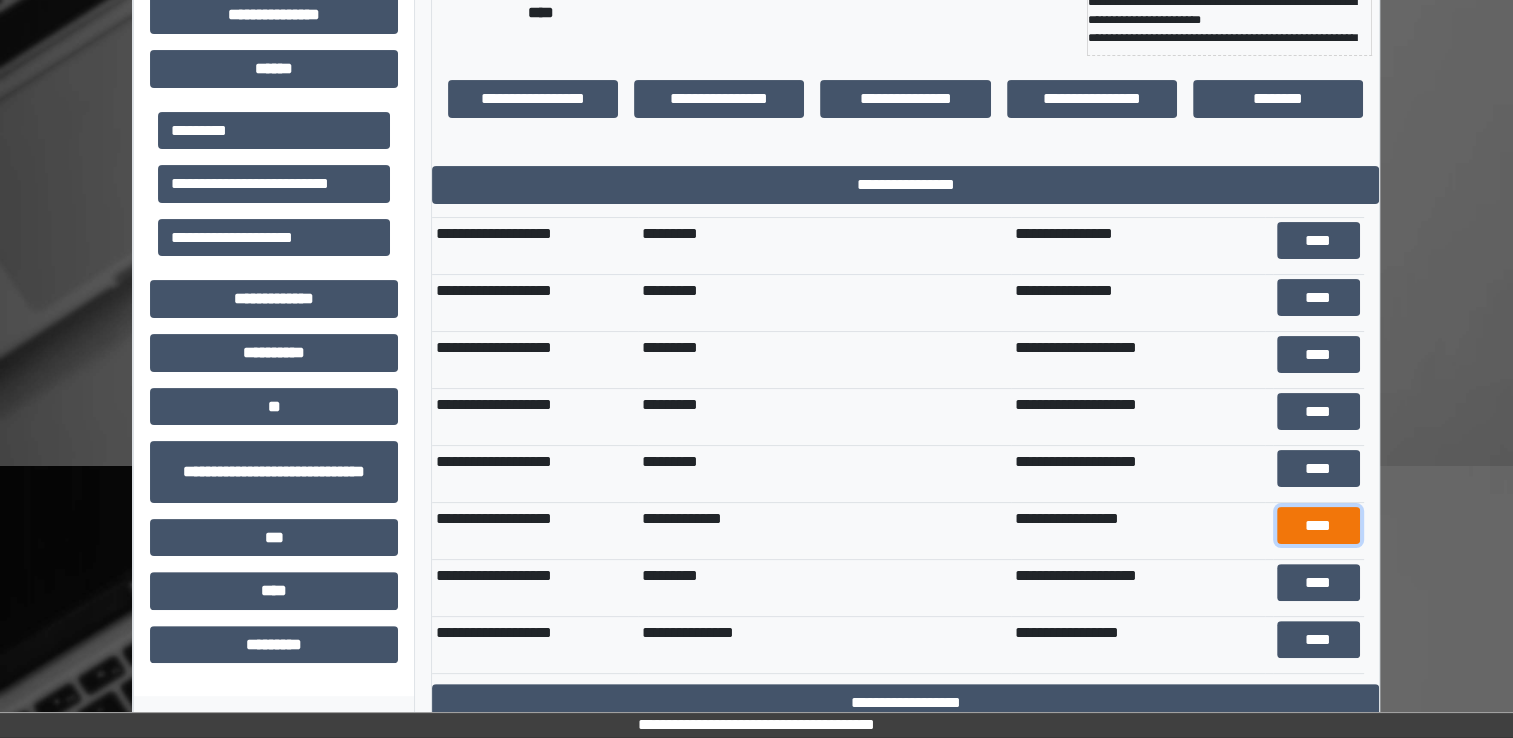 click on "****" at bounding box center (1318, 526) 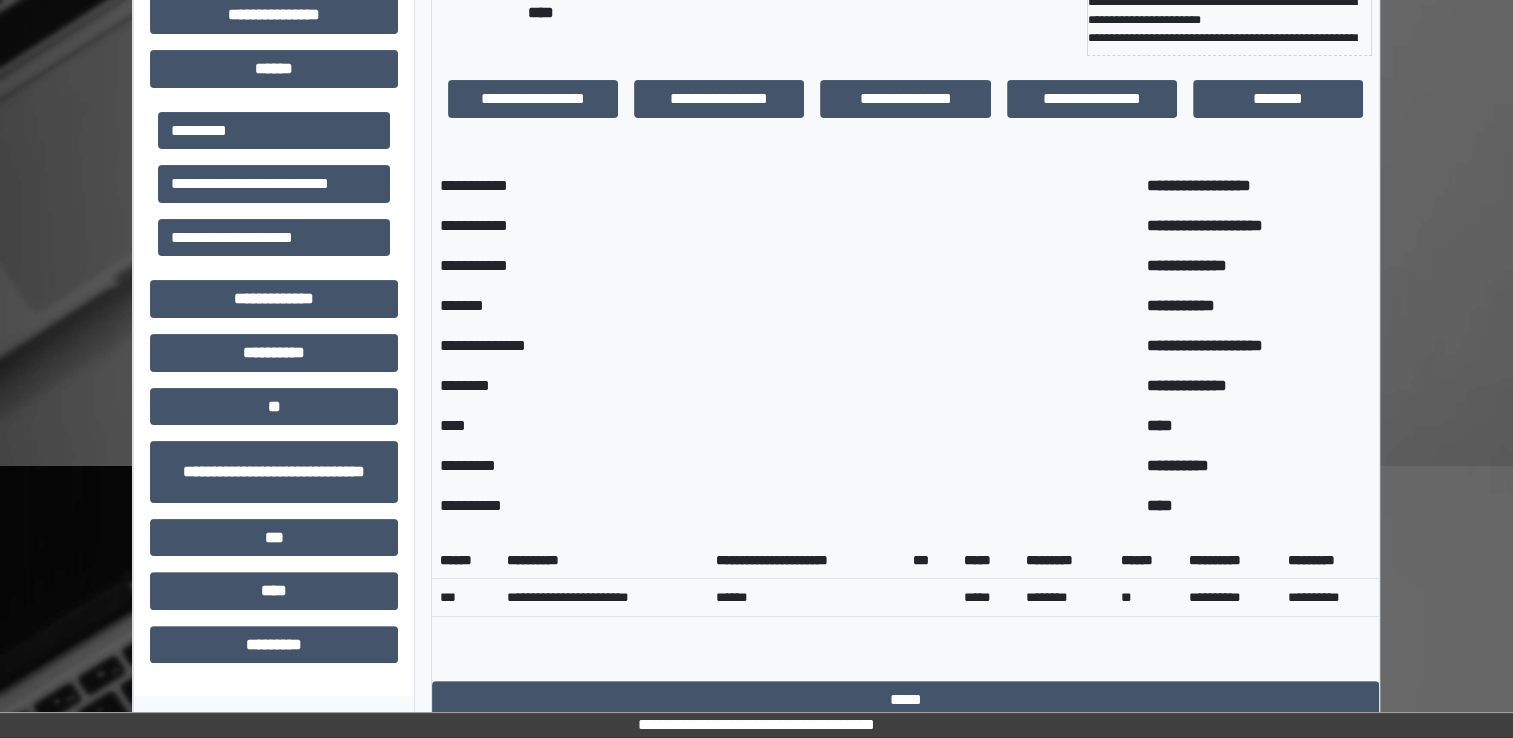 scroll, scrollTop: 492, scrollLeft: 0, axis: vertical 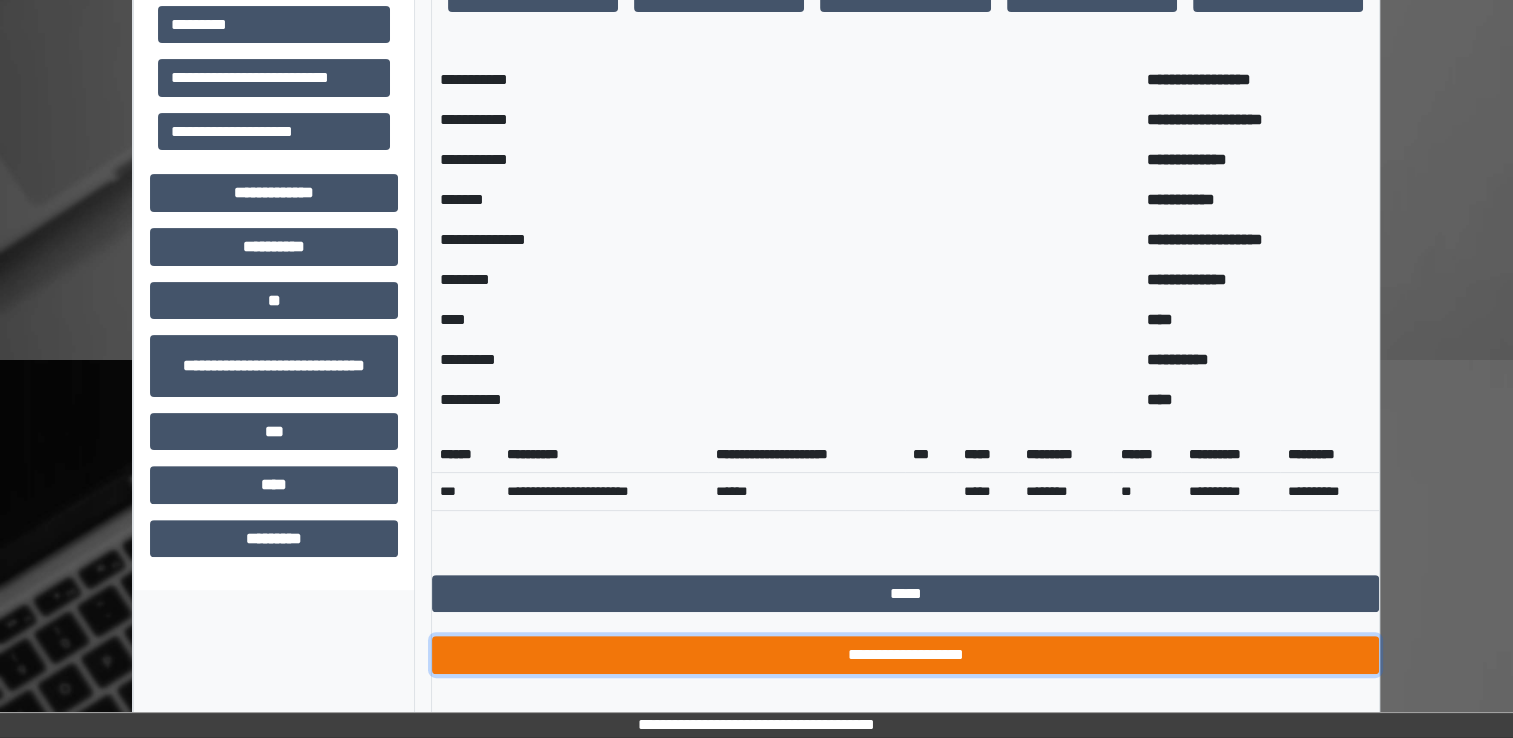 click on "**********" at bounding box center [905, 655] 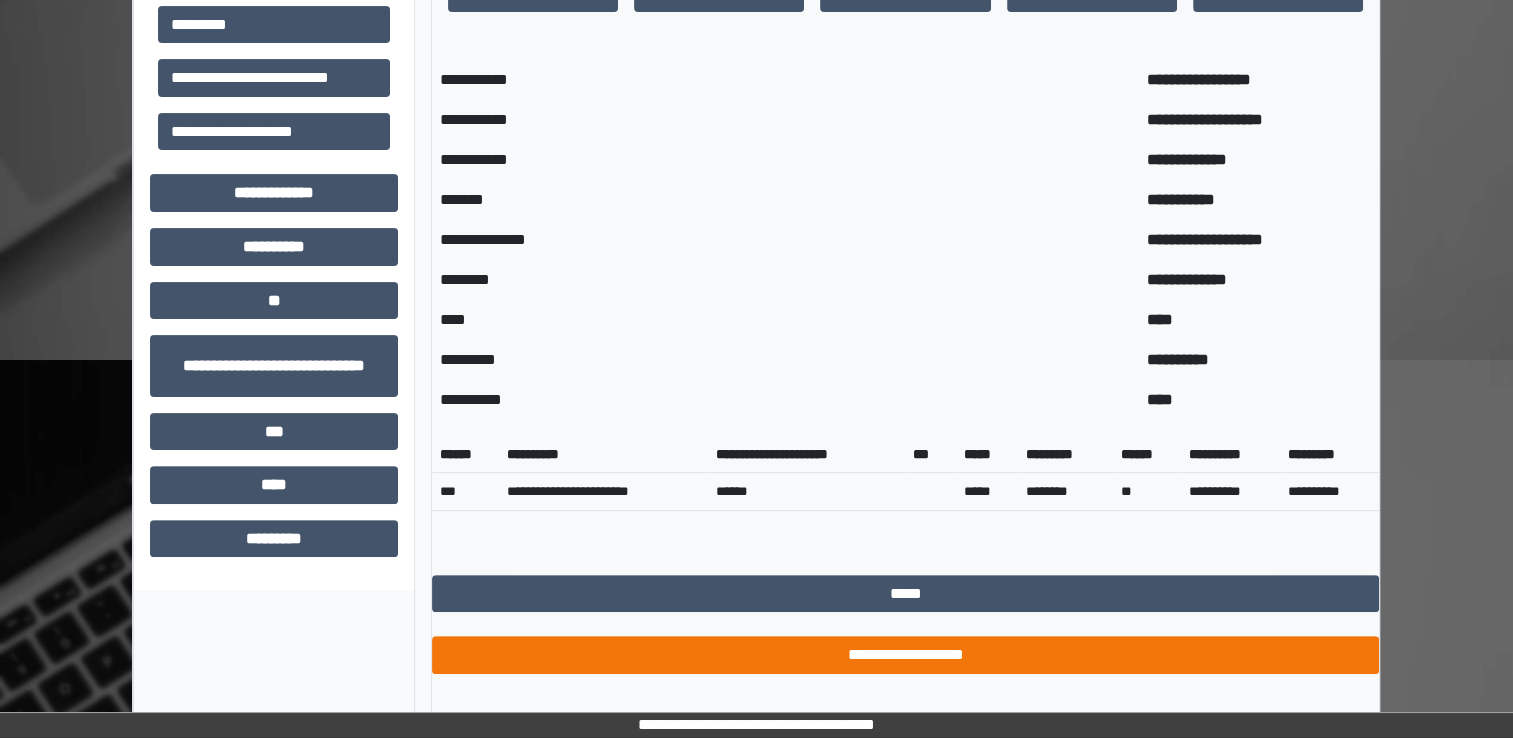 scroll, scrollTop: 386, scrollLeft: 0, axis: vertical 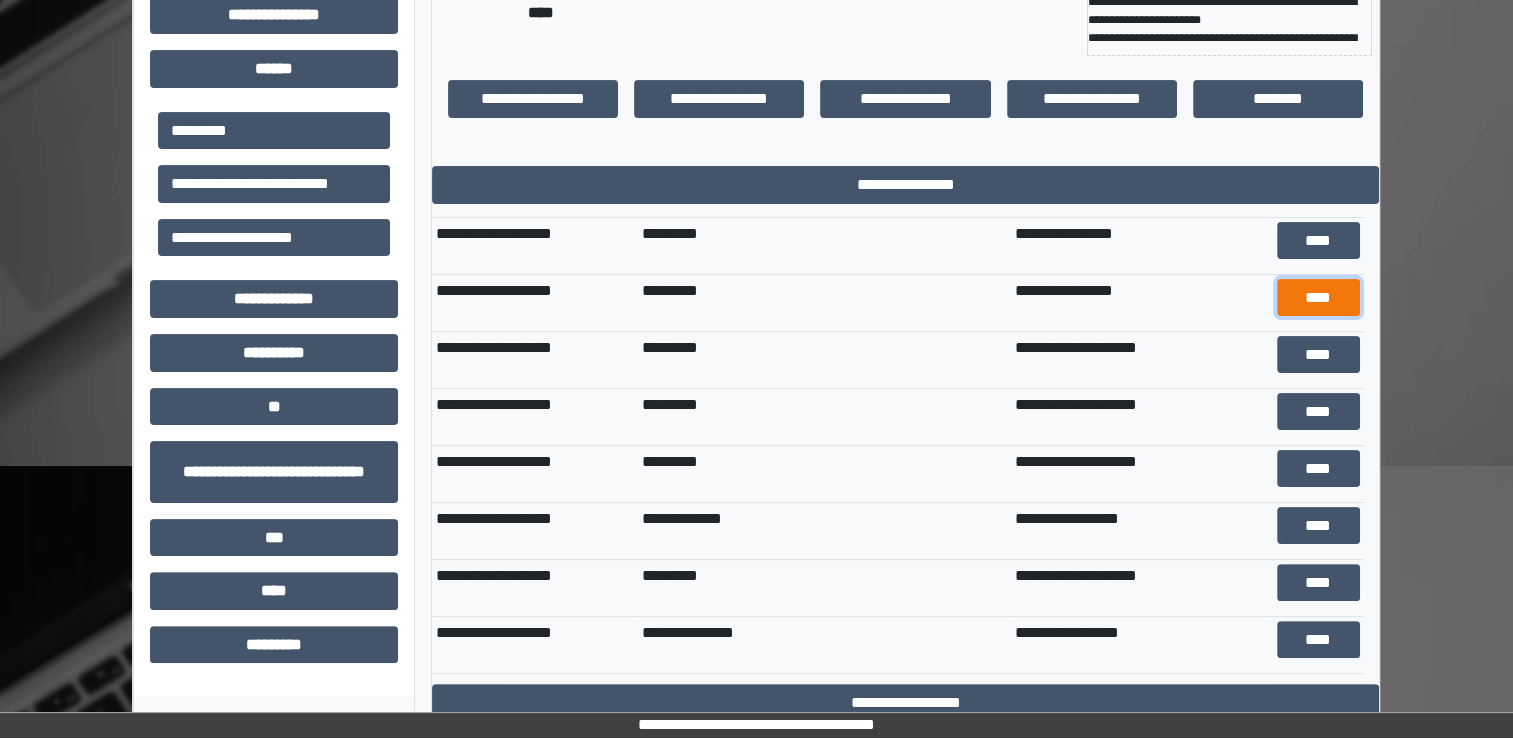 click on "****" at bounding box center (1318, 298) 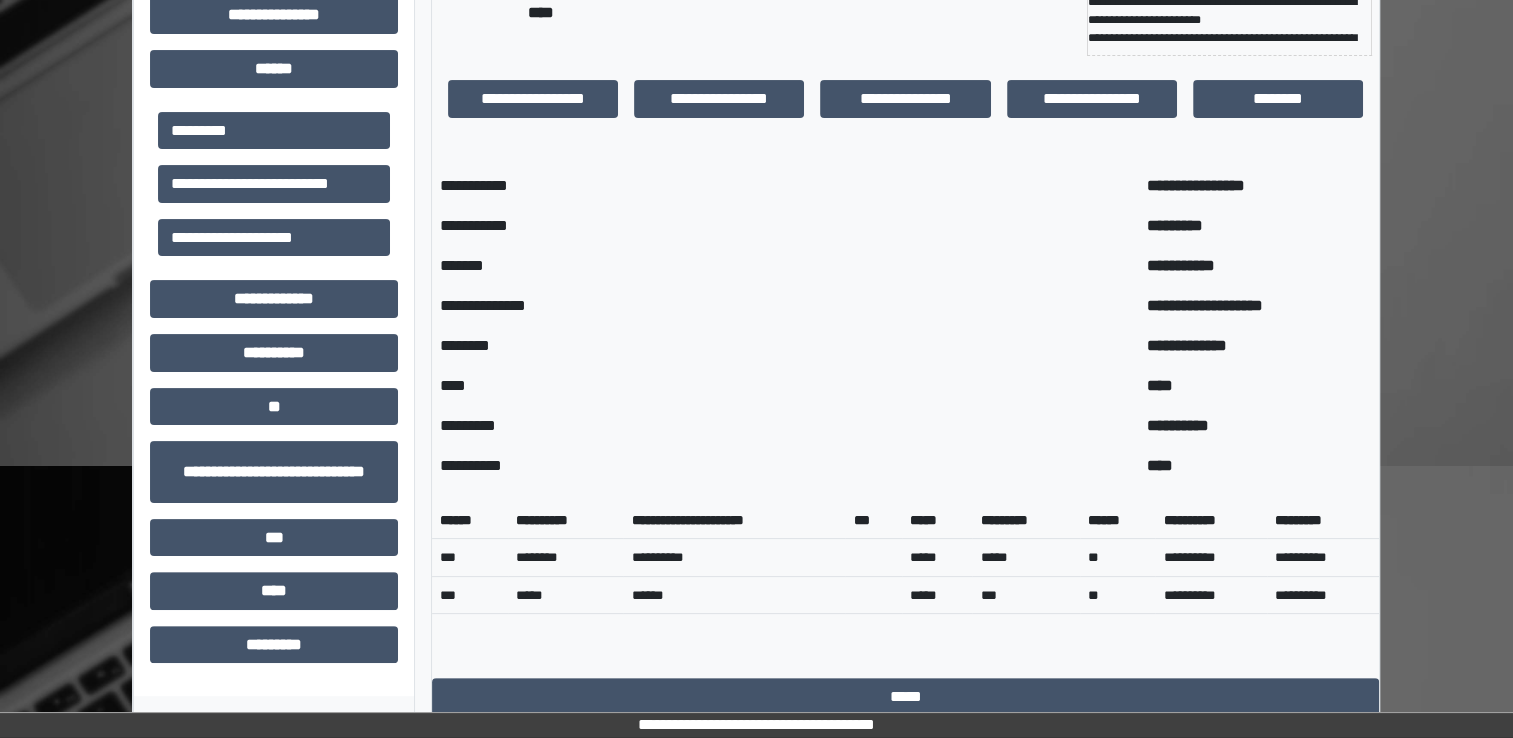 scroll, scrollTop: 489, scrollLeft: 0, axis: vertical 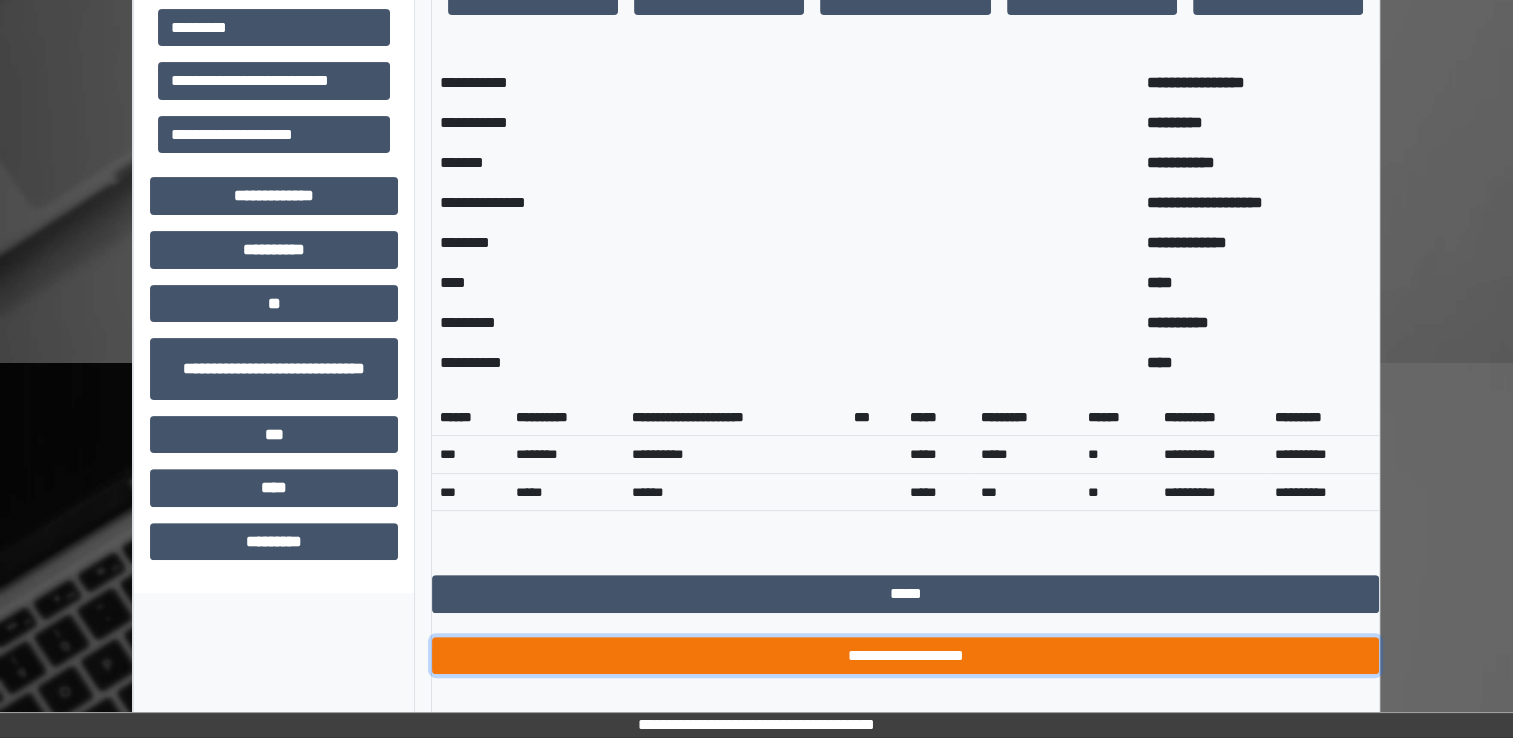 click on "**********" at bounding box center (905, 656) 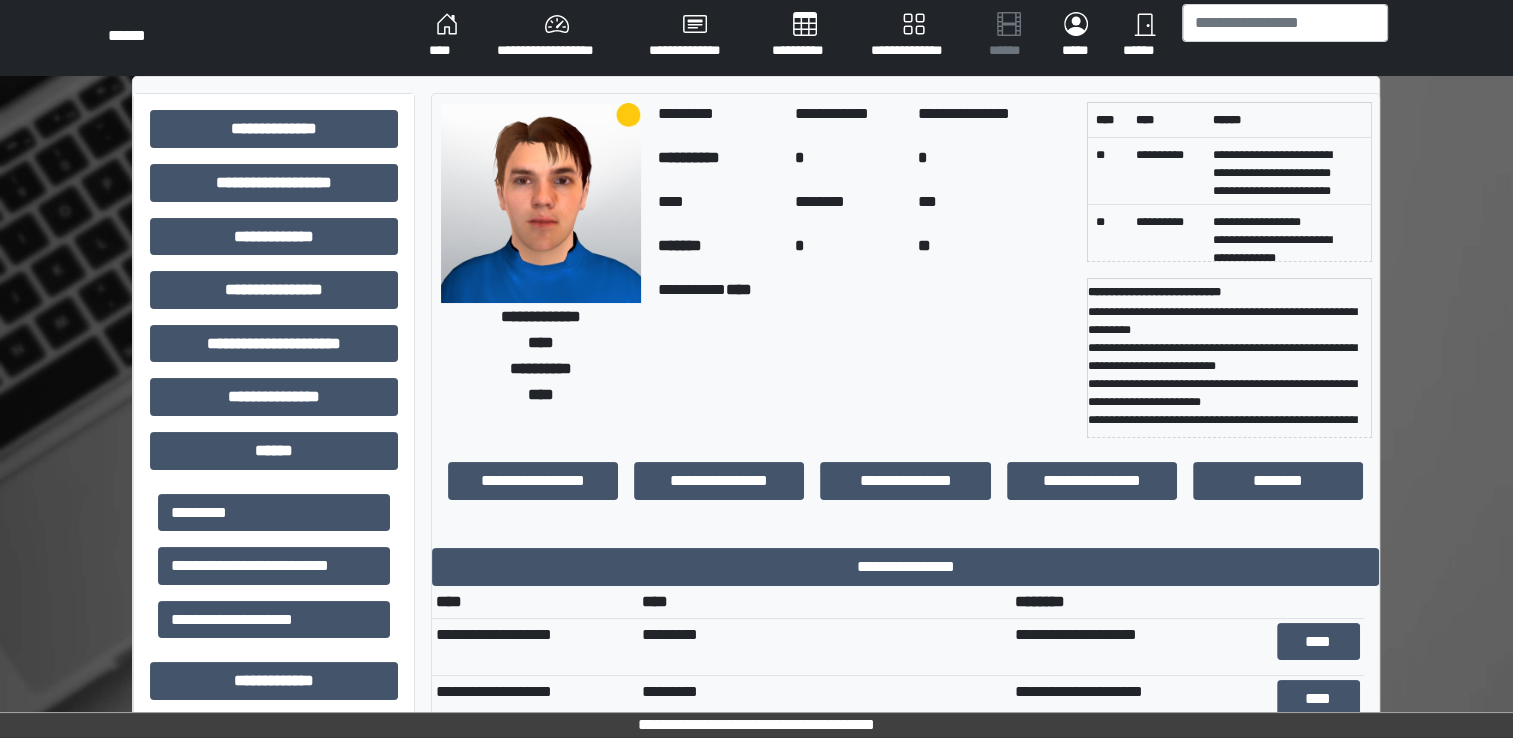 scroll, scrollTop: 2, scrollLeft: 0, axis: vertical 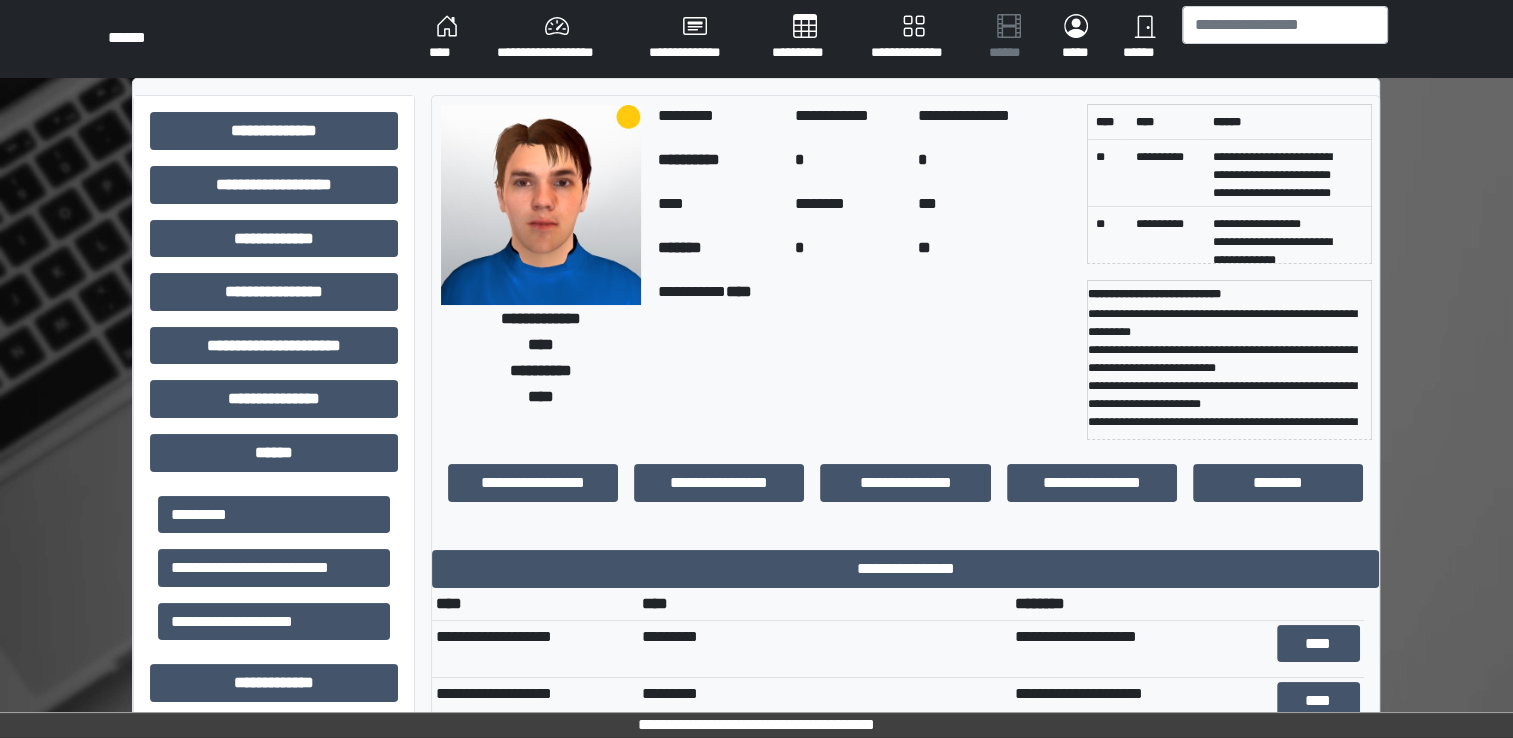 click on "****" at bounding box center (447, 38) 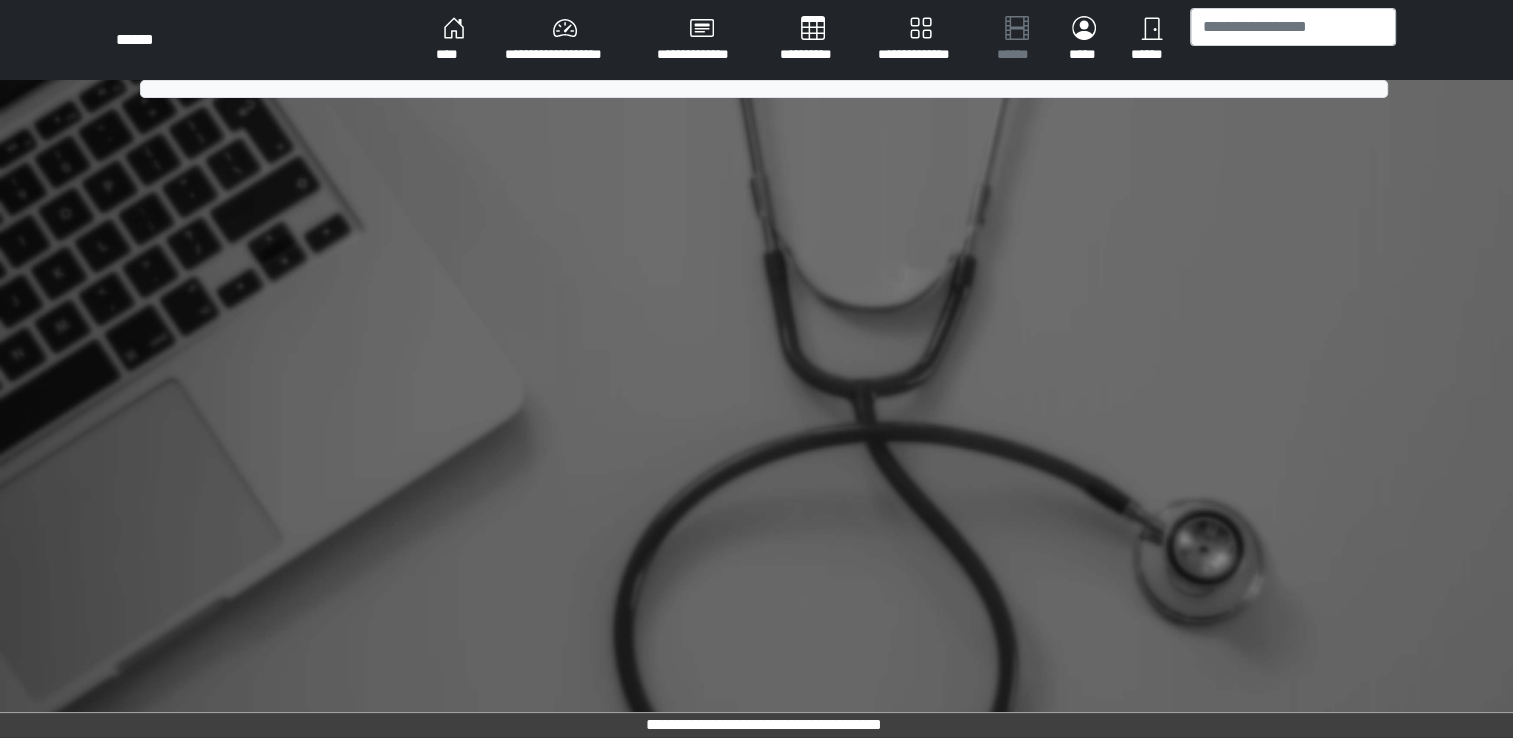 scroll, scrollTop: 0, scrollLeft: 0, axis: both 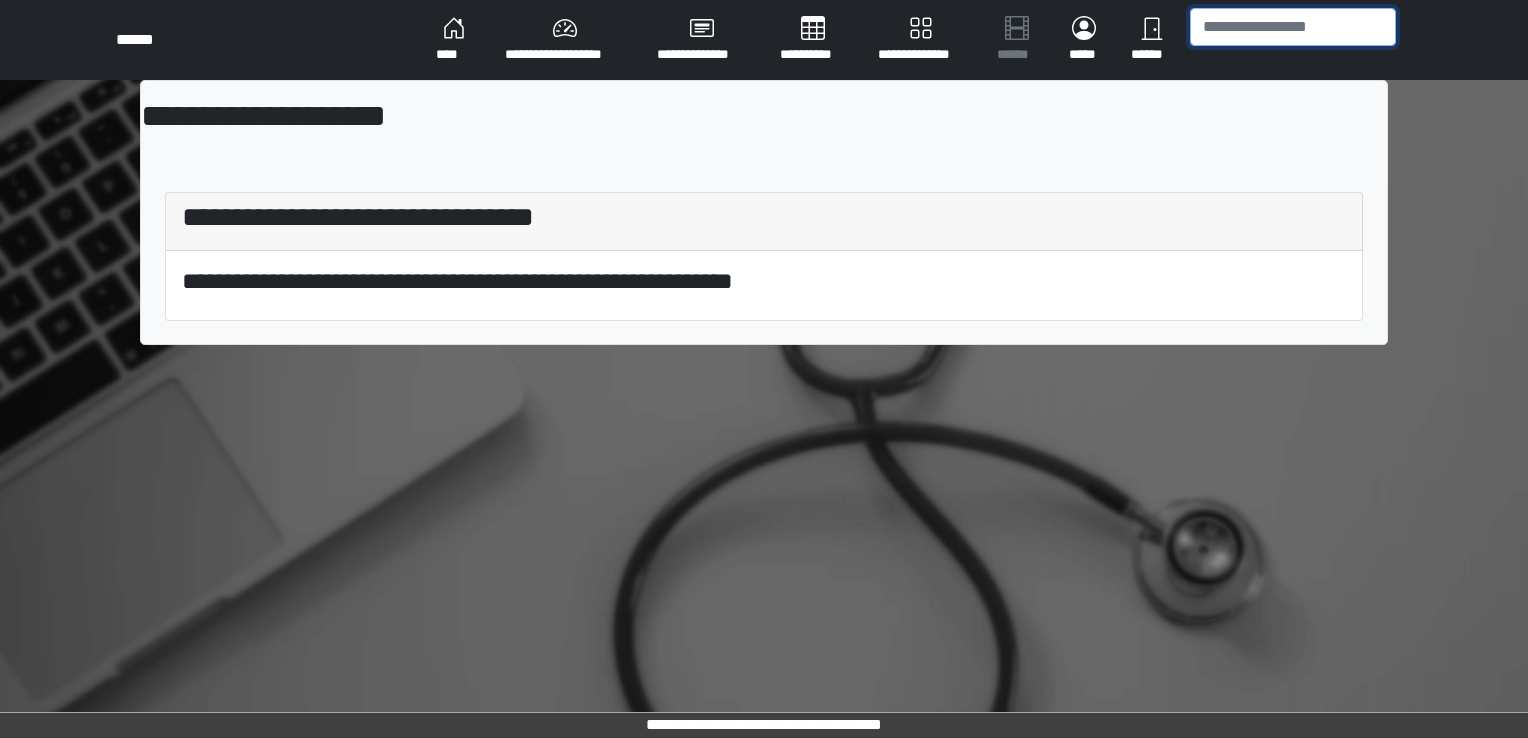 click at bounding box center (1293, 27) 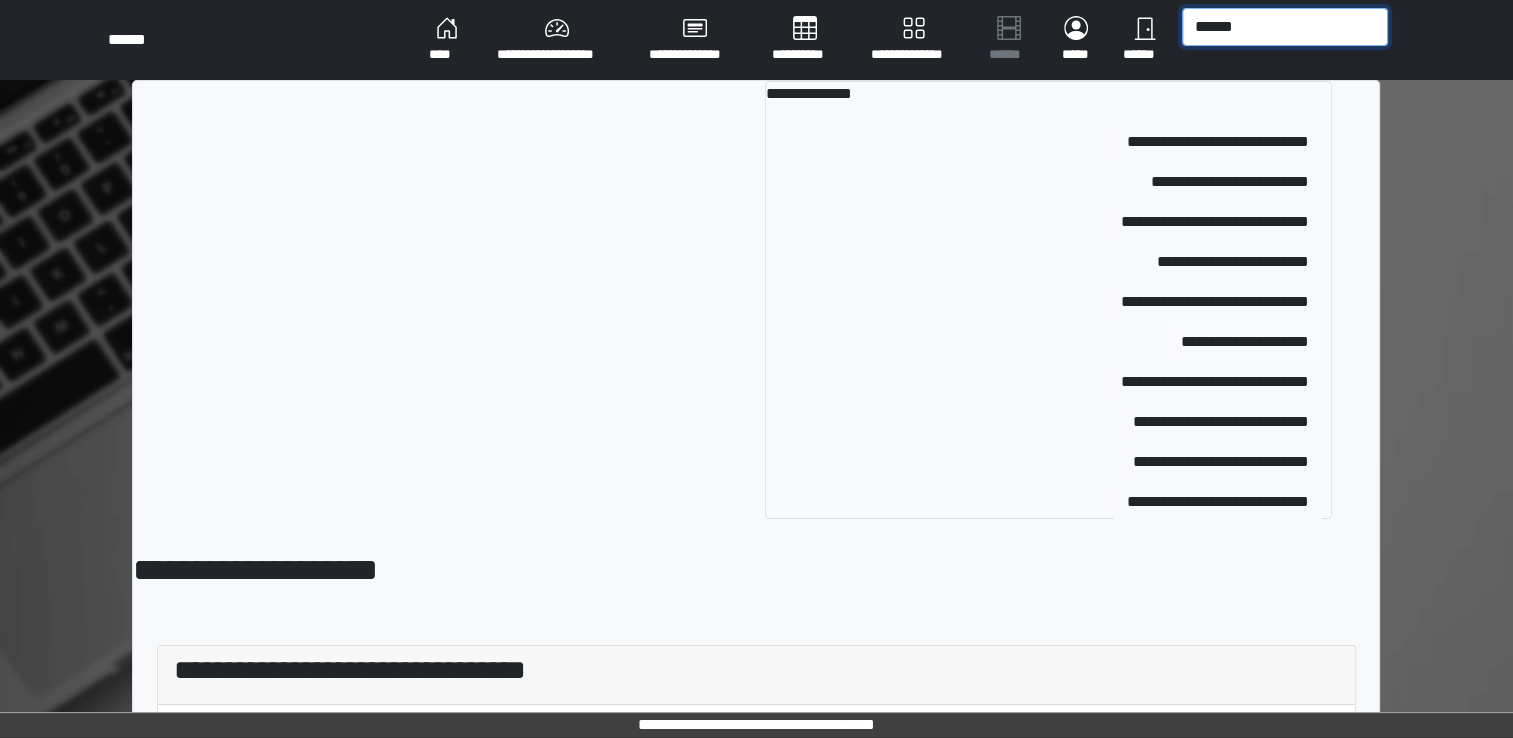 type on "******" 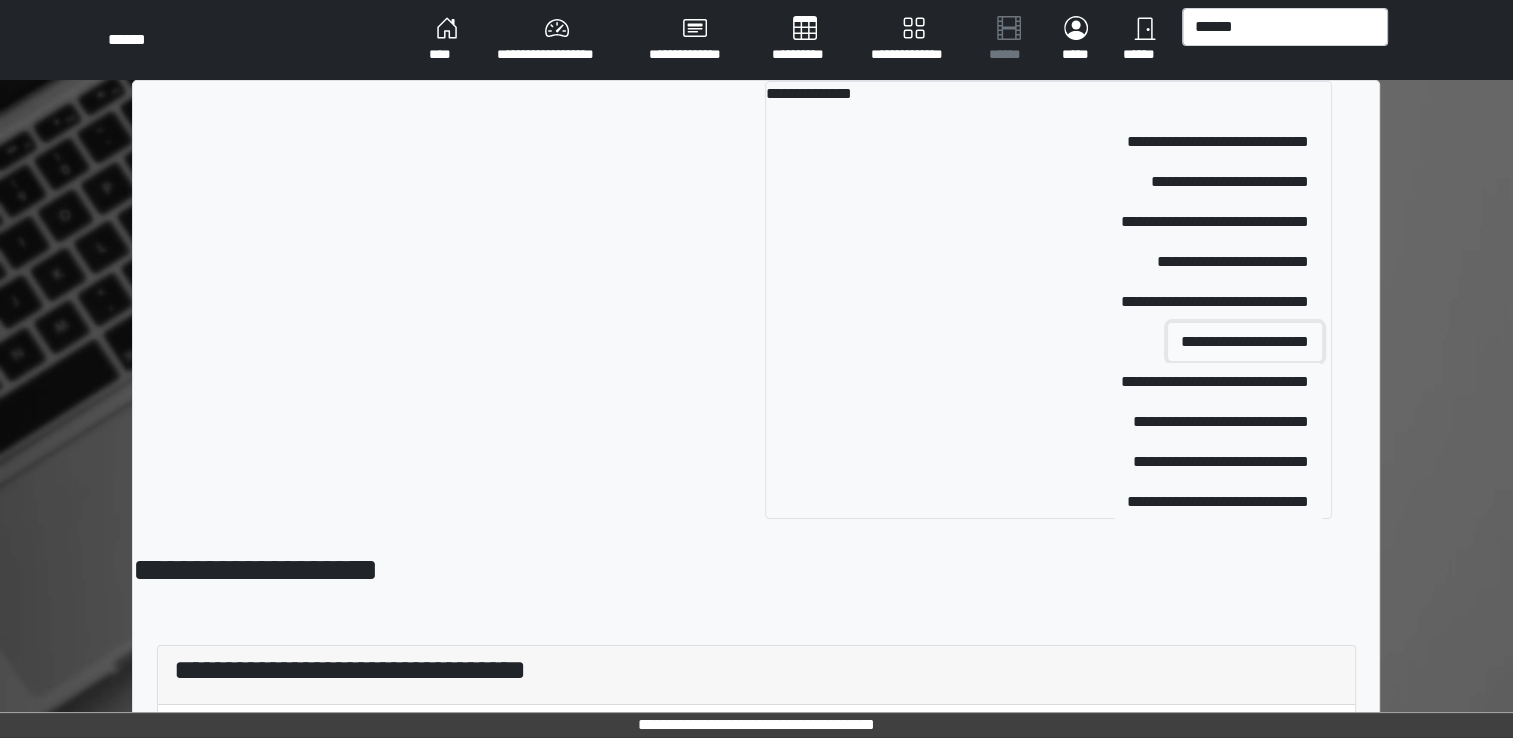 click on "**********" at bounding box center (1245, 342) 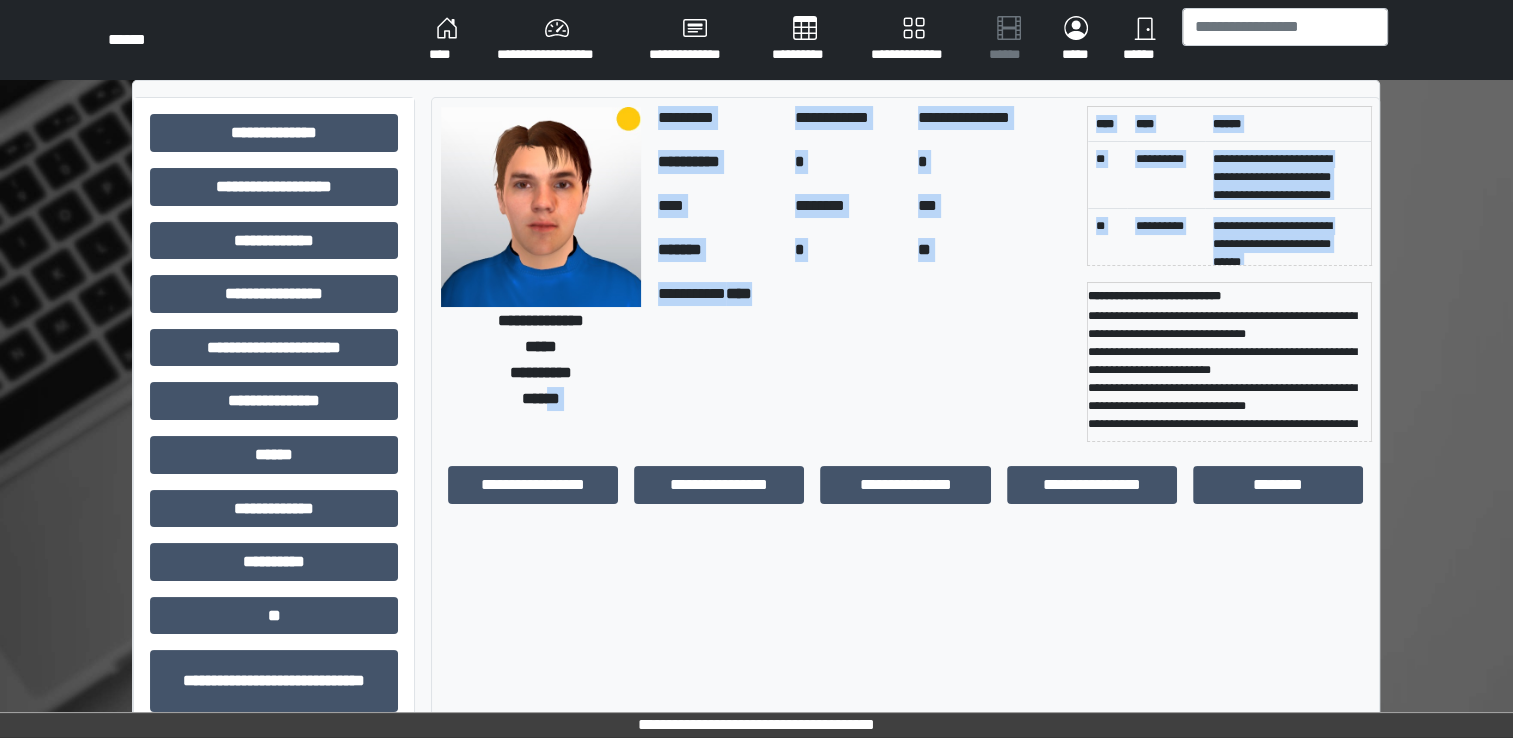 drag, startPoint x: 928, startPoint y: 448, endPoint x: 552, endPoint y: 394, distance: 379.85788 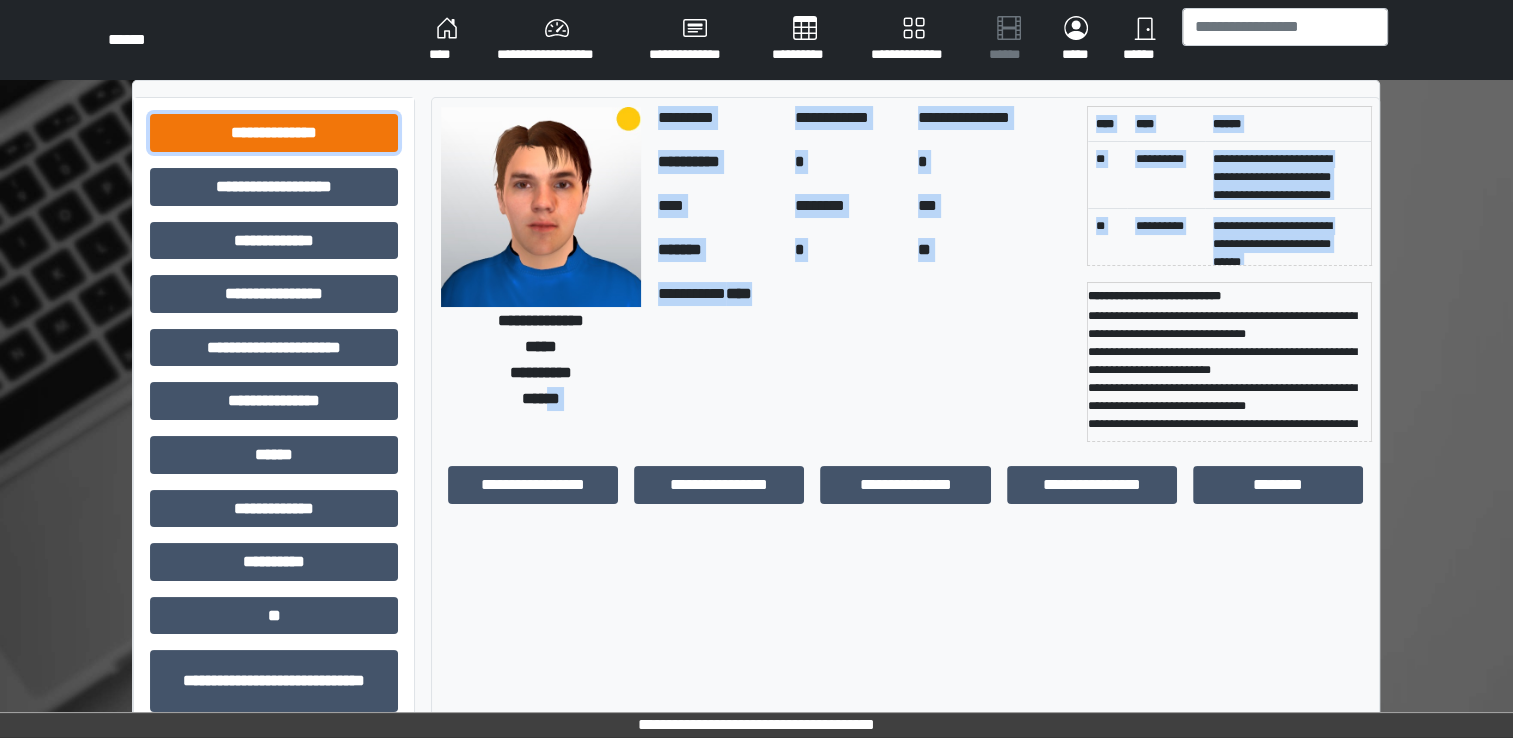 click on "**********" at bounding box center (274, 133) 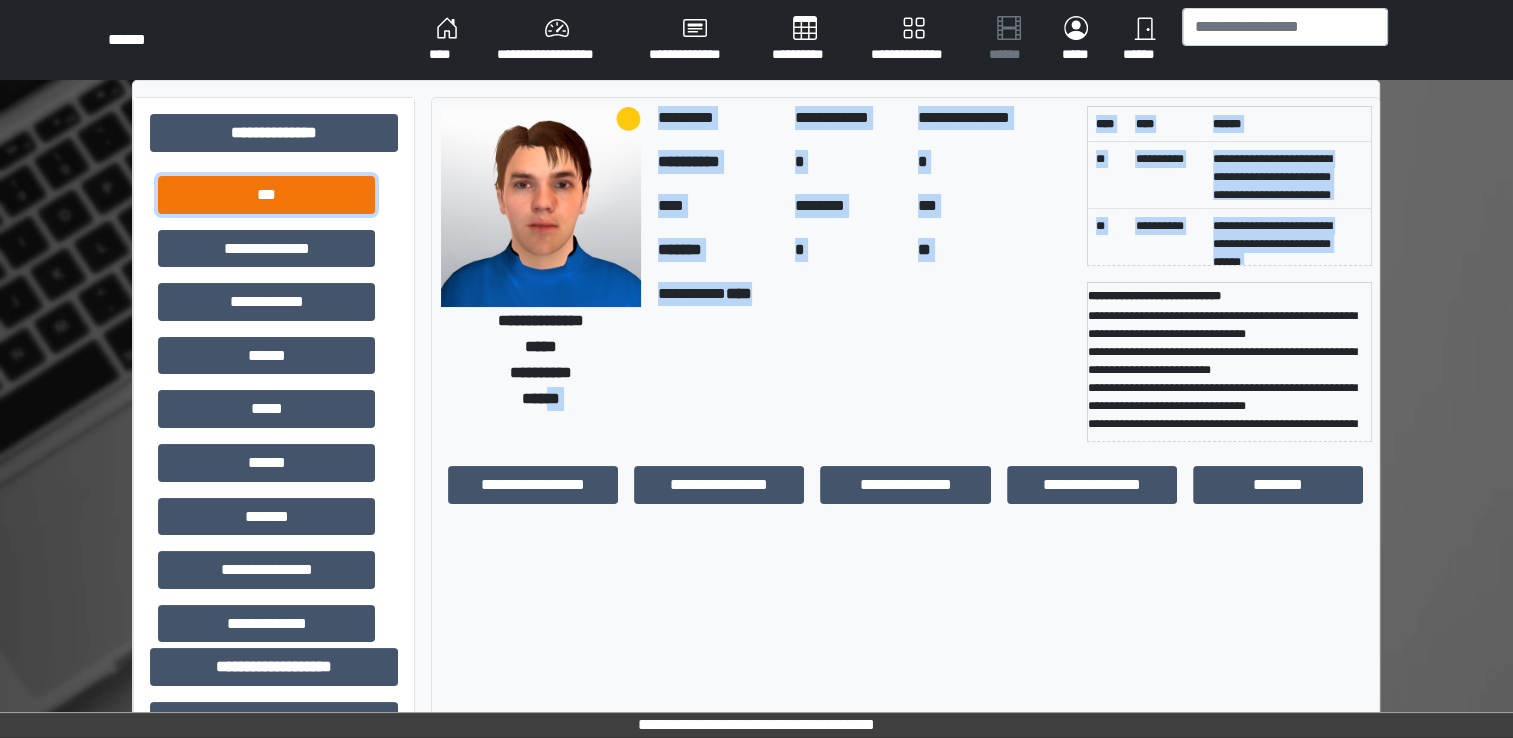 click on "***" at bounding box center (266, 195) 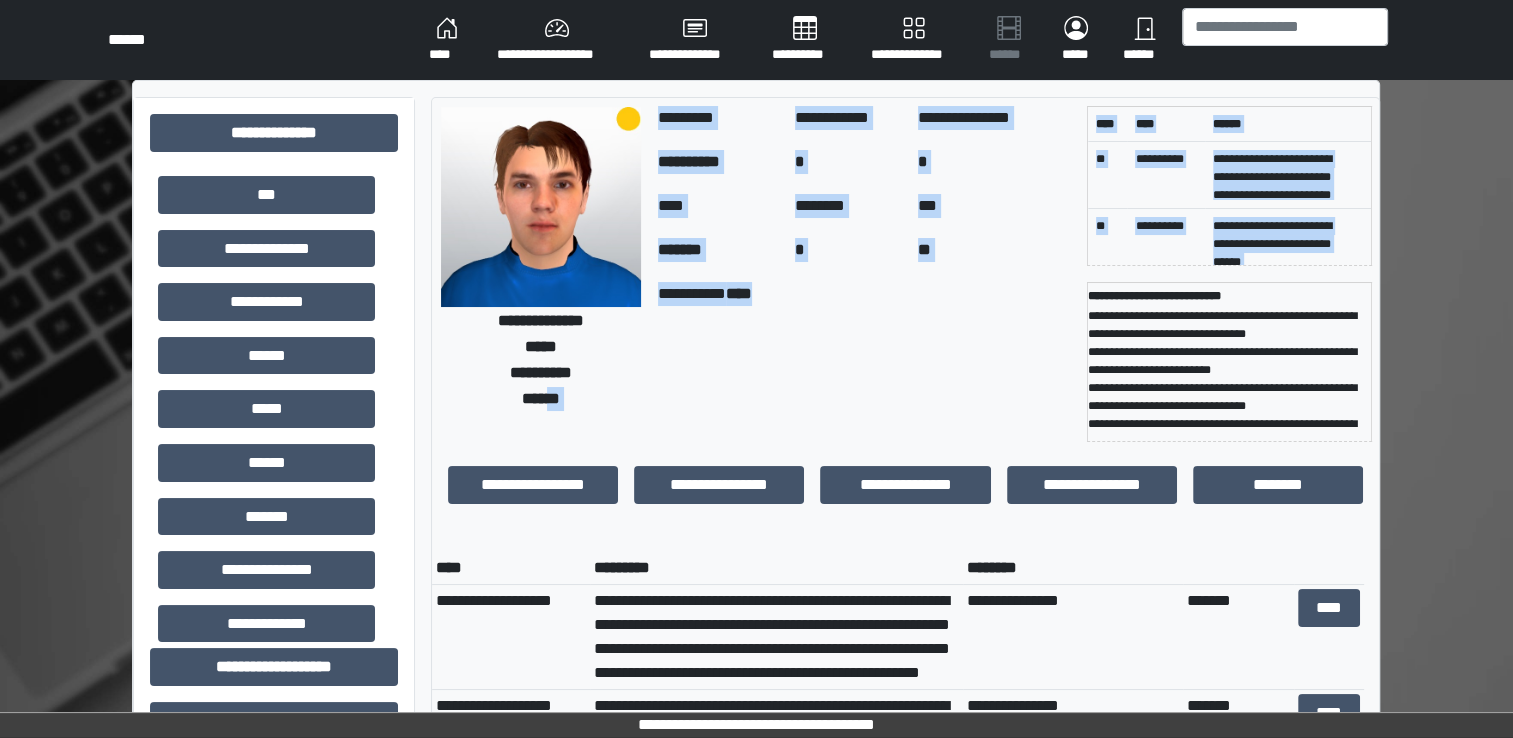click on "**********" at bounding box center [864, 362] 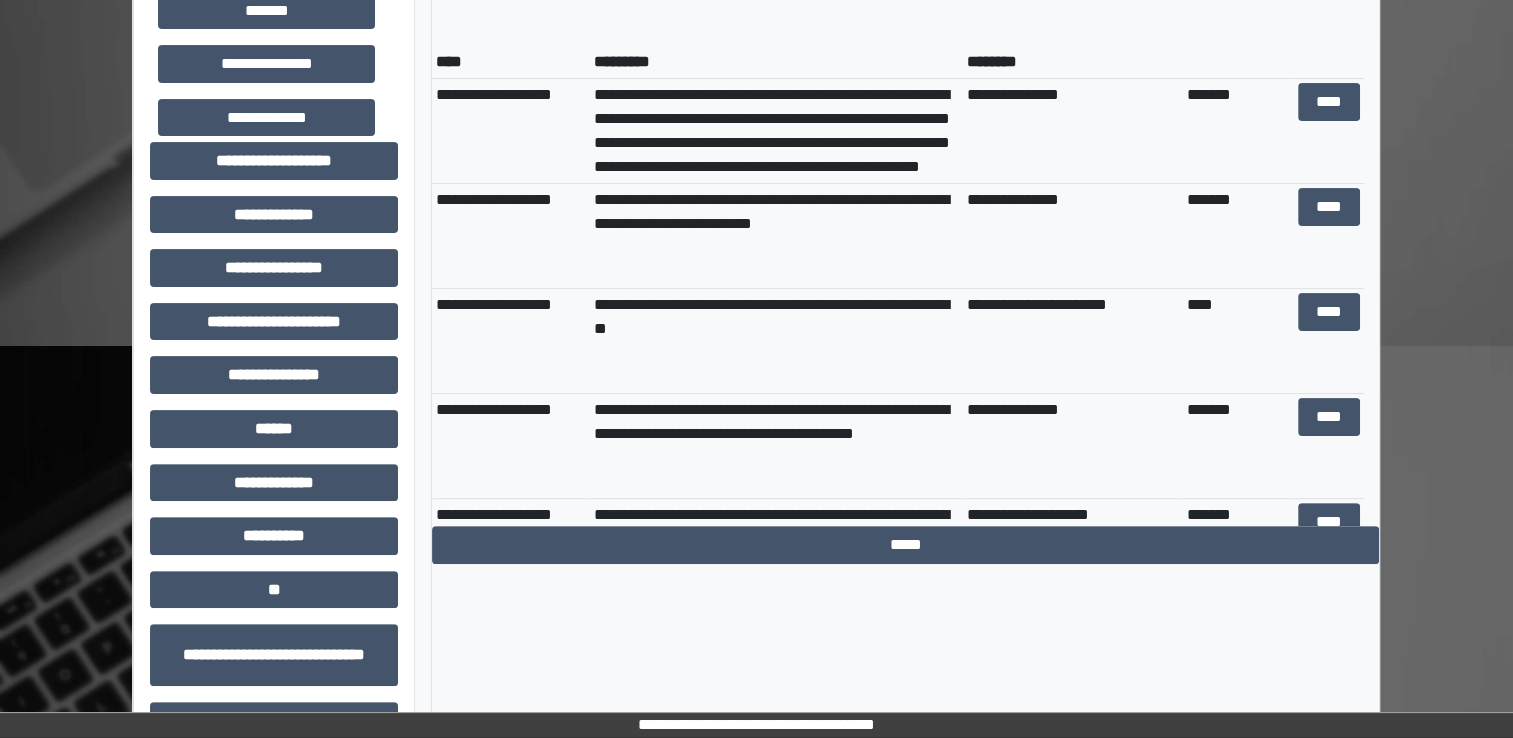 scroll, scrollTop: 507, scrollLeft: 0, axis: vertical 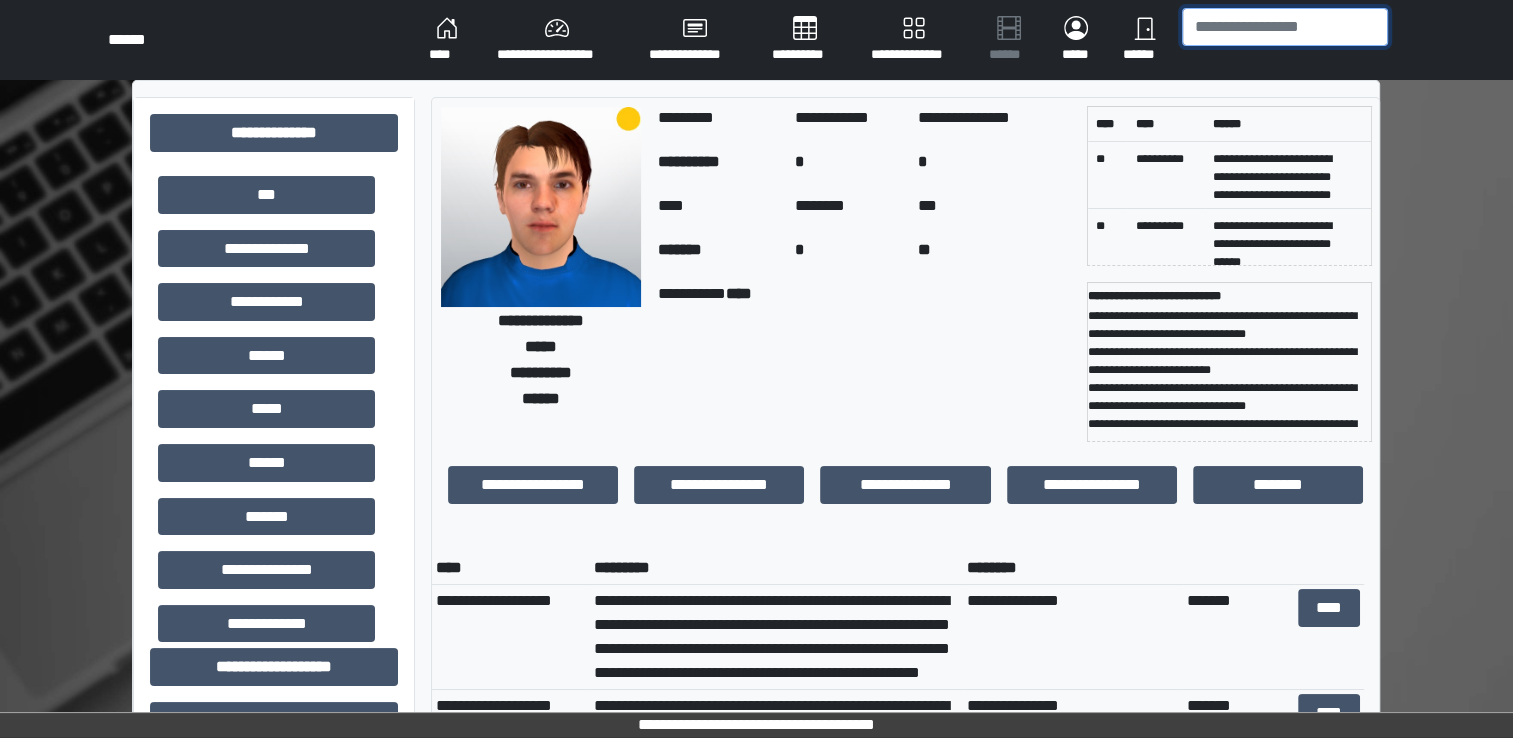 click at bounding box center [1285, 27] 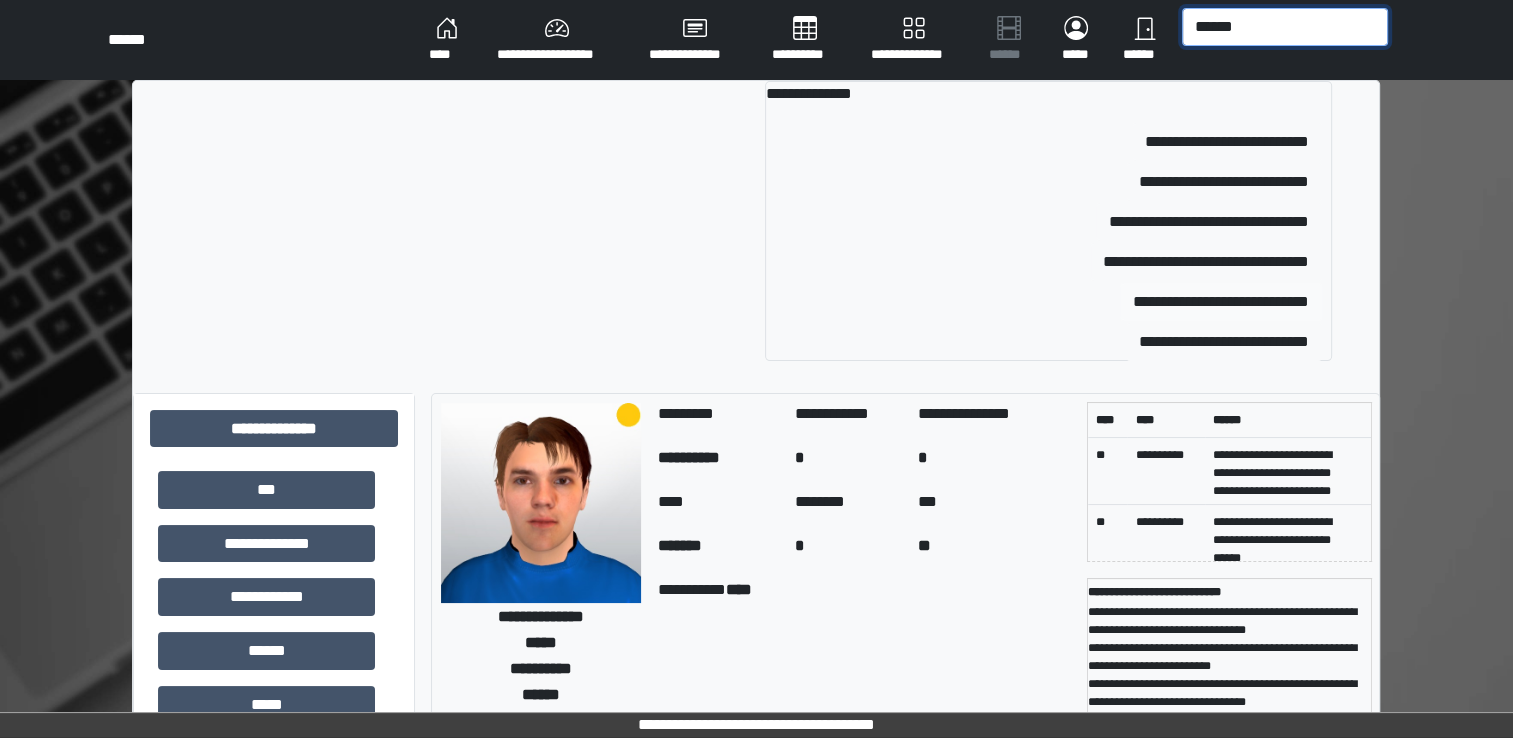 type on "******" 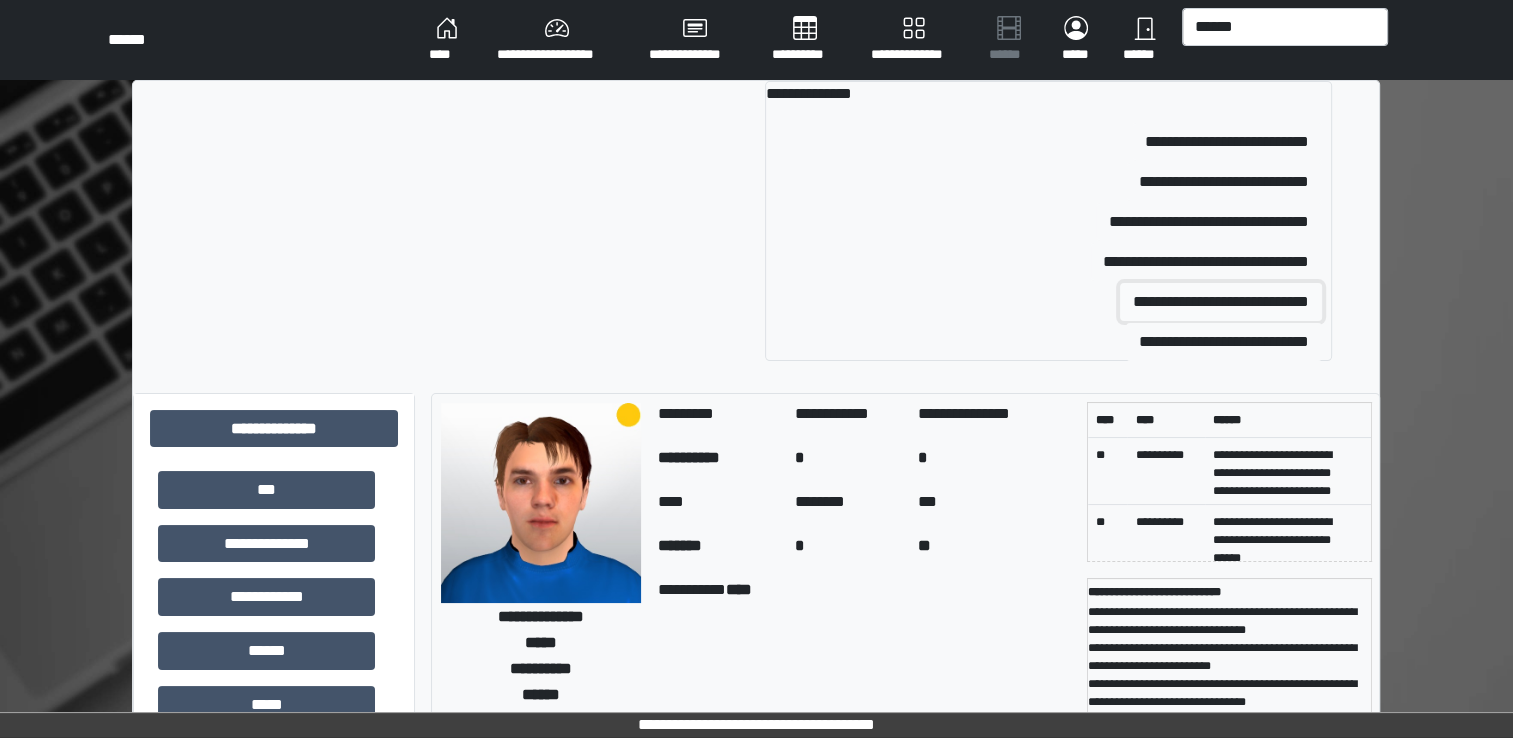 click on "**********" at bounding box center [1221, 302] 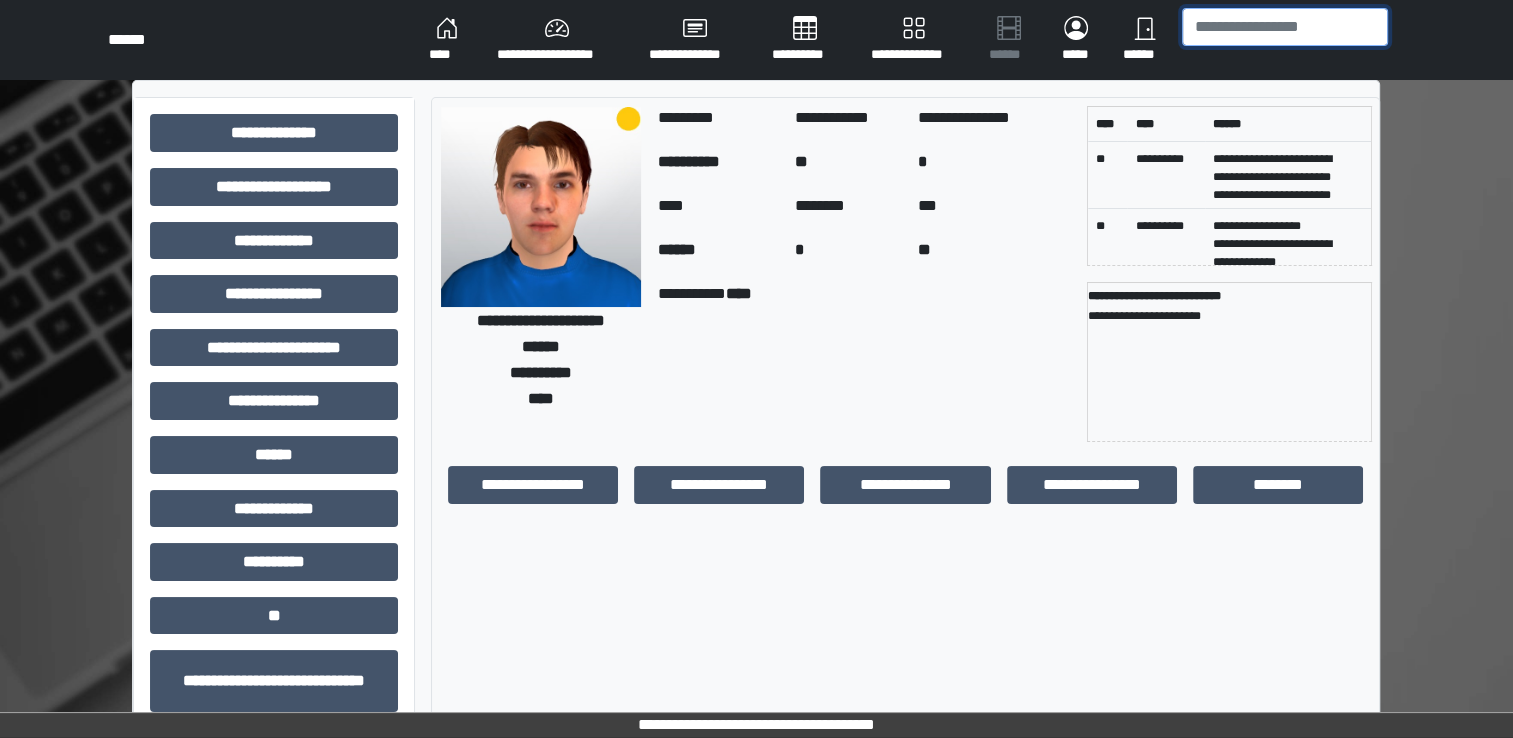 click at bounding box center [1285, 27] 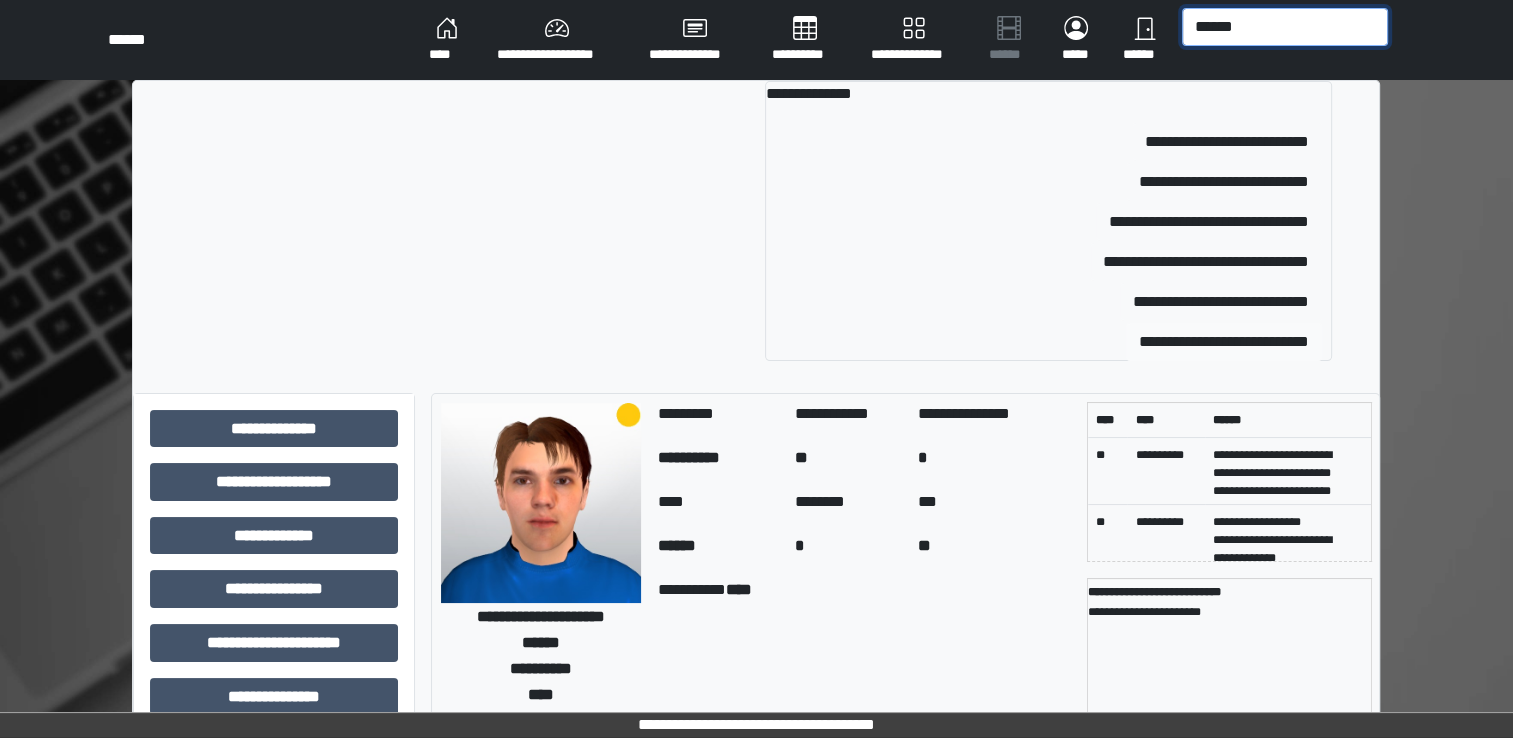 type on "******" 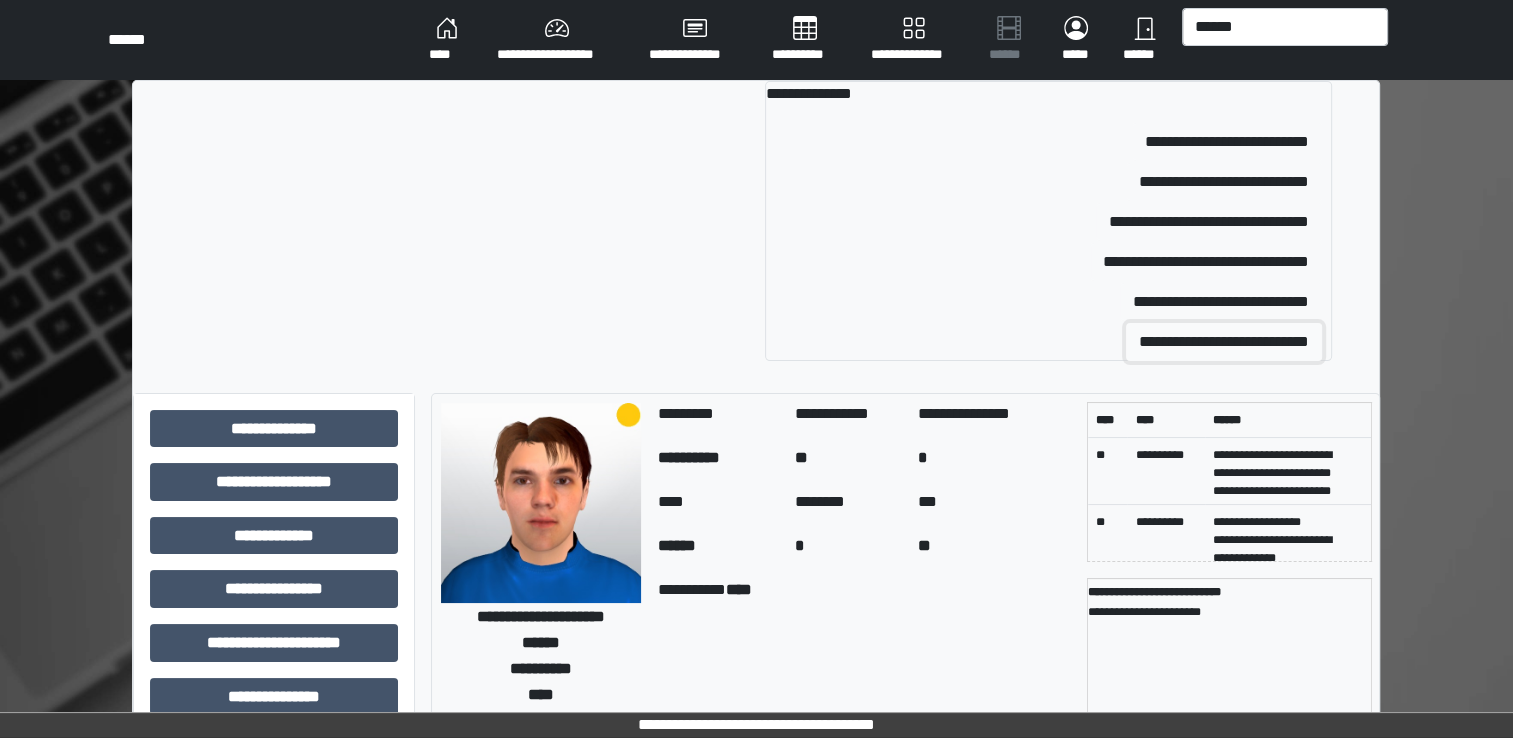 click on "**********" at bounding box center (1224, 342) 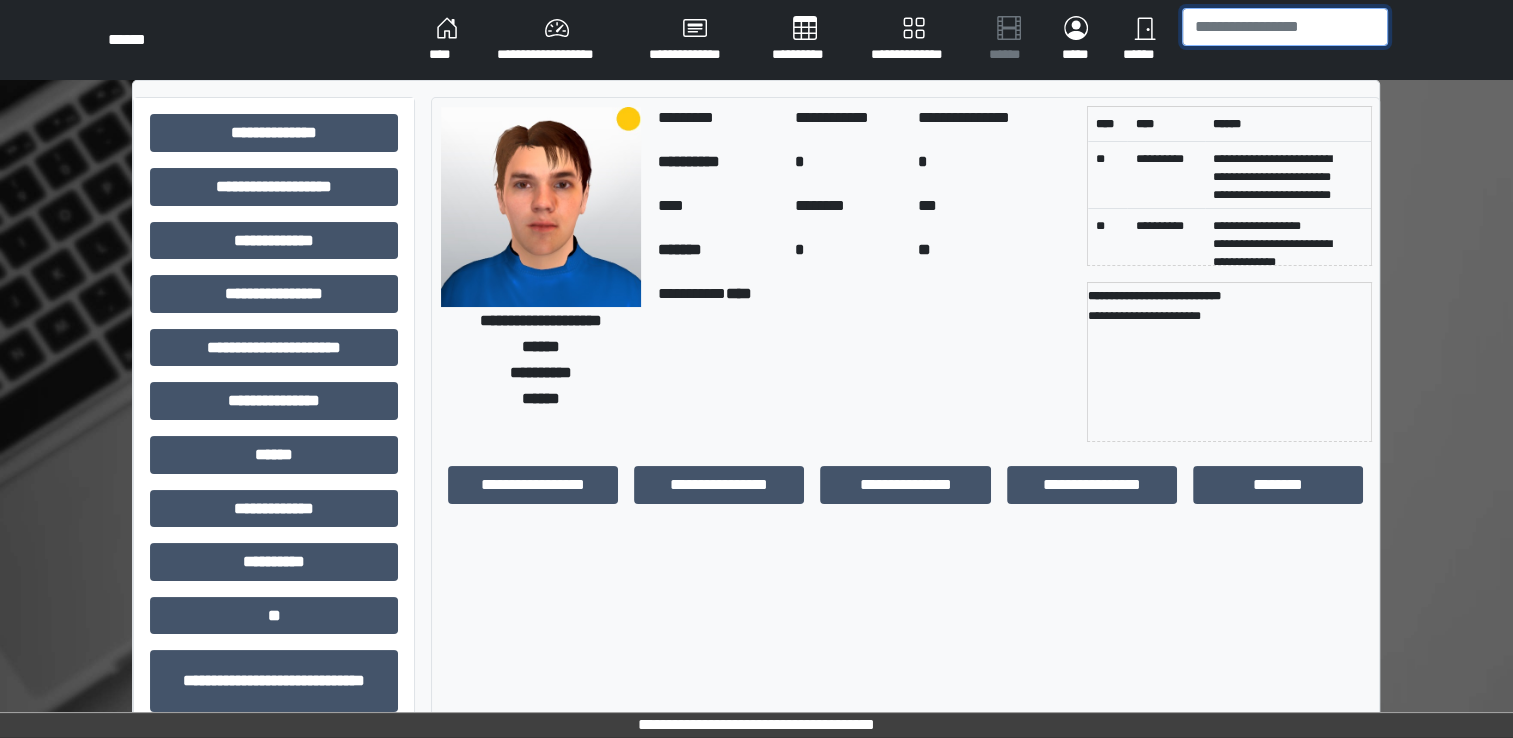 click at bounding box center [1285, 27] 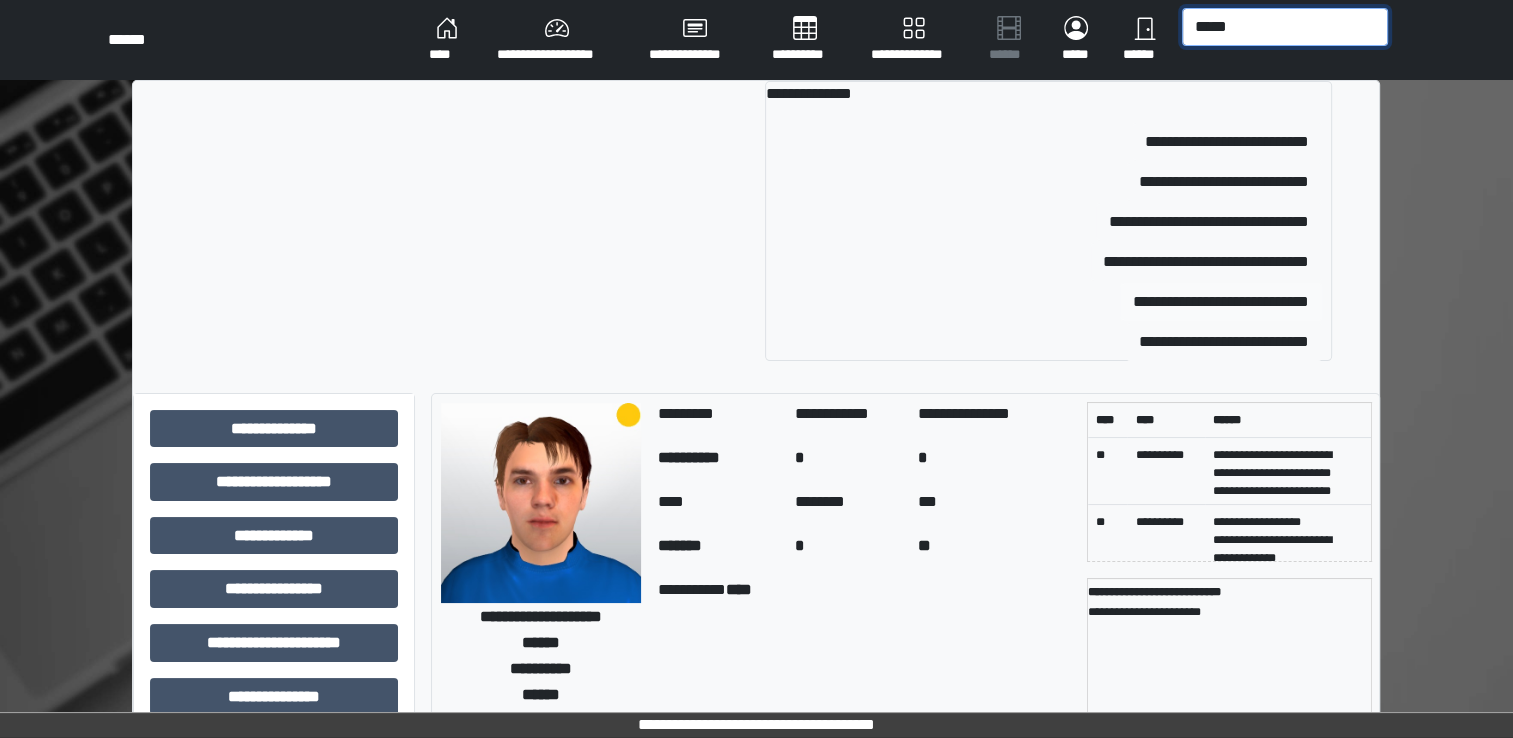 type on "*****" 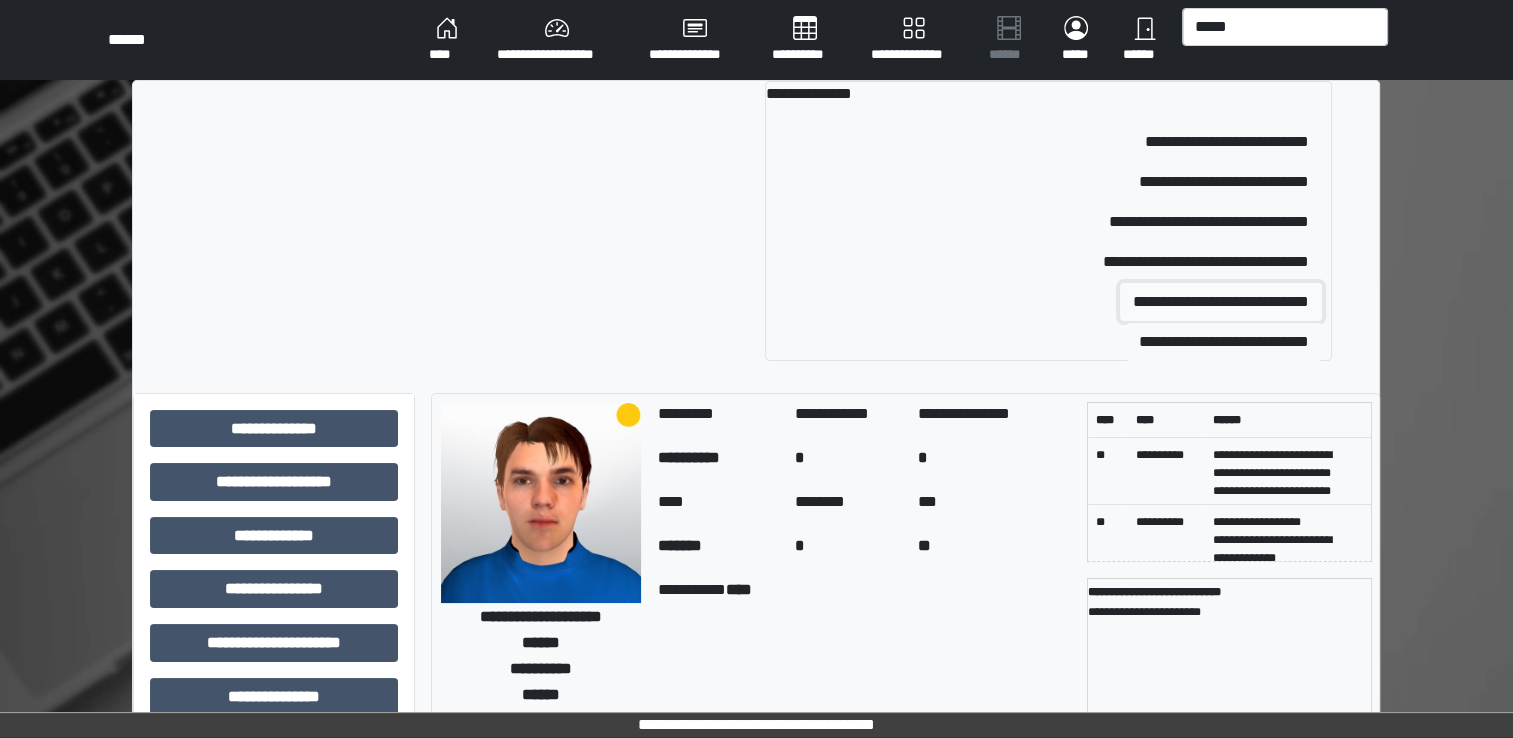click on "**********" at bounding box center [1221, 302] 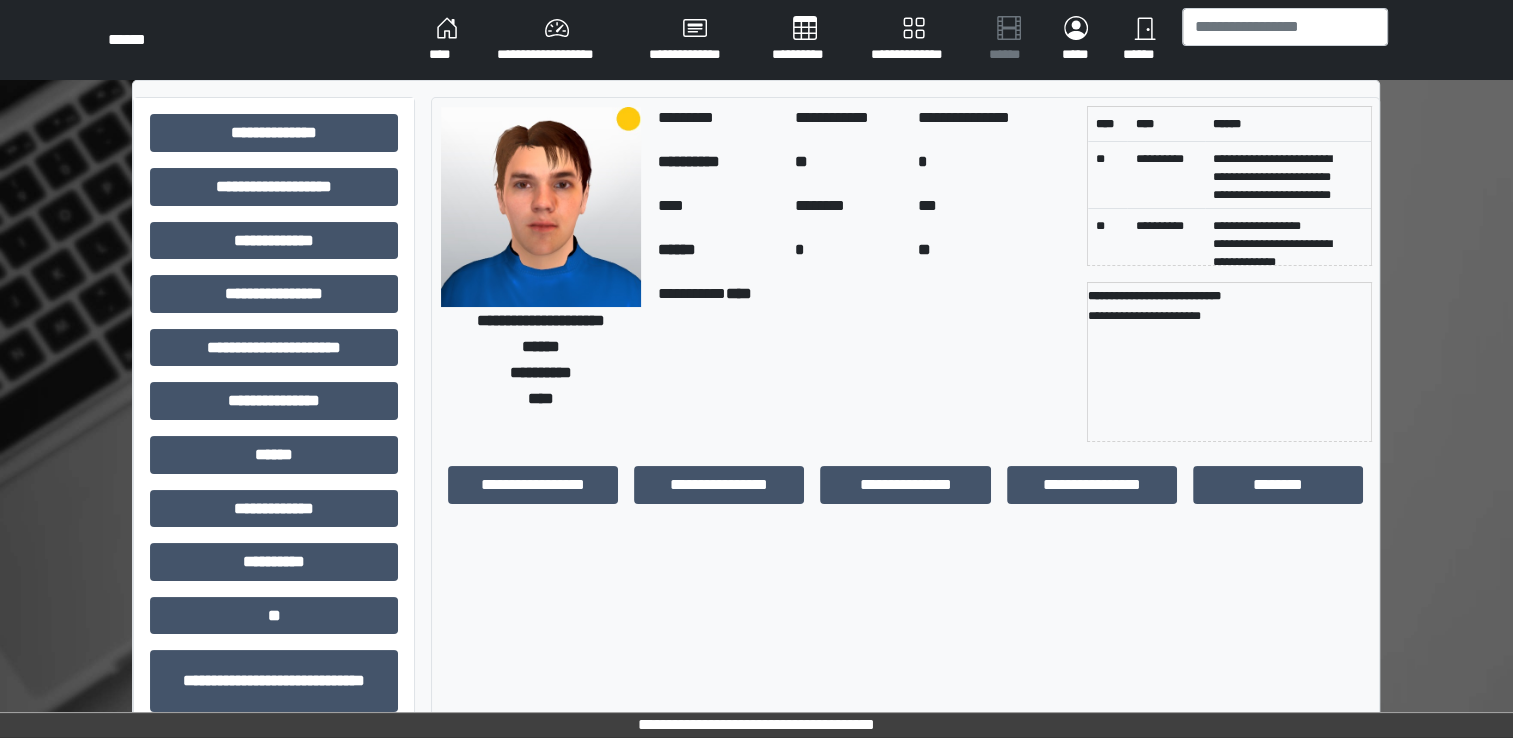 click on "**********" at bounding box center [1154, 296] 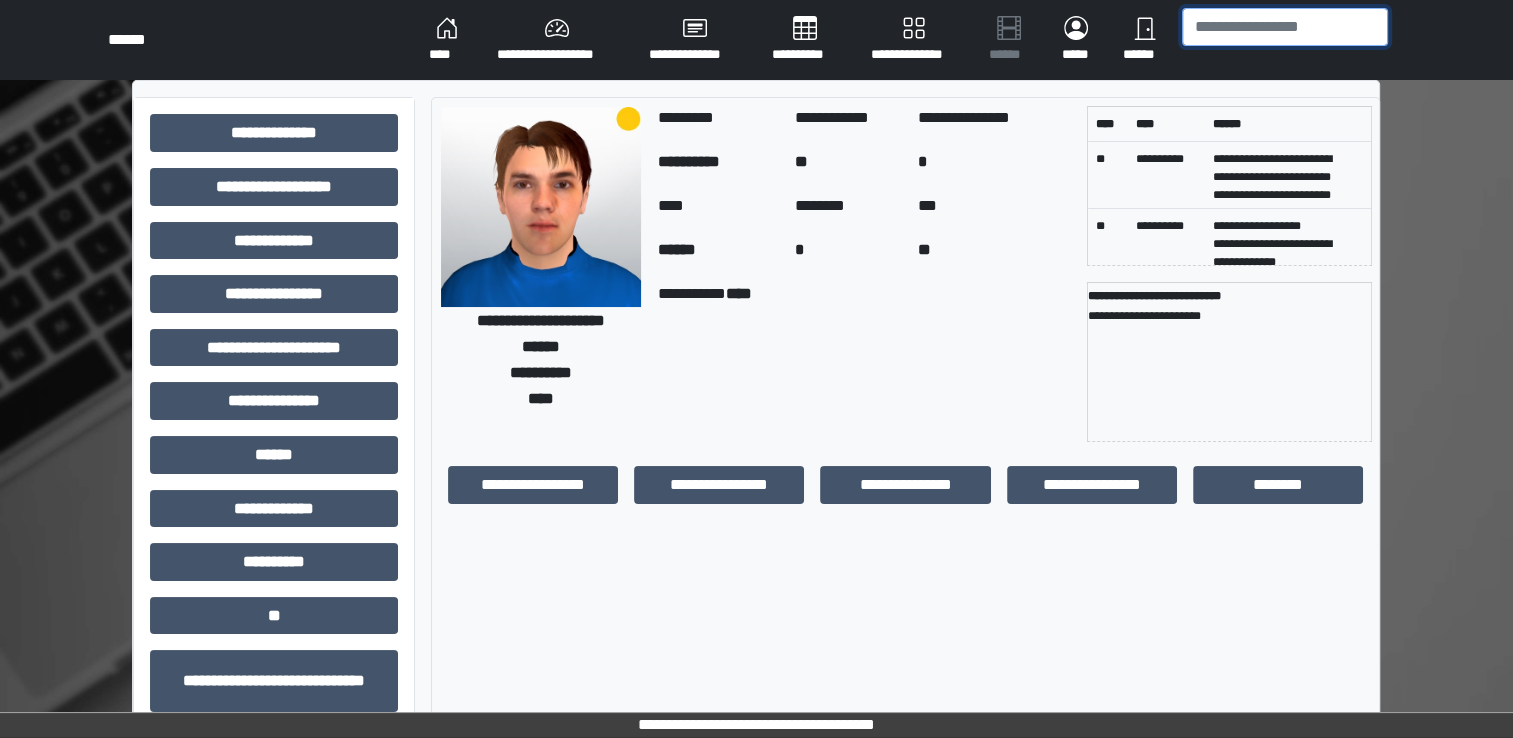 click at bounding box center [1285, 27] 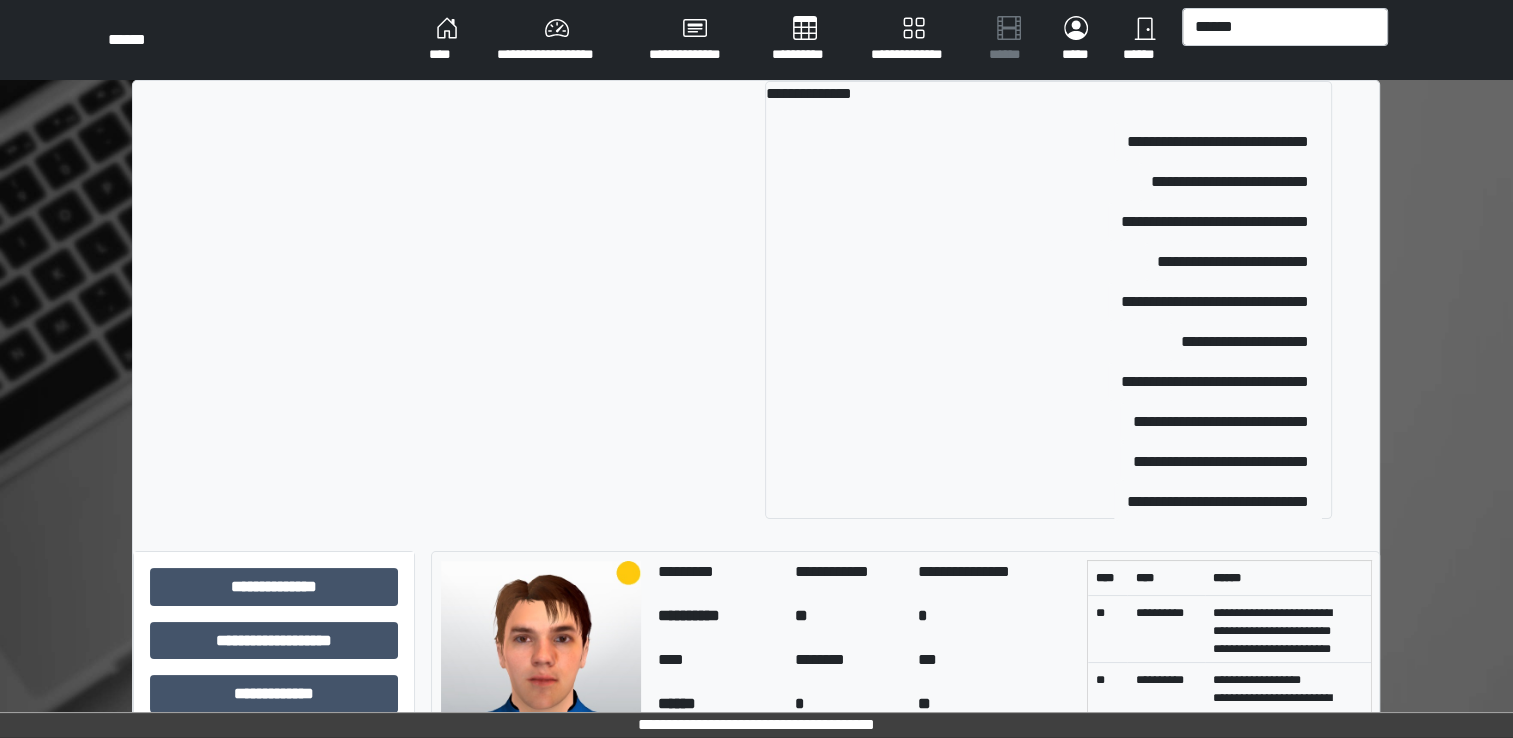 click on "****" at bounding box center [447, 40] 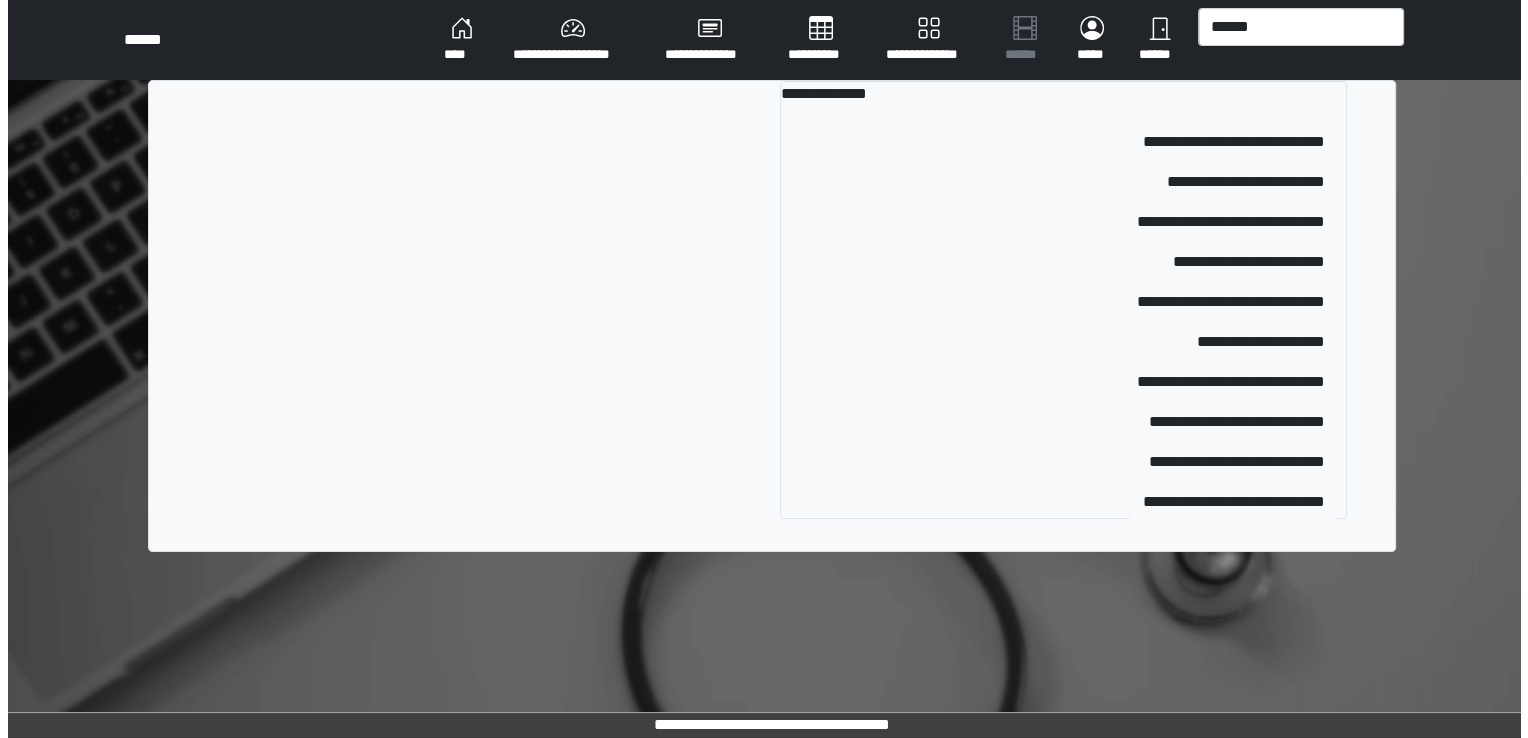 scroll, scrollTop: 0, scrollLeft: 0, axis: both 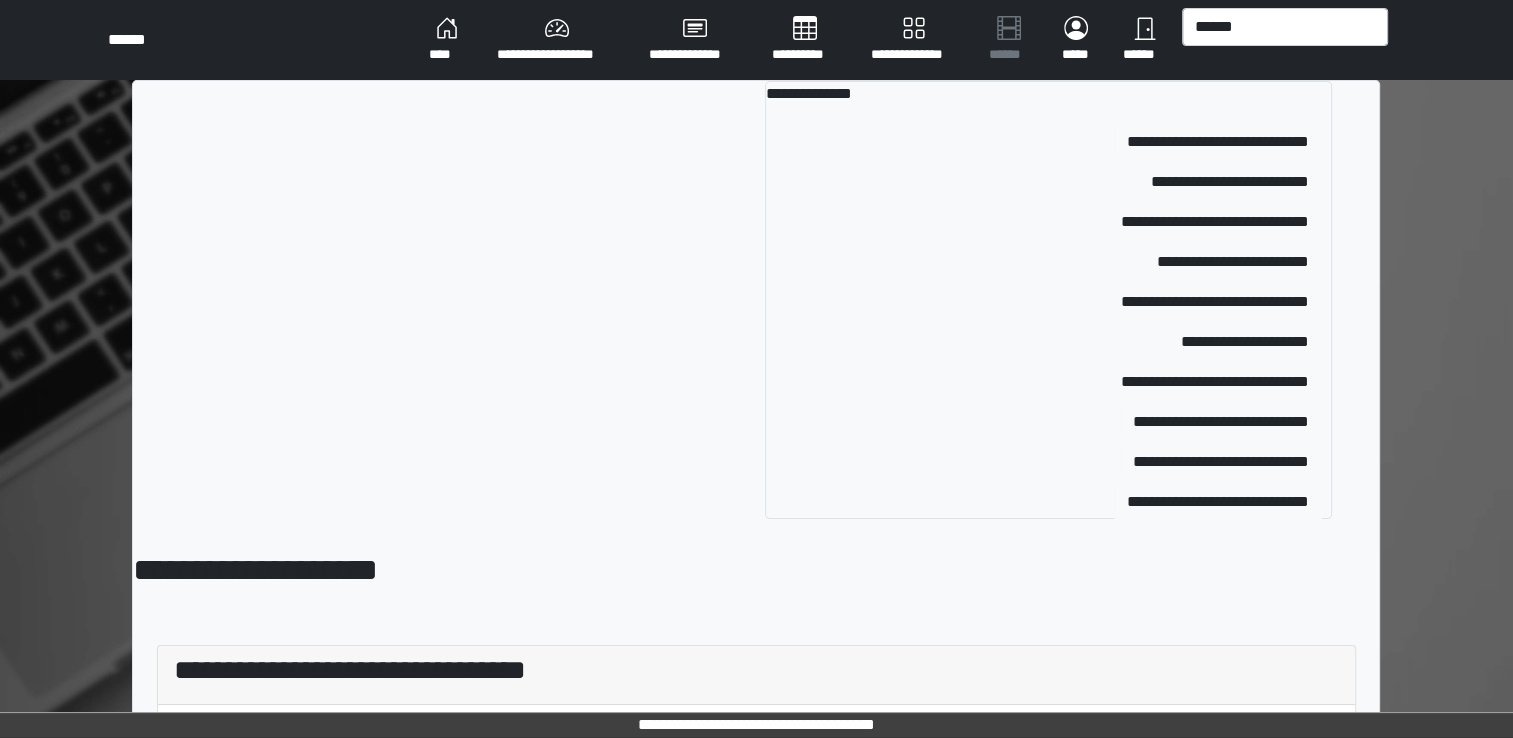 click on "****" at bounding box center (447, 40) 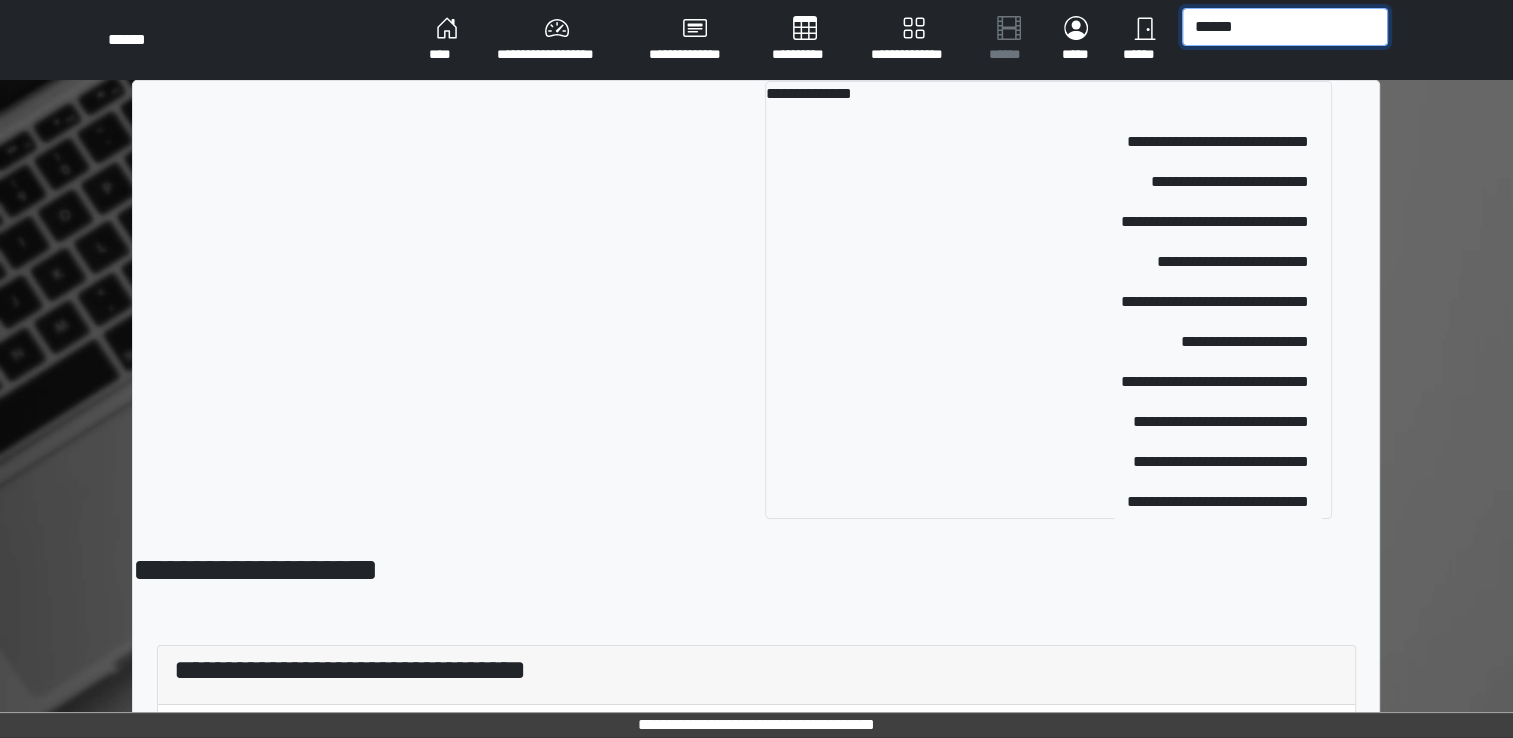 click on "******" at bounding box center [1285, 27] 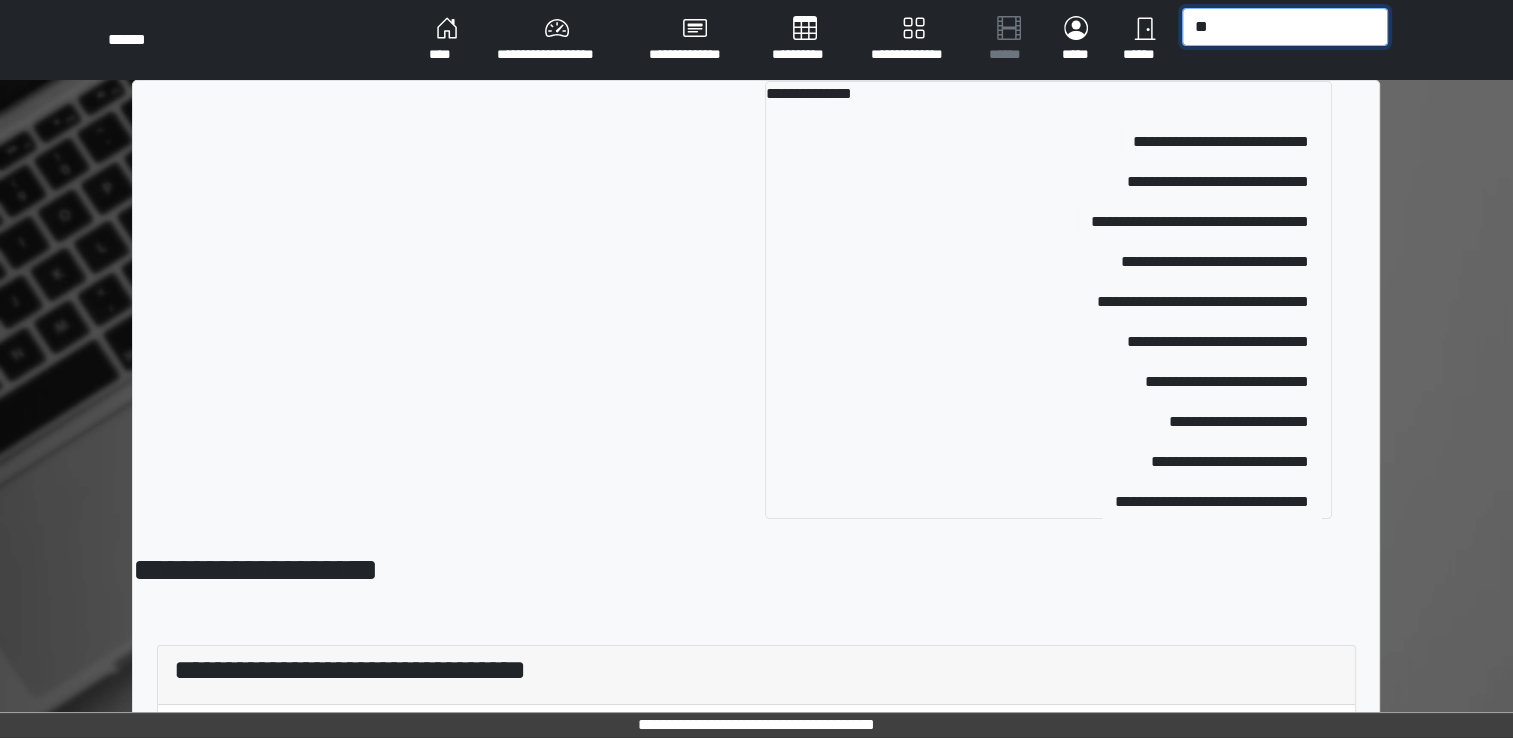 type on "*" 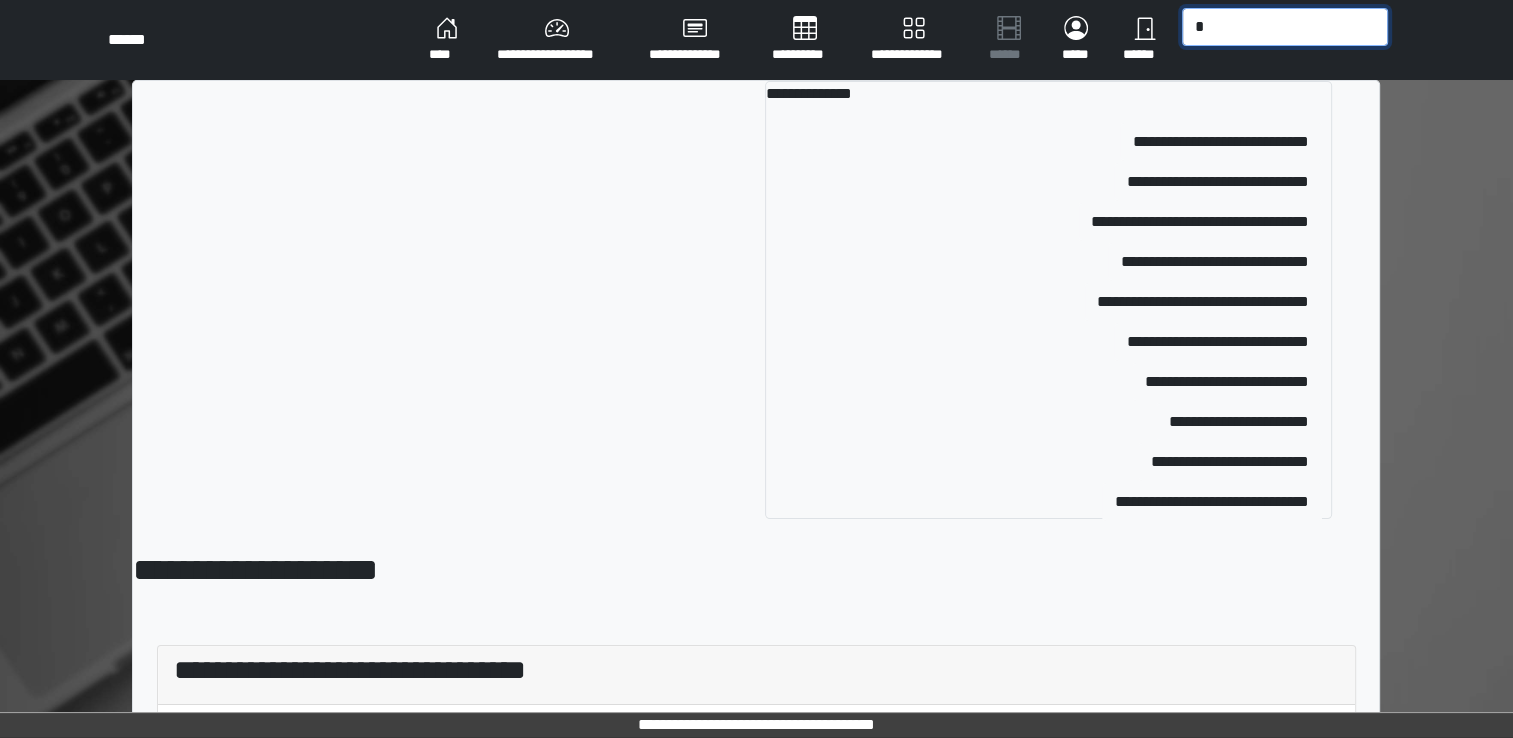 type 